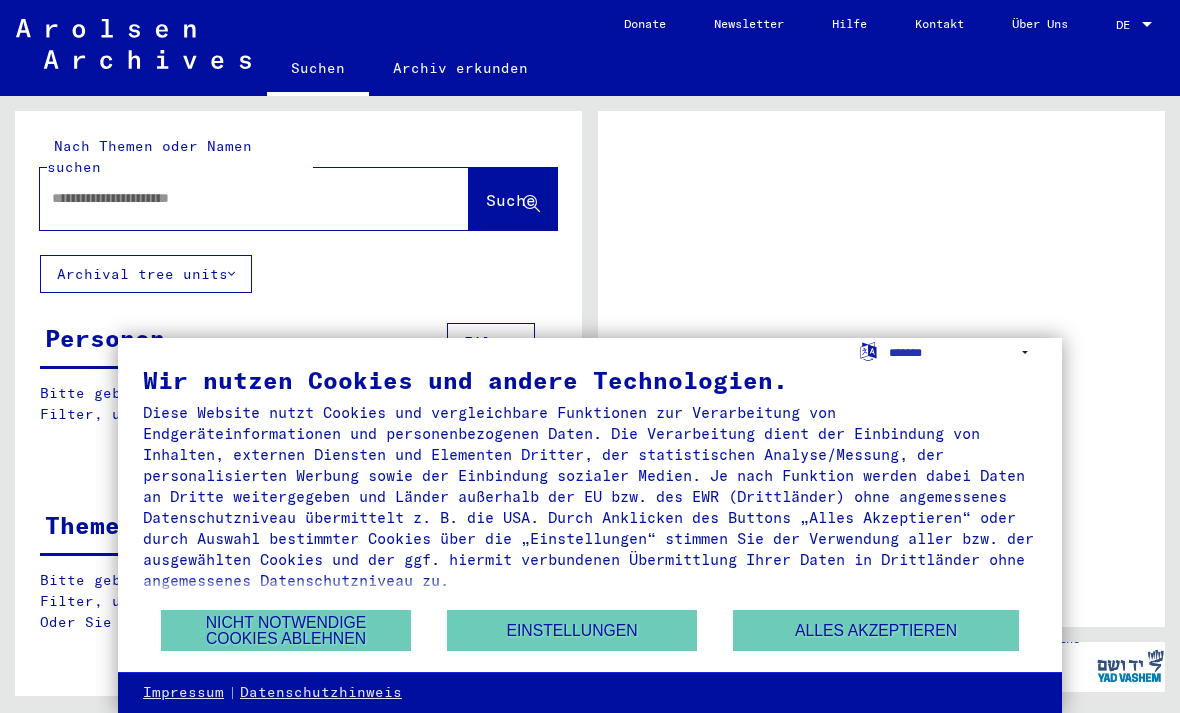 scroll, scrollTop: 0, scrollLeft: 0, axis: both 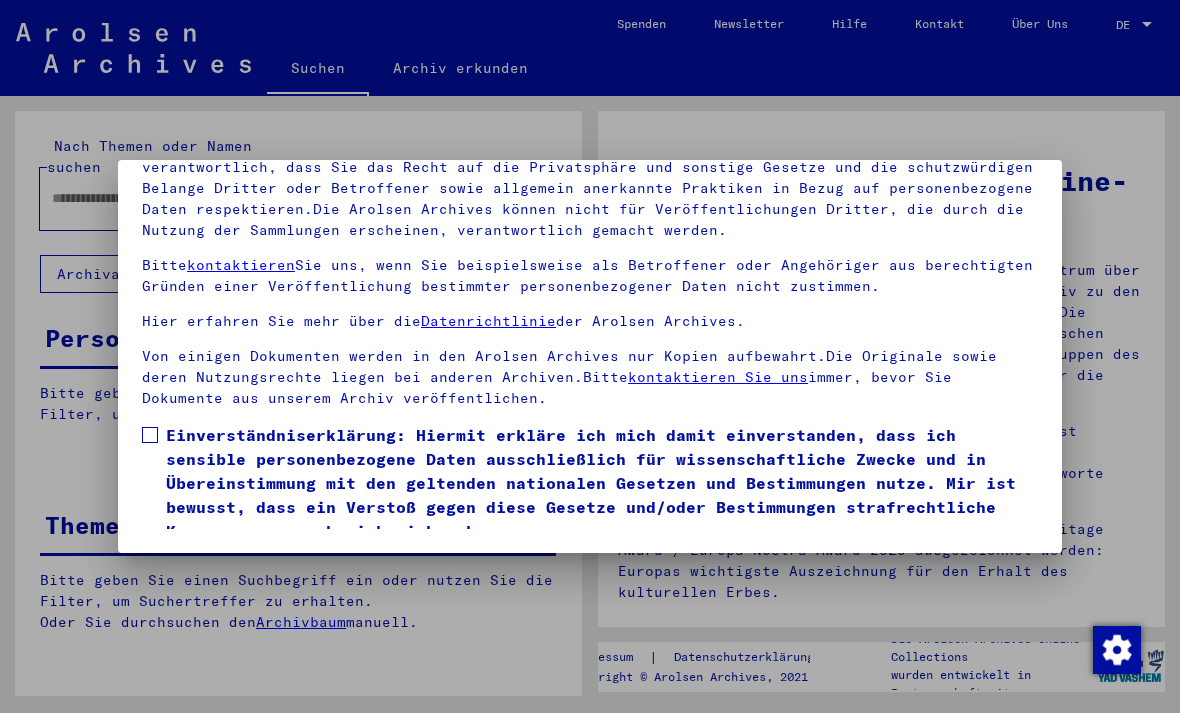 click on "Ich stimme zu" at bounding box center (217, 572) 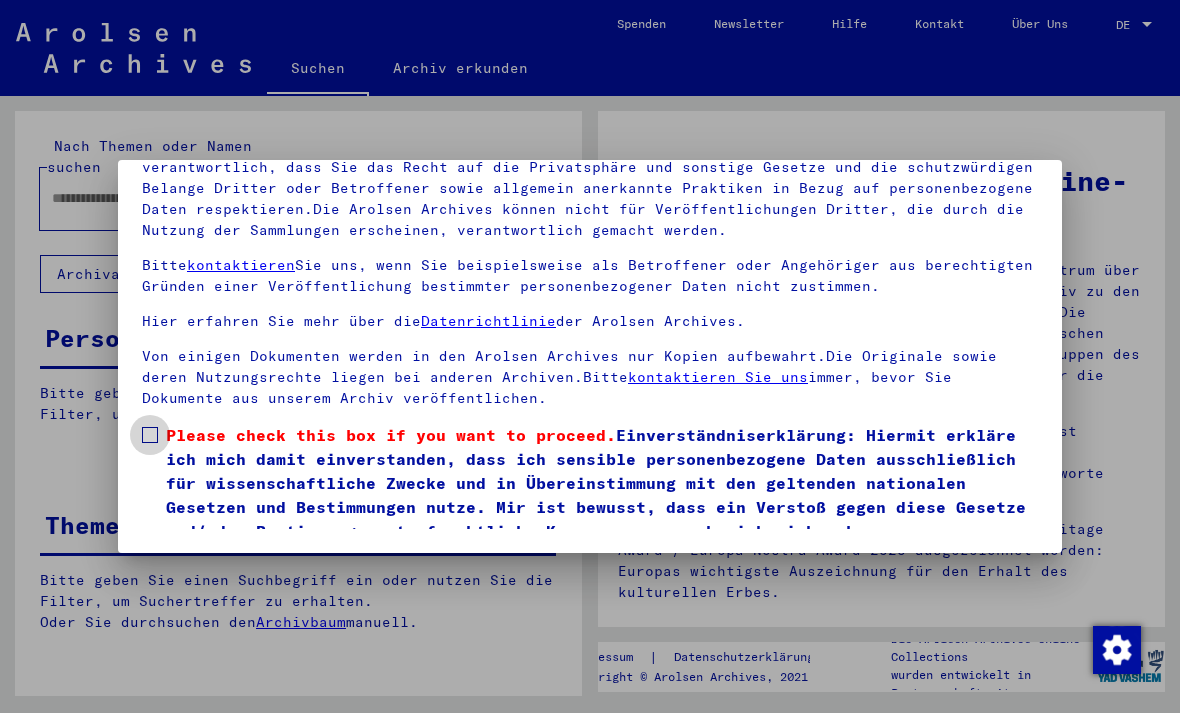 click on "Please check this box if you want to proceed.    Einverständniserklärung: Hiermit erkläre ich mich damit einverstanden, dass ich sensible personenbezogene Daten ausschließlich für wissenschaftliche Zwecke und in Übereinstimmung mit den geltenden nationalen Gesetzen und Bestimmungen nutze. Mir ist bewusst, dass ein Verstoß gegen diese Gesetze und/oder Bestimmungen strafrechtliche Konsequenzen nach sich ziehen kann." at bounding box center [590, 483] 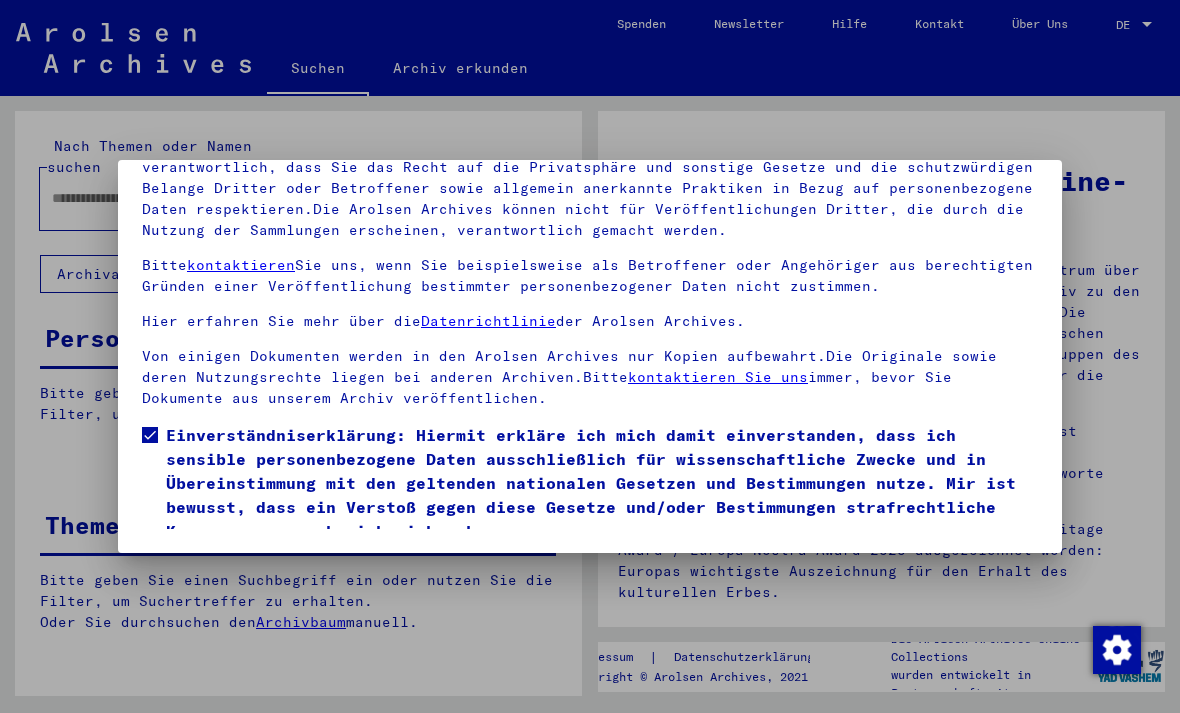 click on "Ich stimme zu" at bounding box center [217, 572] 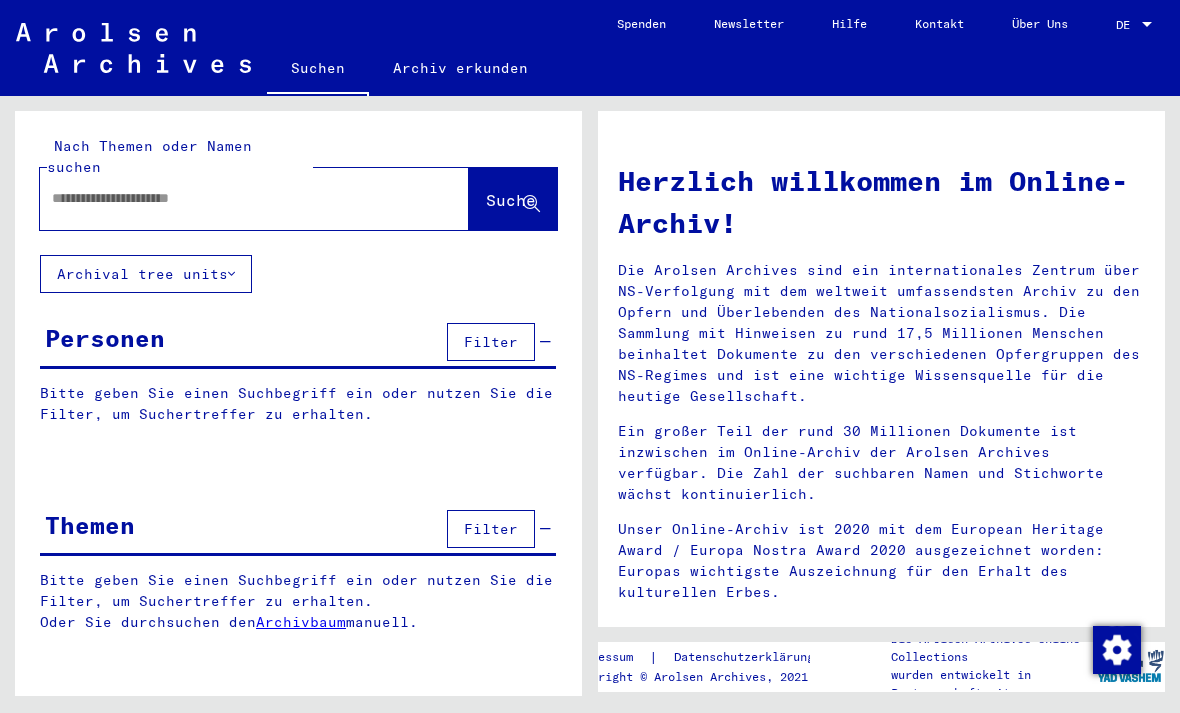 click at bounding box center [230, 198] 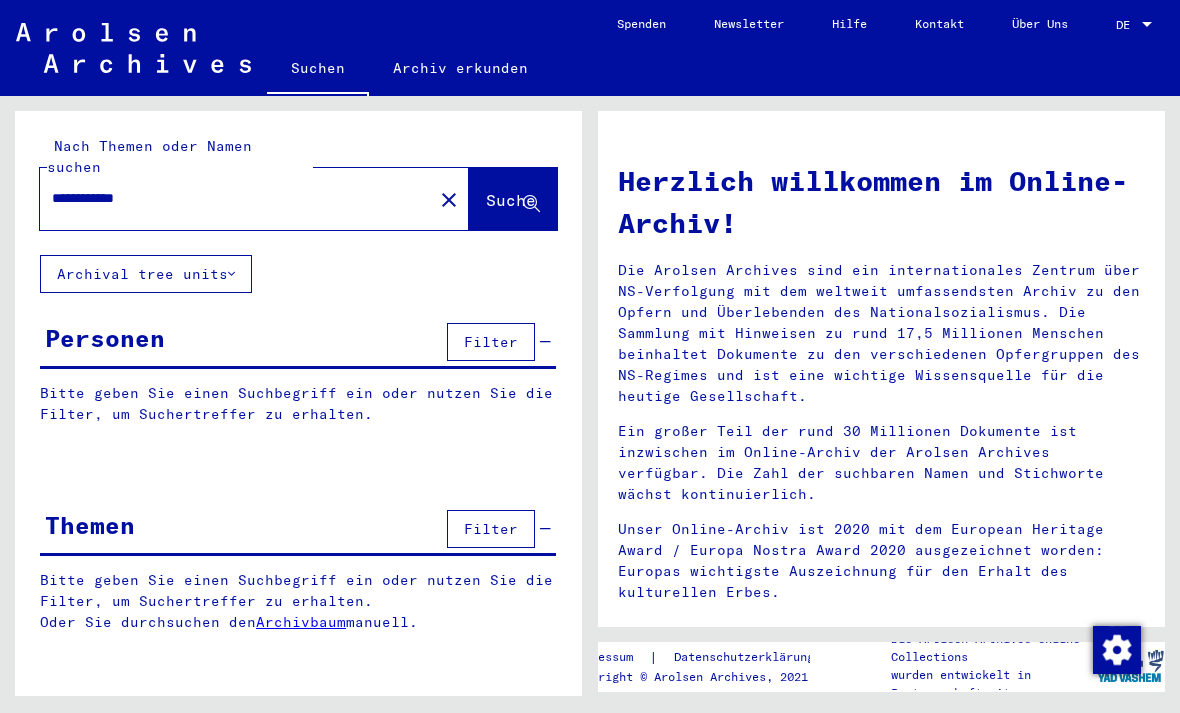 type on "**********" 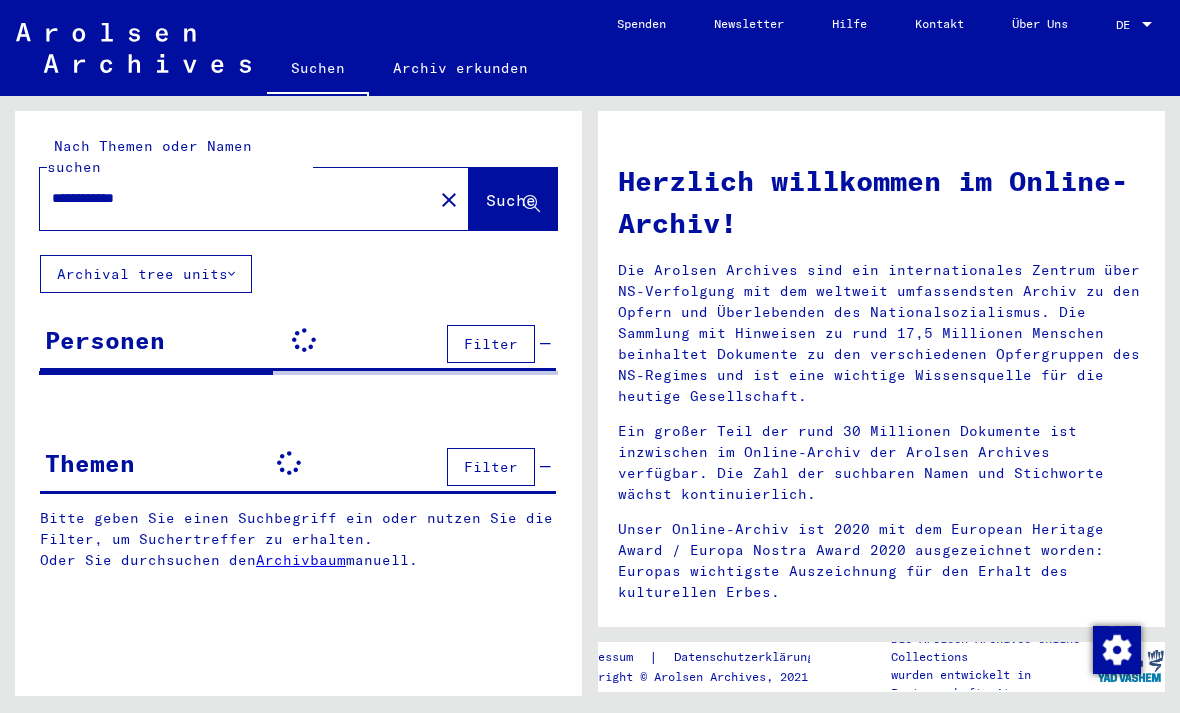 click on "Suche" 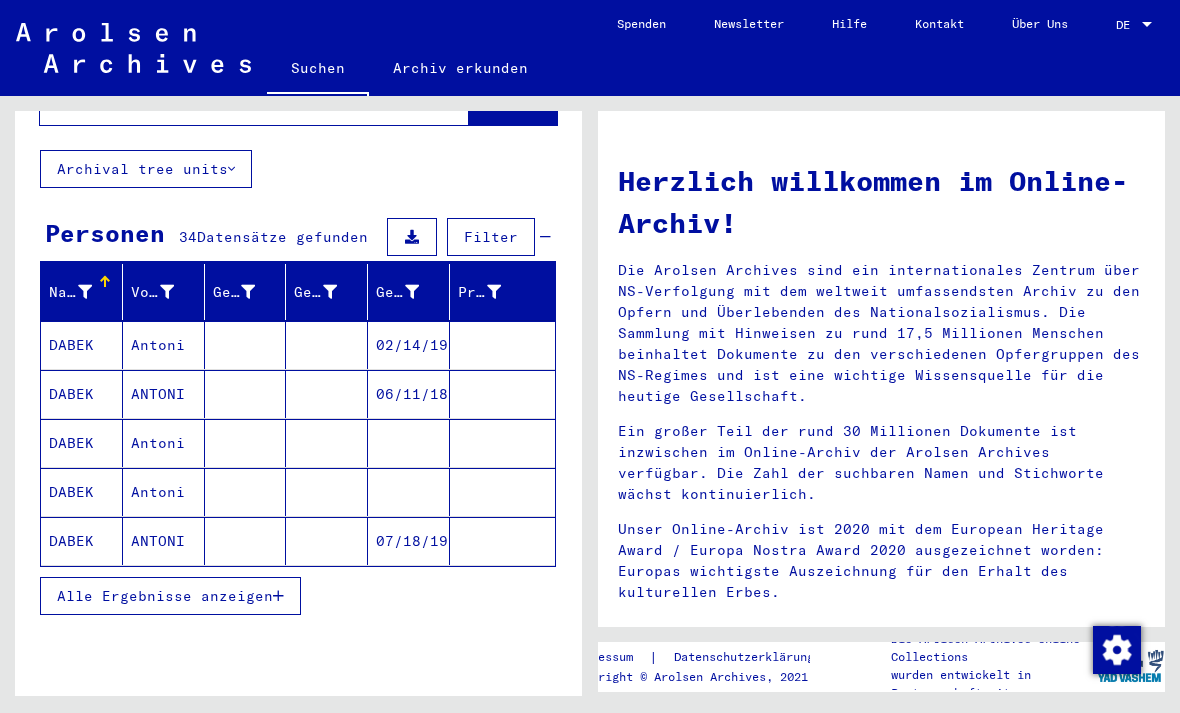 scroll, scrollTop: 104, scrollLeft: 0, axis: vertical 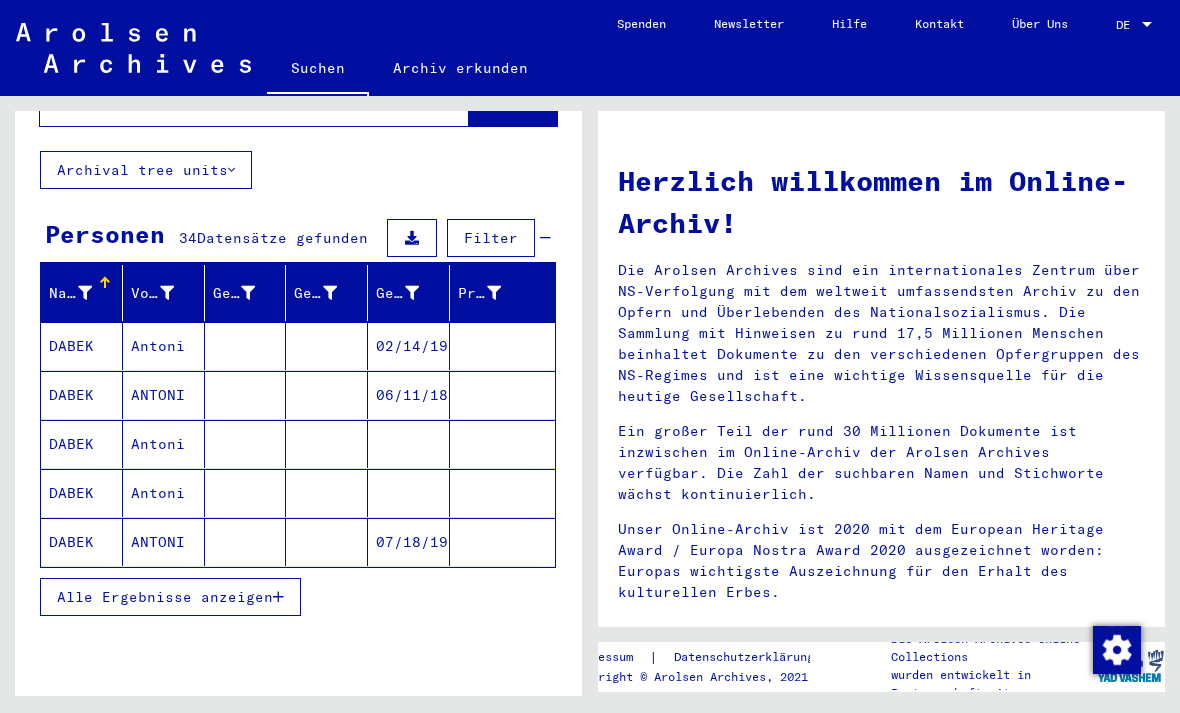click on "Alle Ergebnisse anzeigen" at bounding box center [165, 597] 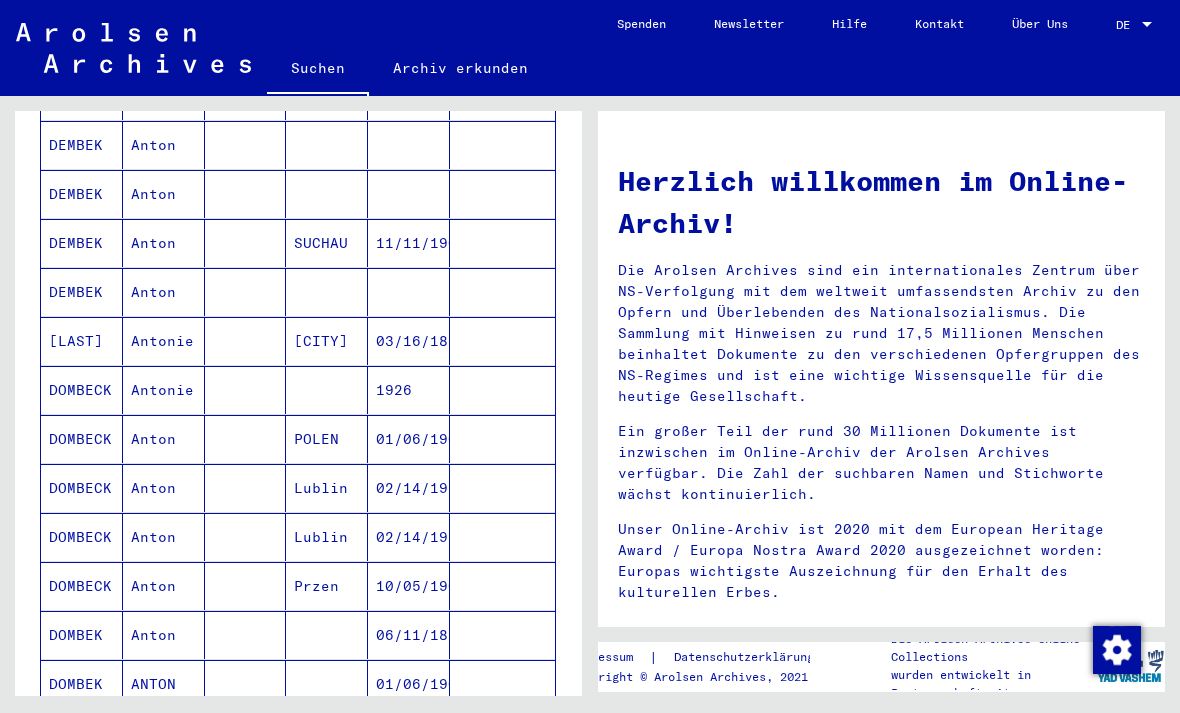 scroll, scrollTop: 894, scrollLeft: 0, axis: vertical 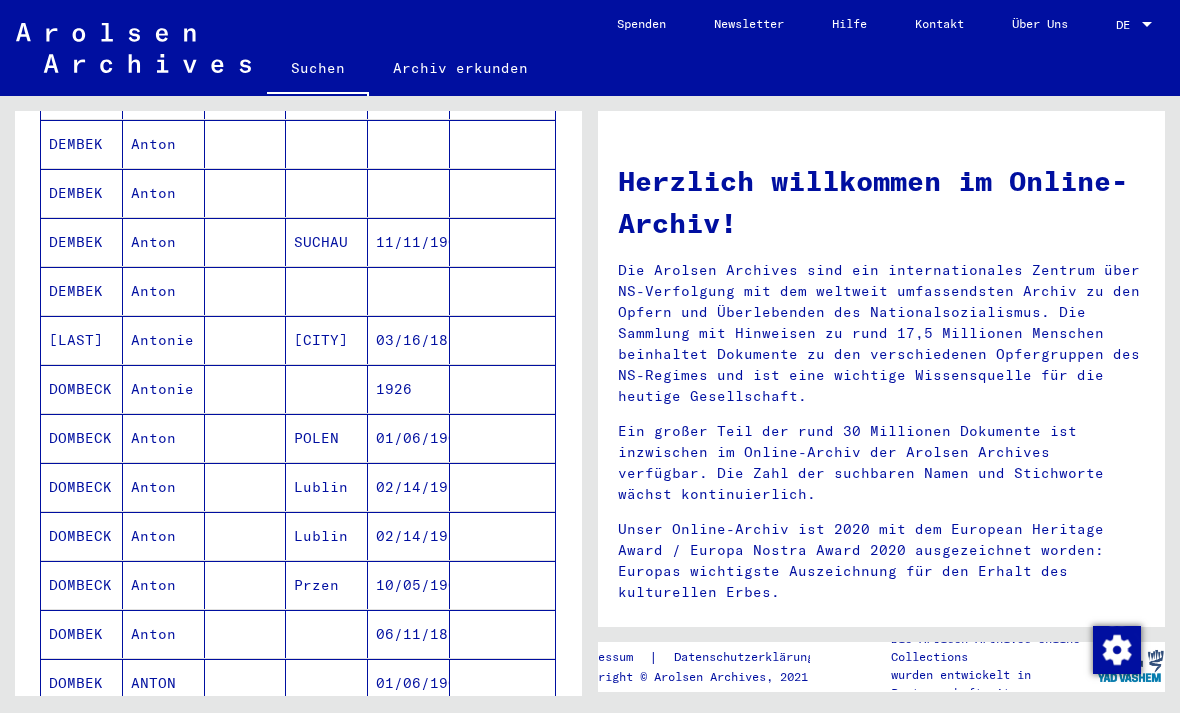 click on "10/05/1901" at bounding box center [409, 634] 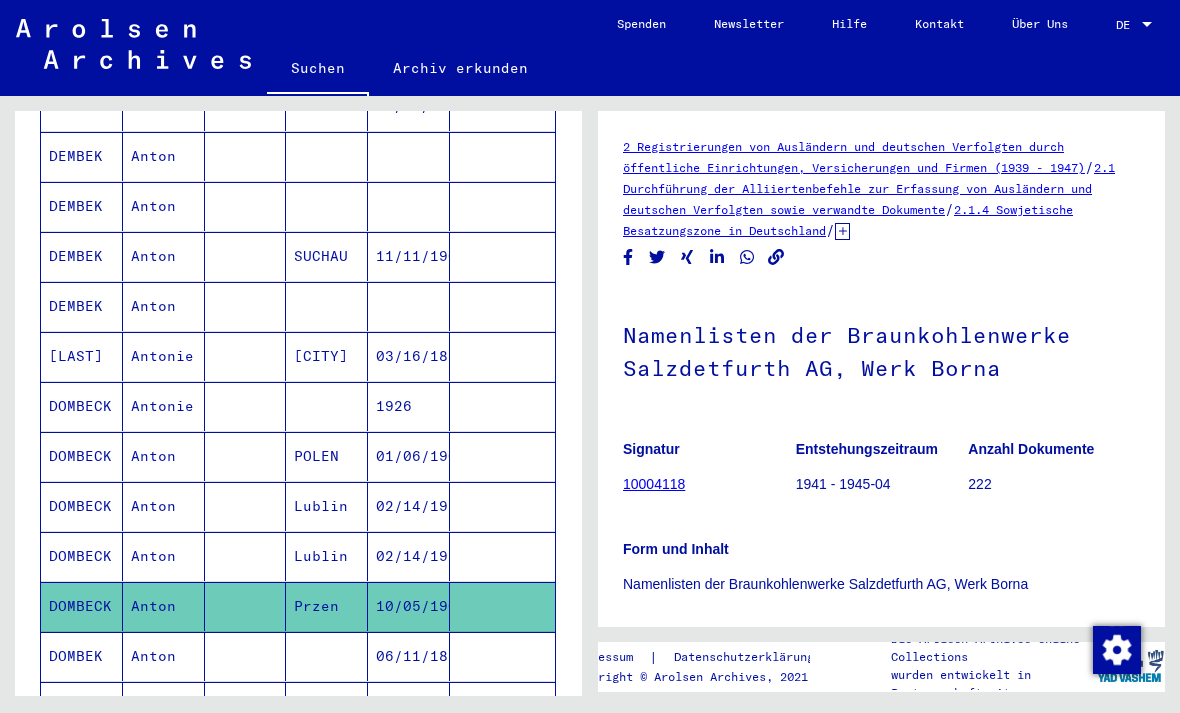 scroll, scrollTop: 0, scrollLeft: 0, axis: both 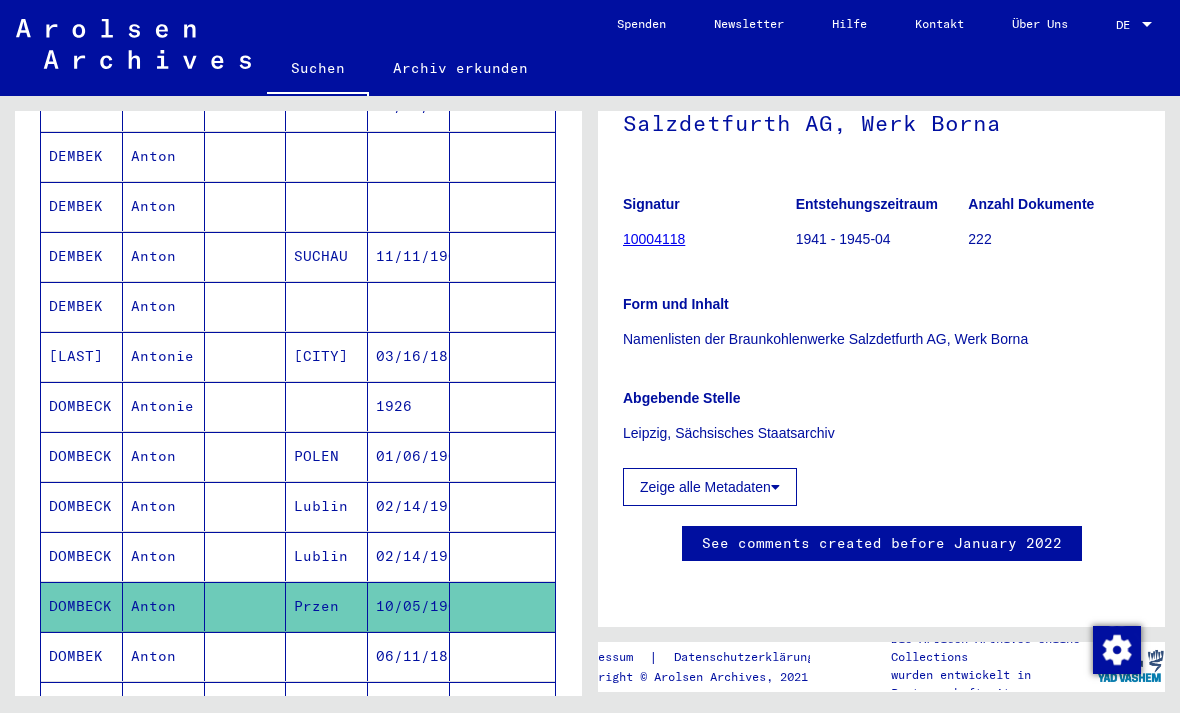 click on "Zeige alle Metadaten" 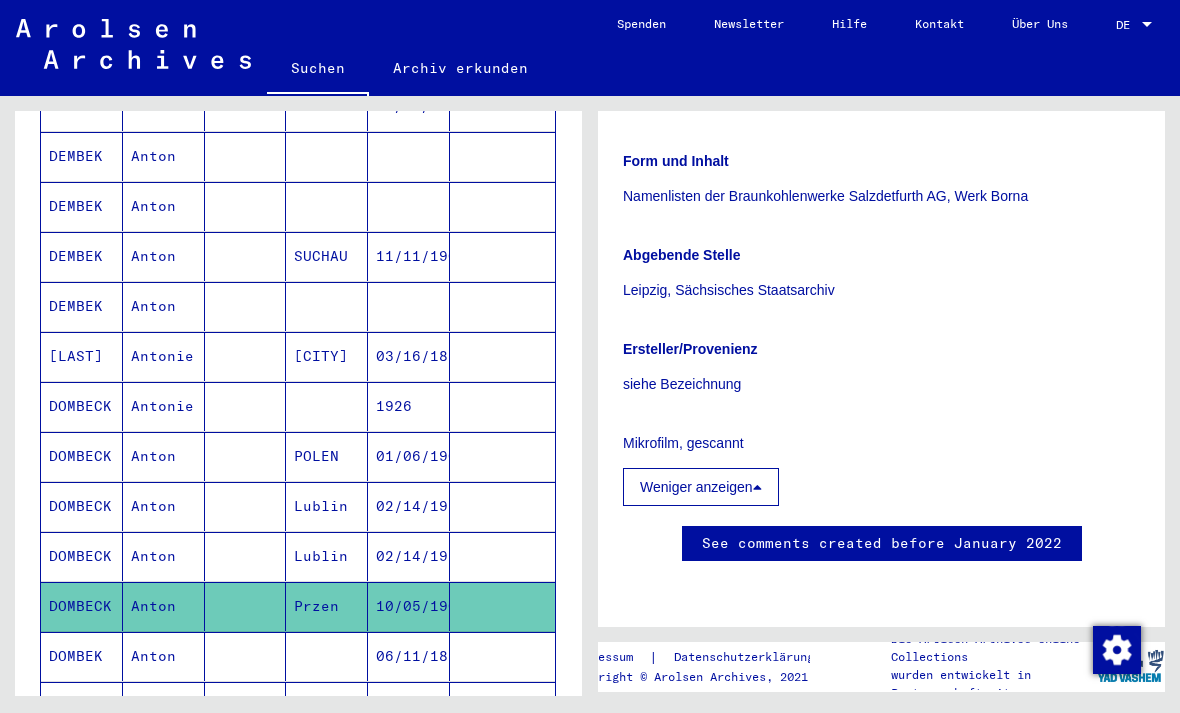 scroll, scrollTop: 461, scrollLeft: 0, axis: vertical 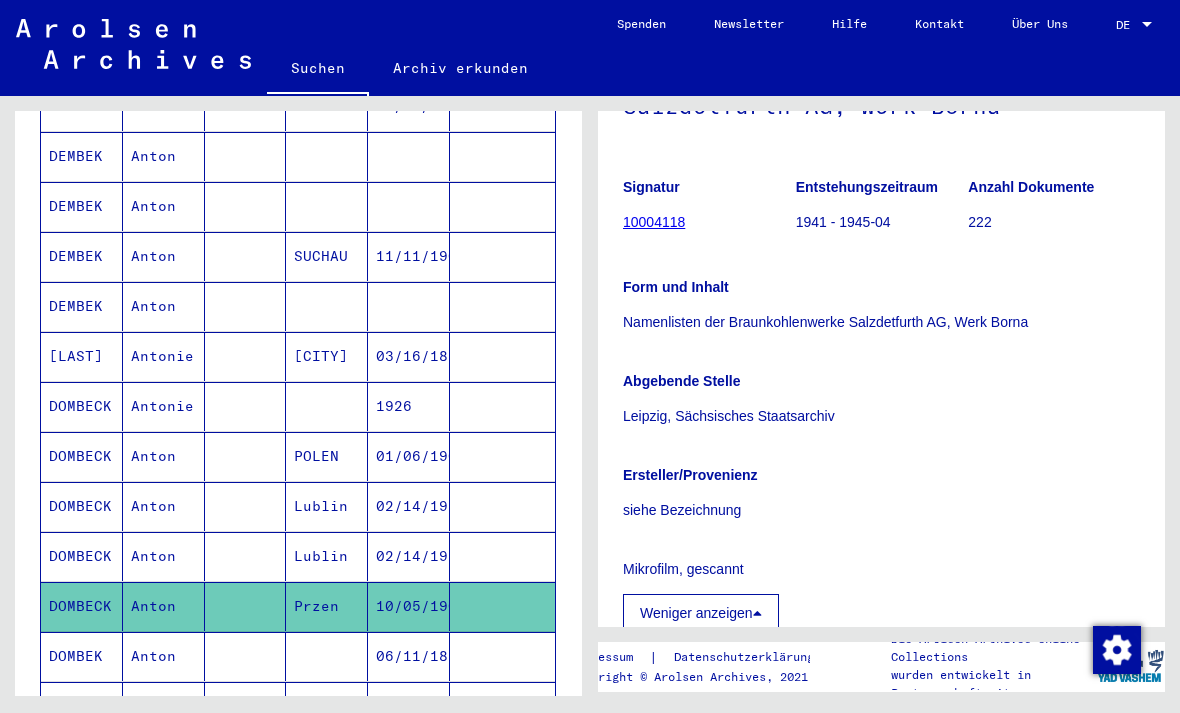 click on "10004118" 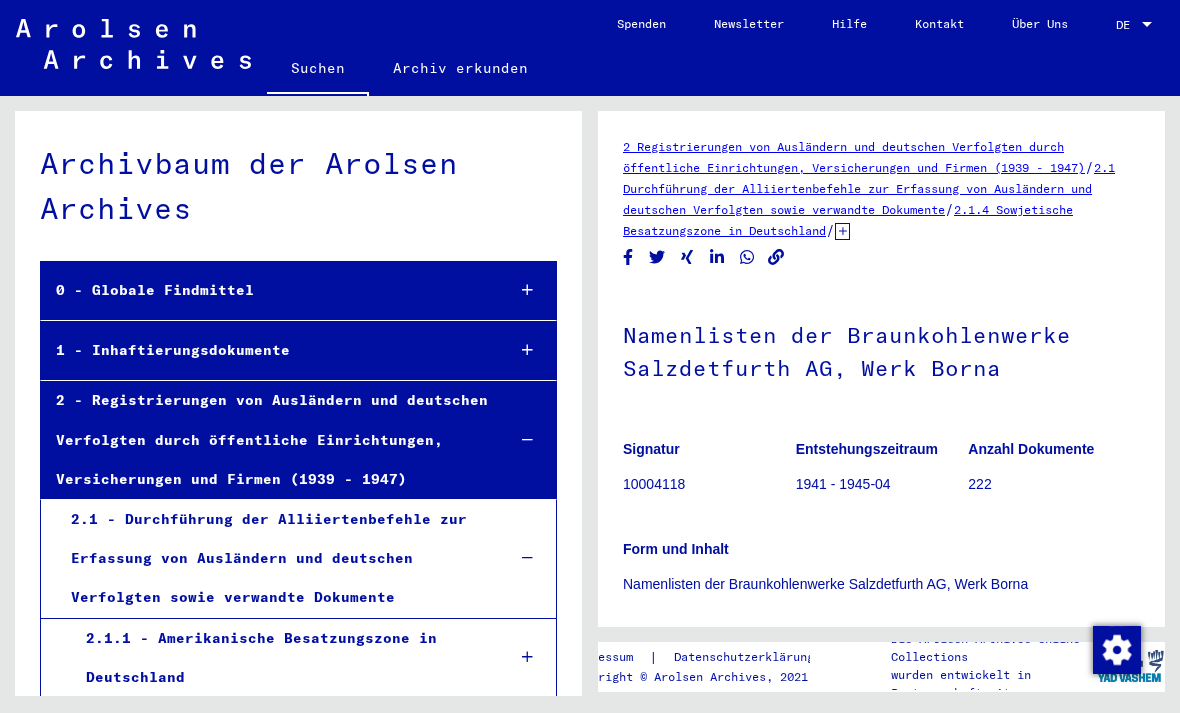 scroll, scrollTop: 18430, scrollLeft: 0, axis: vertical 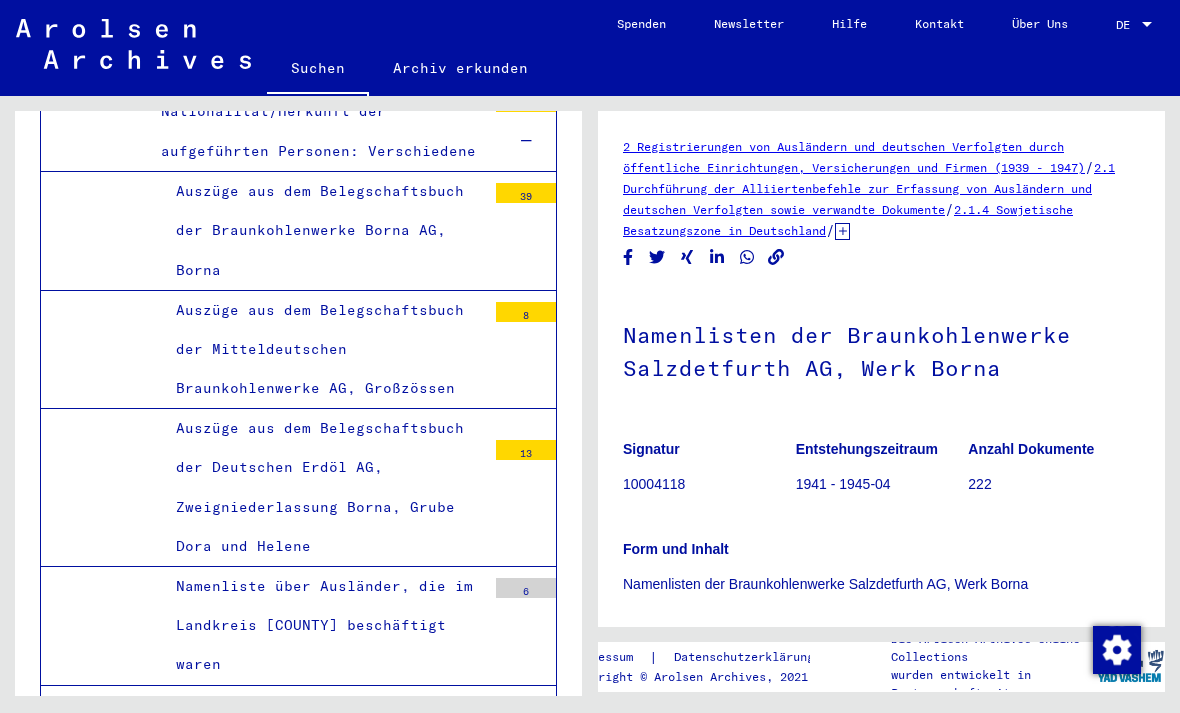 click on "Namenlisten der Braunkohlenwerke Salzdetfurth AG, Werk Borna" at bounding box center (323, 1519) 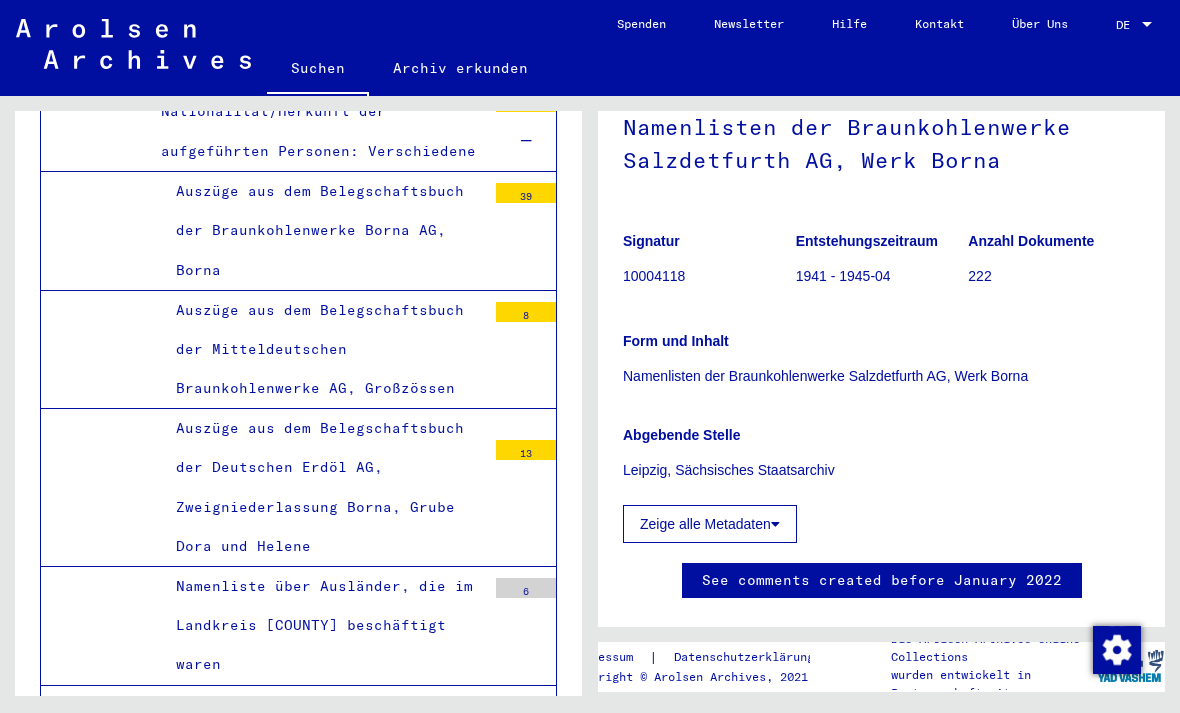 scroll, scrollTop: 209, scrollLeft: 0, axis: vertical 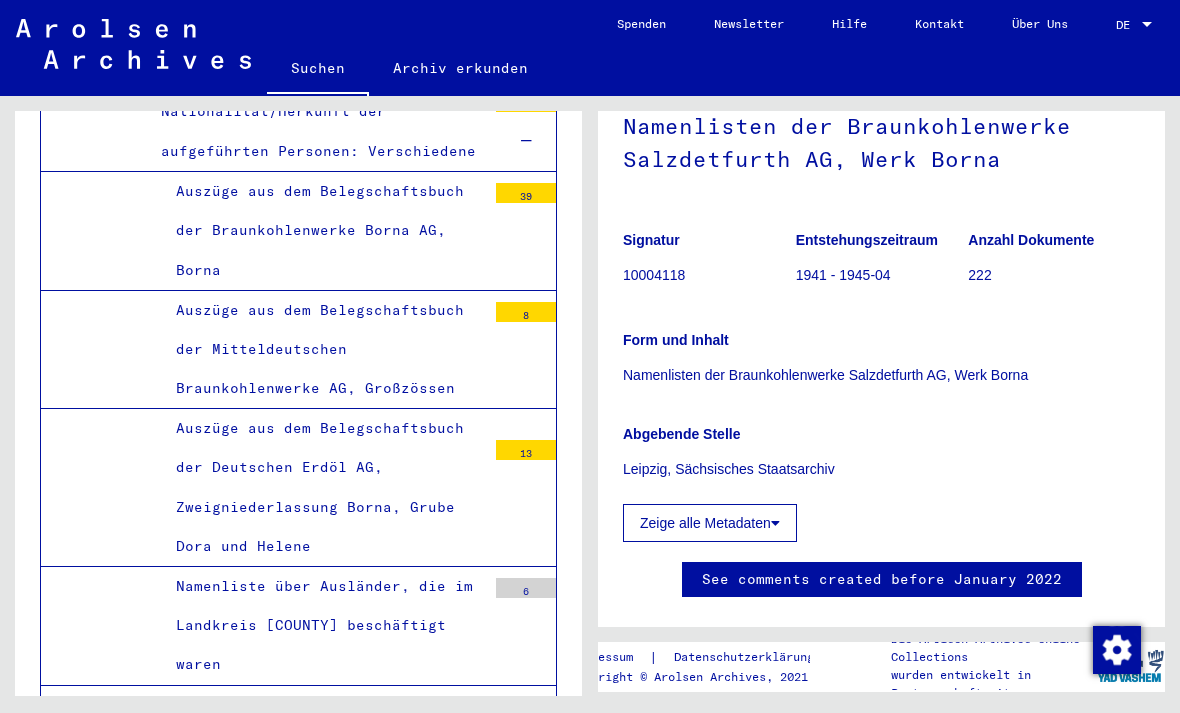 click on "222" 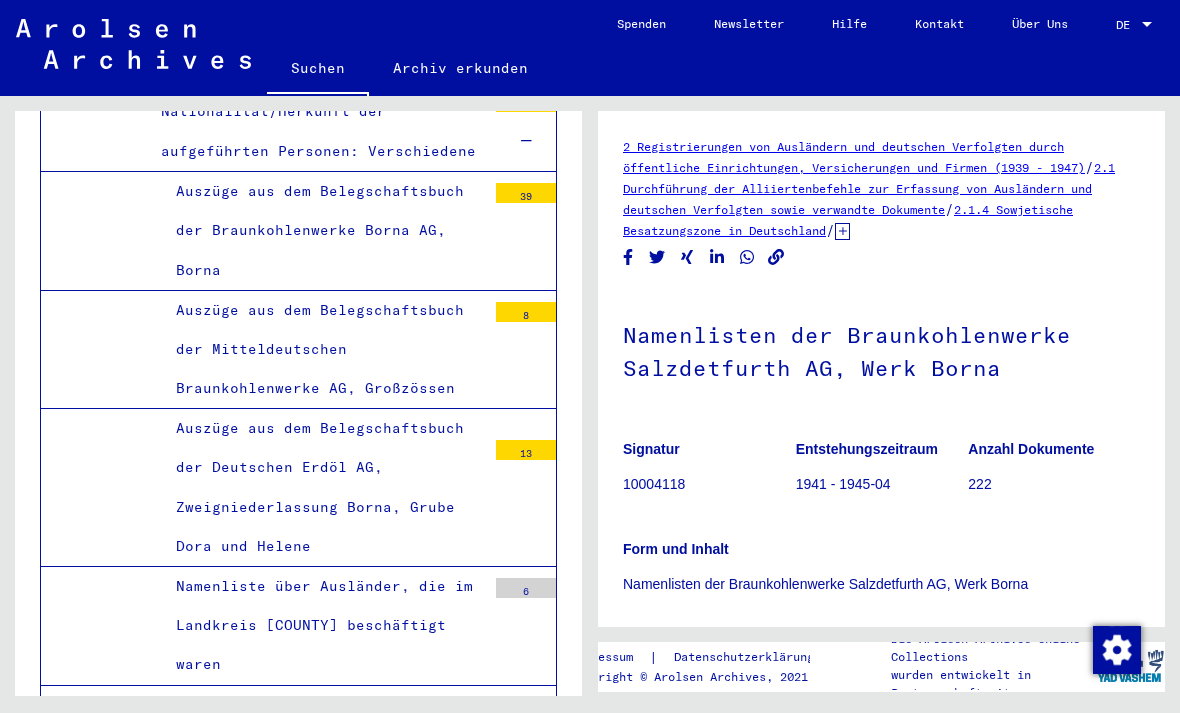 scroll, scrollTop: 0, scrollLeft: 0, axis: both 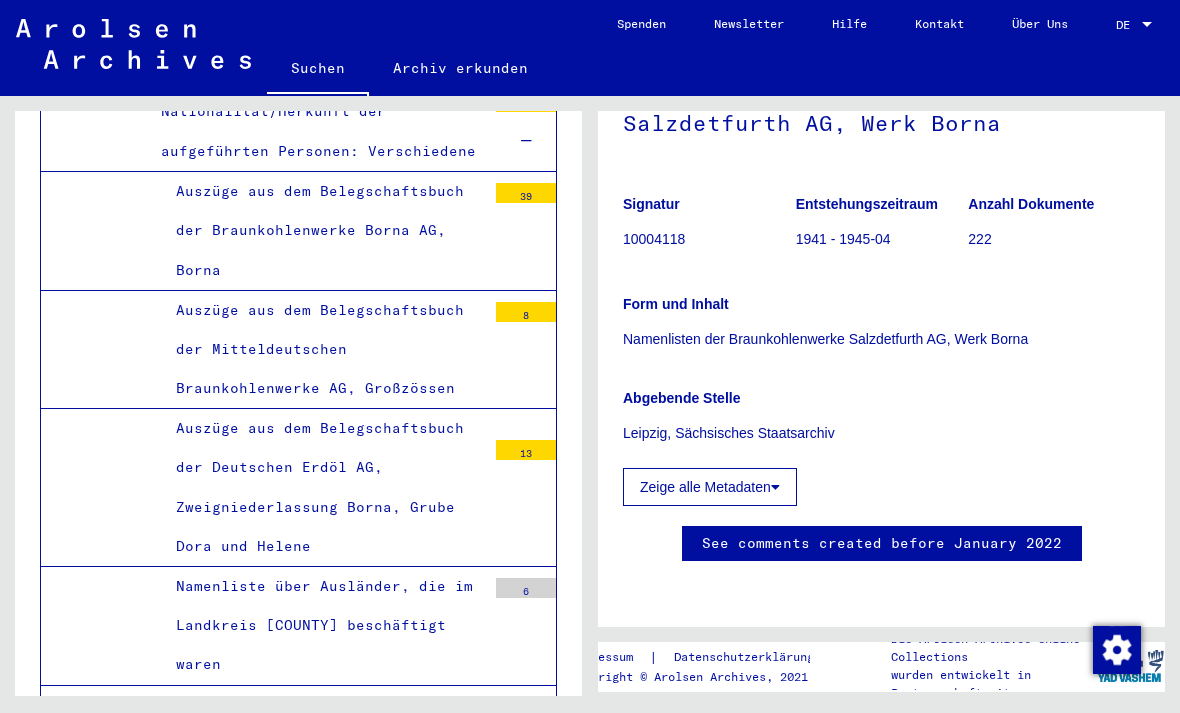 click on "Zeige alle Metadaten" 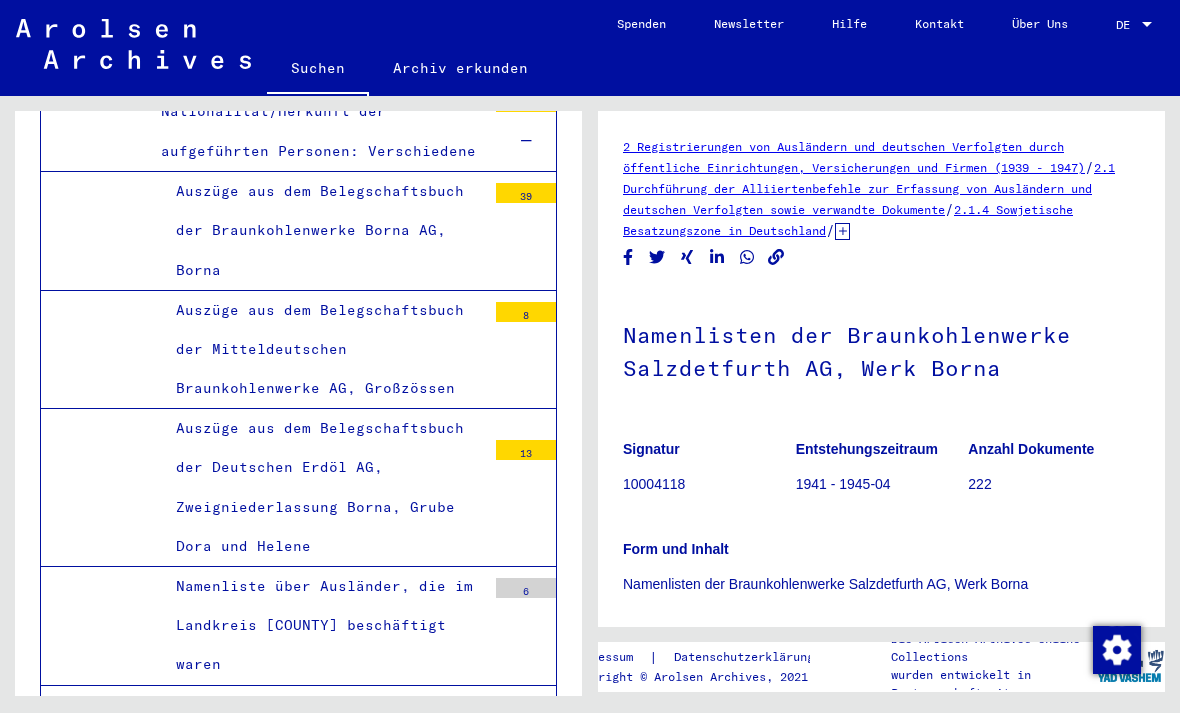 scroll, scrollTop: 0, scrollLeft: 0, axis: both 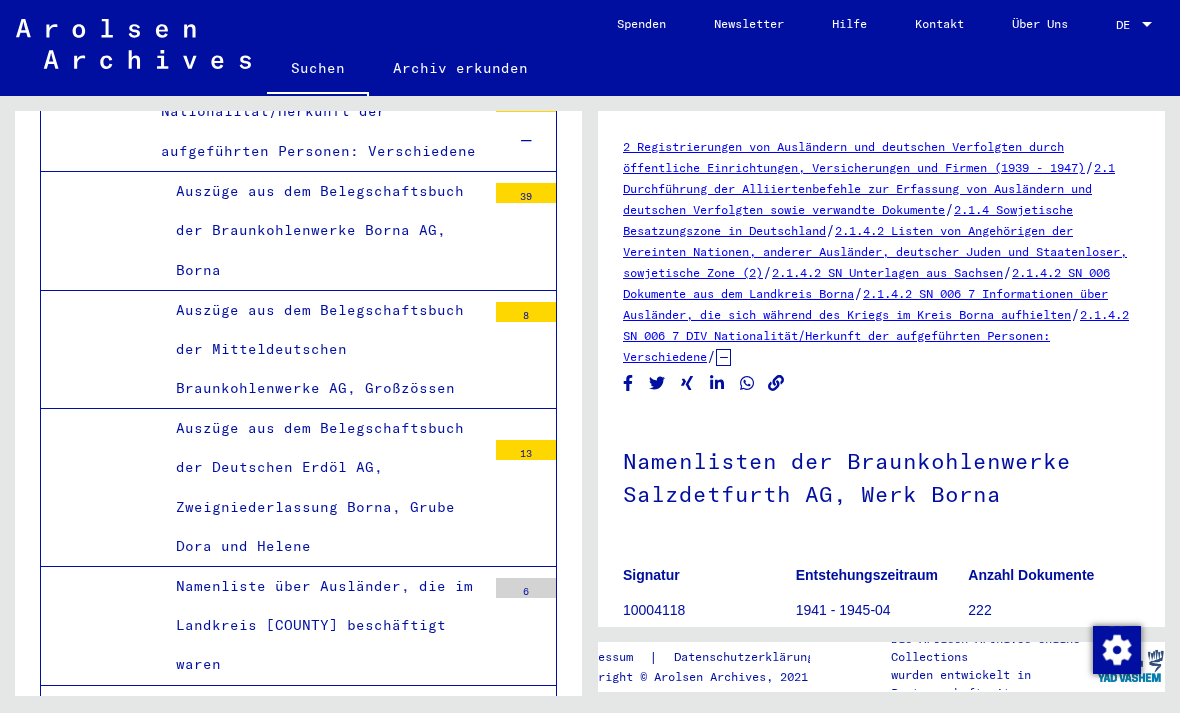 click on "2.1.4.2 SN 006 7 DIV Nationalität/Herkunft der aufgeführten Personen: Verschiedene" 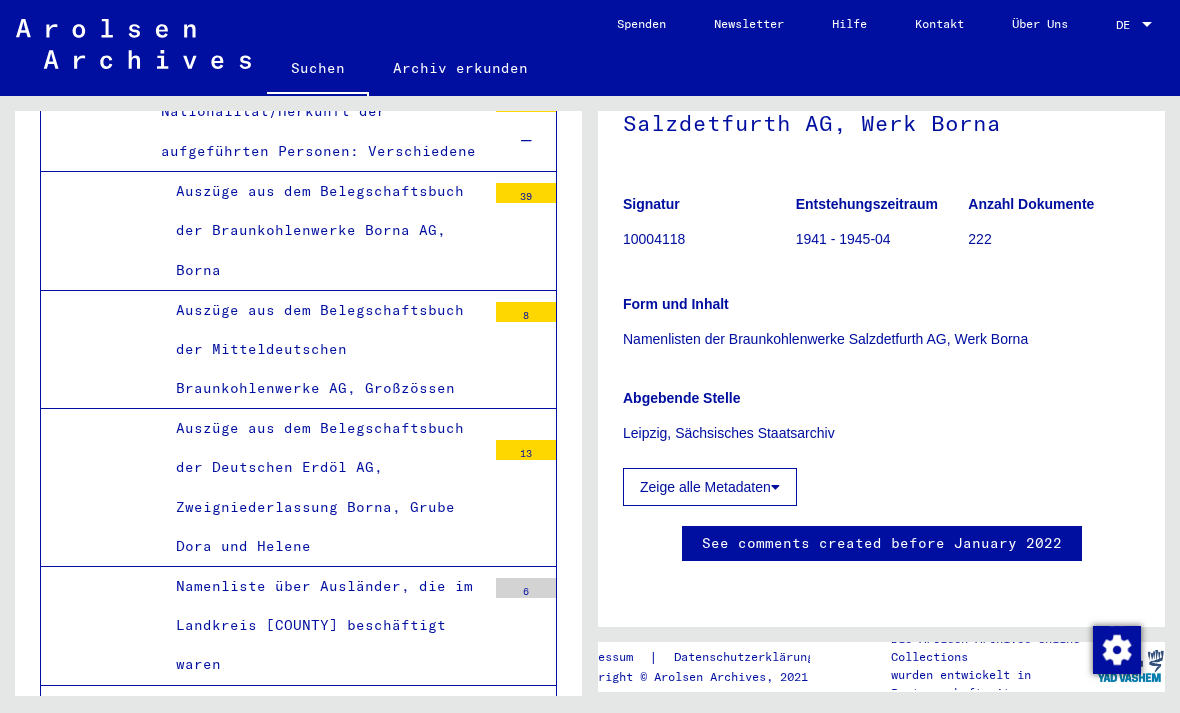 scroll, scrollTop: 921, scrollLeft: 0, axis: vertical 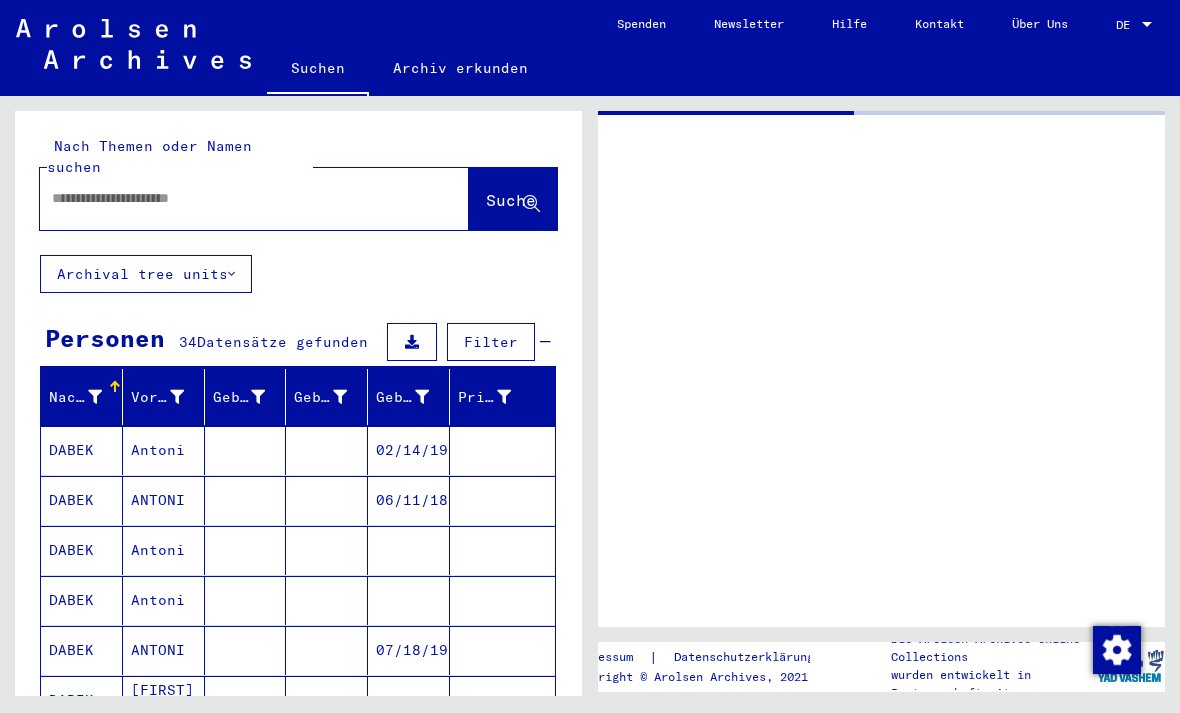 type on "********" 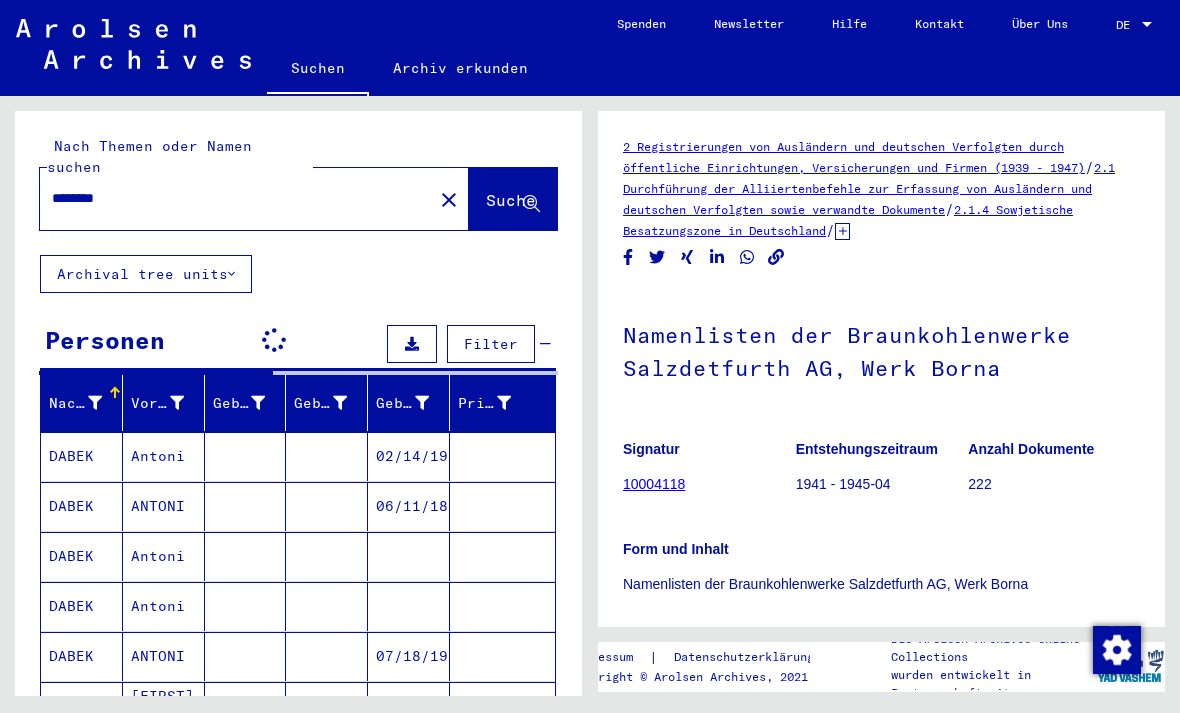 scroll, scrollTop: 0, scrollLeft: 0, axis: both 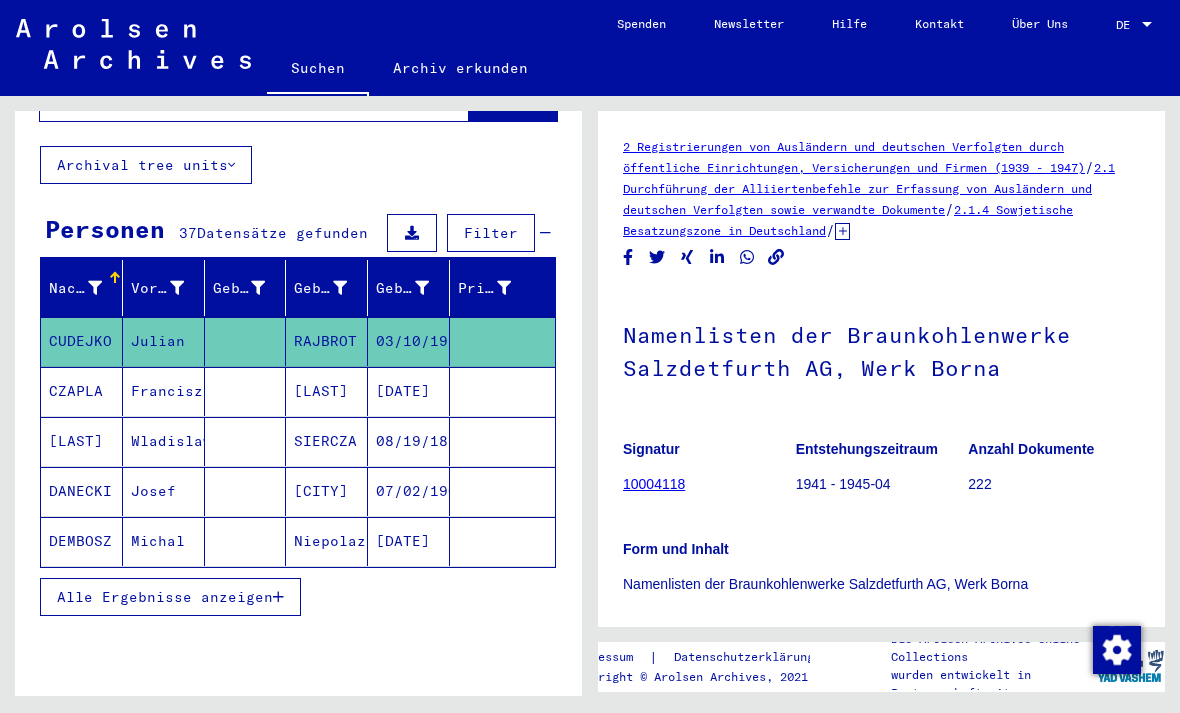 click on "Alle Ergebnisse anzeigen" at bounding box center (170, 597) 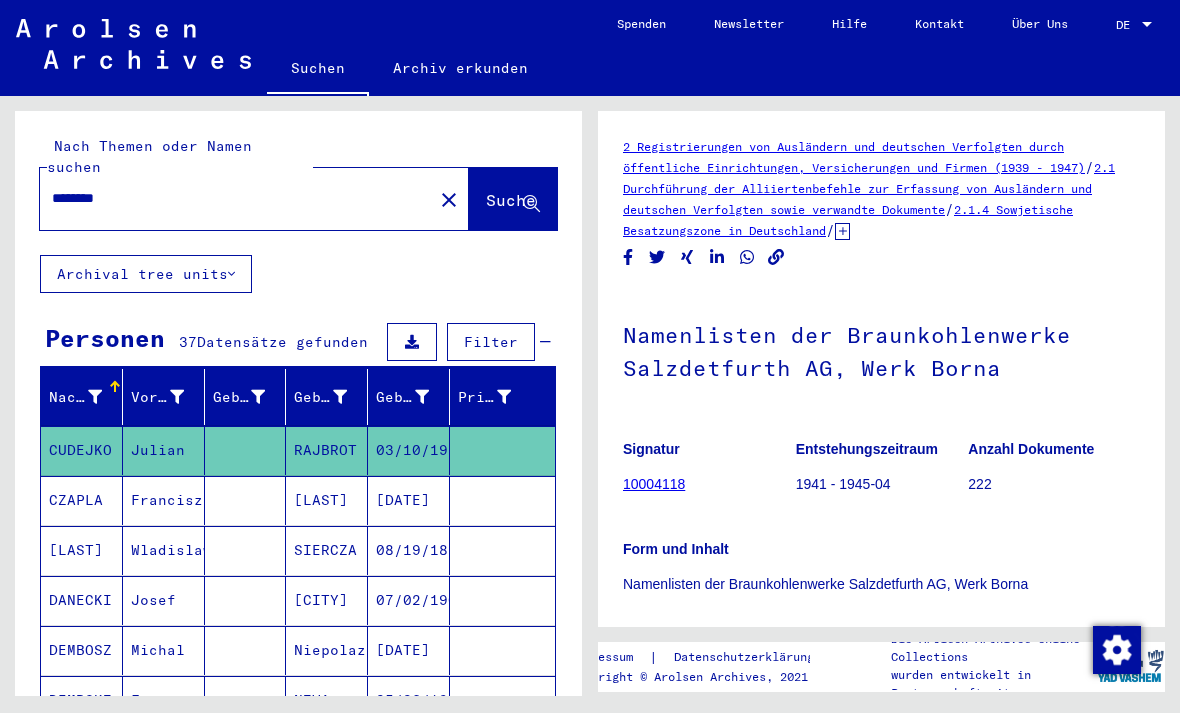 scroll, scrollTop: 0, scrollLeft: 0, axis: both 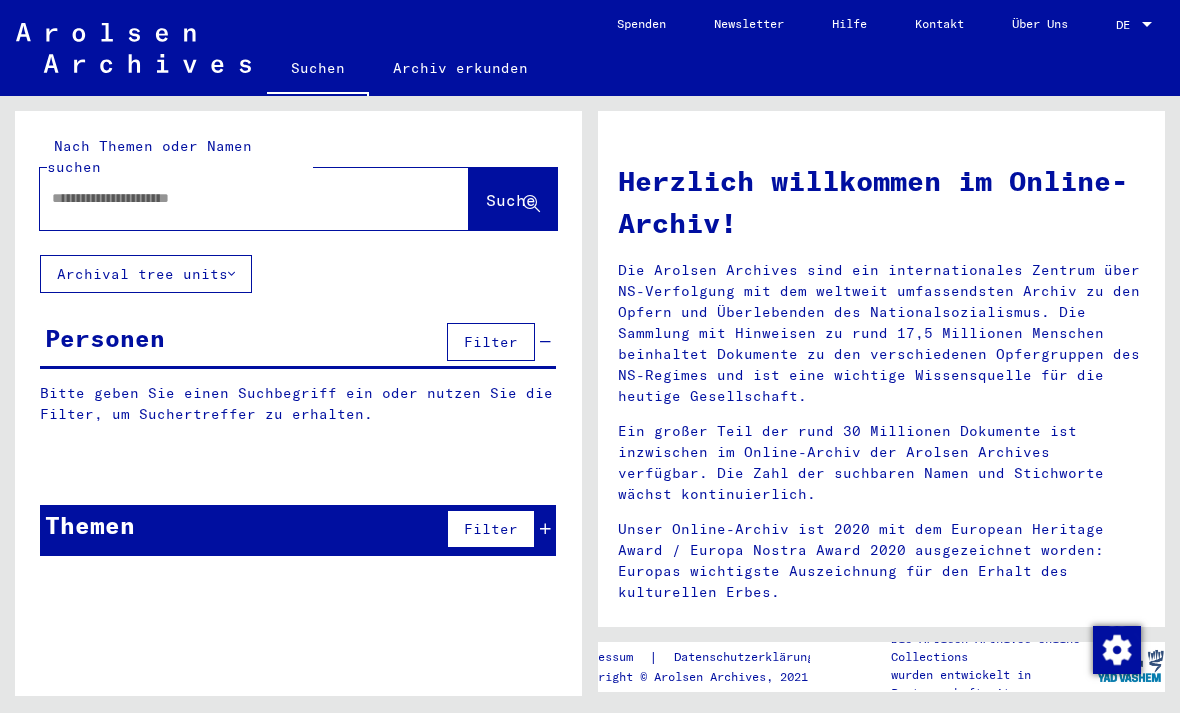 click at bounding box center (230, 198) 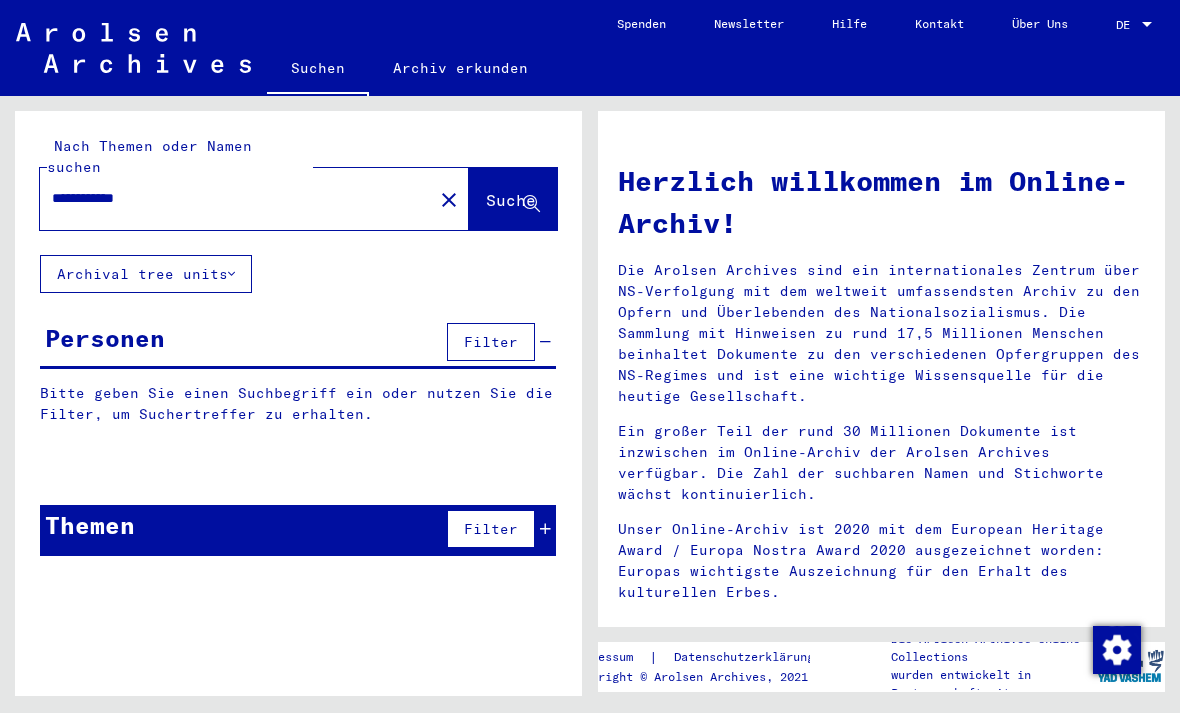 type on "**********" 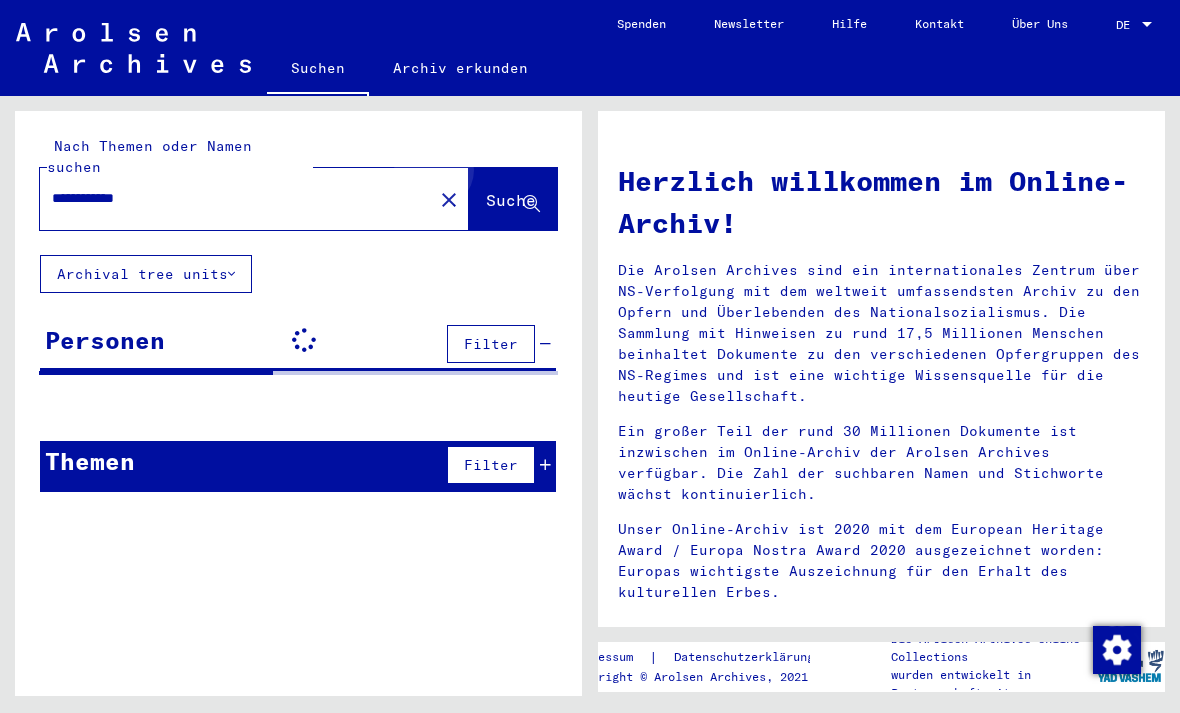 click on "Suche" 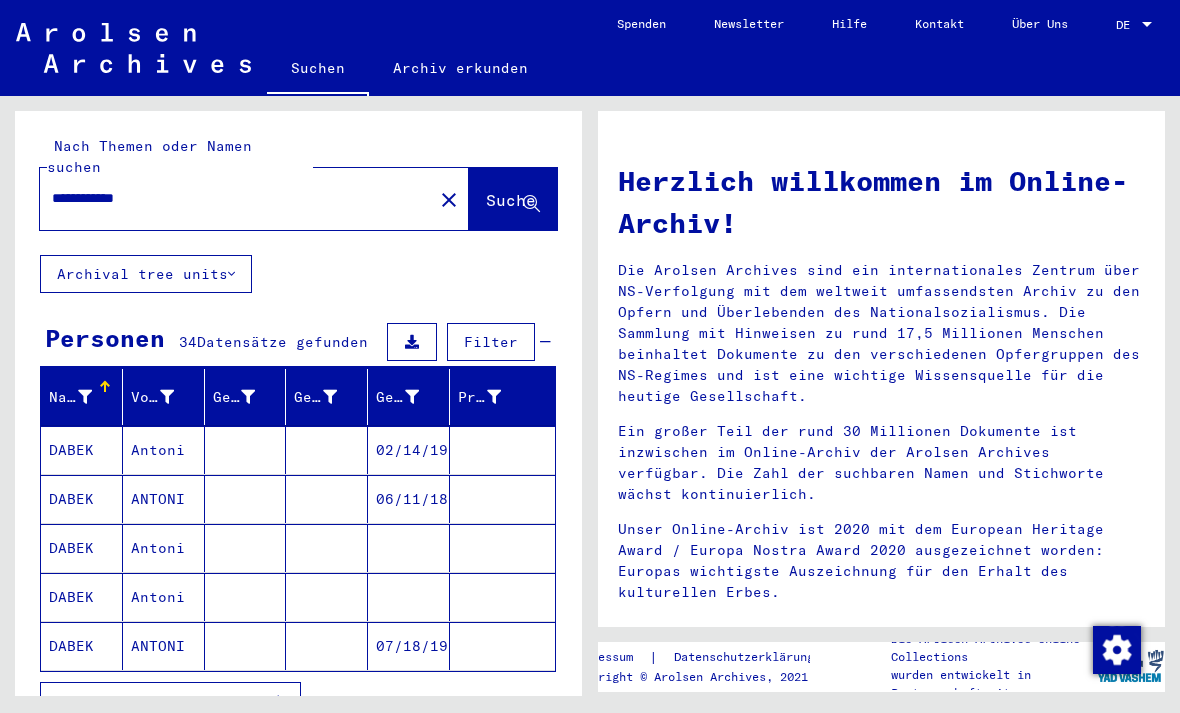 click on "Alle Ergebnisse anzeigen" at bounding box center (165, 701) 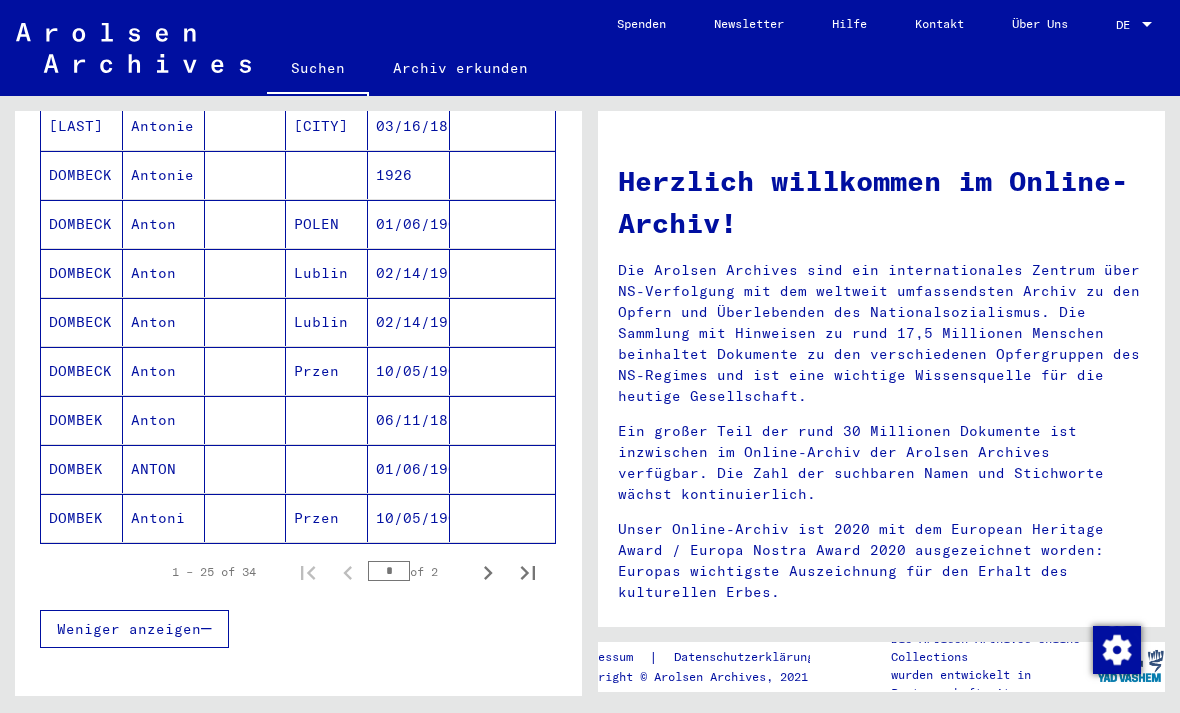 scroll, scrollTop: 1109, scrollLeft: 0, axis: vertical 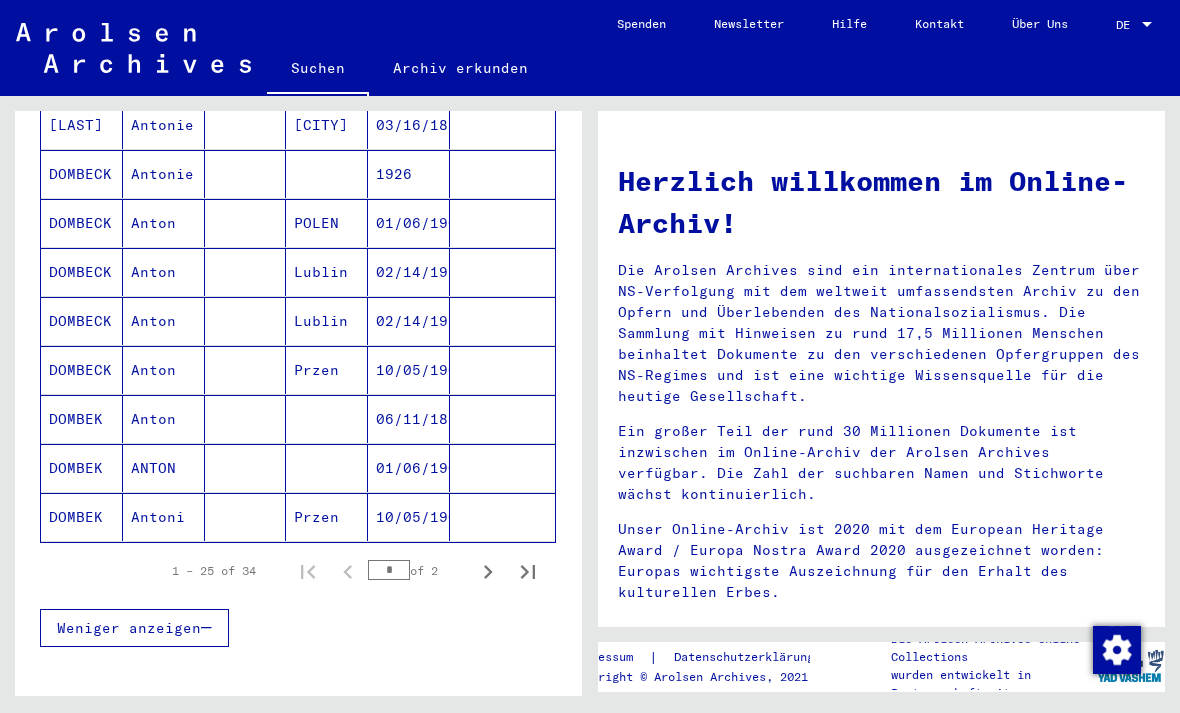 click on "10/05/1901" 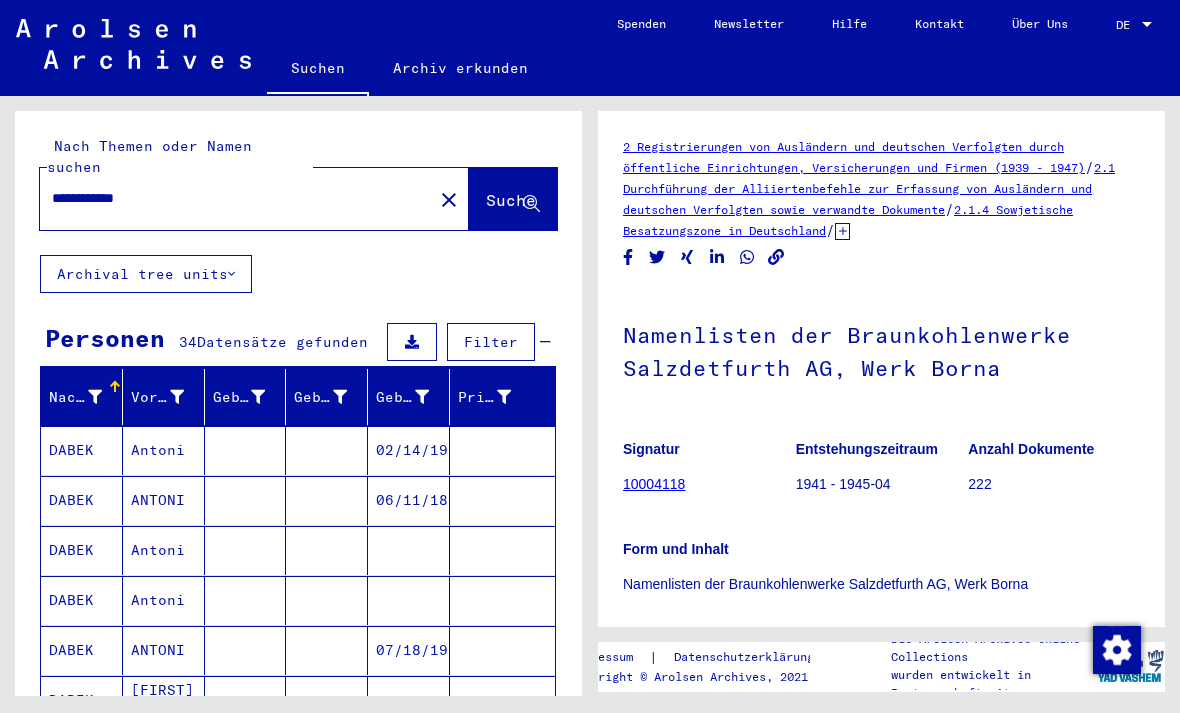 scroll, scrollTop: 0, scrollLeft: 0, axis: both 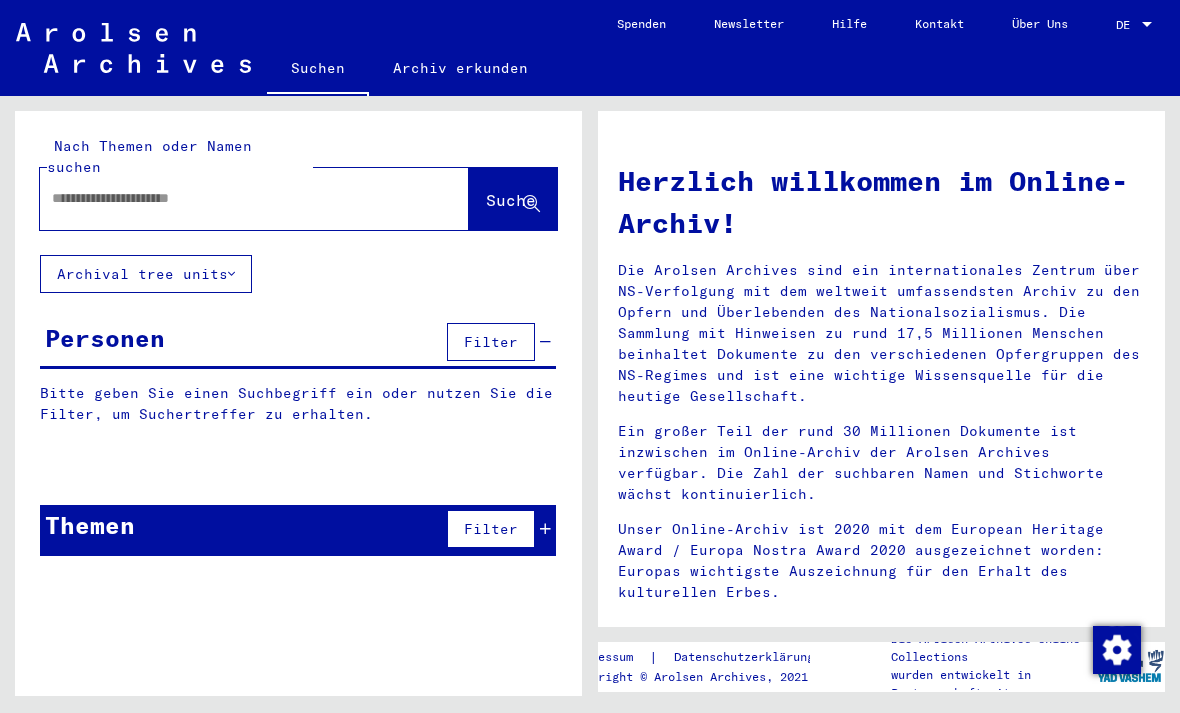 click at bounding box center [230, 198] 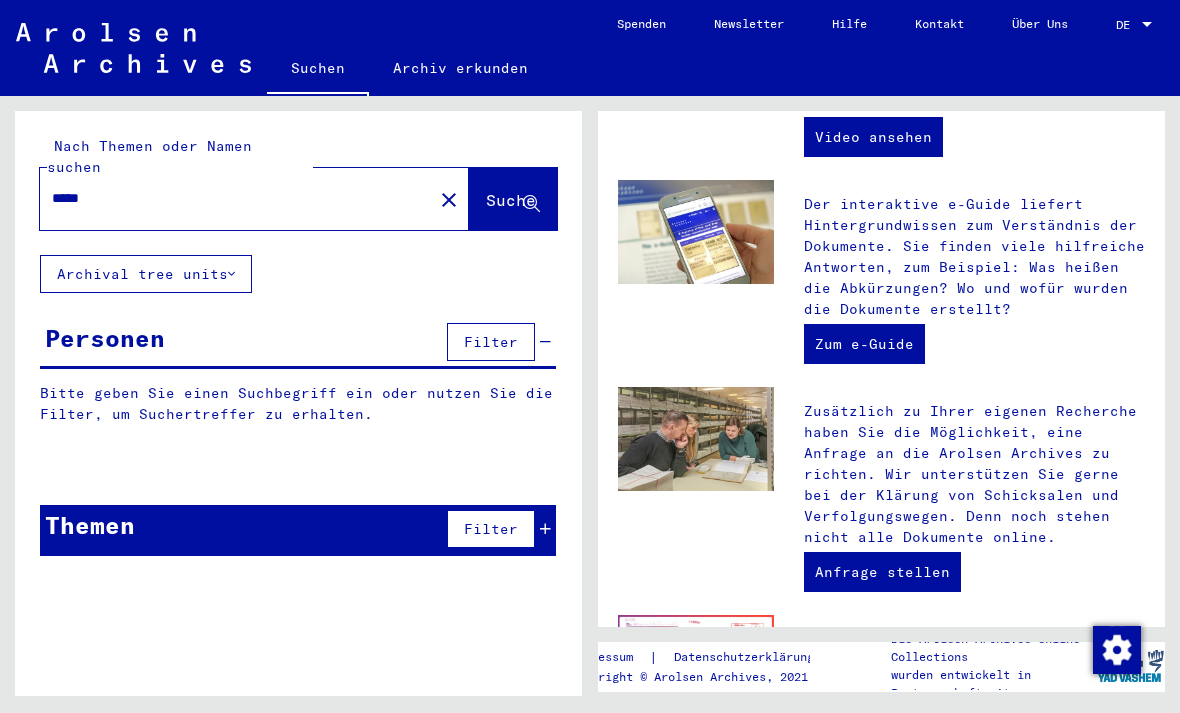 scroll, scrollTop: 635, scrollLeft: 0, axis: vertical 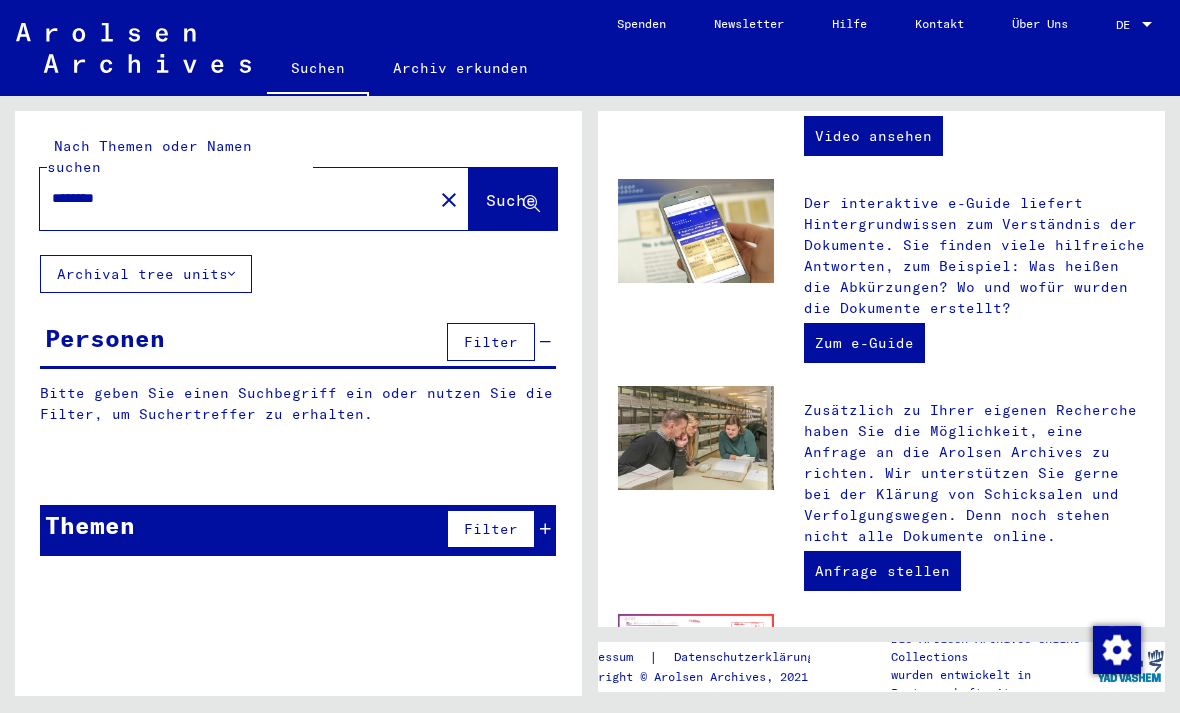 type on "********" 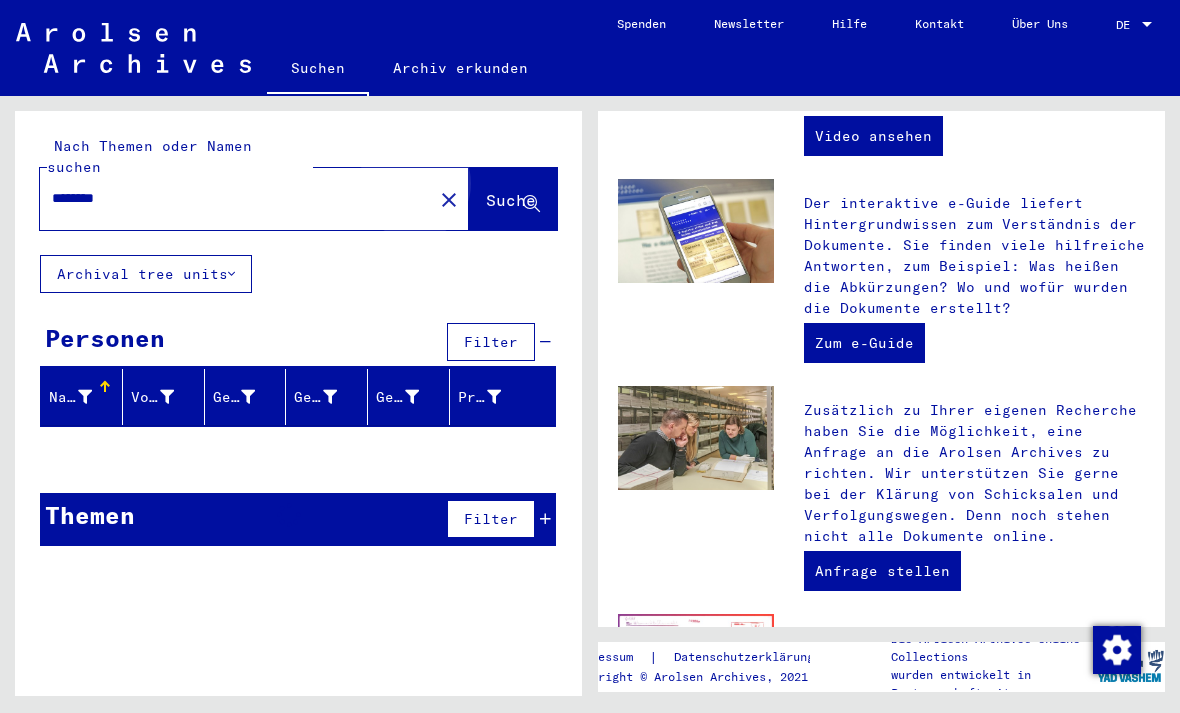 click on "Suche" 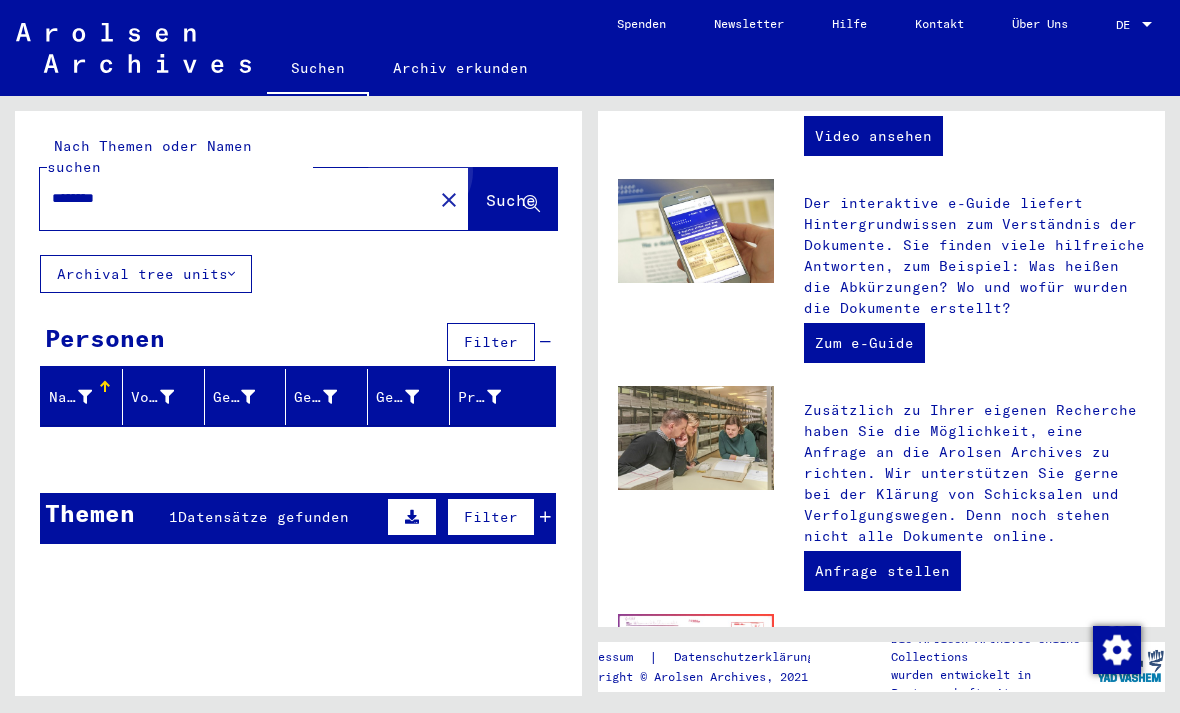 click on "Suche" 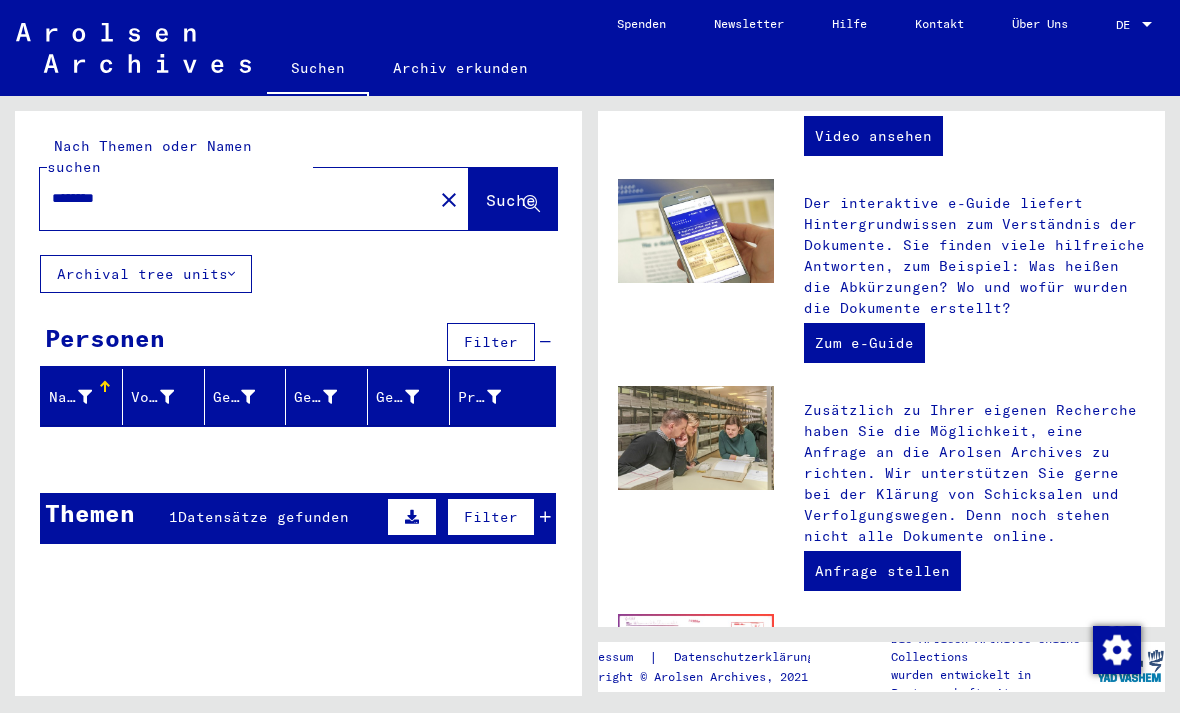 click at bounding box center (85, 397) 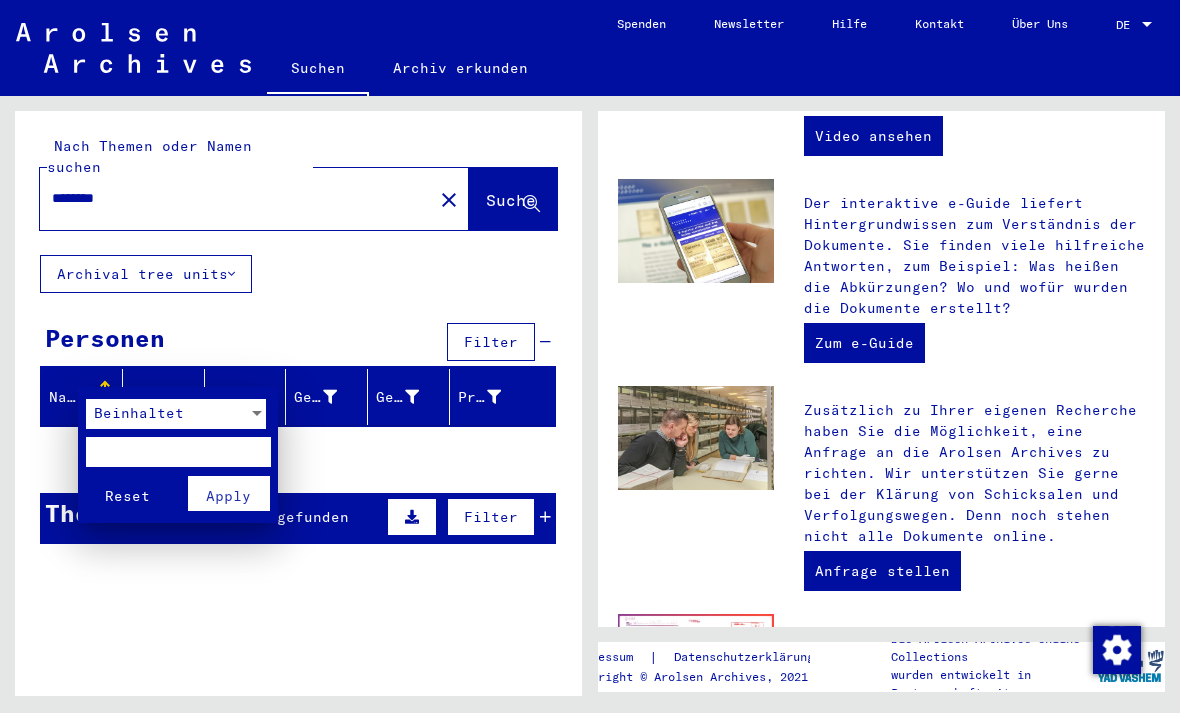 click at bounding box center [590, 356] 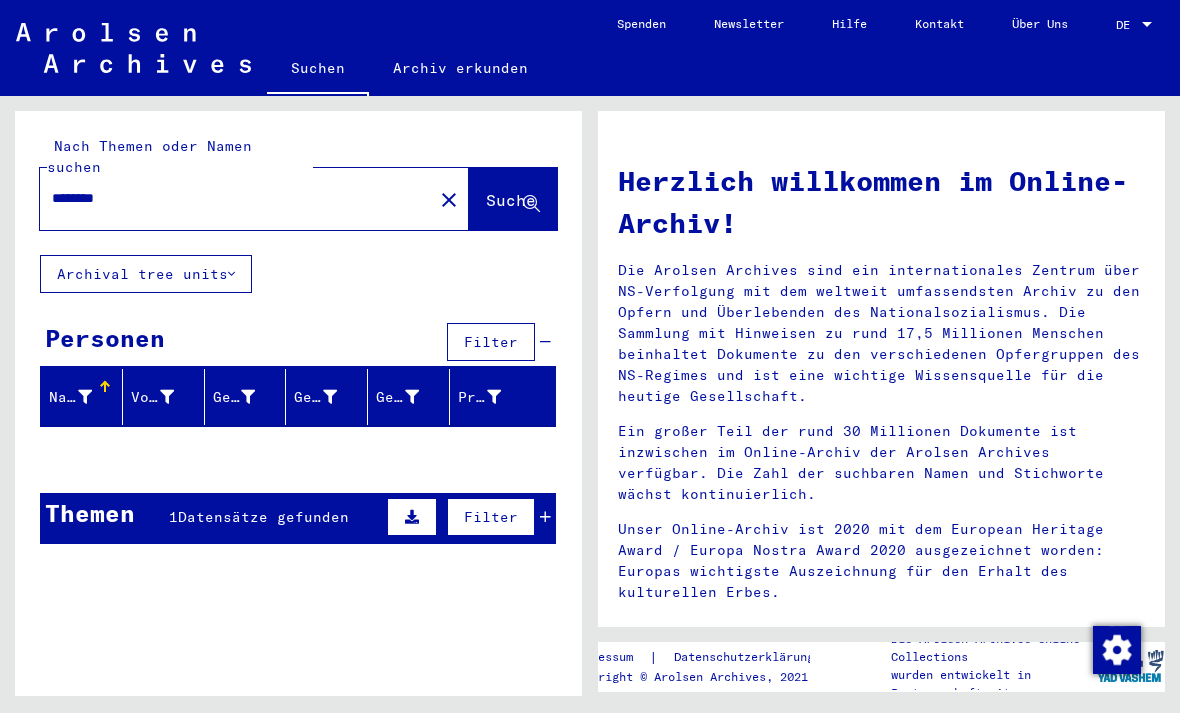 scroll, scrollTop: 0, scrollLeft: 0, axis: both 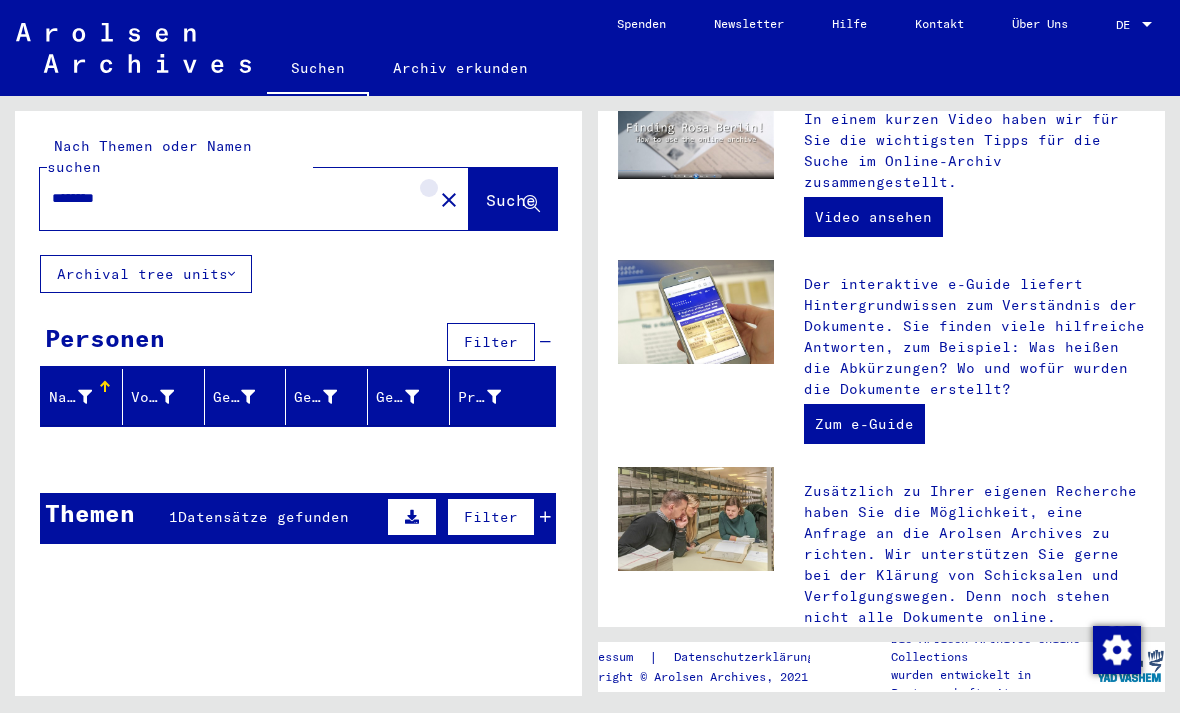 click on "close" 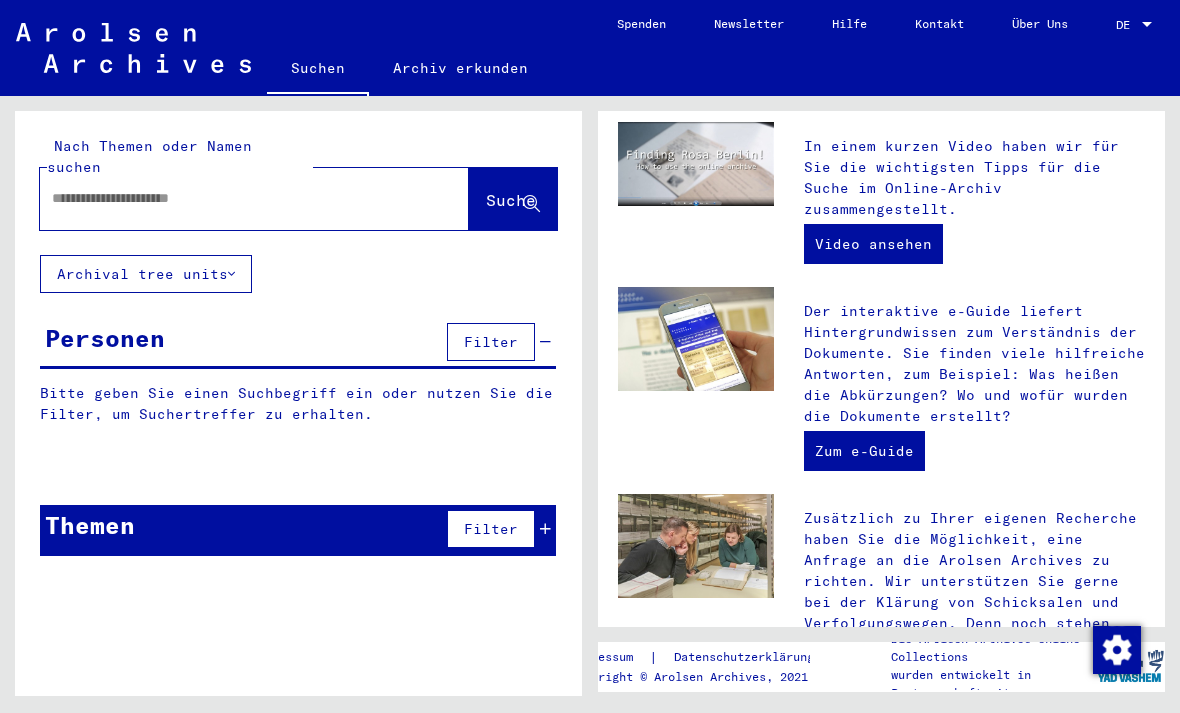 click at bounding box center (230, 198) 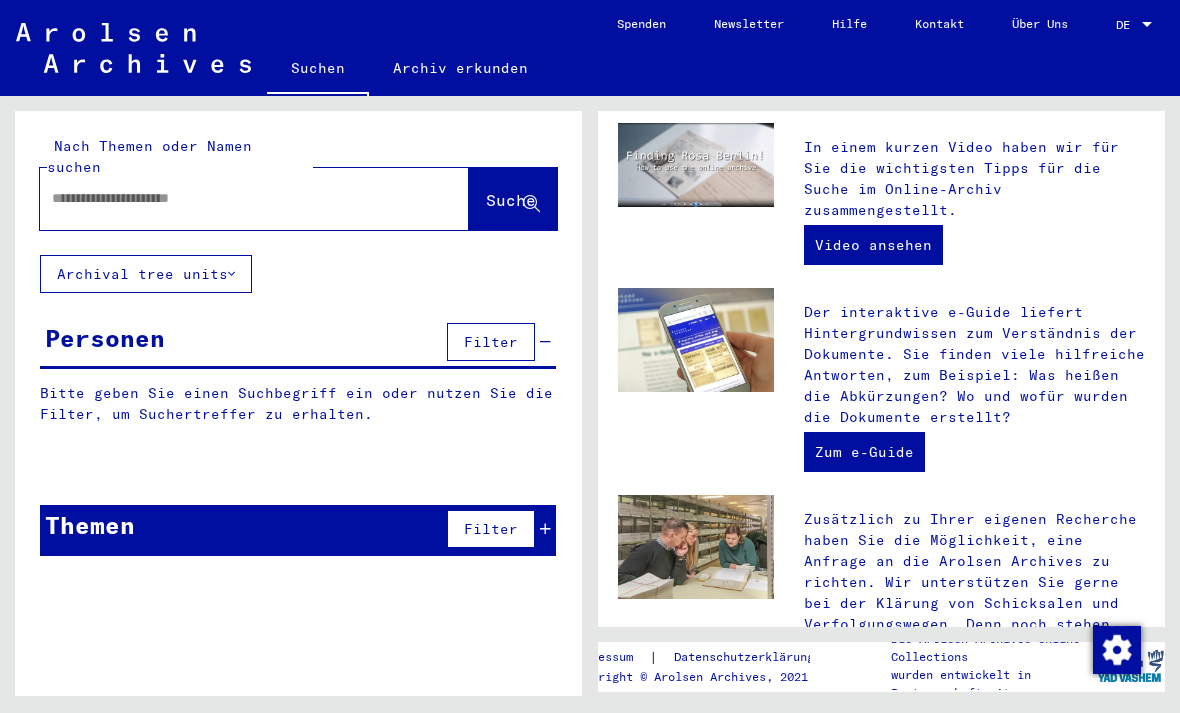 scroll, scrollTop: 526, scrollLeft: 0, axis: vertical 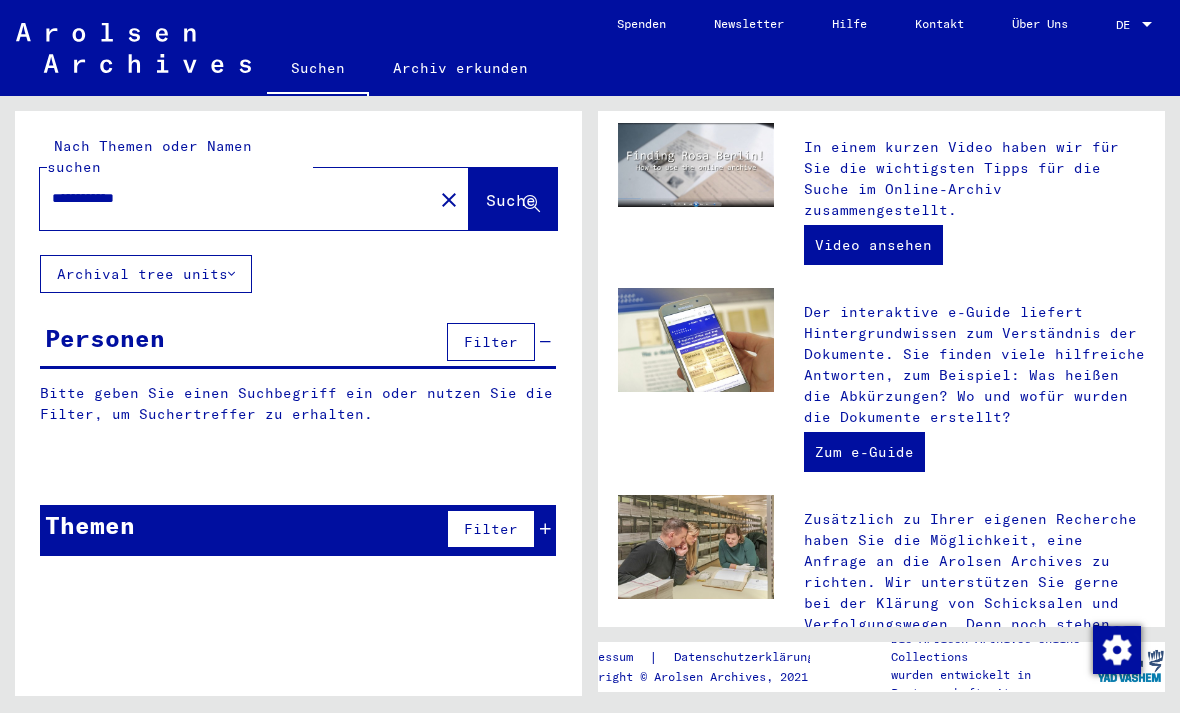 type on "**********" 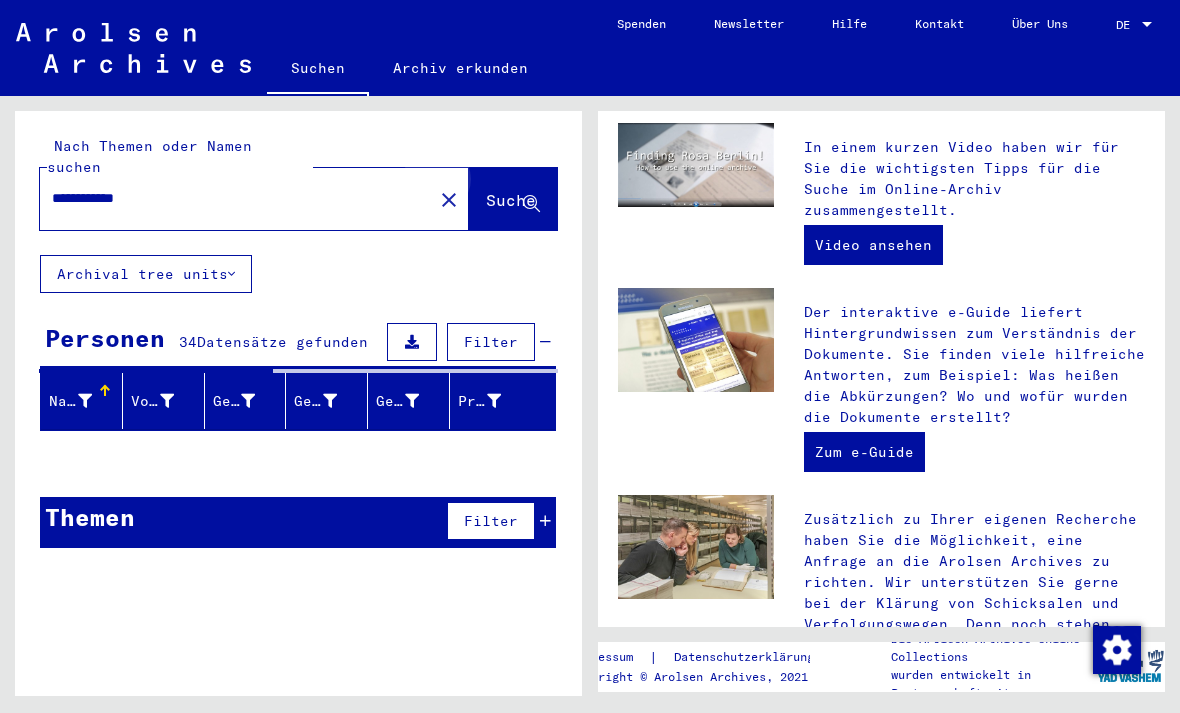 scroll, scrollTop: 5, scrollLeft: 0, axis: vertical 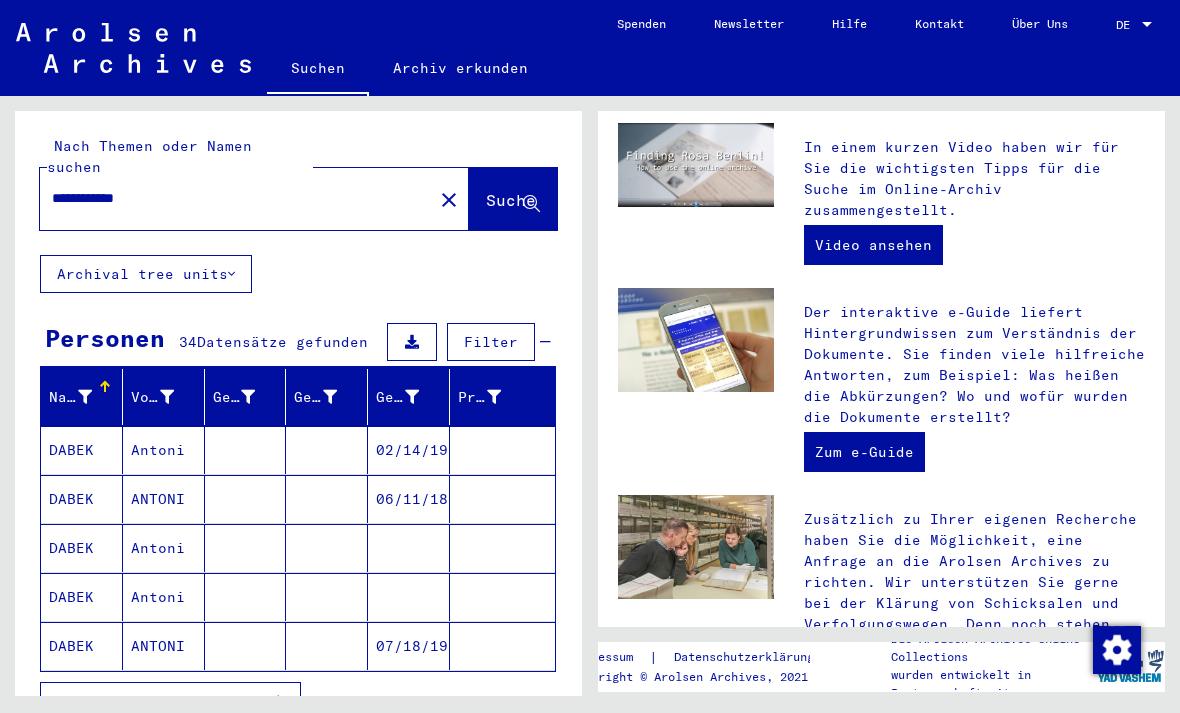 click on "Suche" 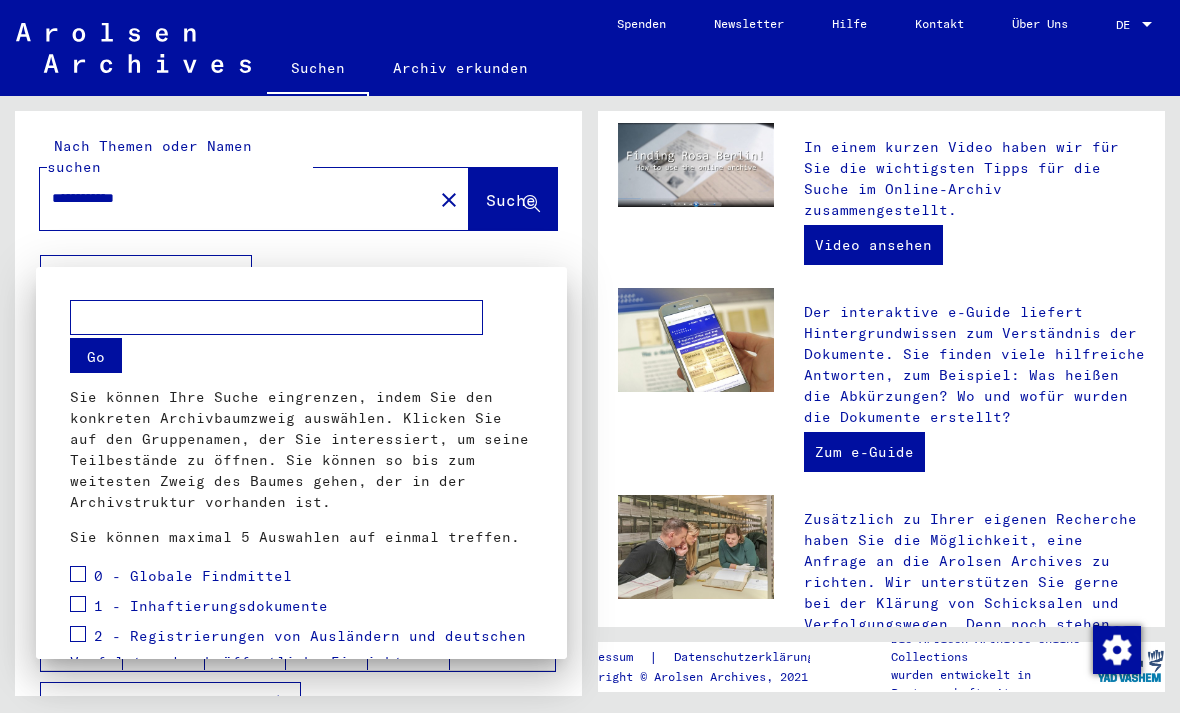 scroll, scrollTop: 0, scrollLeft: 0, axis: both 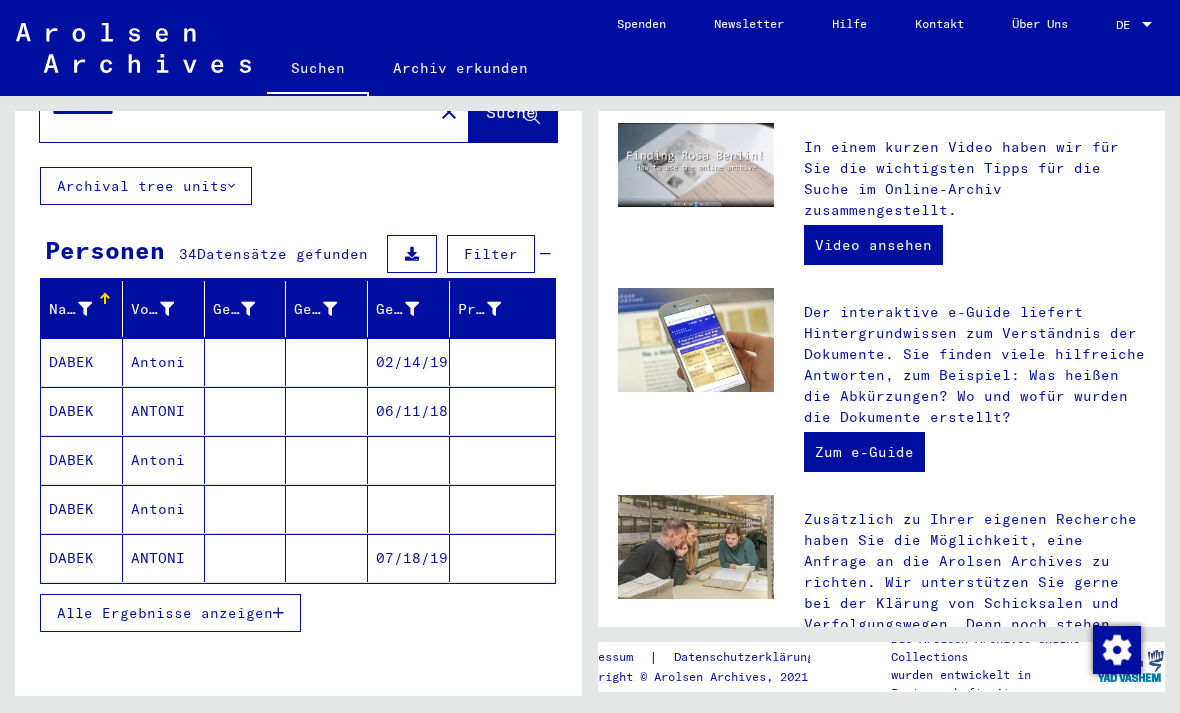 click on "Alle Ergebnisse anzeigen" at bounding box center [165, 613] 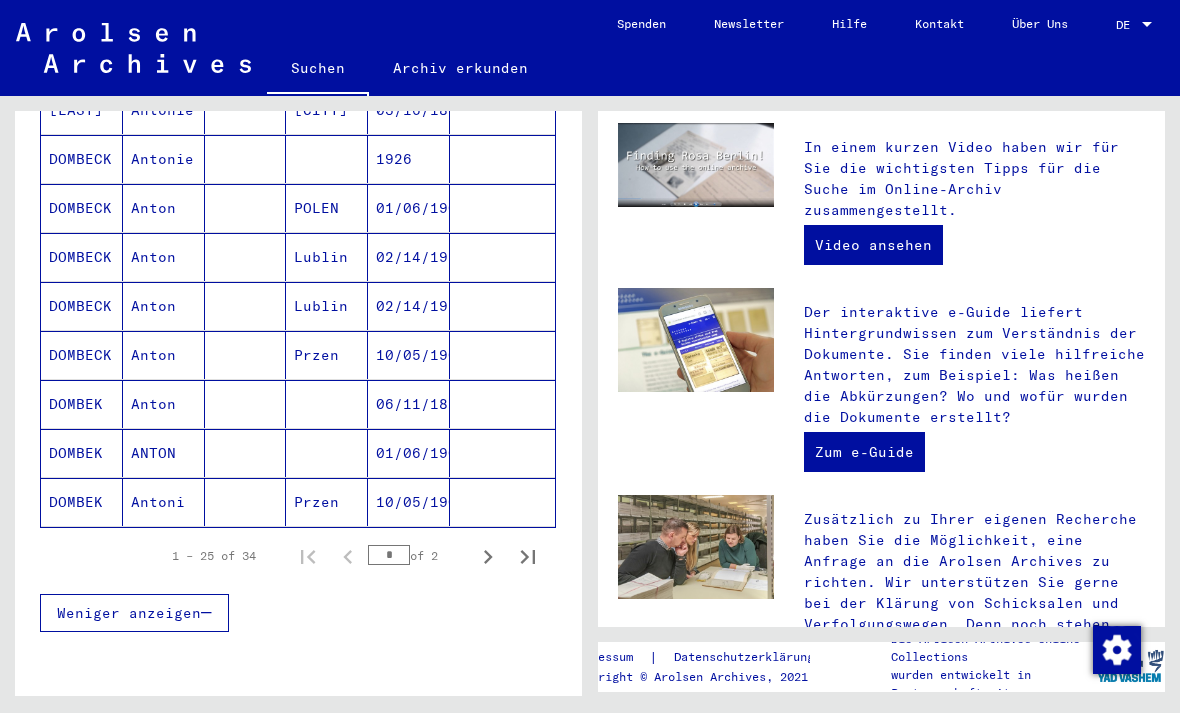 click 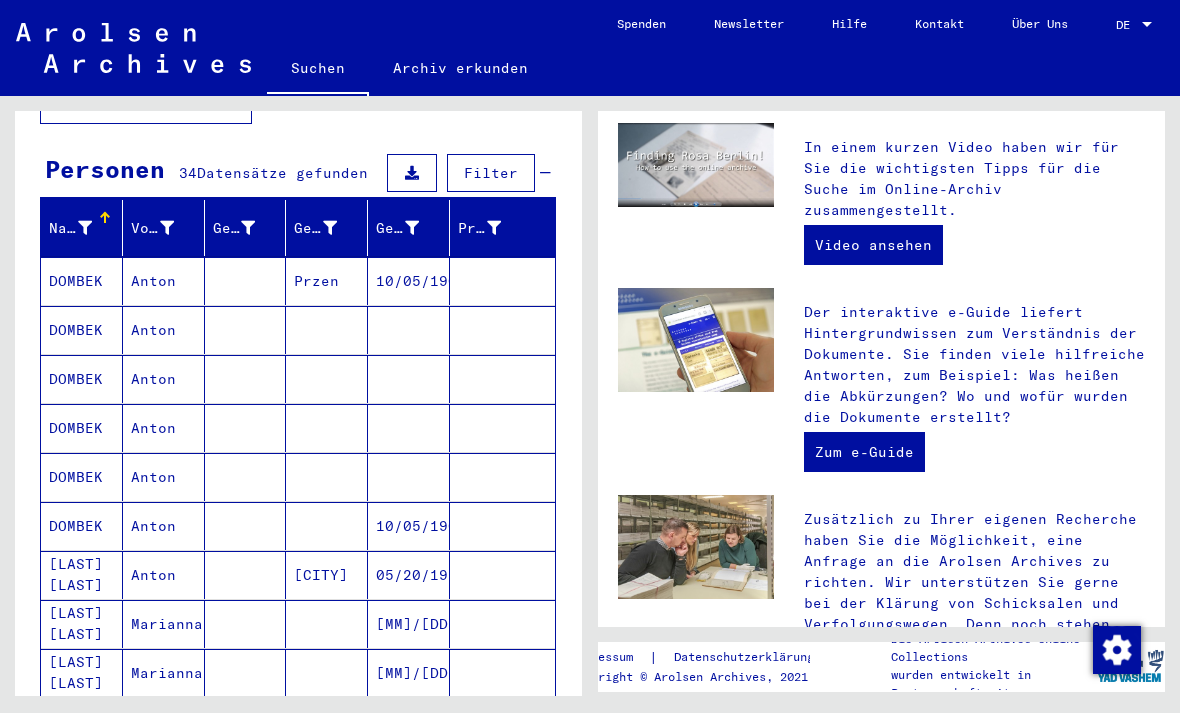 scroll, scrollTop: 168, scrollLeft: 0, axis: vertical 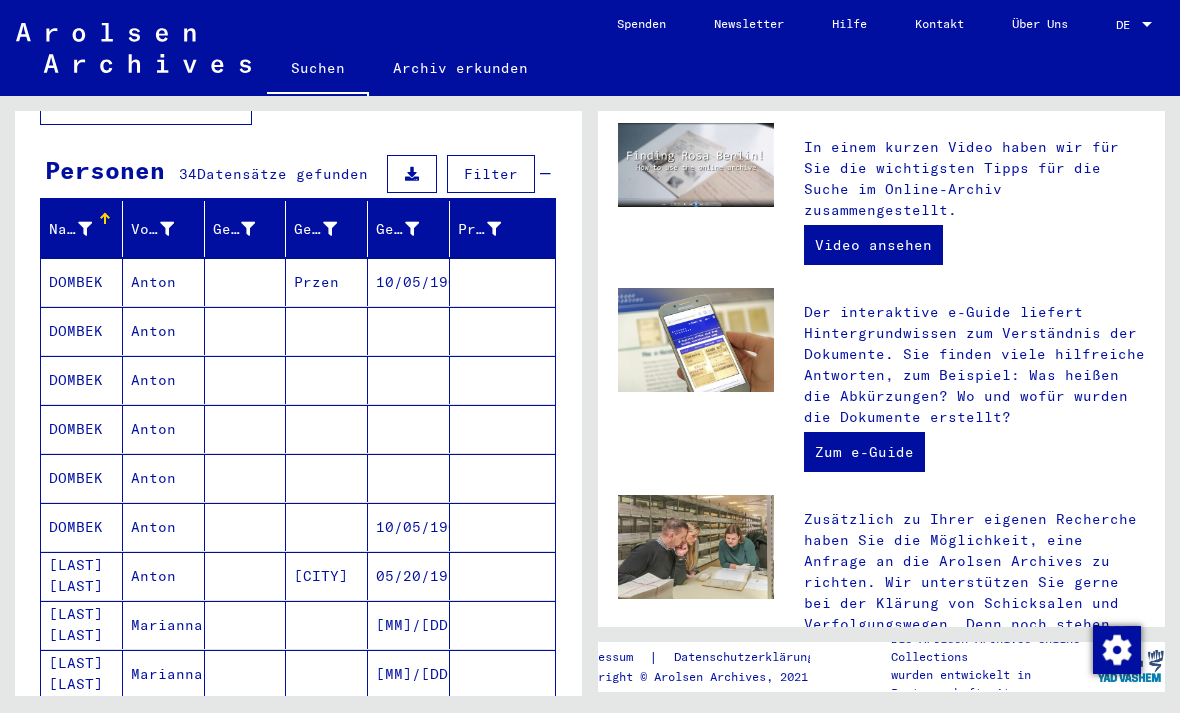 click on "DOMBEK" at bounding box center (82, 331) 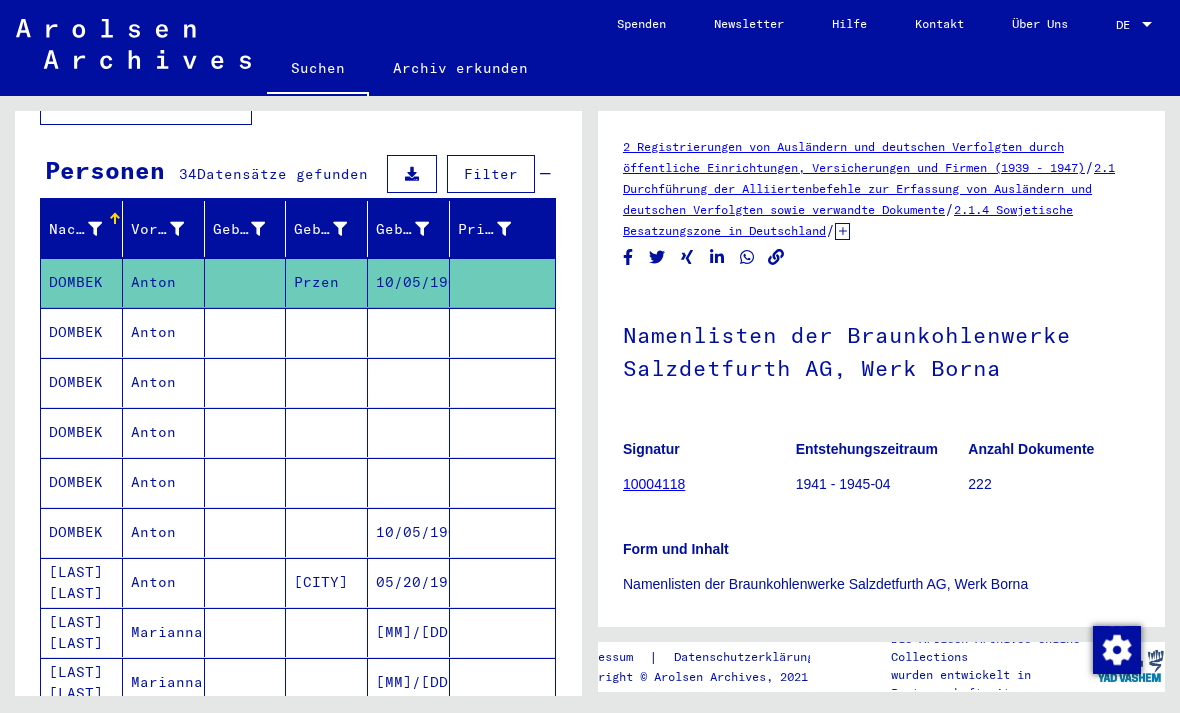 scroll, scrollTop: 0, scrollLeft: 0, axis: both 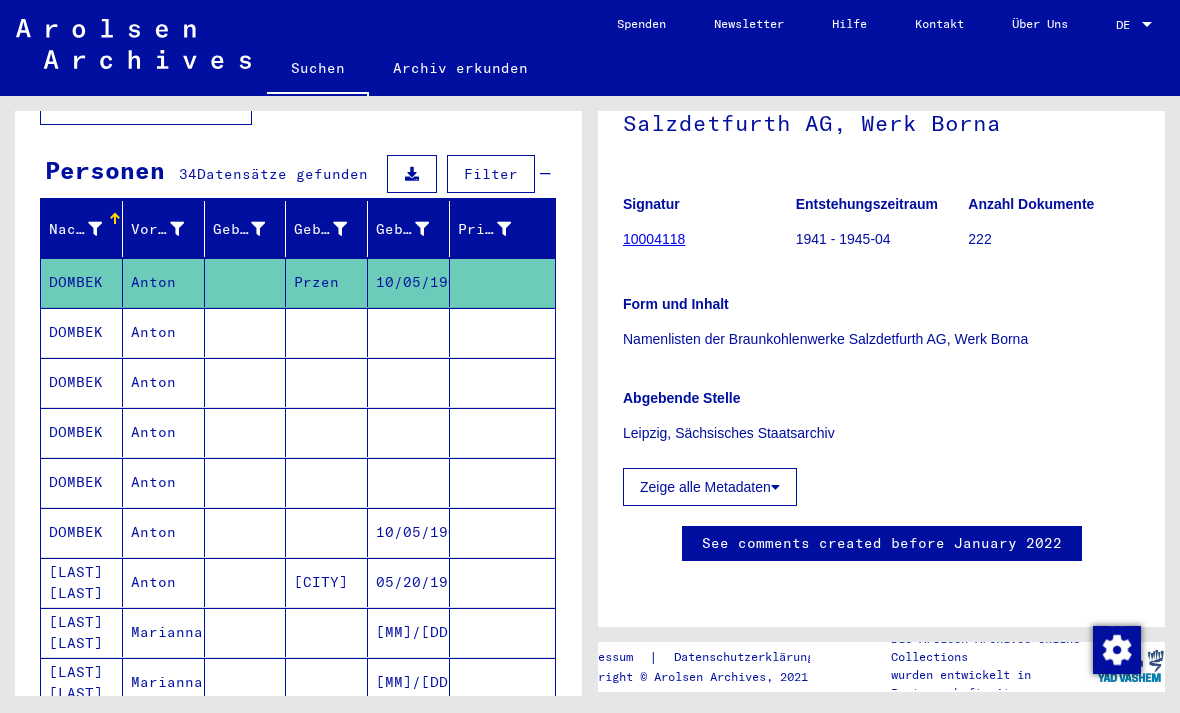 click on "Anzahl Dokumente" 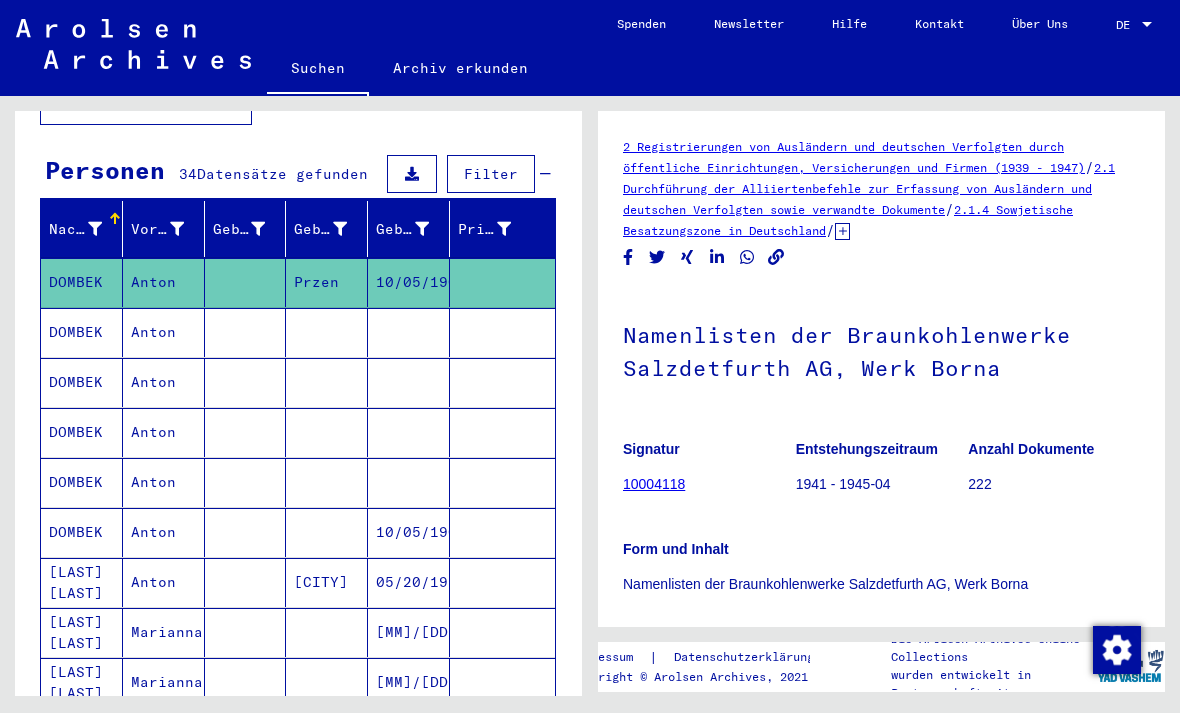 scroll, scrollTop: 0, scrollLeft: 0, axis: both 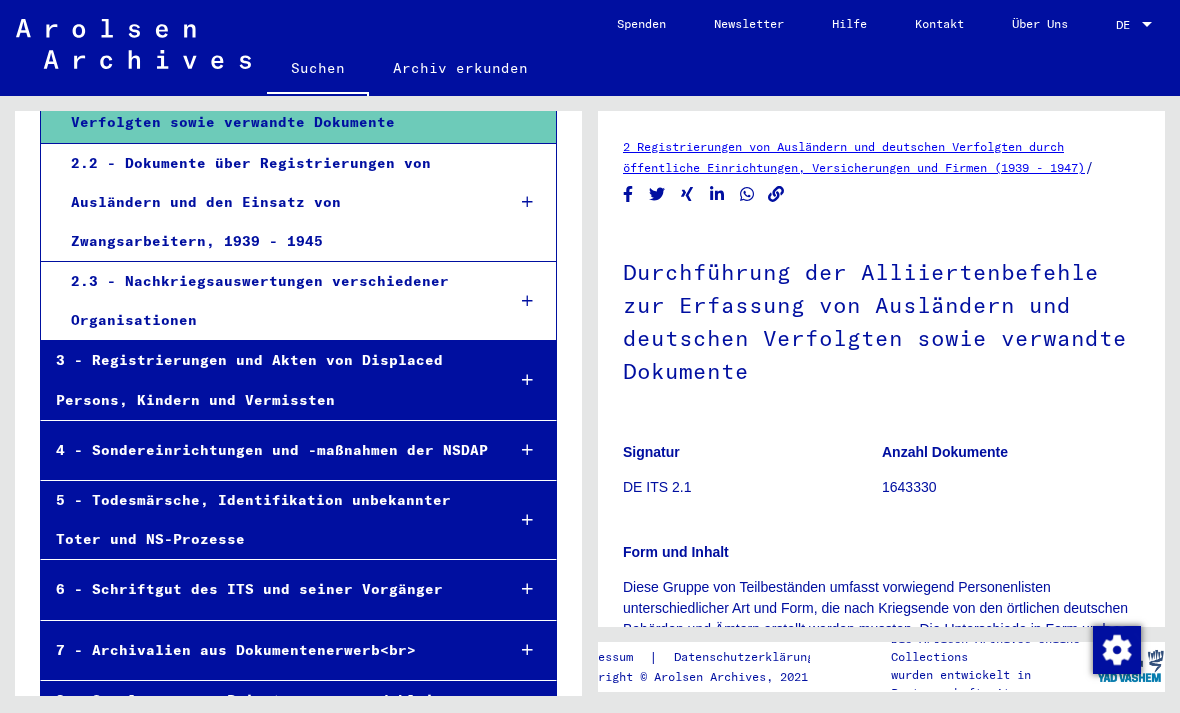click on "2.2 - Dokumente über Registrierungen von Ausländern und den Einsatz von Zwangsarbeitern, 1939 - 1945" at bounding box center [272, 203] 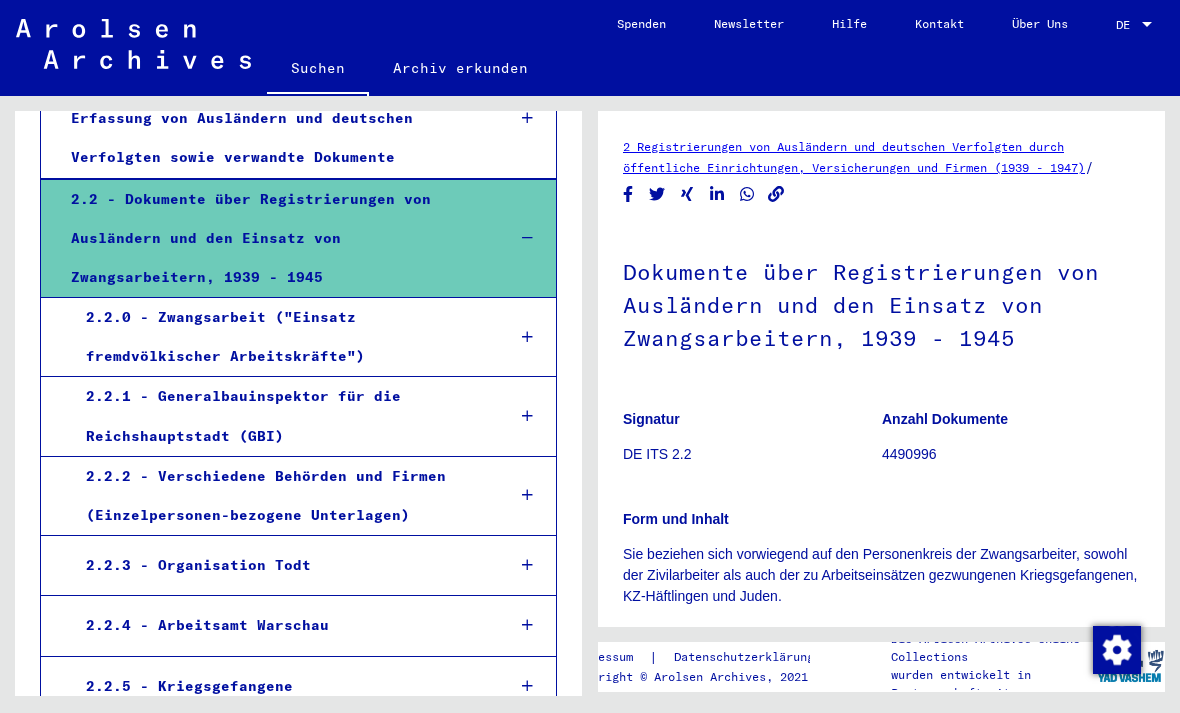 scroll, scrollTop: 447, scrollLeft: 0, axis: vertical 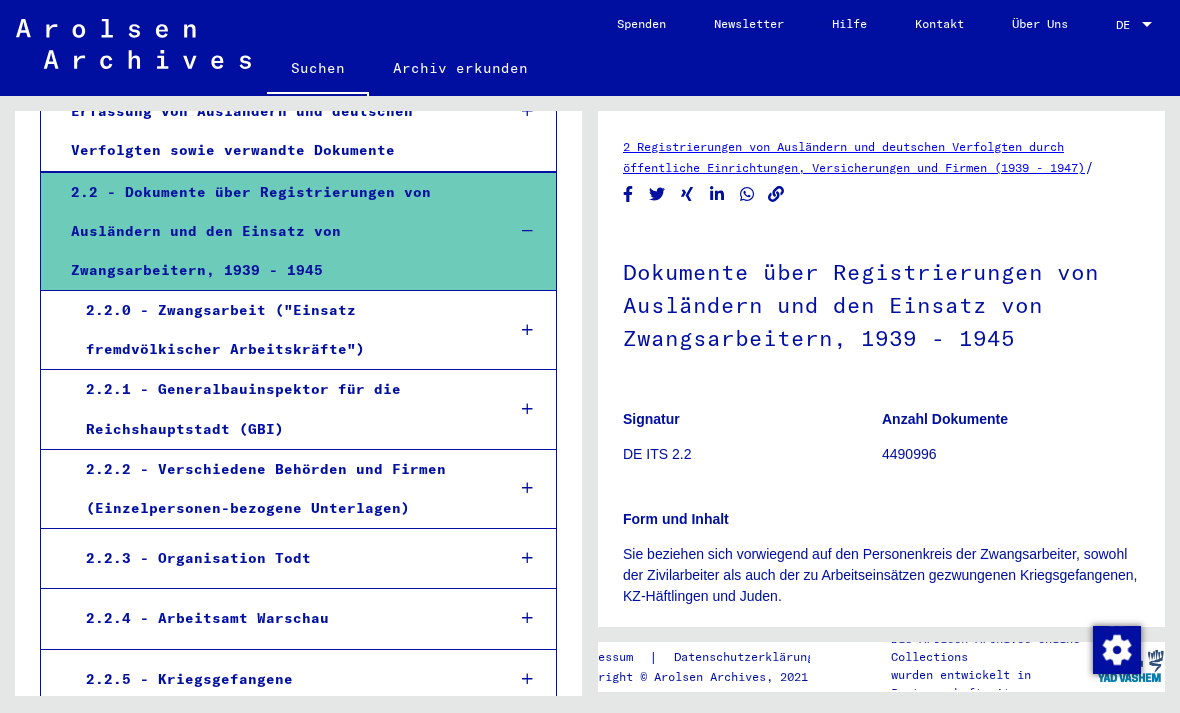 click on "2.2.0 - Zwangsarbeit ("Einsatz fremdvölkischer Arbeitskräfte")" at bounding box center [280, 330] 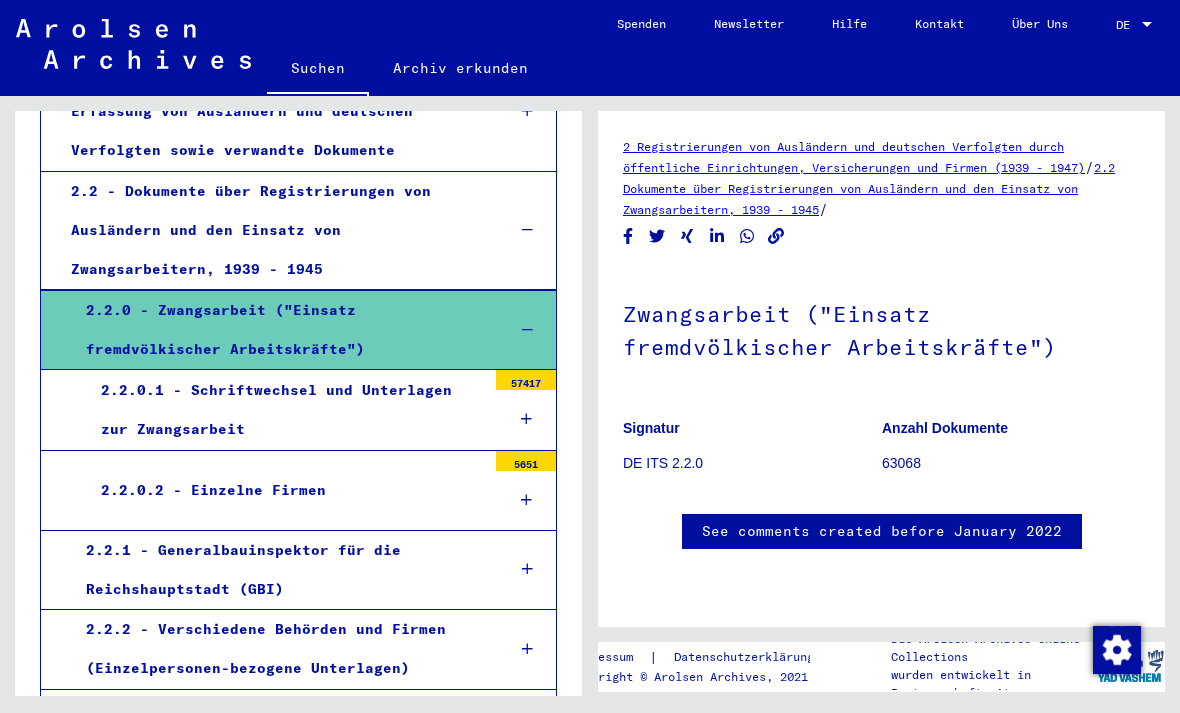 scroll, scrollTop: 59, scrollLeft: 0, axis: vertical 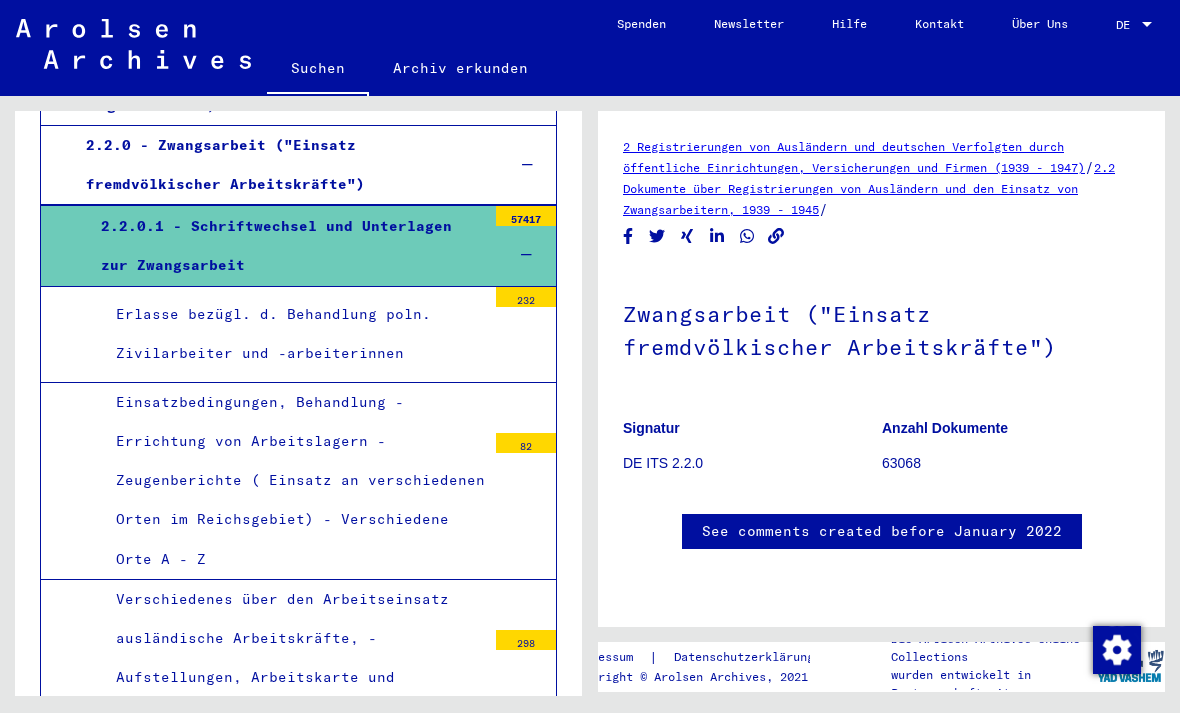 click on "Erlasse bezügl. d. Behandlung poln. Zivilarbeiter und -arbeiterinnen" at bounding box center [293, 334] 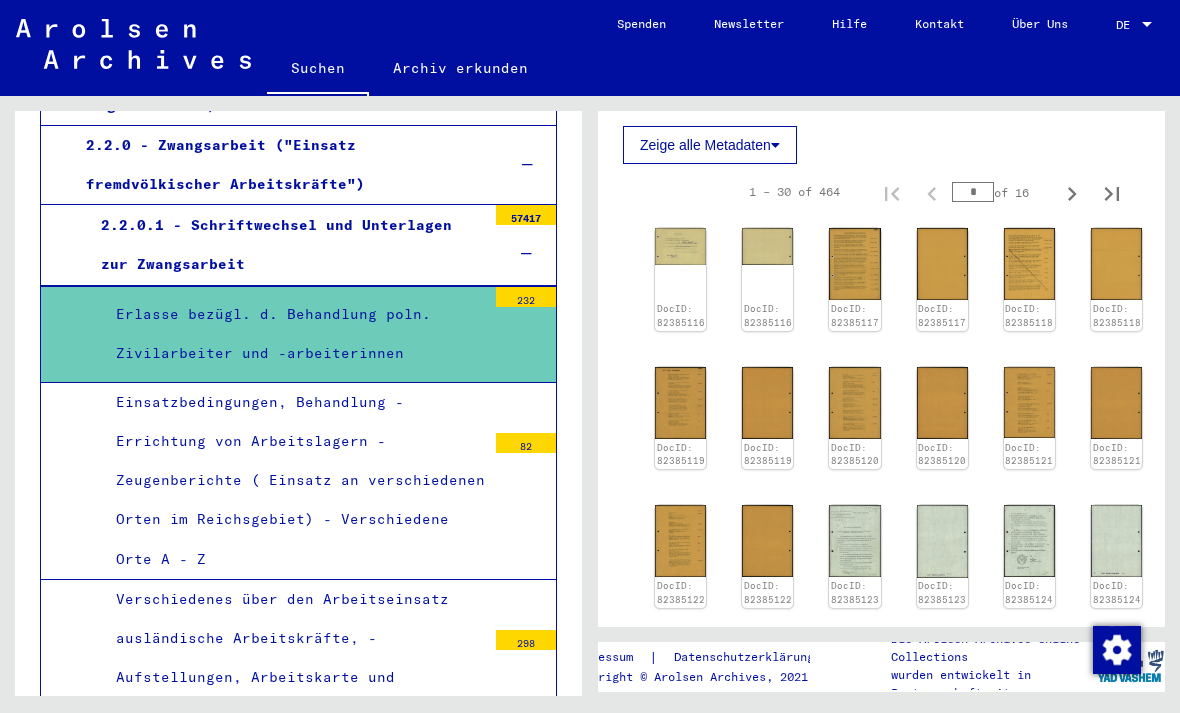 scroll, scrollTop: 704, scrollLeft: 0, axis: vertical 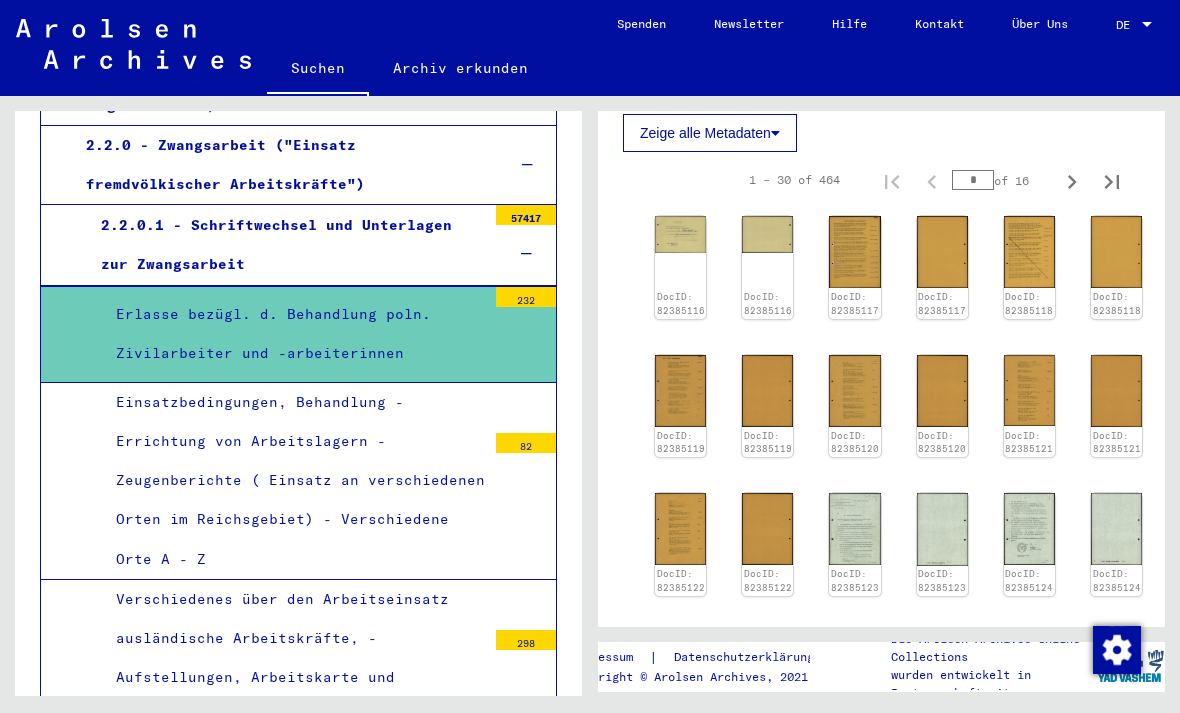 click 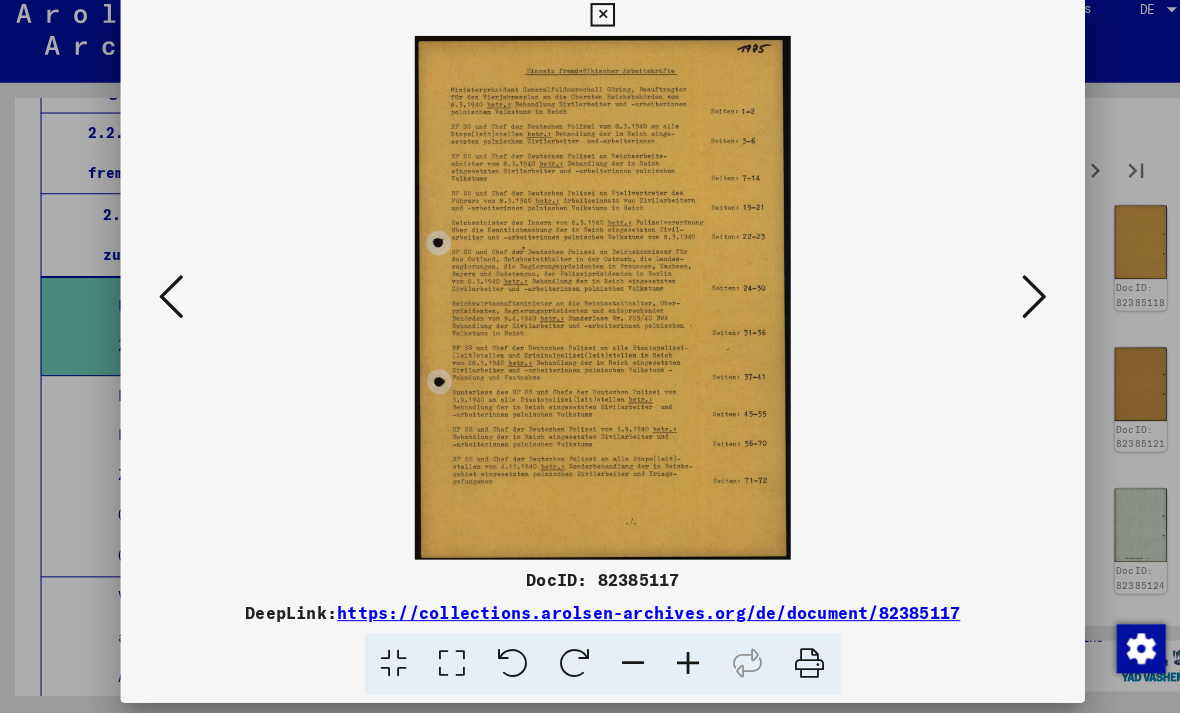 click at bounding box center [1012, 305] 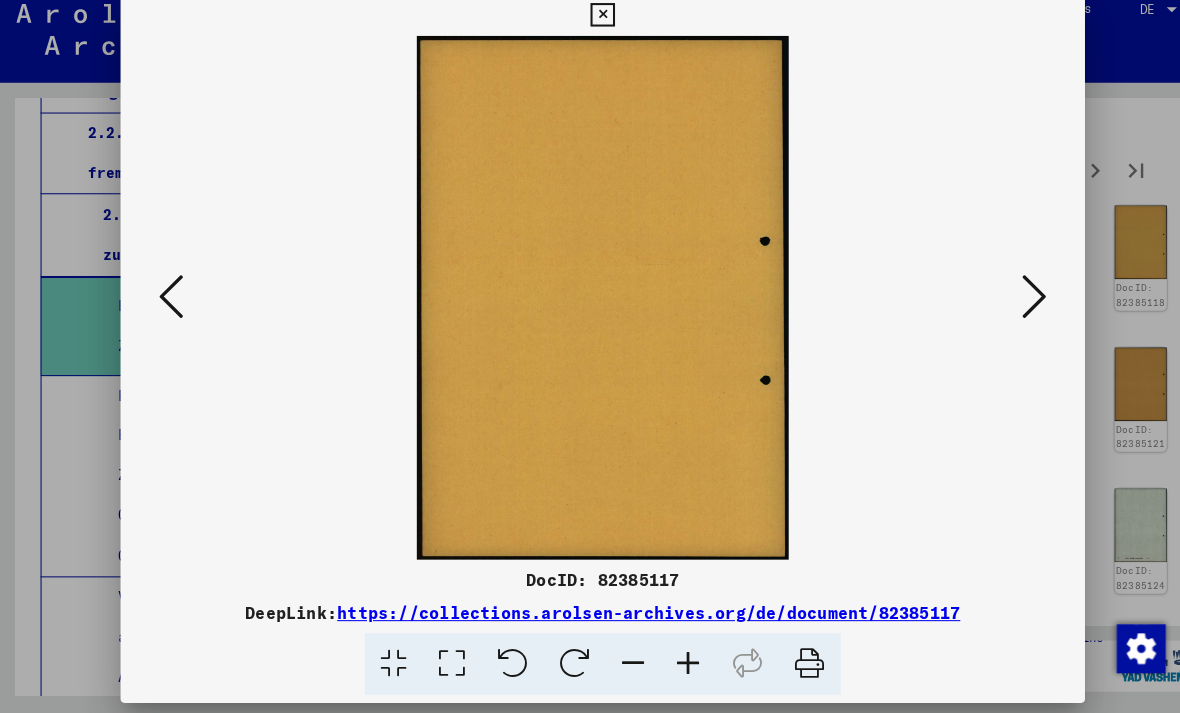 click at bounding box center [1012, 305] 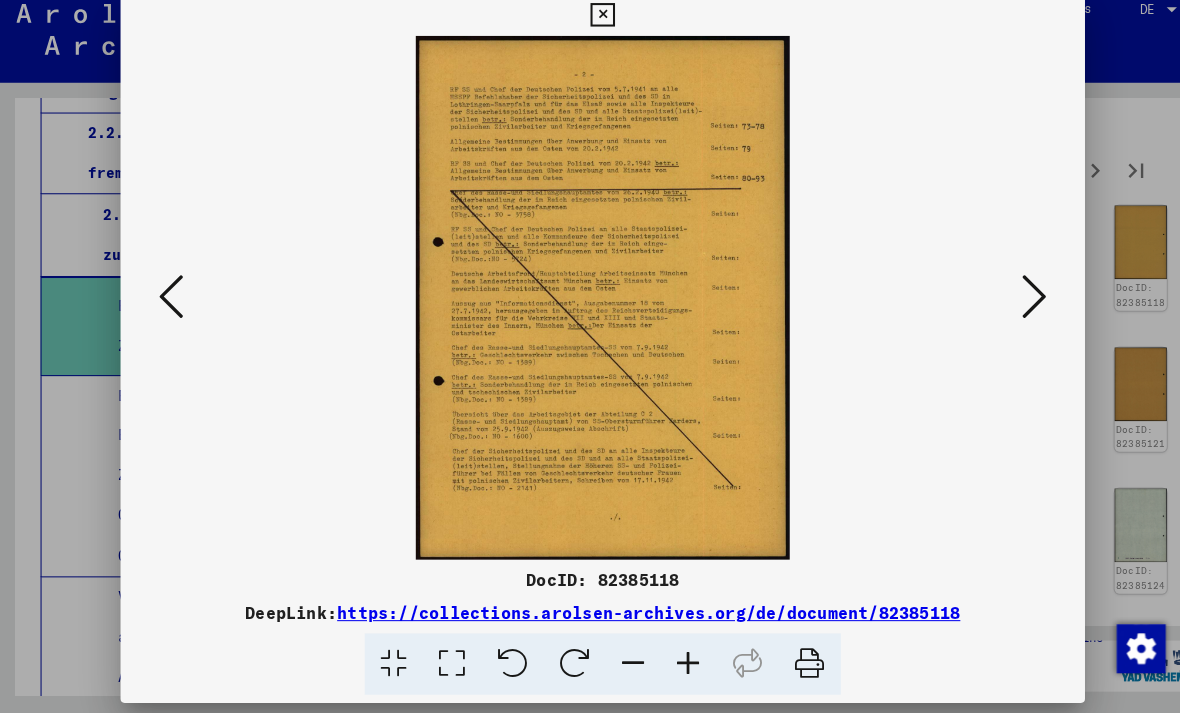 click at bounding box center (1012, 305) 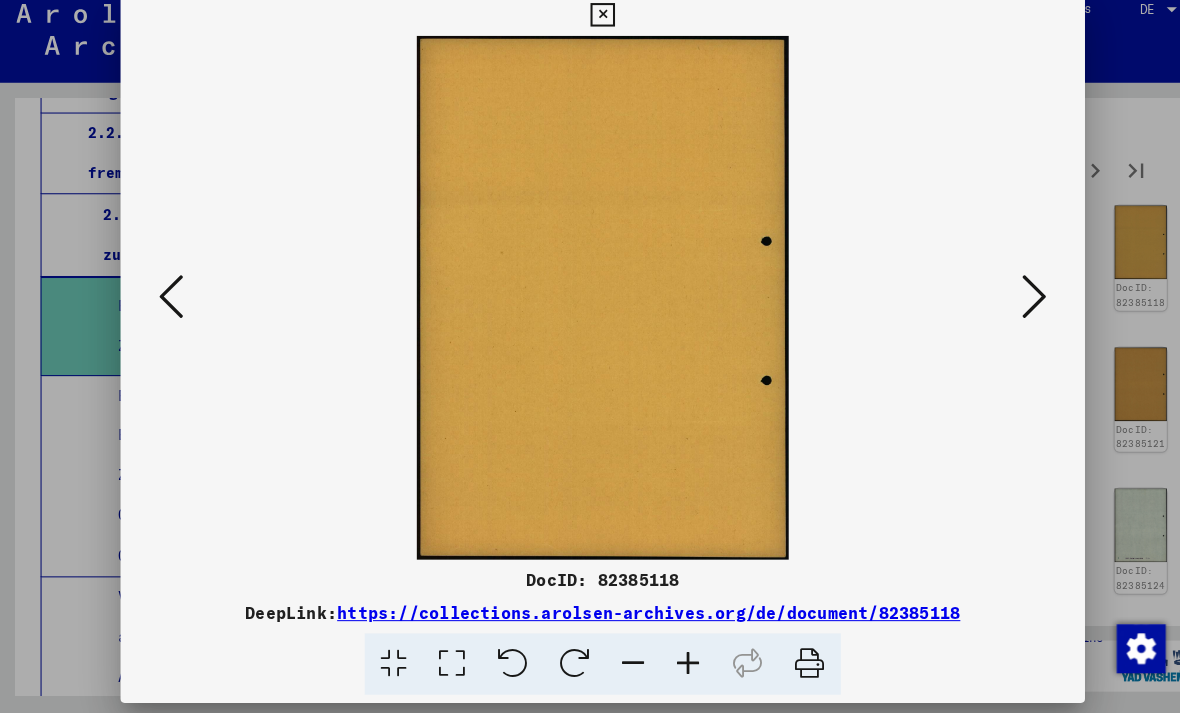 click at bounding box center (1012, 305) 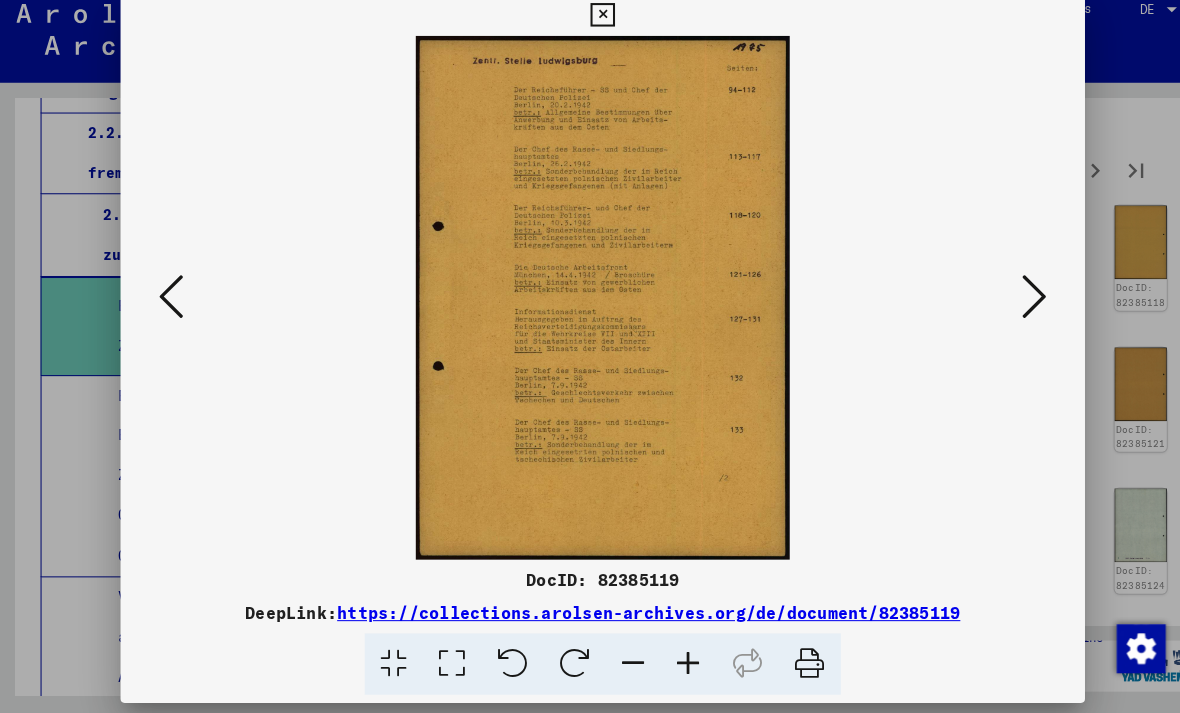 click at bounding box center [1012, 305] 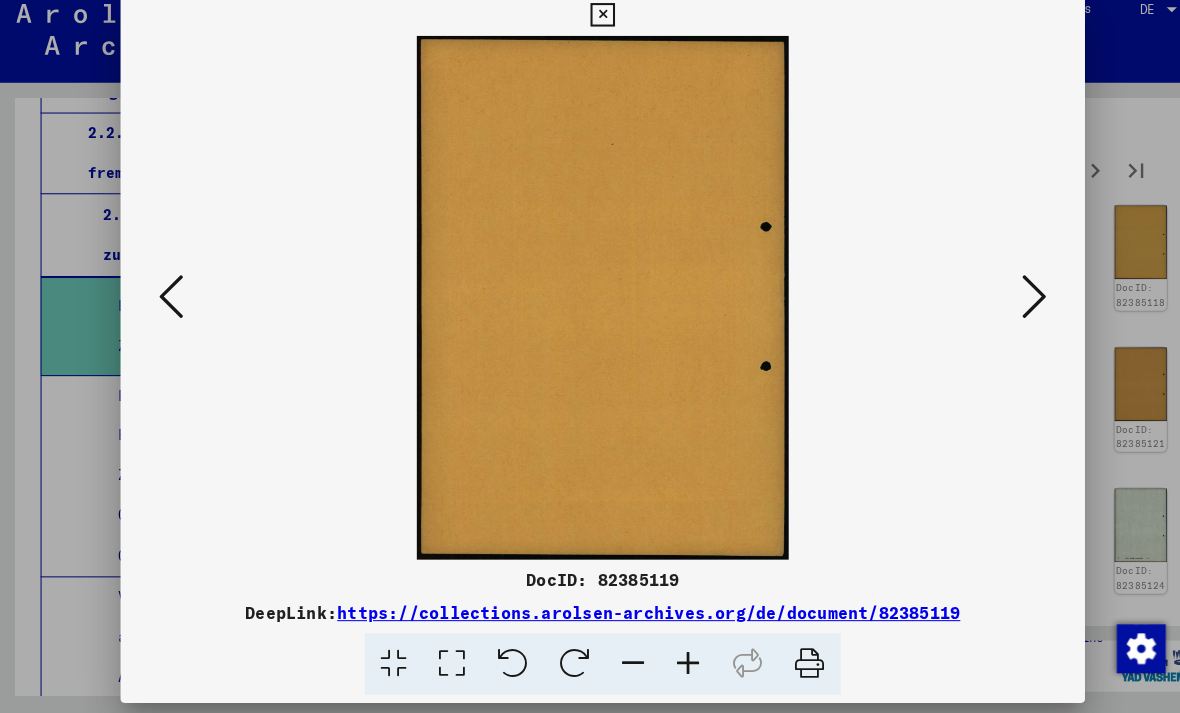 click at bounding box center [1012, 305] 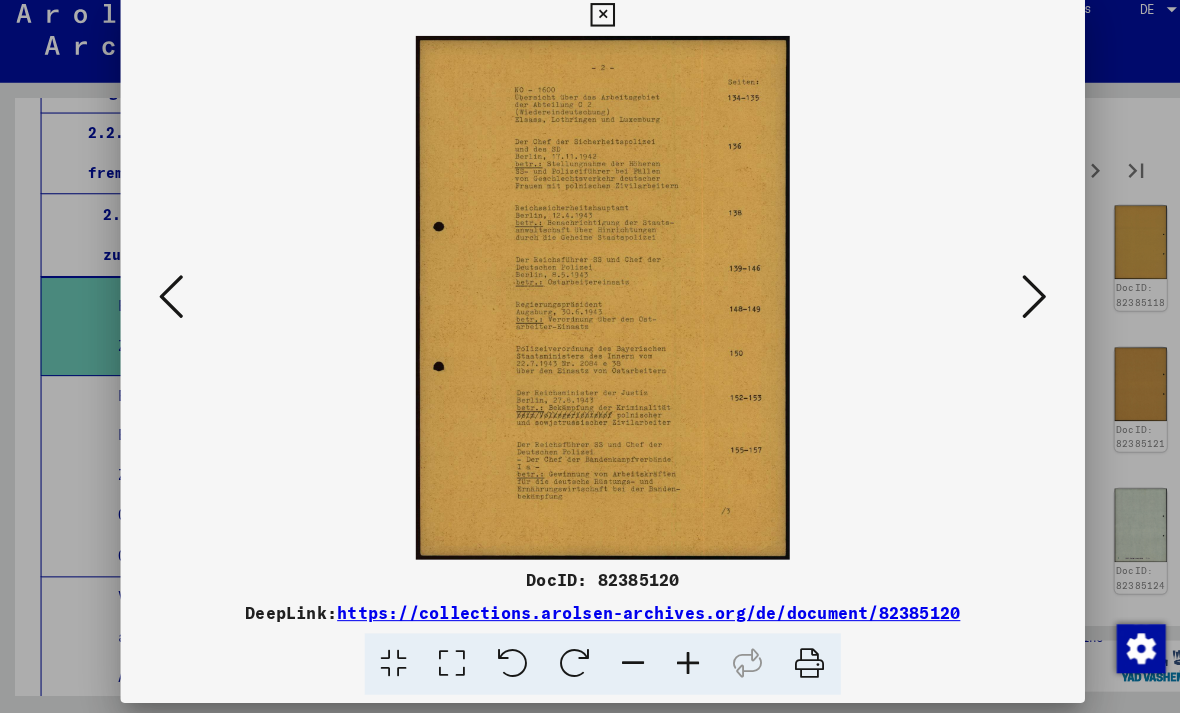 click at bounding box center (1012, 305) 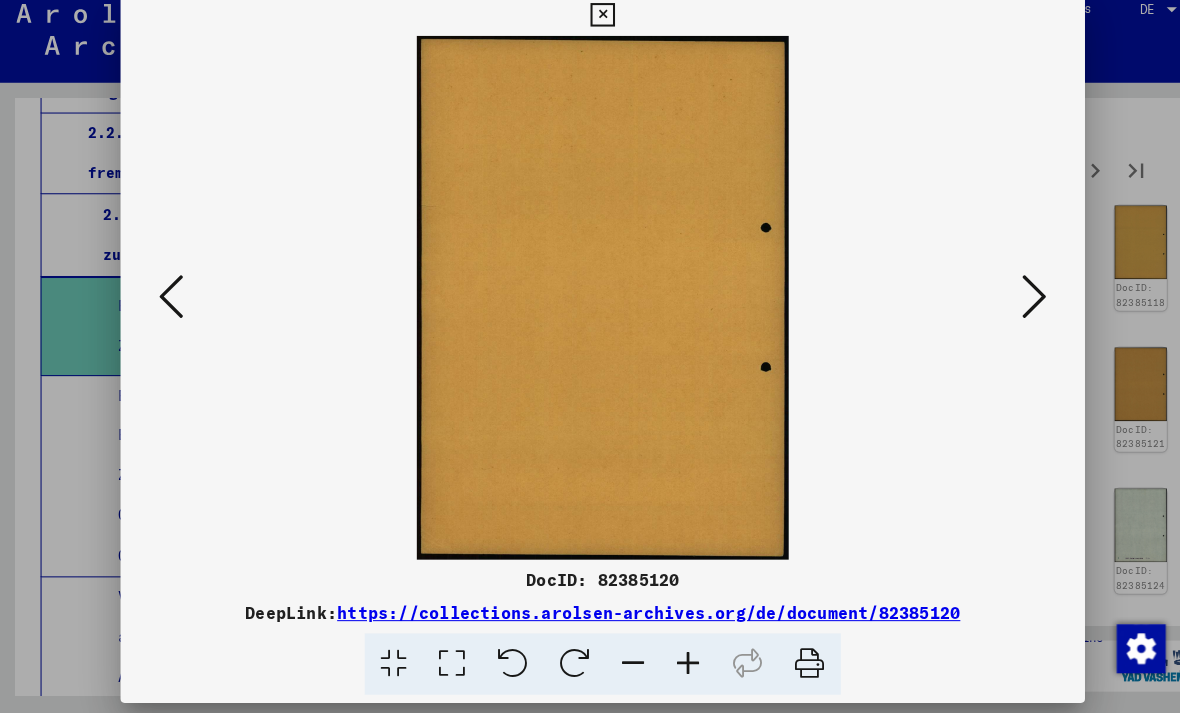click at bounding box center [1012, 306] 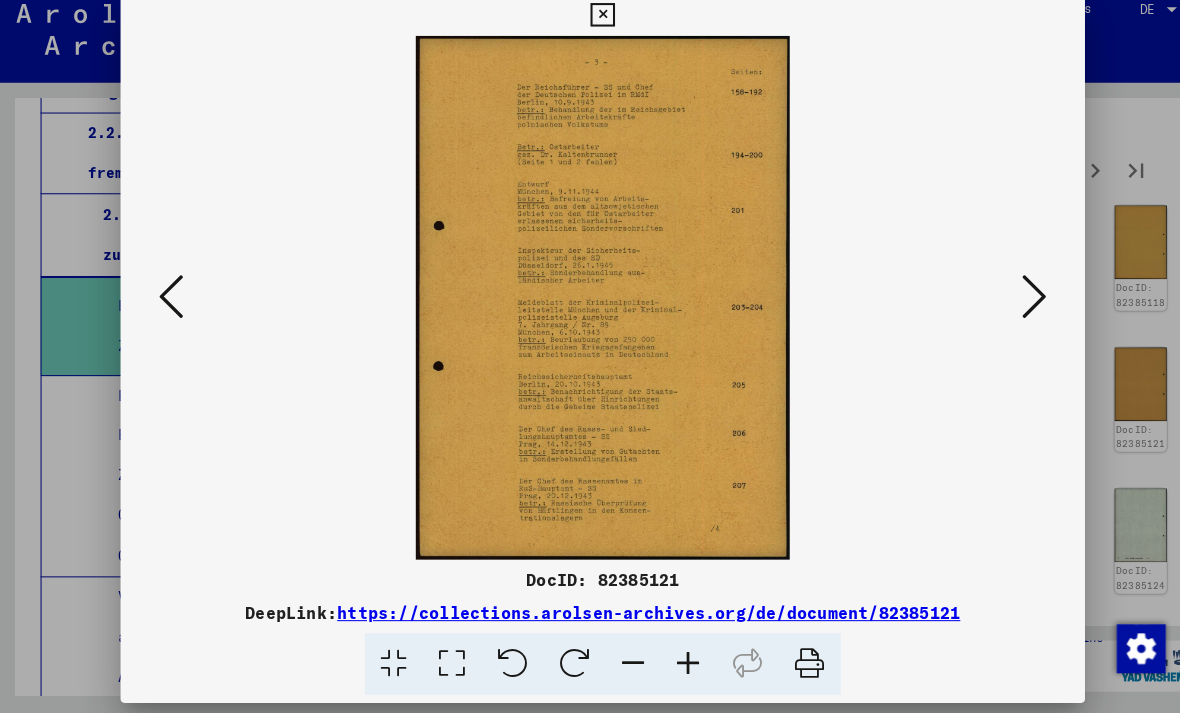 click at bounding box center (1012, 305) 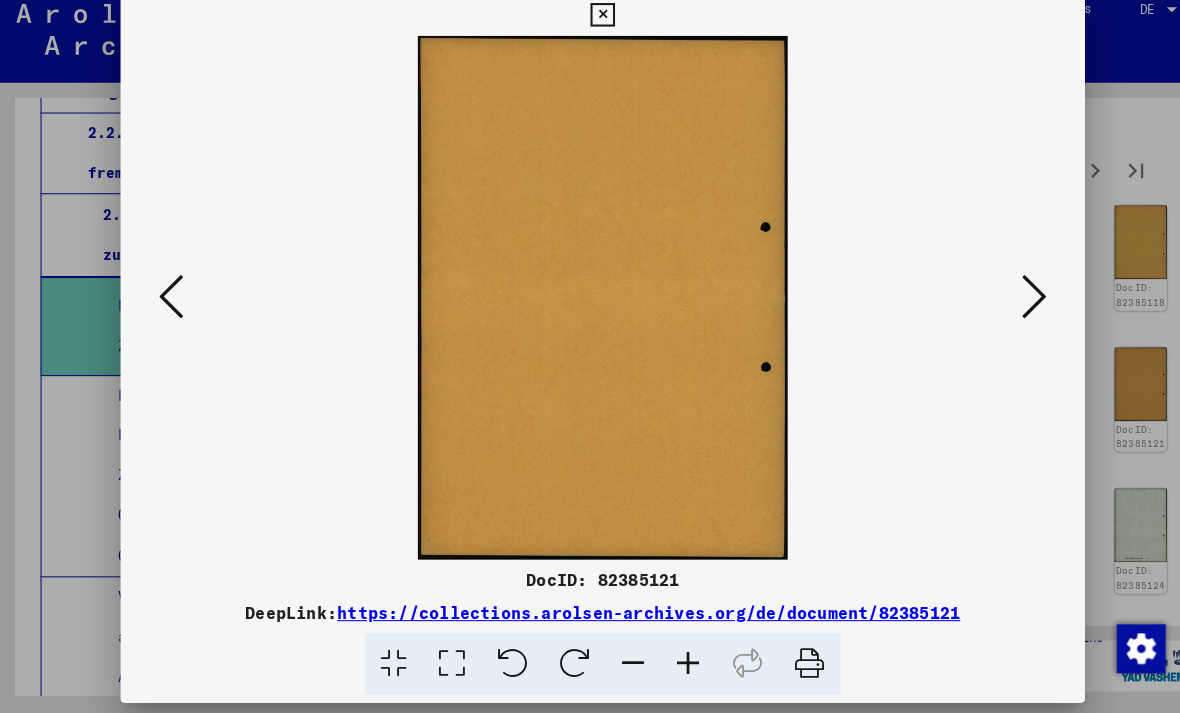 click at bounding box center [1012, 306] 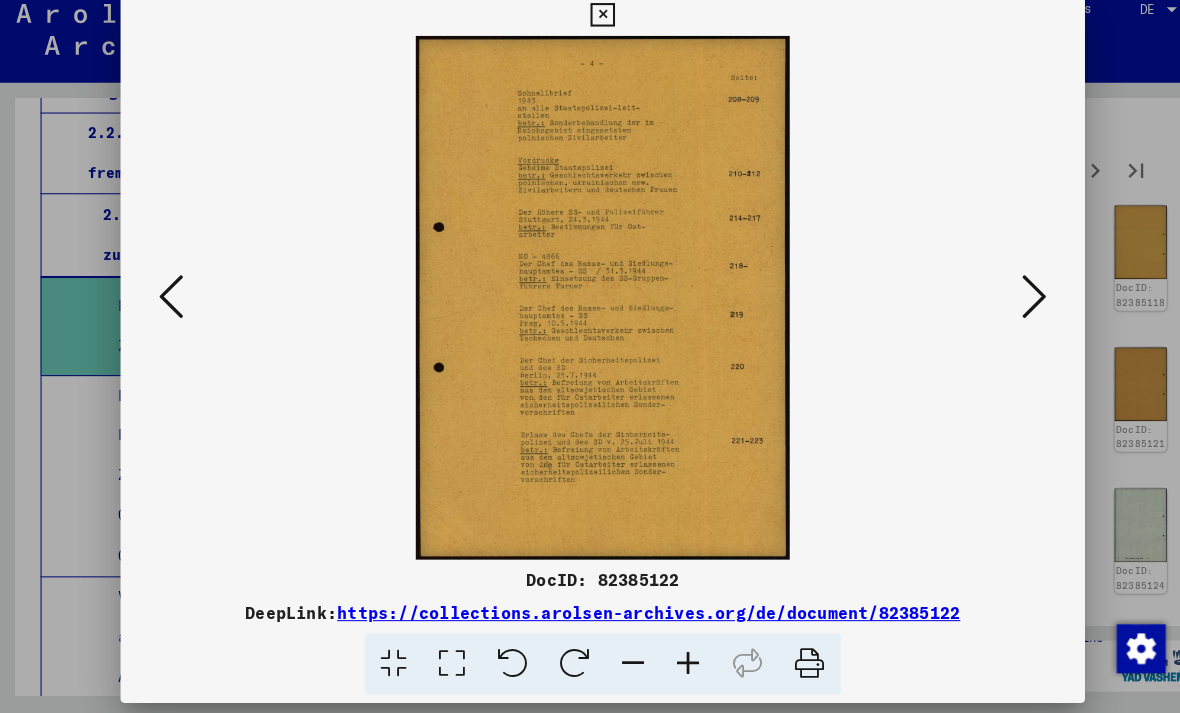 click at bounding box center (1012, 305) 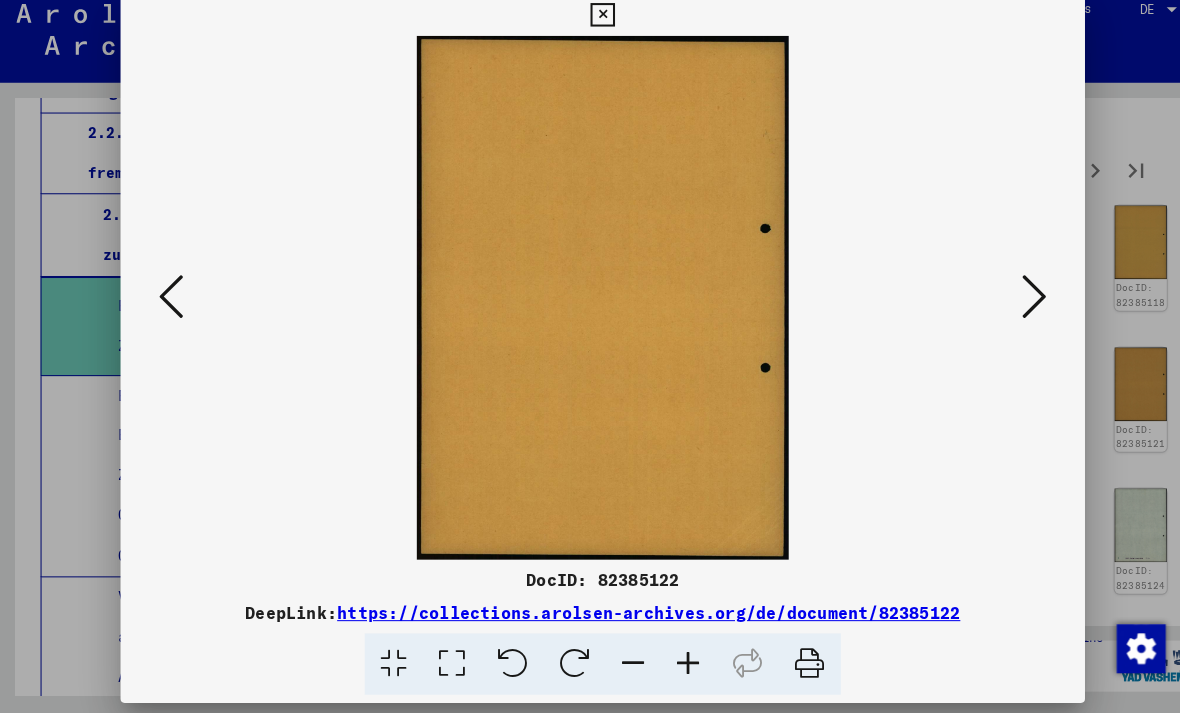 click at bounding box center (1012, 306) 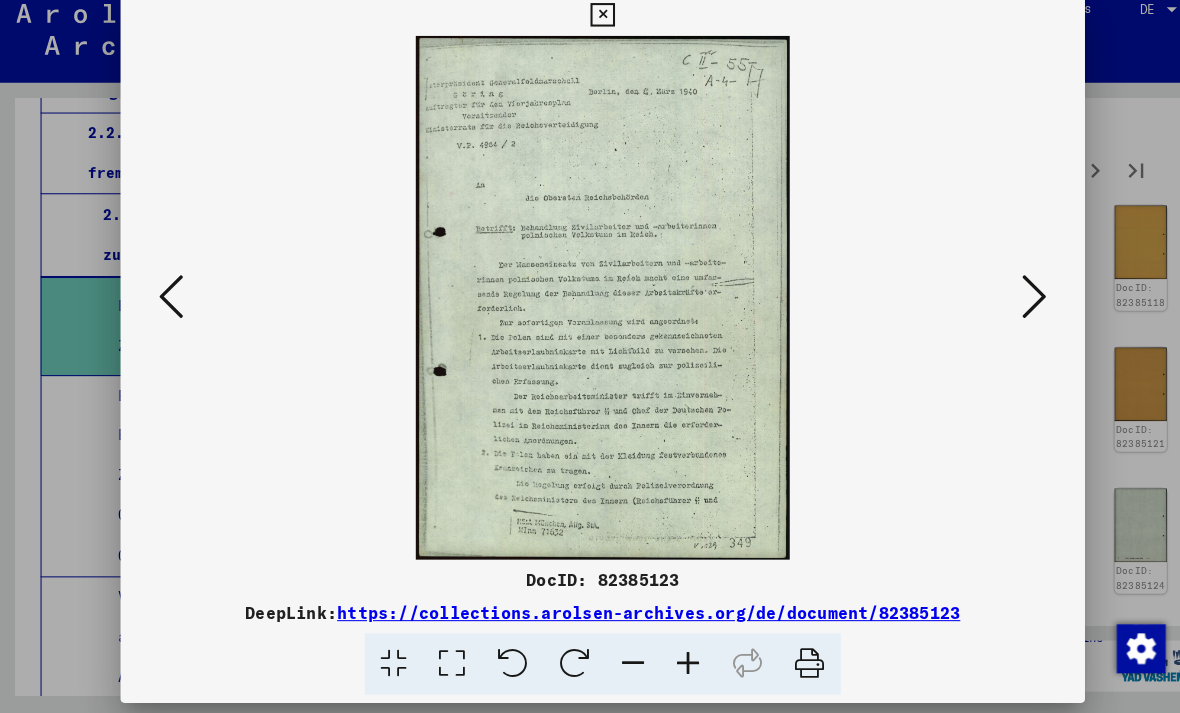 click at bounding box center (1012, 305) 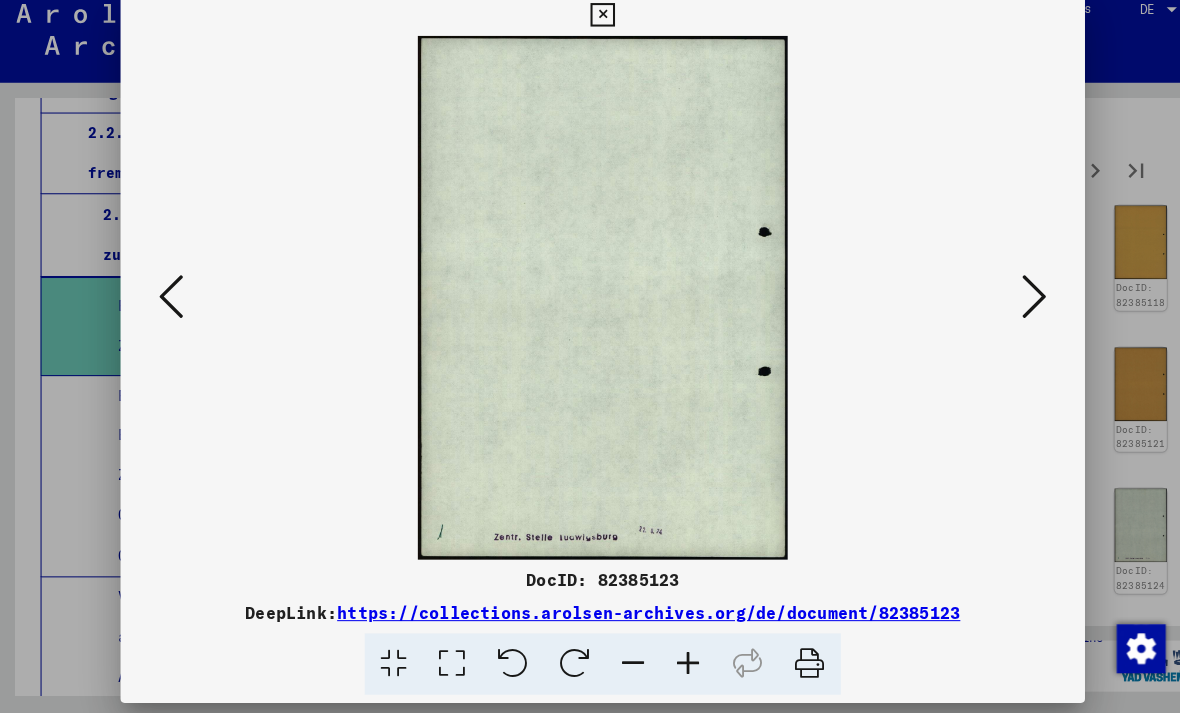 click at bounding box center (1012, 306) 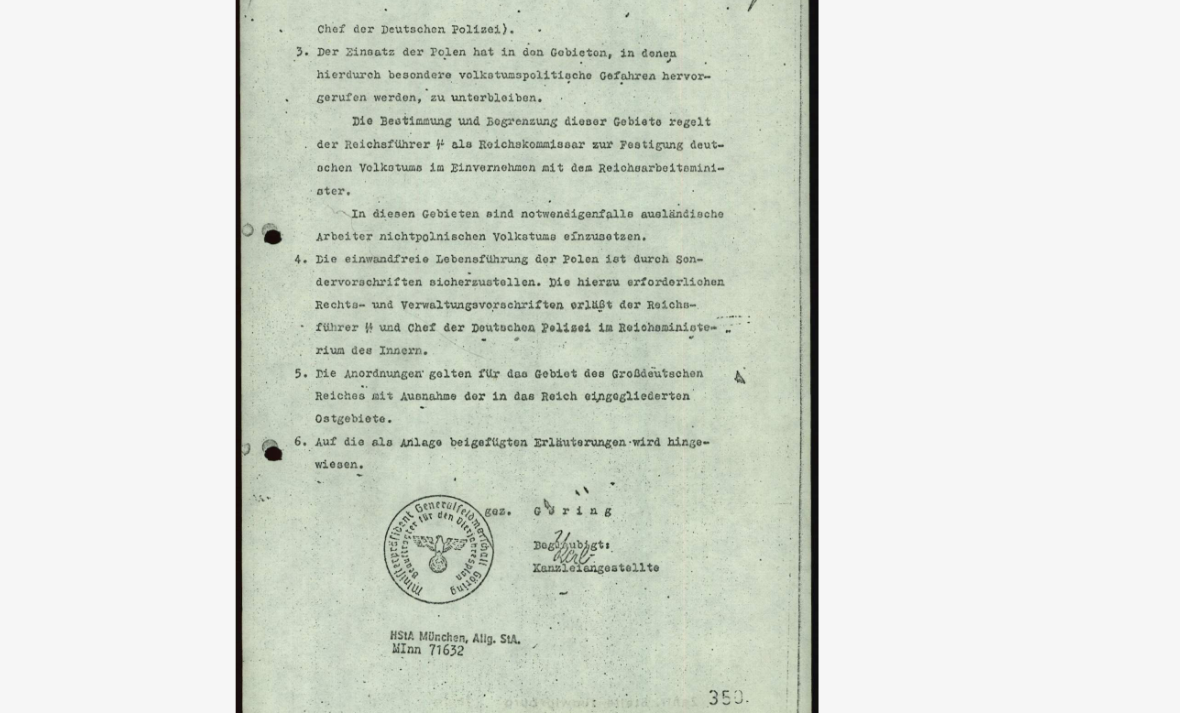 click at bounding box center (1012, 305) 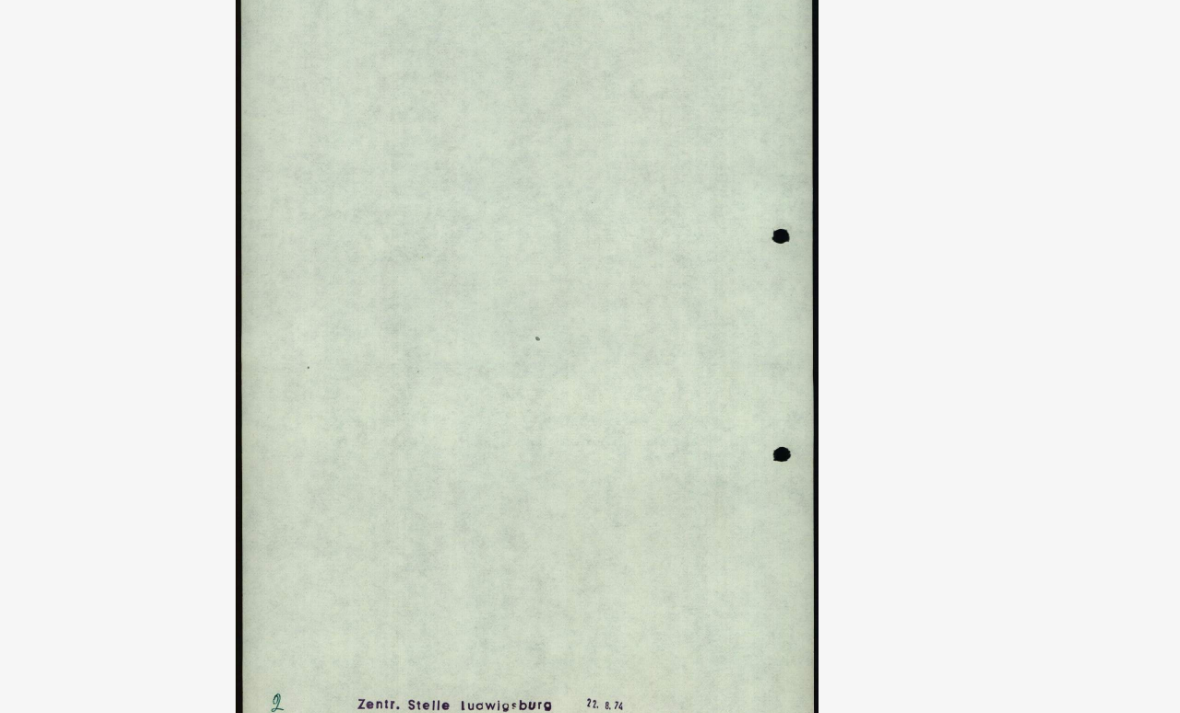 click at bounding box center [1012, 305] 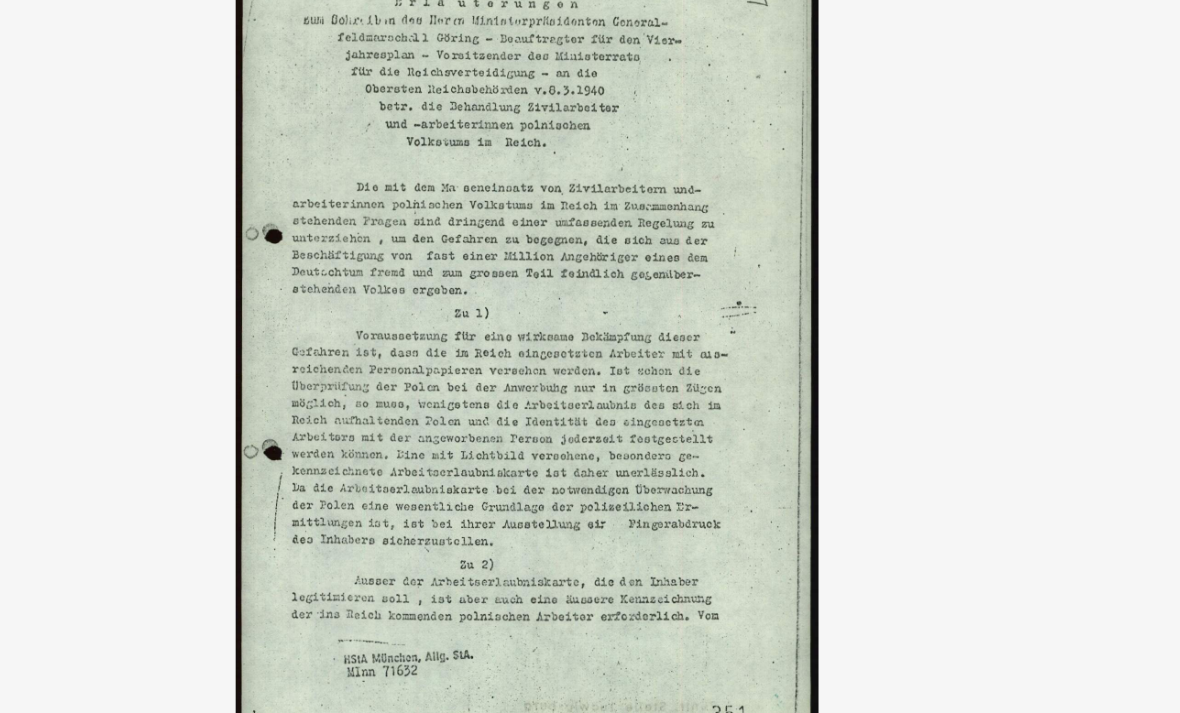 click at bounding box center (1012, 305) 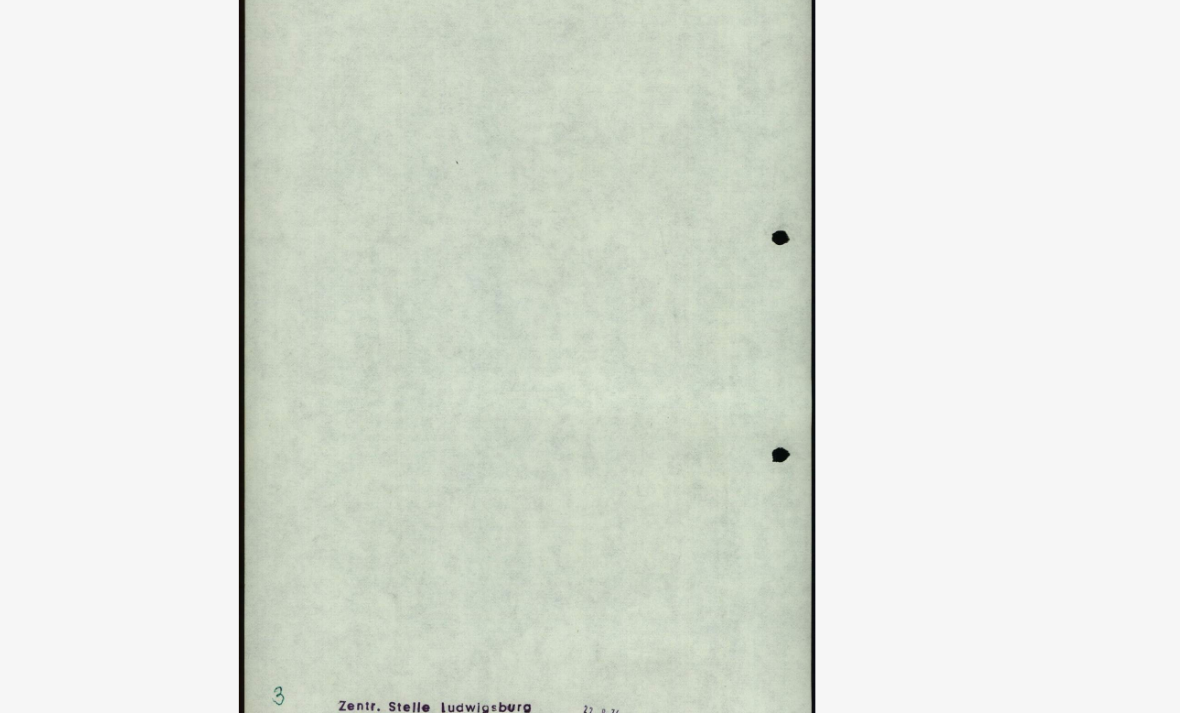 click at bounding box center [1012, 305] 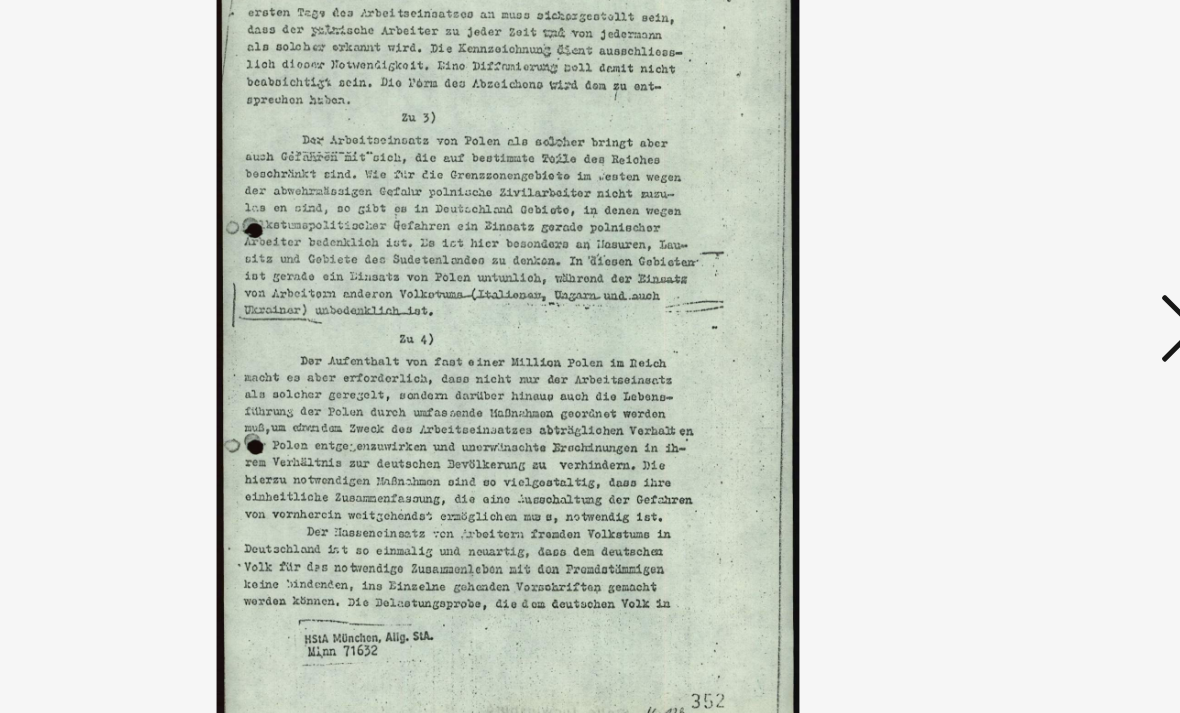 click at bounding box center [1012, 305] 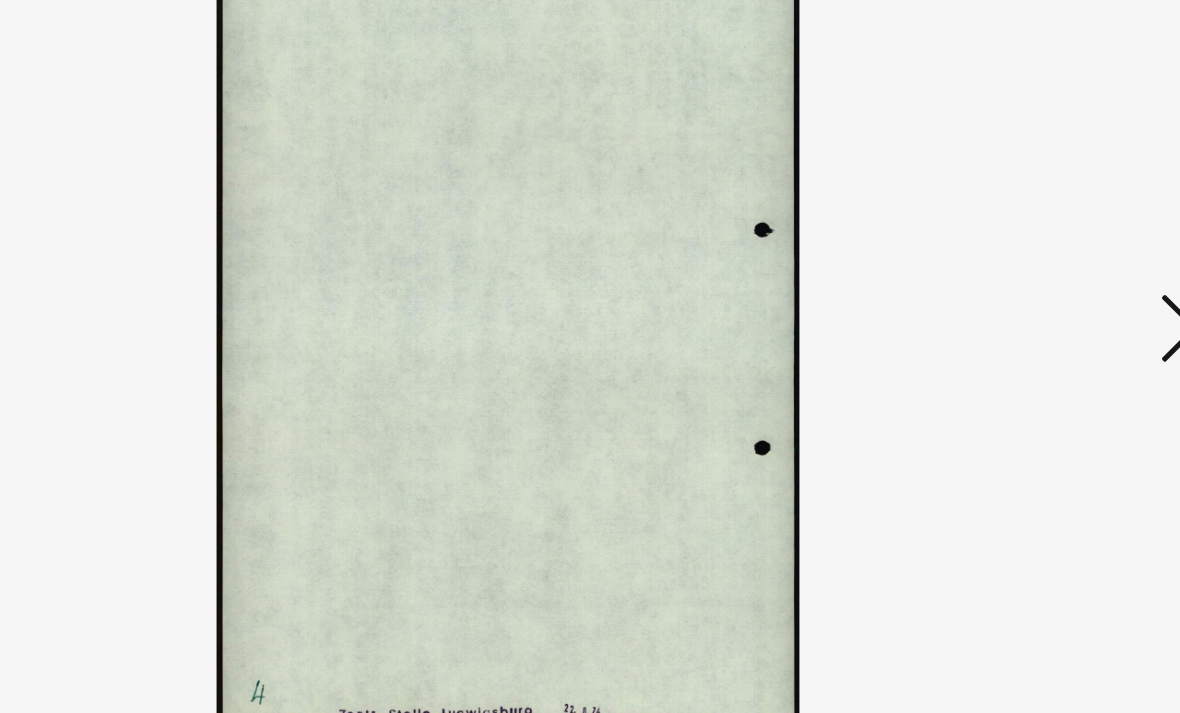 click at bounding box center (1012, 305) 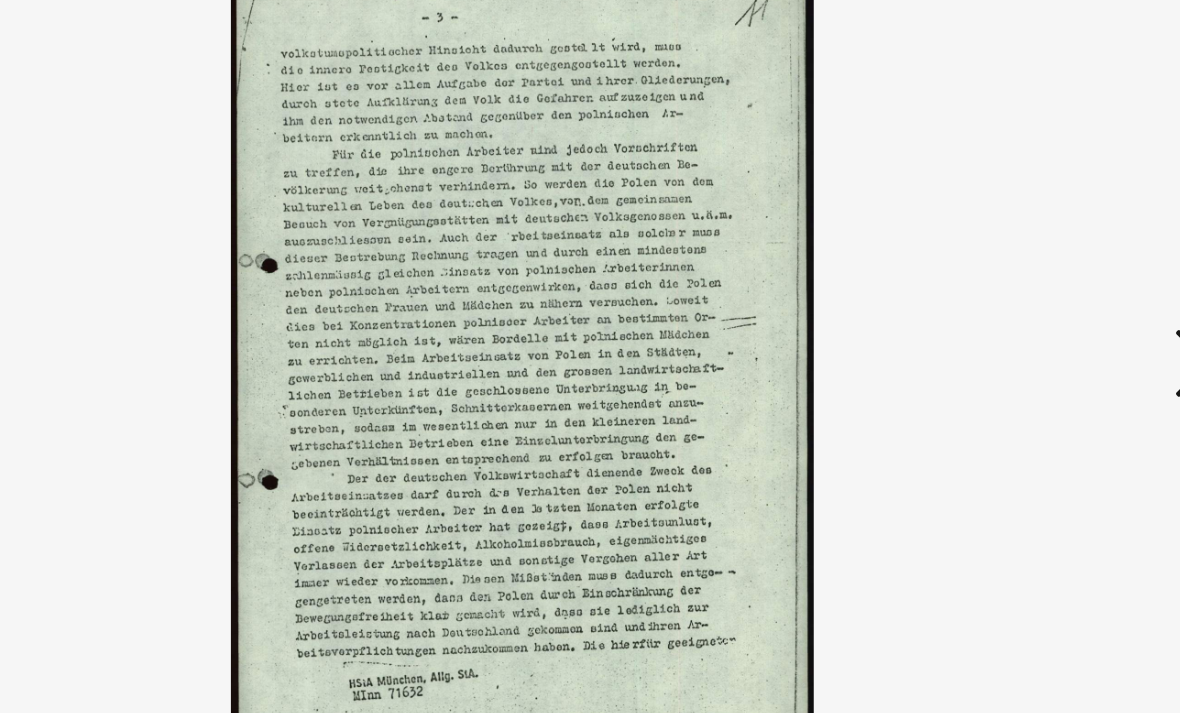 click at bounding box center [1012, 305] 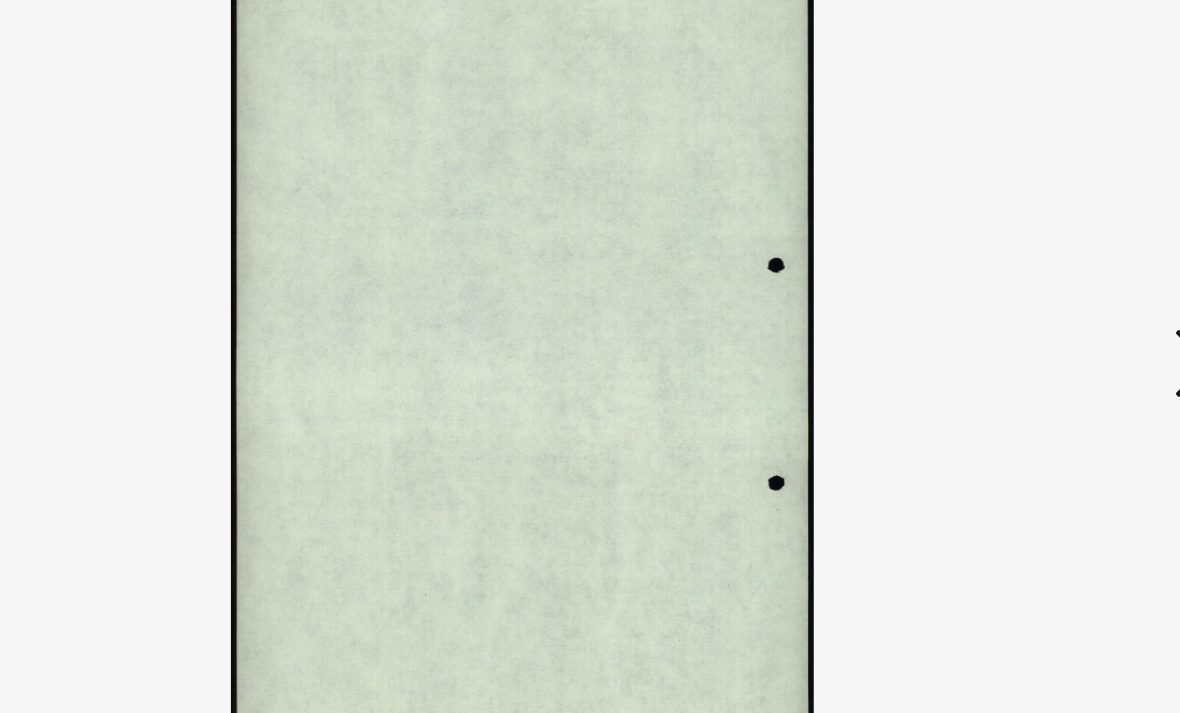 click at bounding box center [1012, 305] 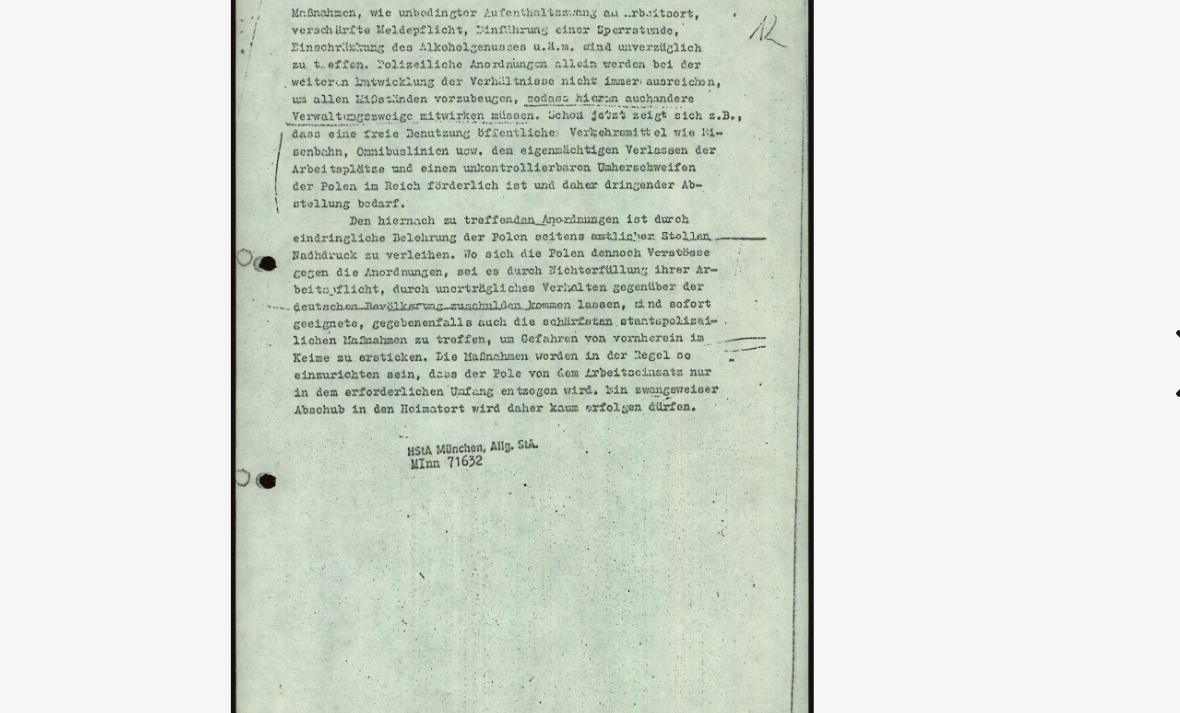 click at bounding box center [1012, 306] 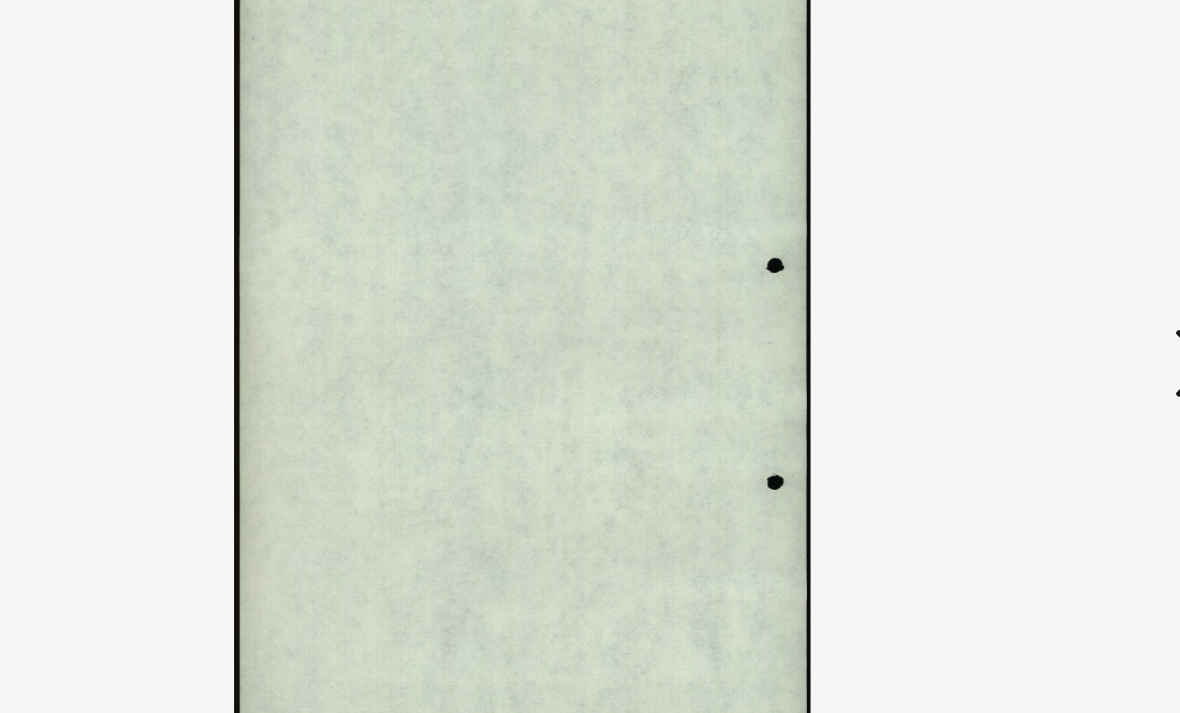 click at bounding box center (1012, 305) 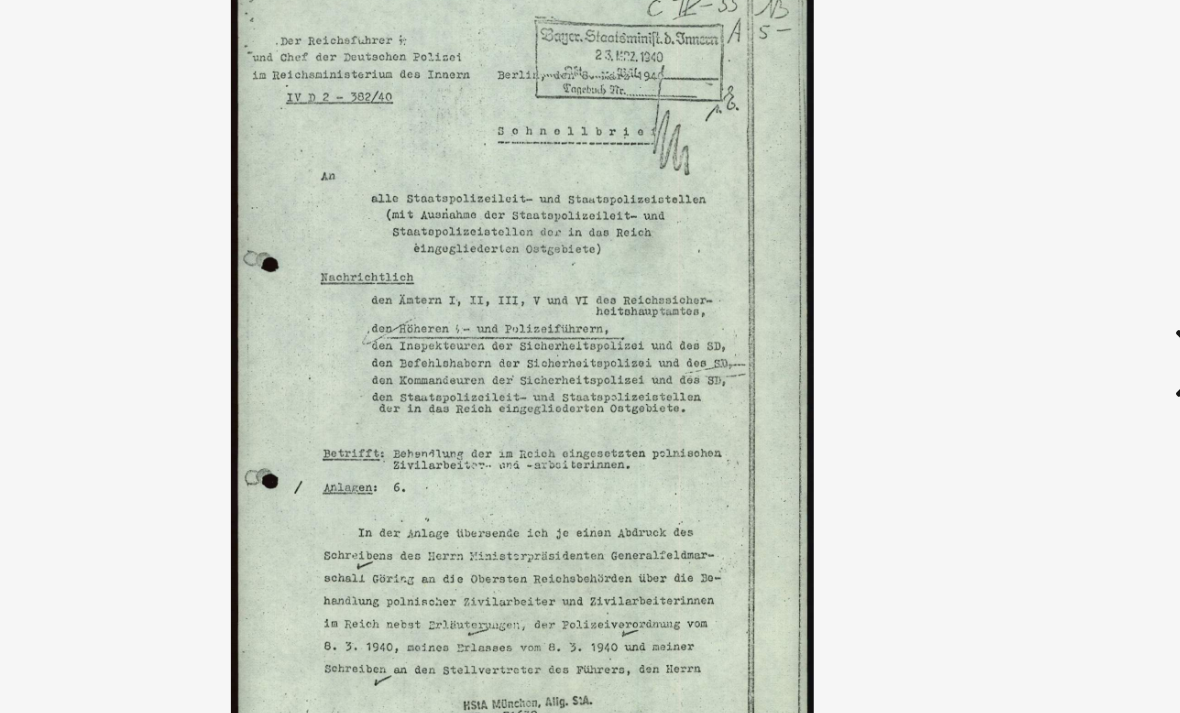 click at bounding box center [1012, 305] 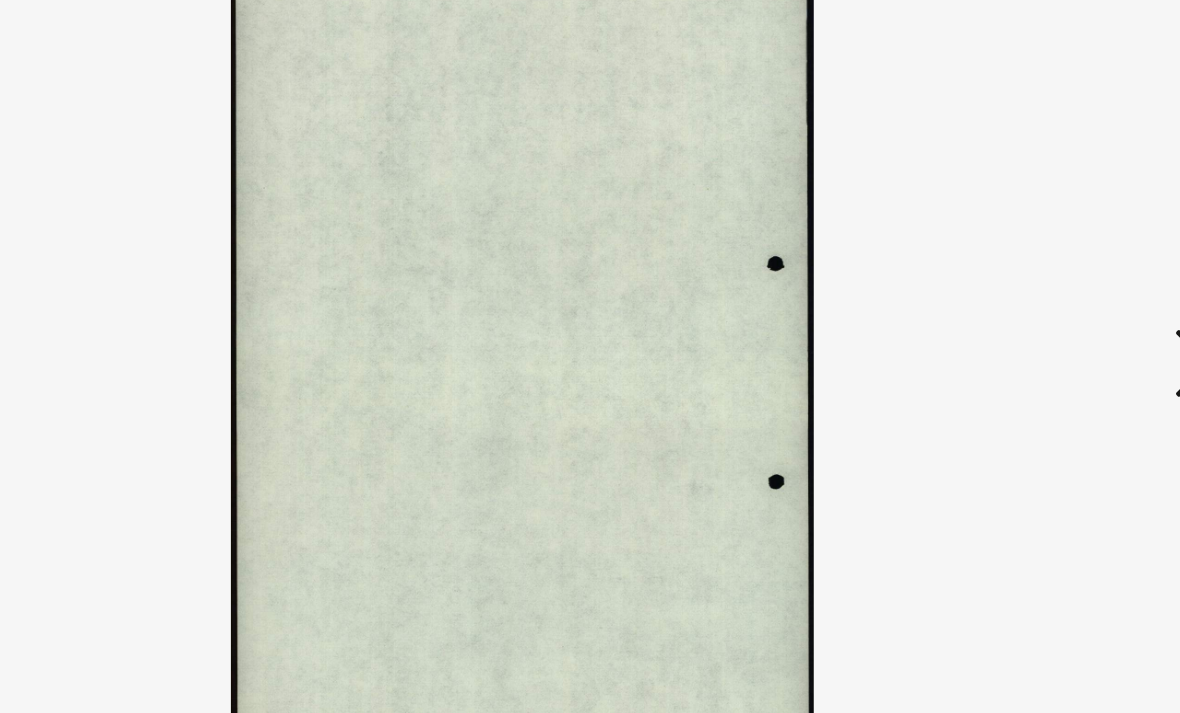 click at bounding box center [1012, 305] 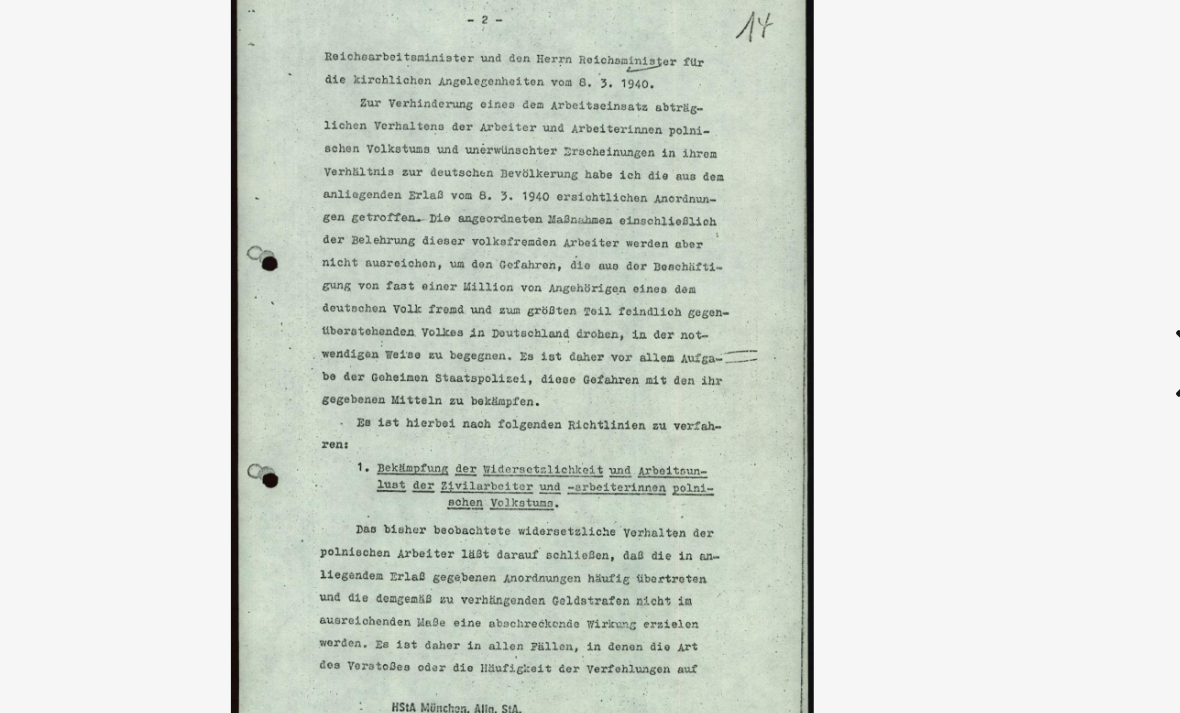 click at bounding box center [1012, 305] 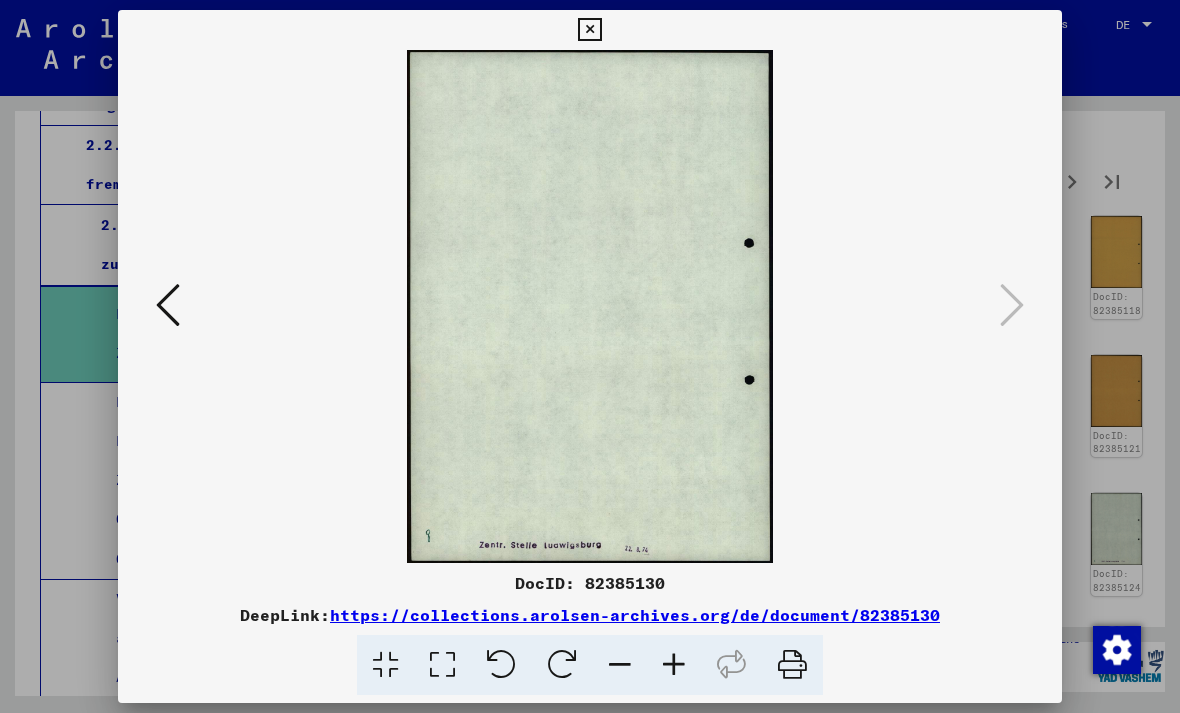 click at bounding box center (589, 30) 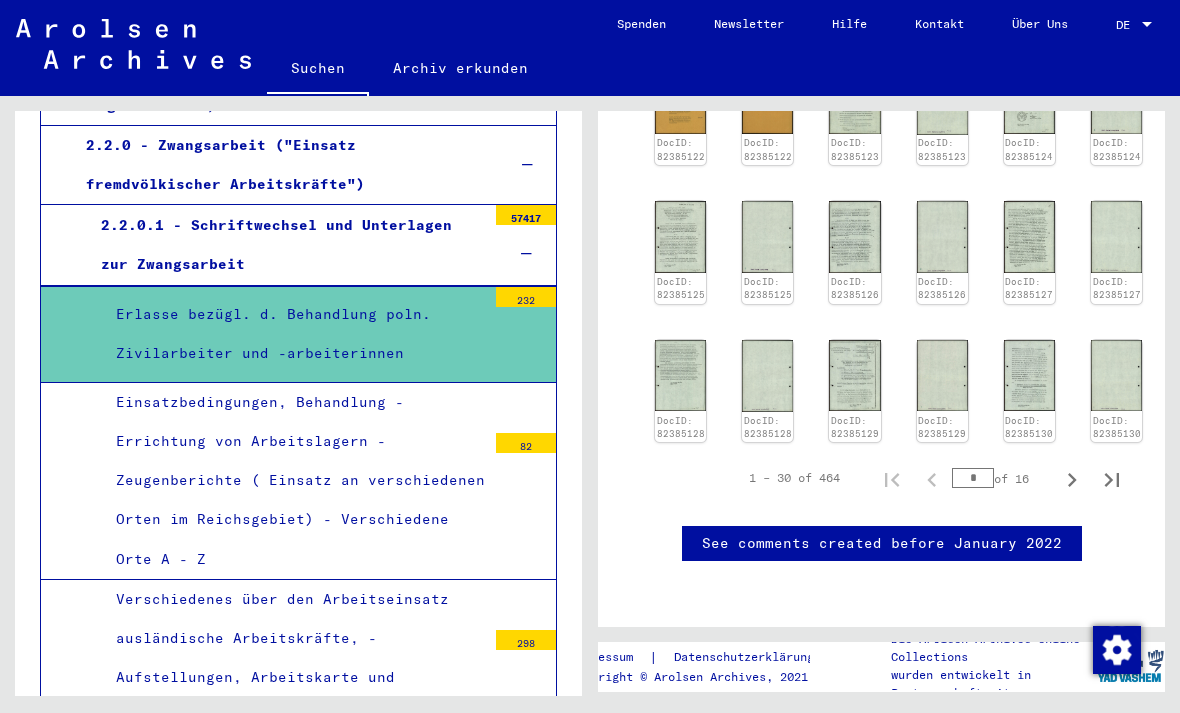 scroll, scrollTop: 1482, scrollLeft: 0, axis: vertical 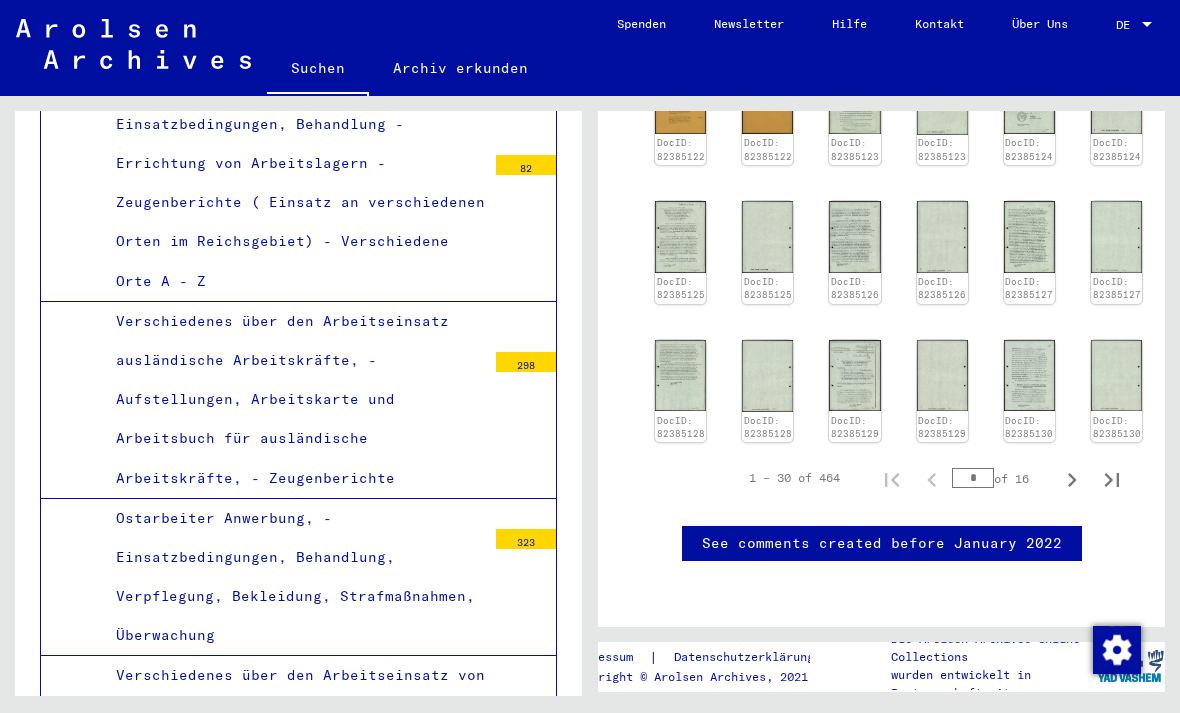 click on "298" at bounding box center (526, 362) 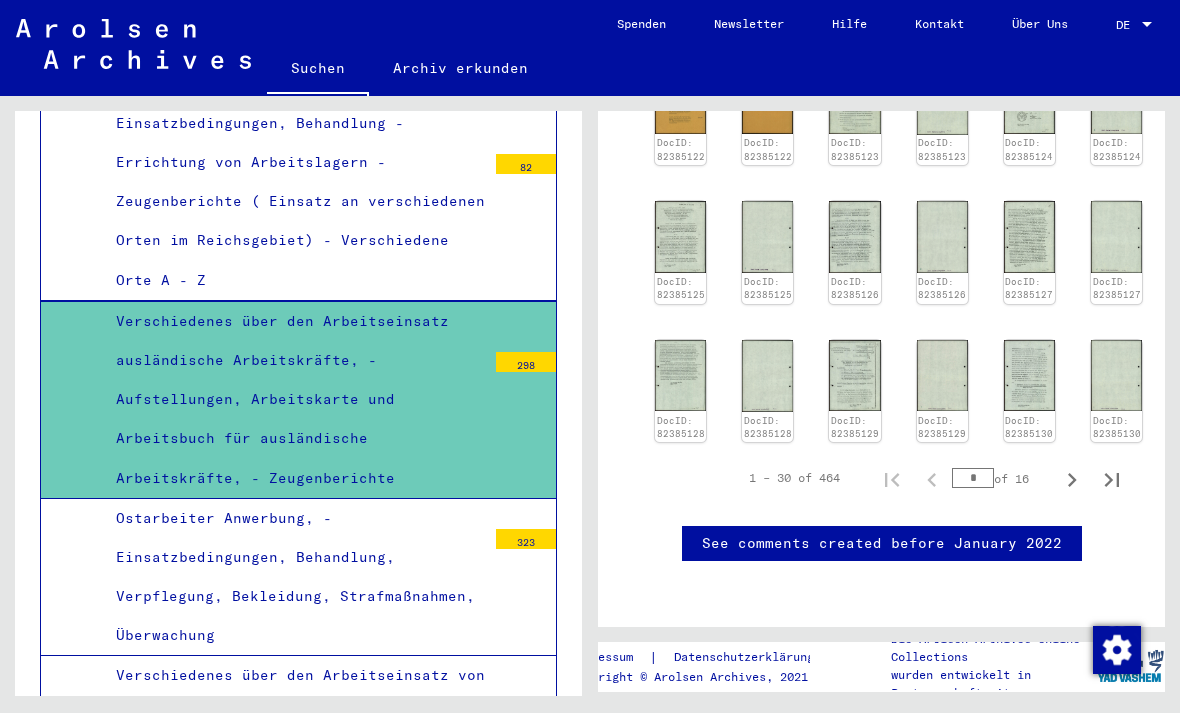 click on "Verschiedenes über den Arbeitseinsatz ausländische Arbeitskräfte,  - Aufstellungen, Arbeitskarte und Arbeitsbuch für ausländische Arbeitskräfte,  - Zeugenberichte" at bounding box center (293, 400) 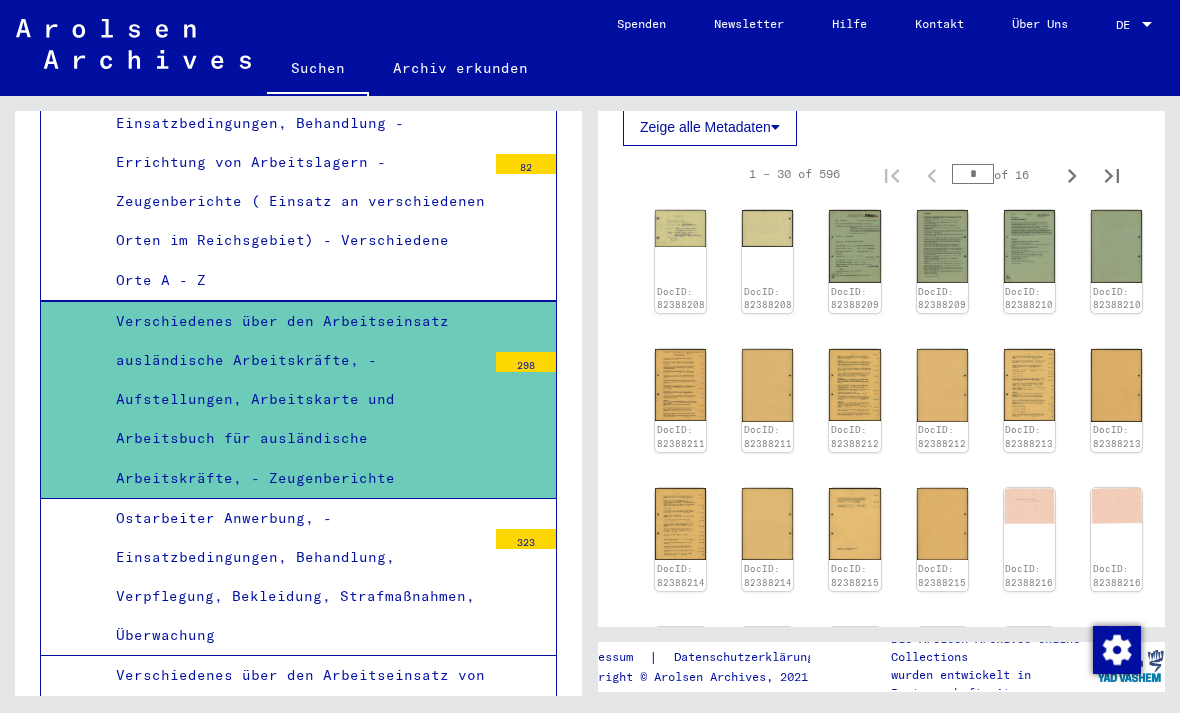 scroll, scrollTop: 691, scrollLeft: 0, axis: vertical 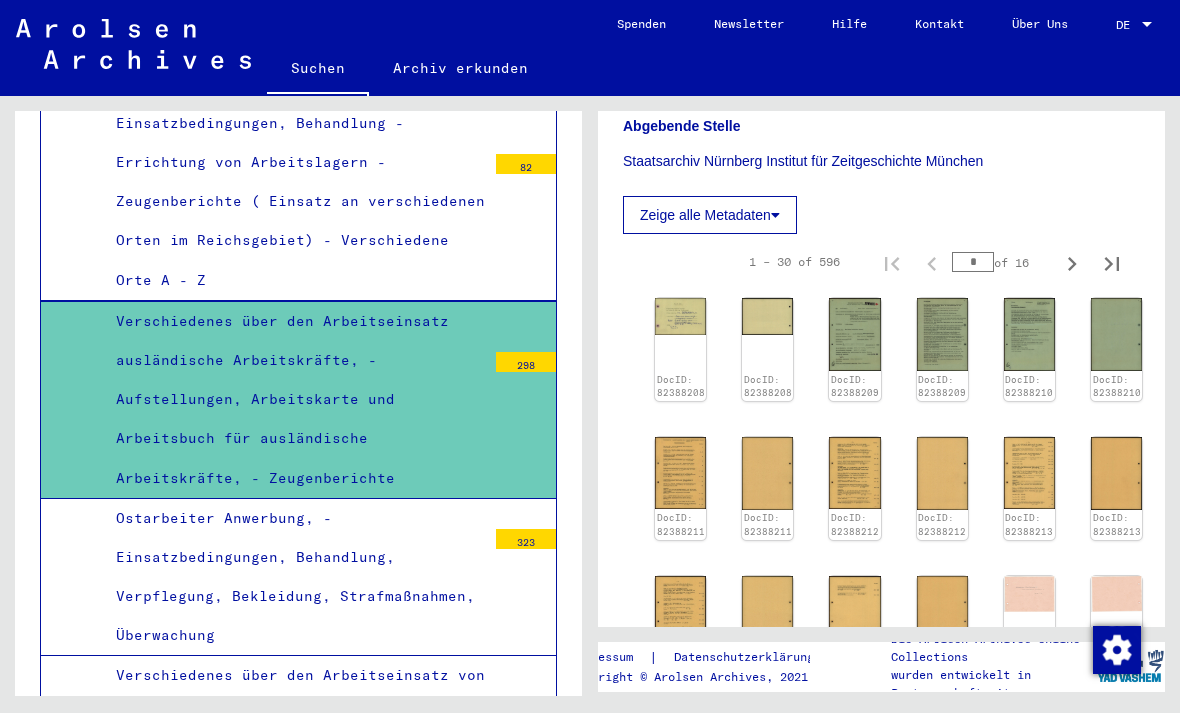 click 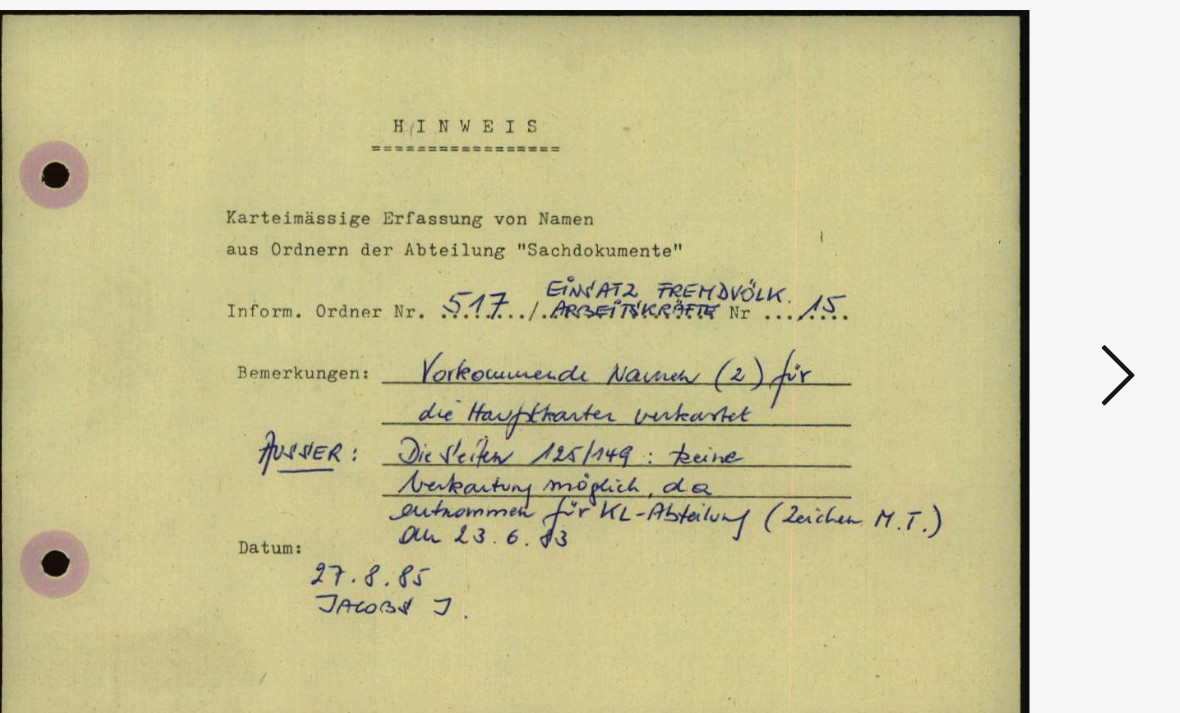 click at bounding box center (1012, 305) 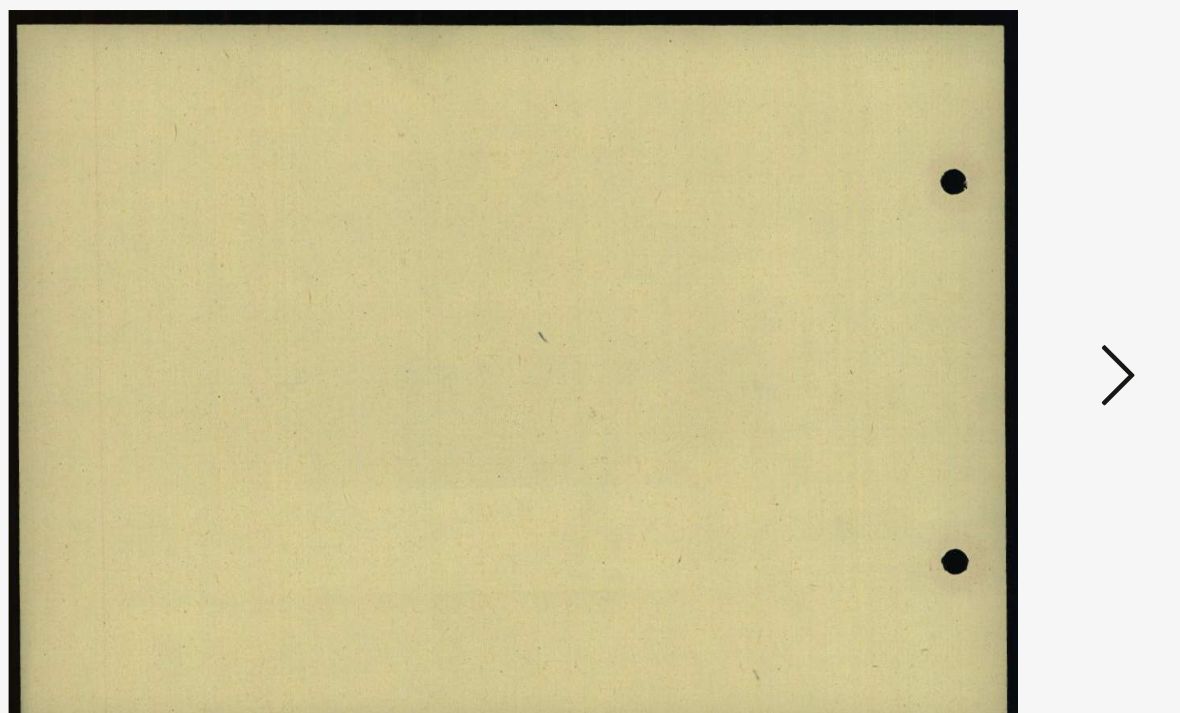 click at bounding box center (1012, 305) 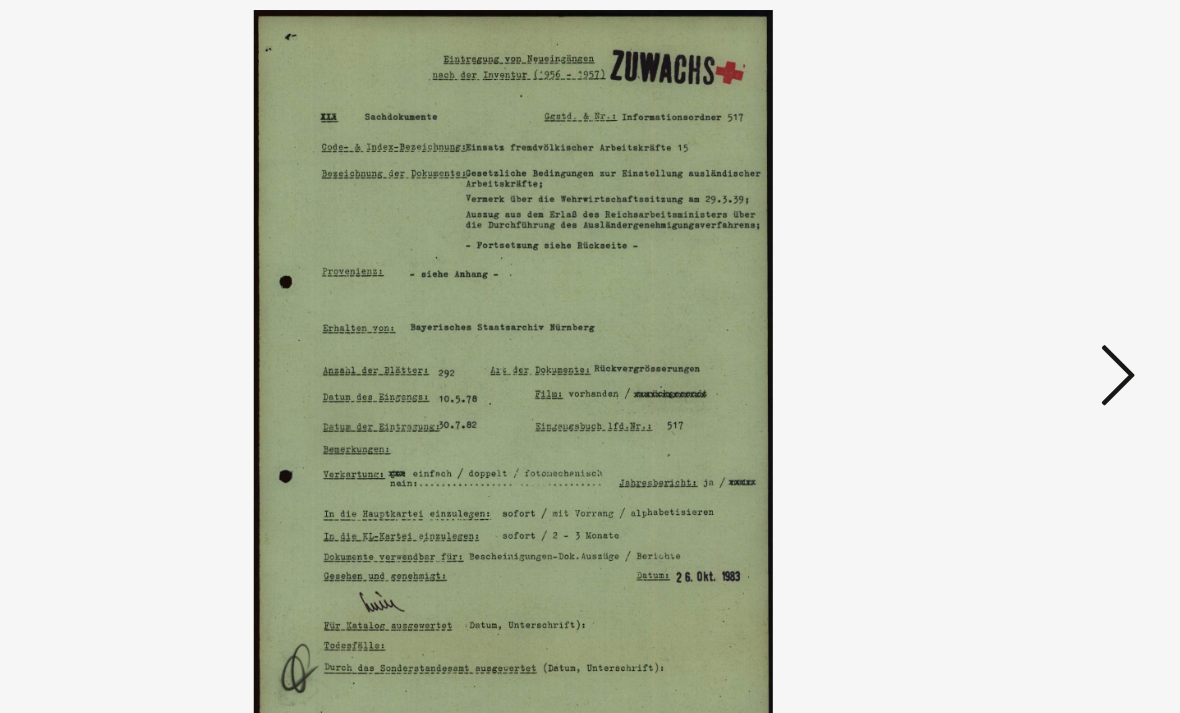 click at bounding box center [1012, 305] 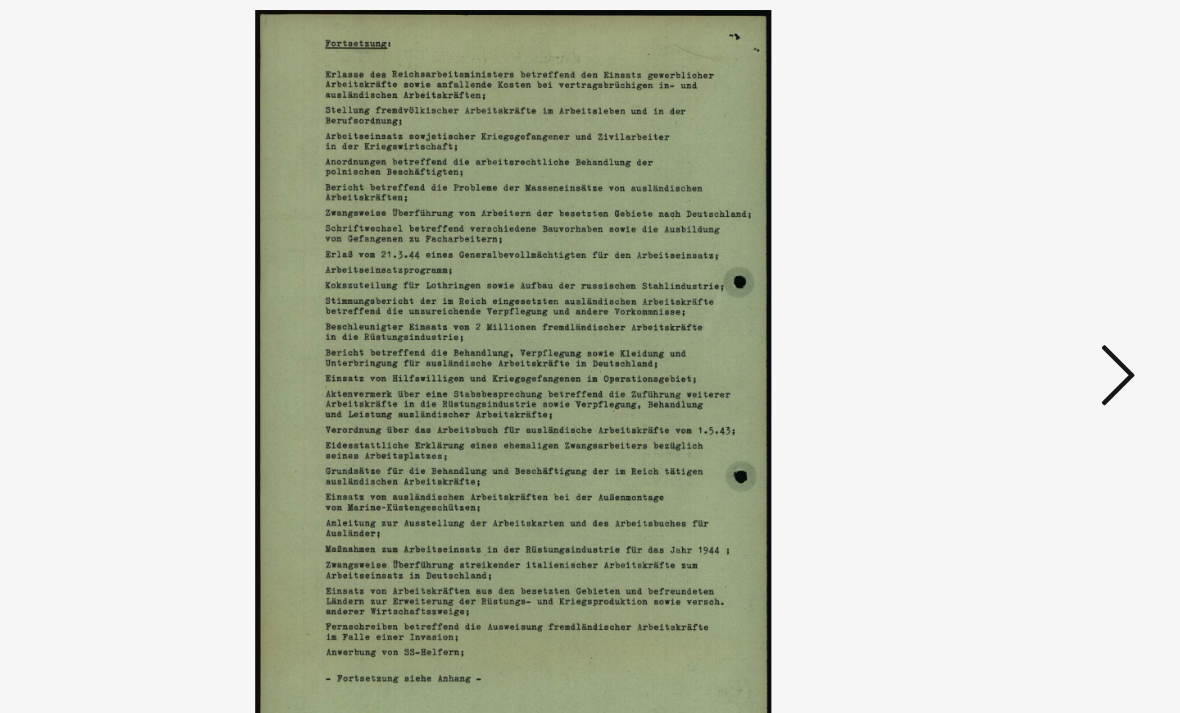 click at bounding box center [1012, 305] 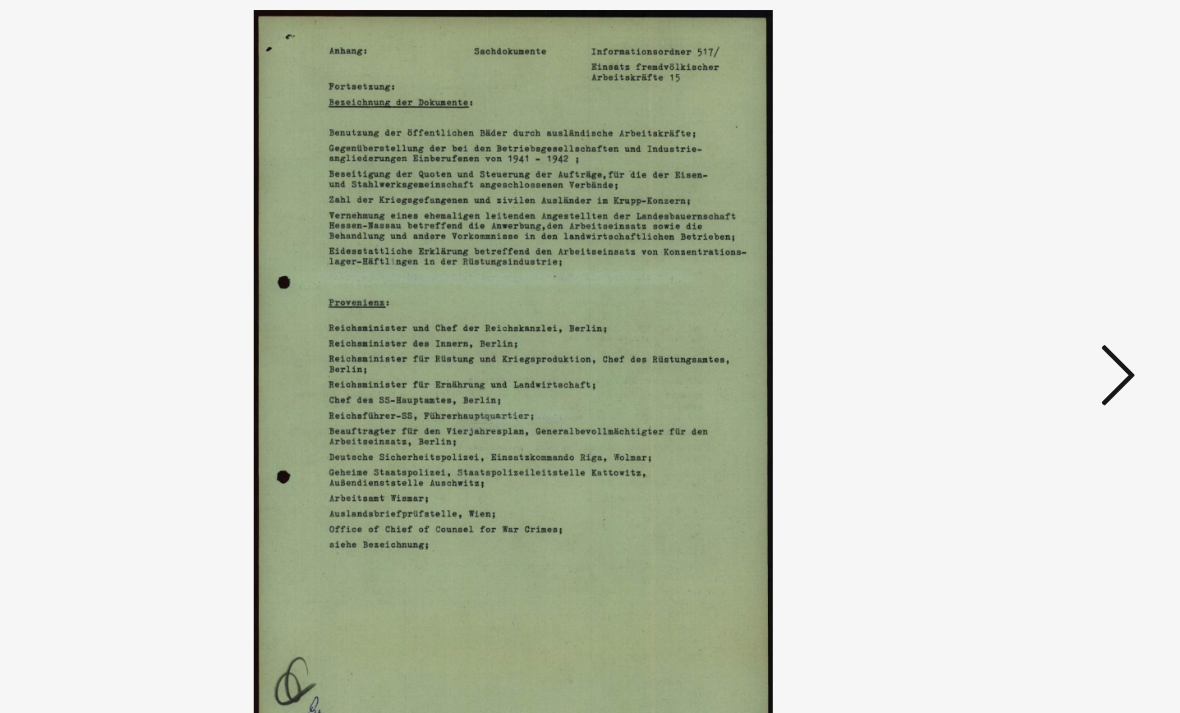 click at bounding box center [1012, 306] 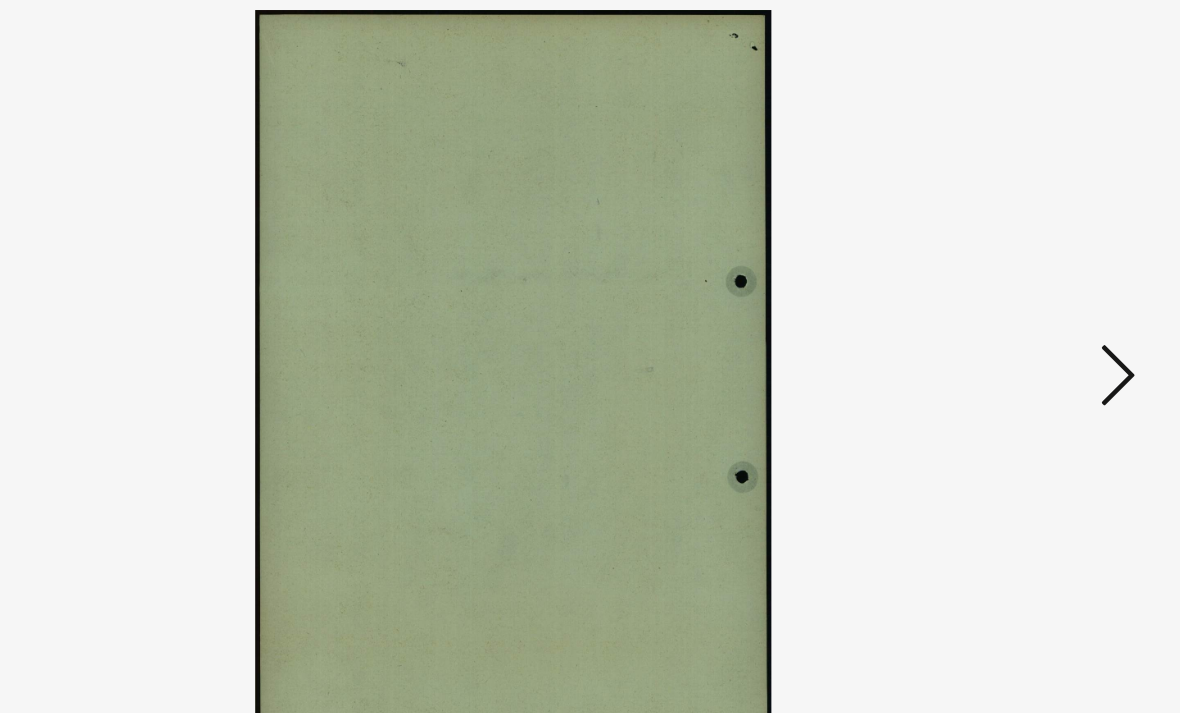 click at bounding box center [1012, 305] 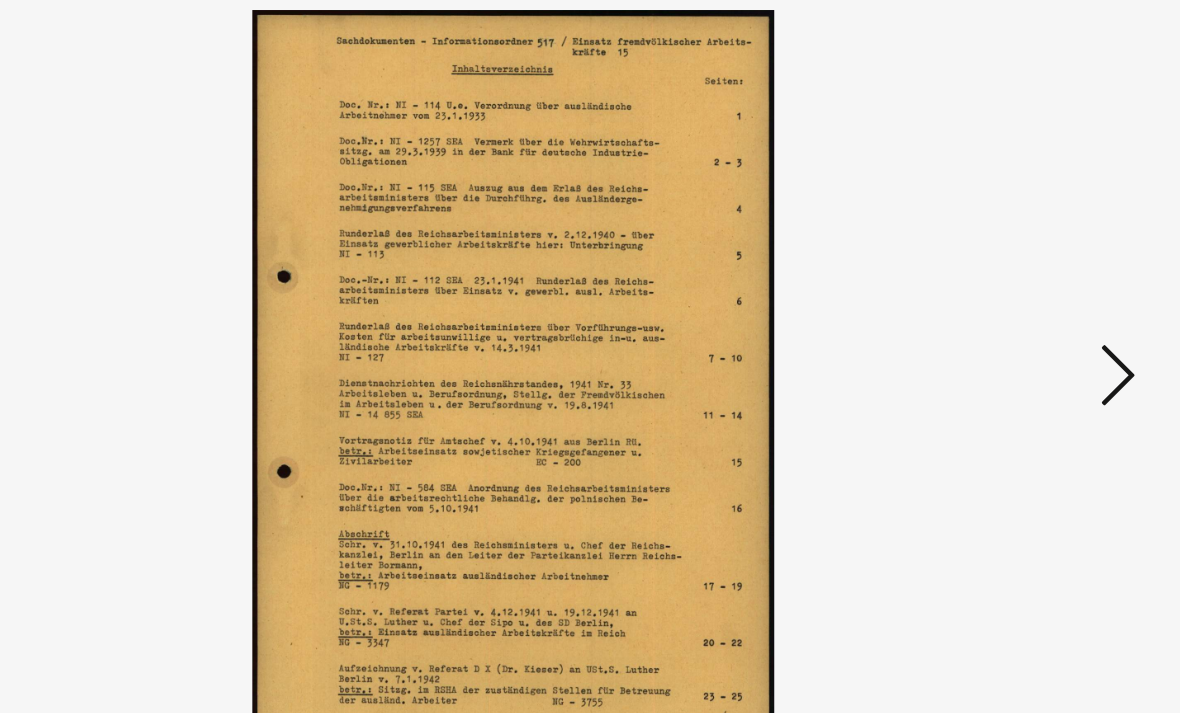 click at bounding box center (1012, 305) 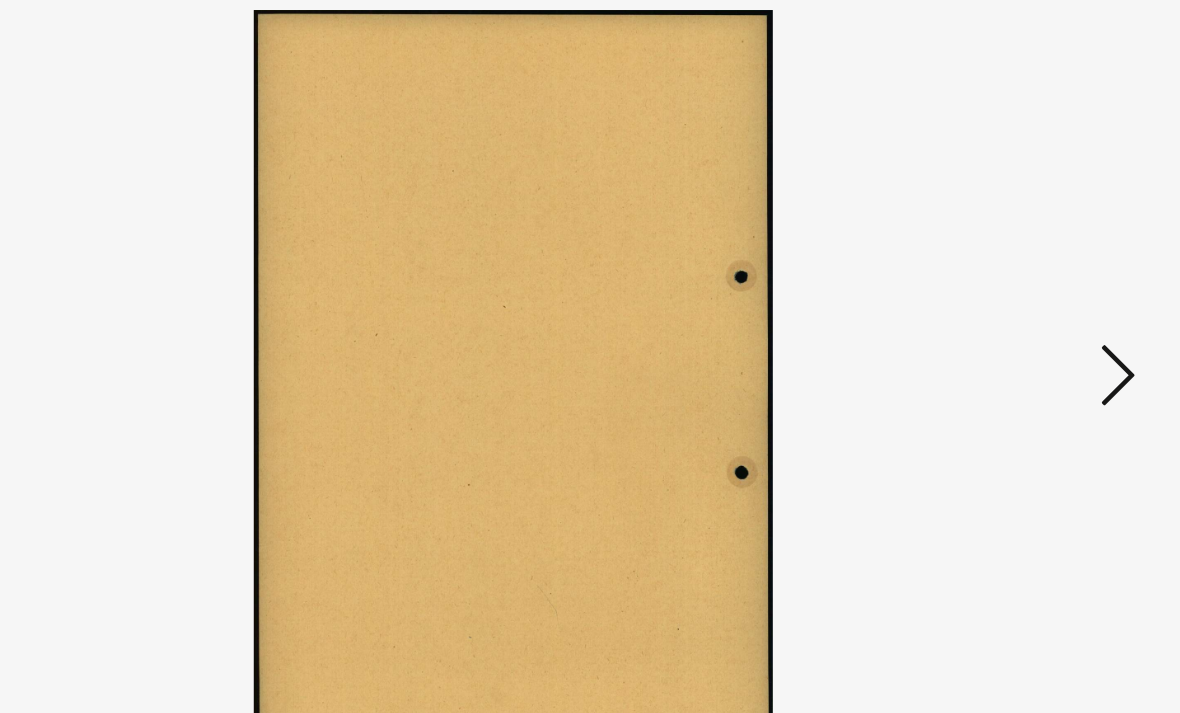 click at bounding box center [1012, 305] 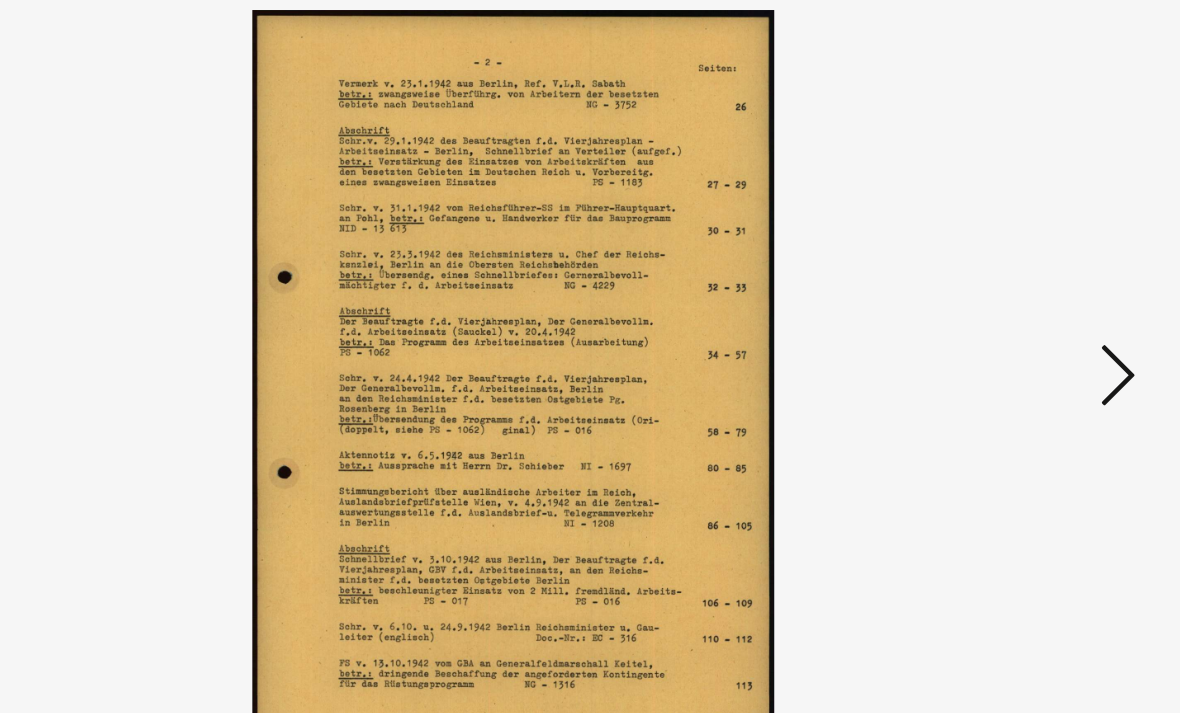 click at bounding box center [1012, 305] 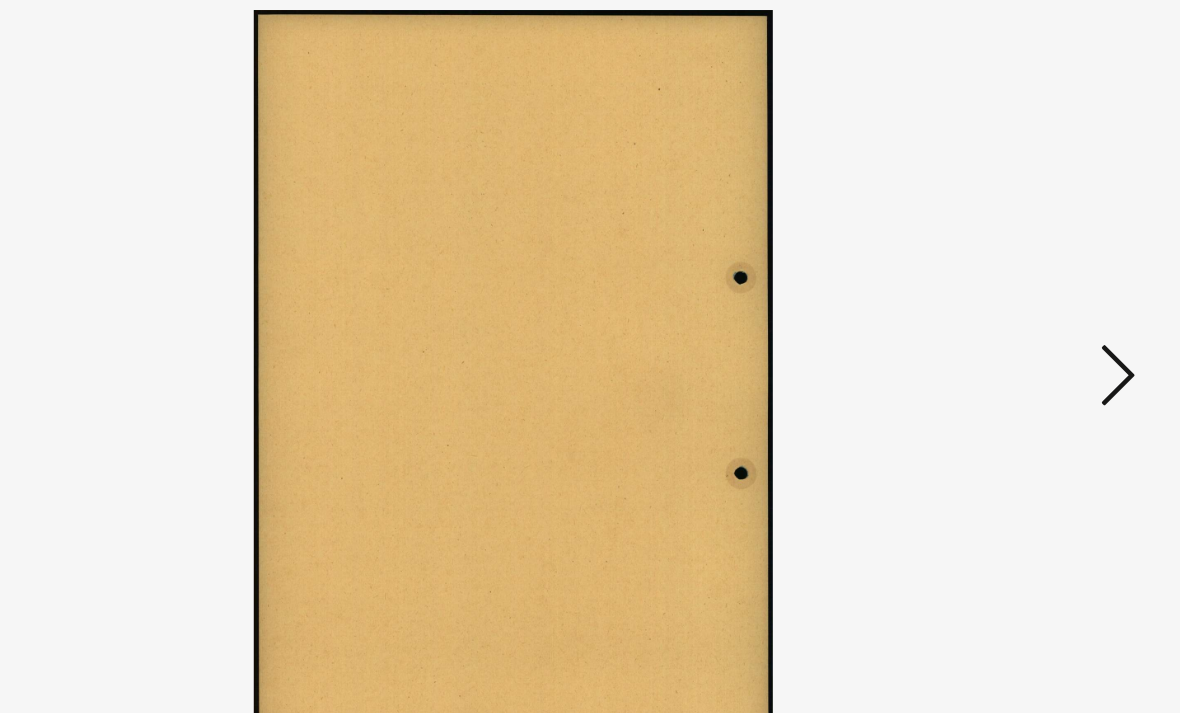 click at bounding box center [1012, 305] 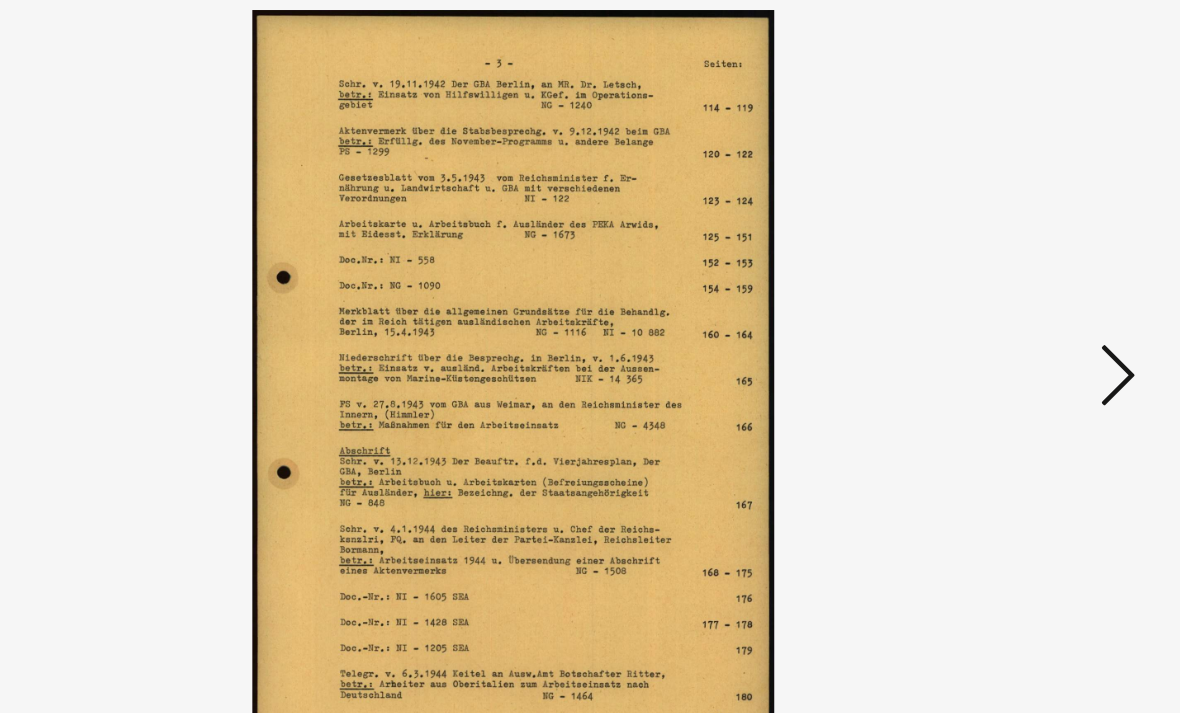 click at bounding box center (1012, 305) 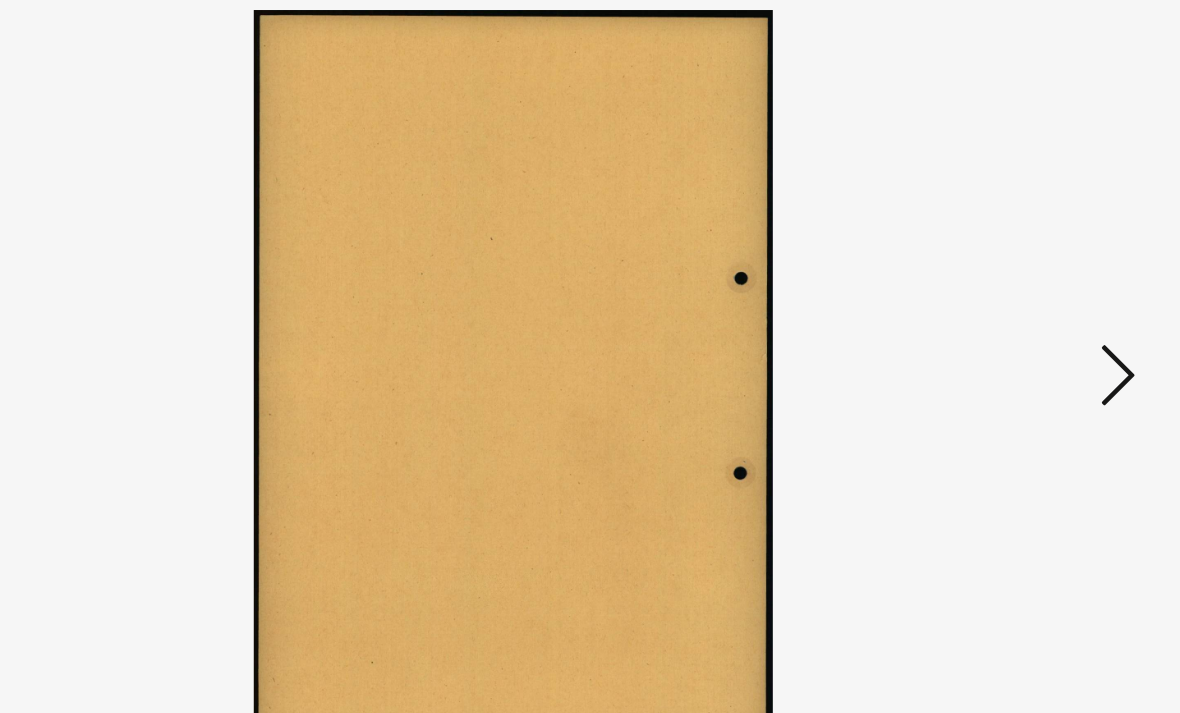 click at bounding box center (1012, 305) 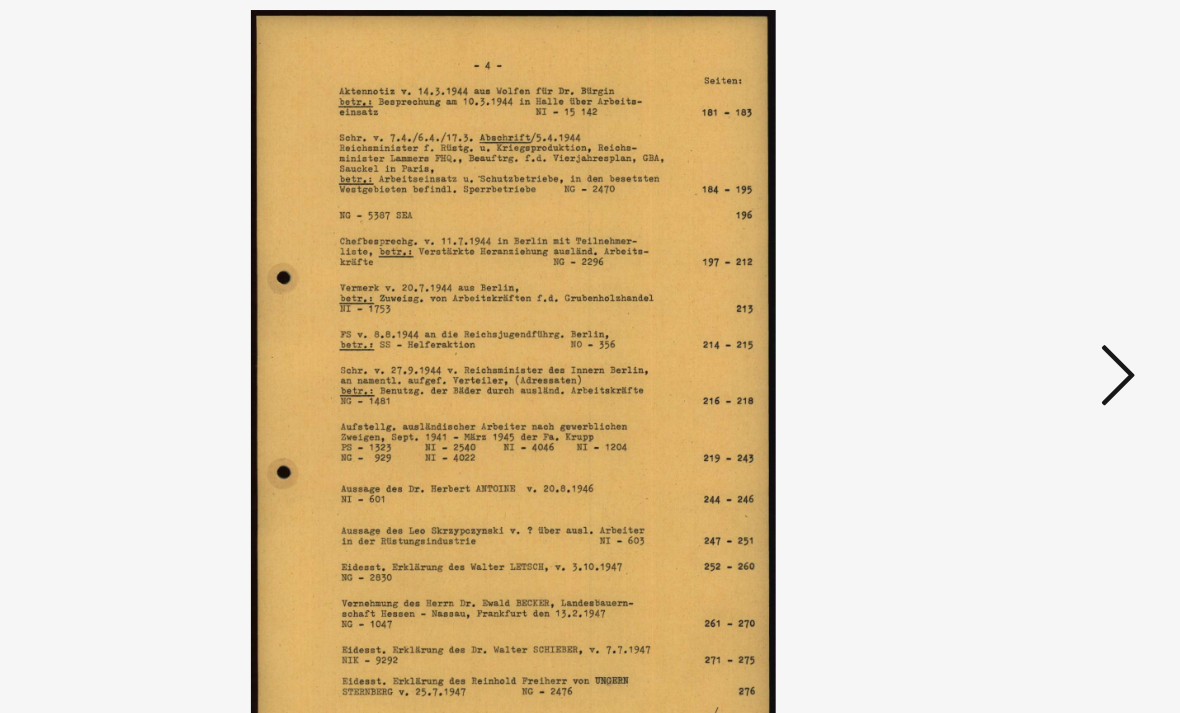 click at bounding box center (1012, 305) 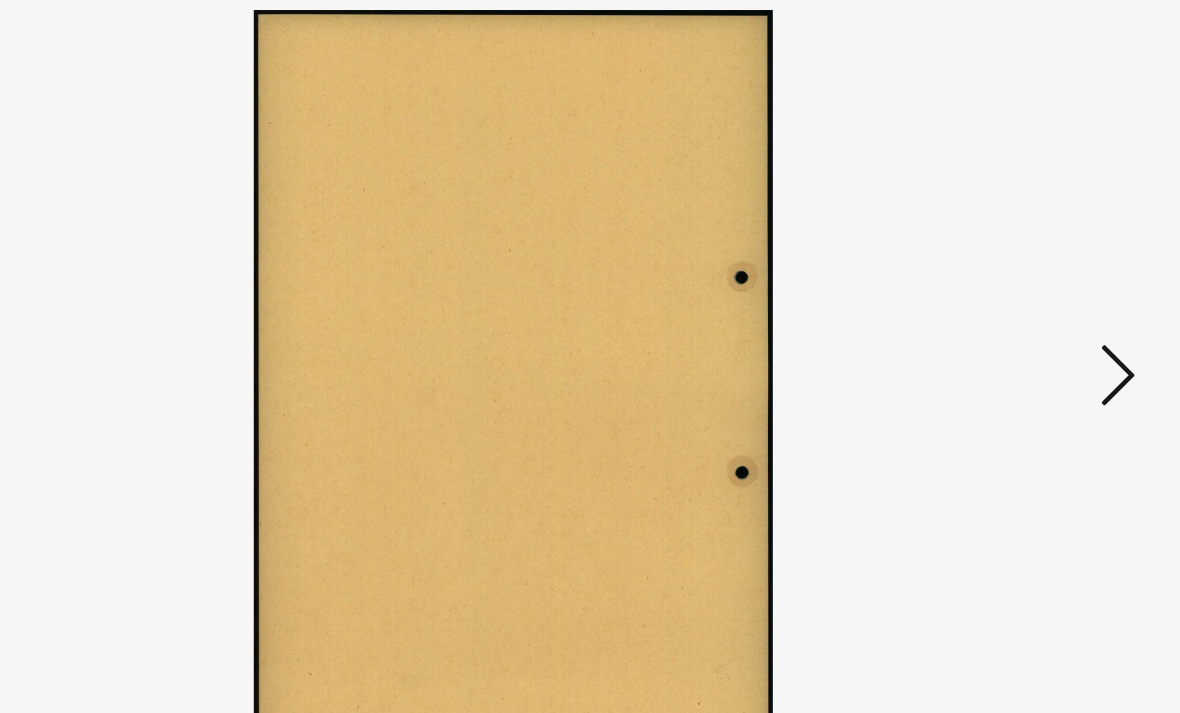 click at bounding box center [1012, 305] 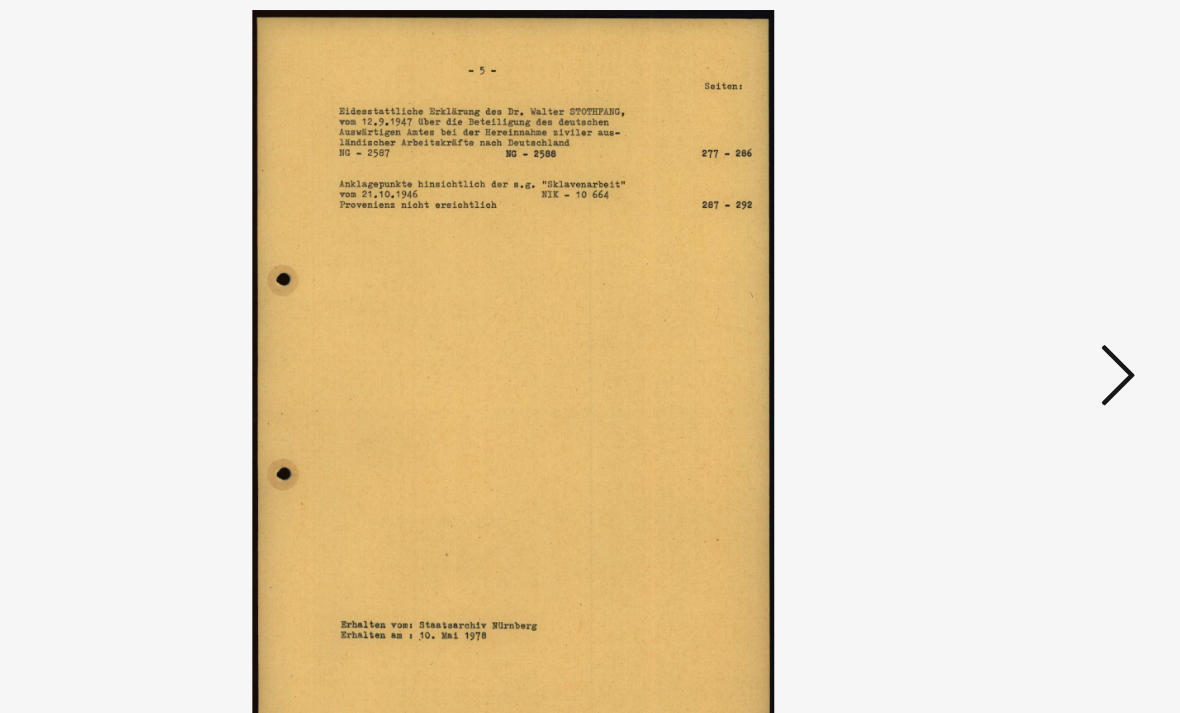 click at bounding box center [1012, 305] 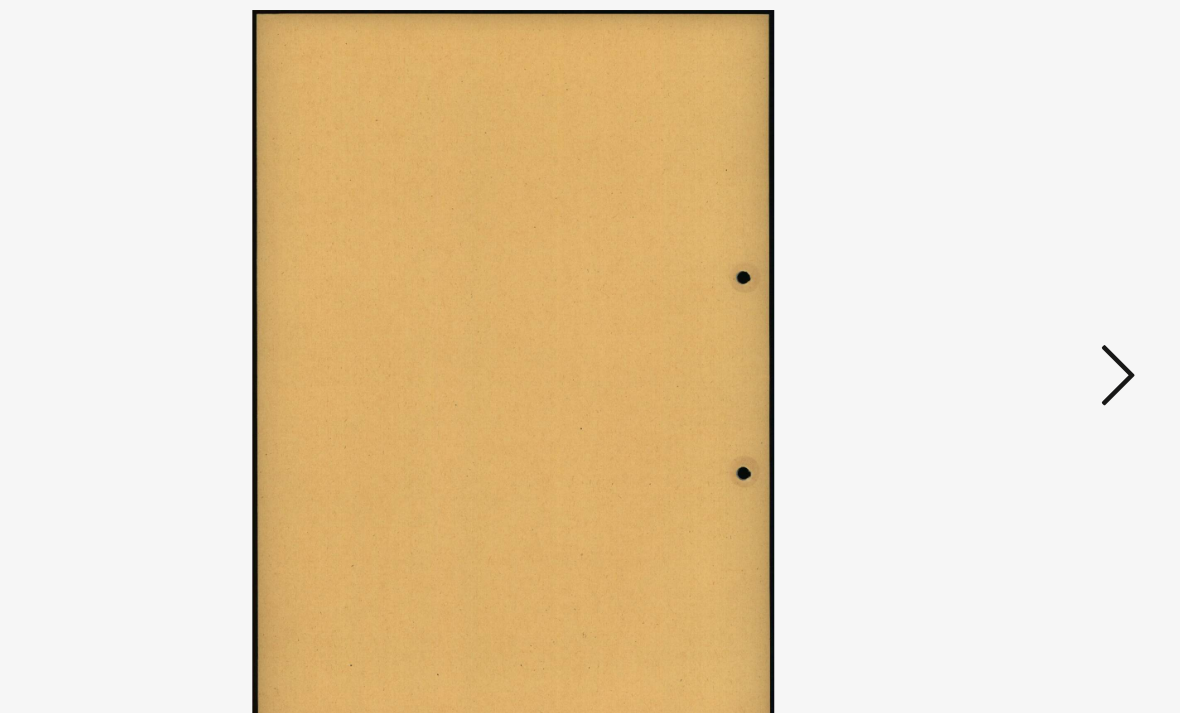 click at bounding box center [1012, 306] 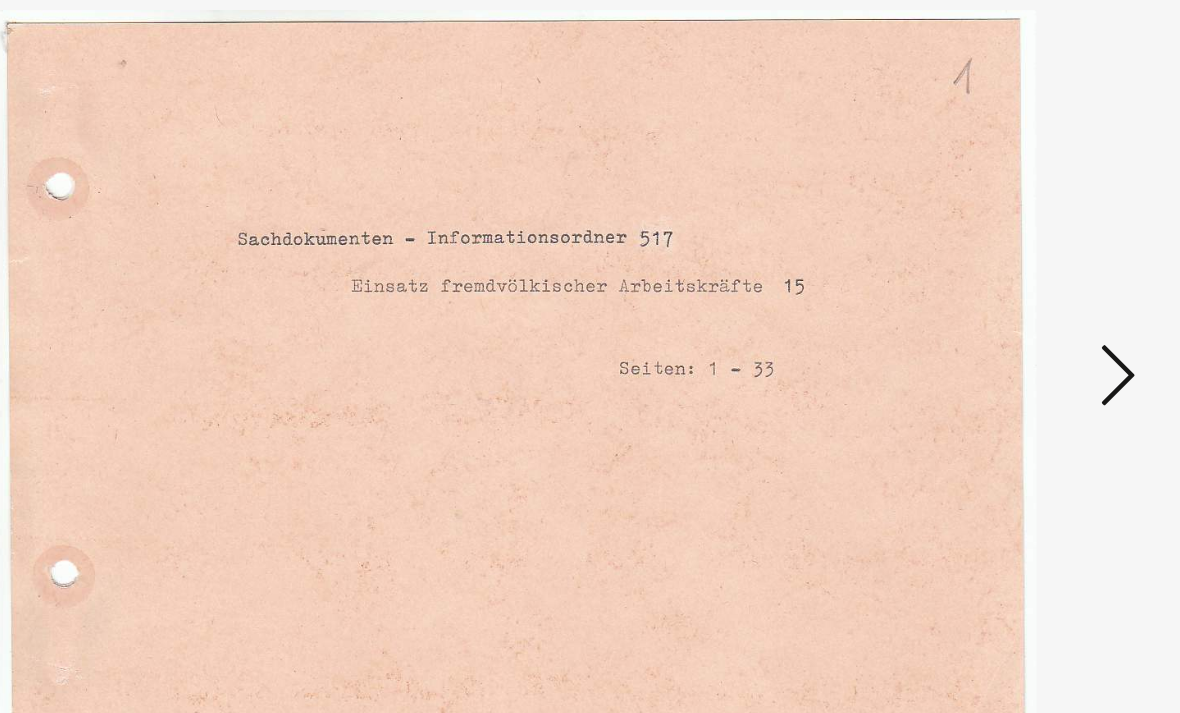 click at bounding box center (1012, 305) 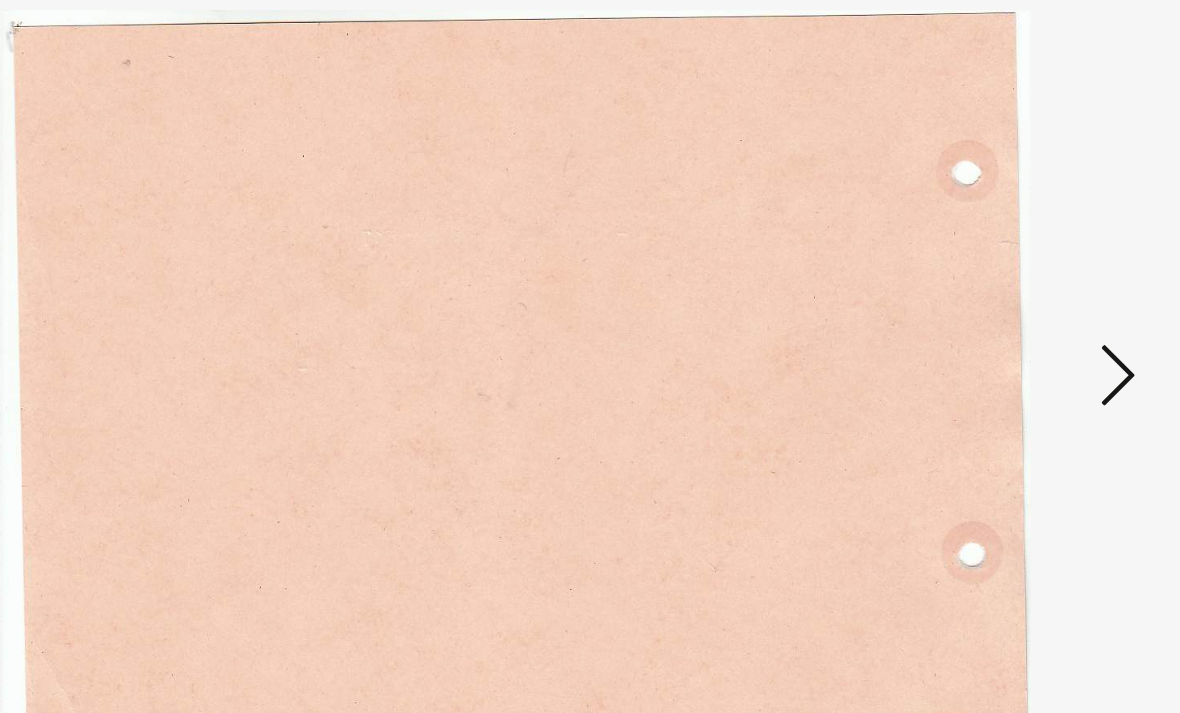 click at bounding box center (1012, 305) 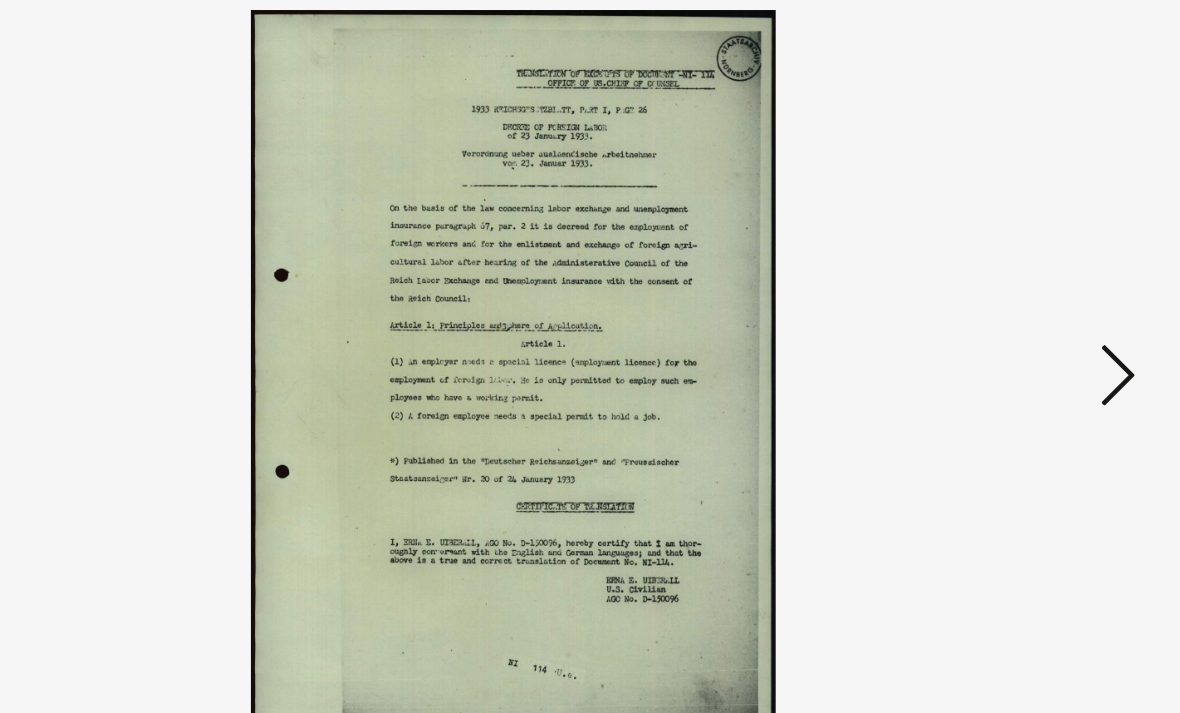 click at bounding box center [1012, 305] 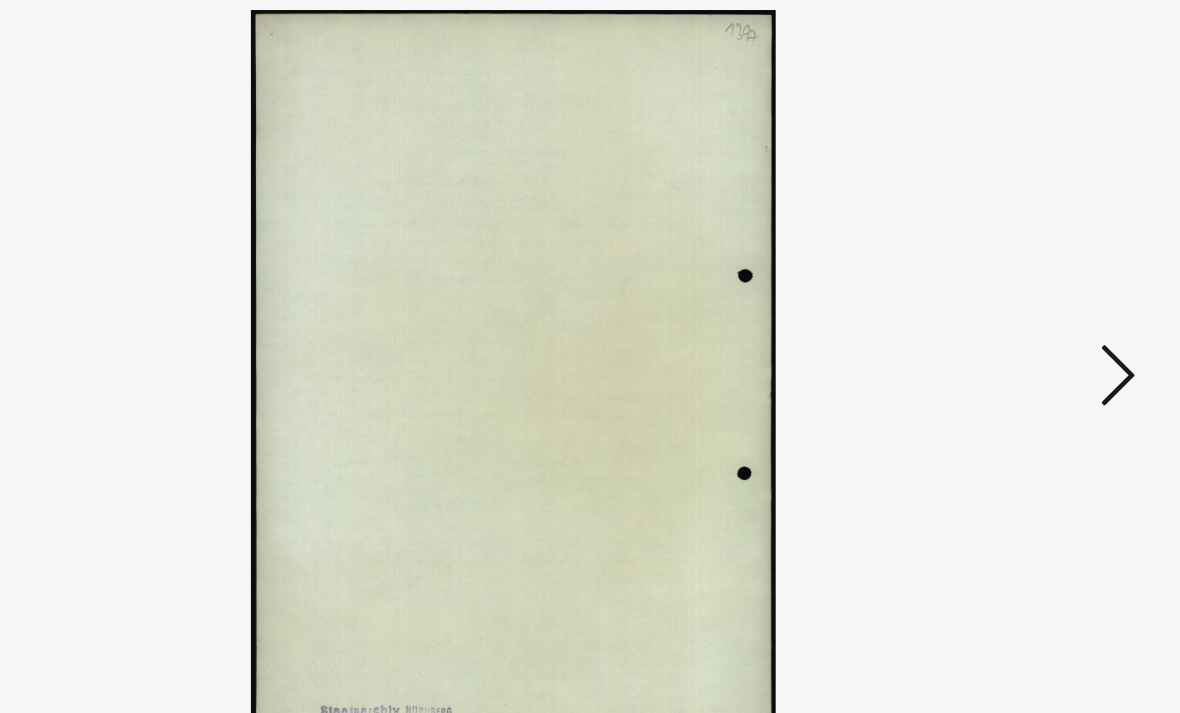 click at bounding box center (1012, 305) 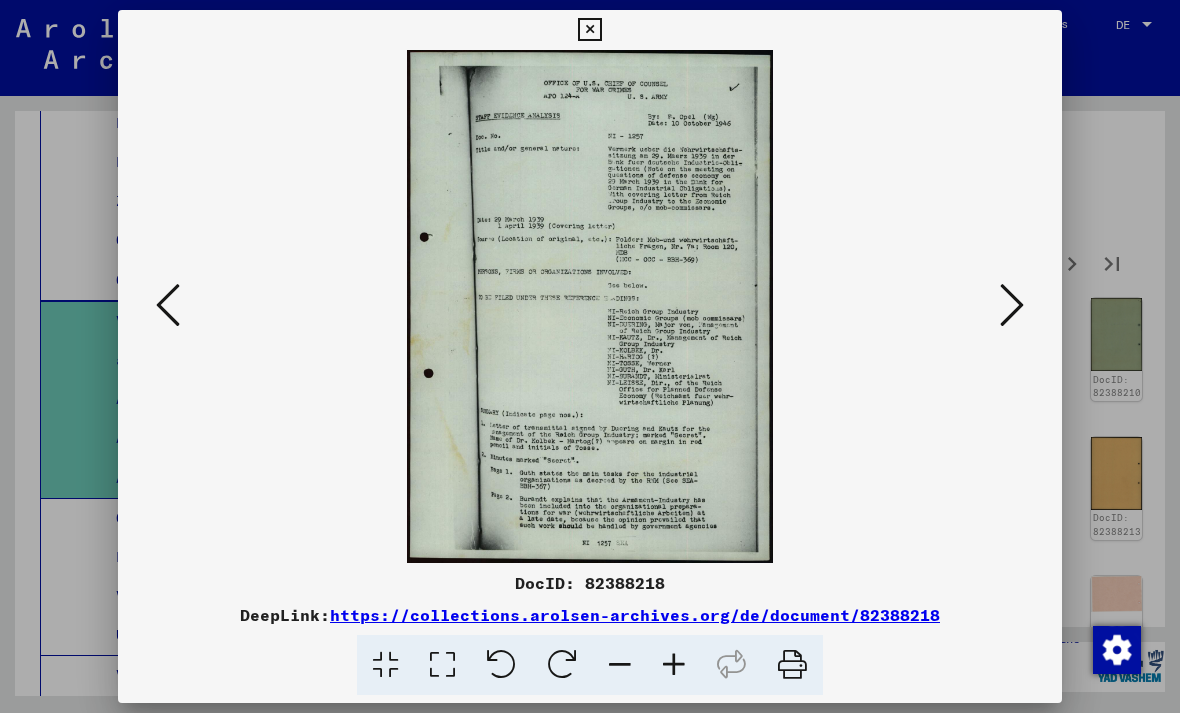 click at bounding box center [1012, 305] 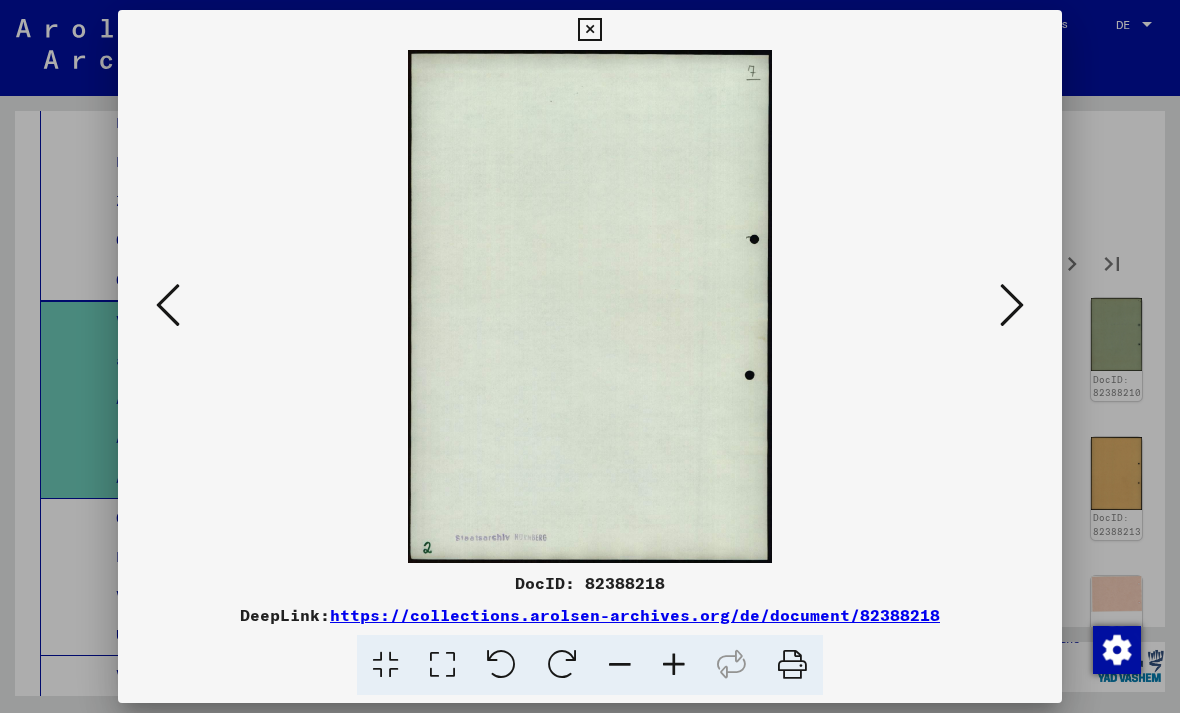 click at bounding box center (1012, 306) 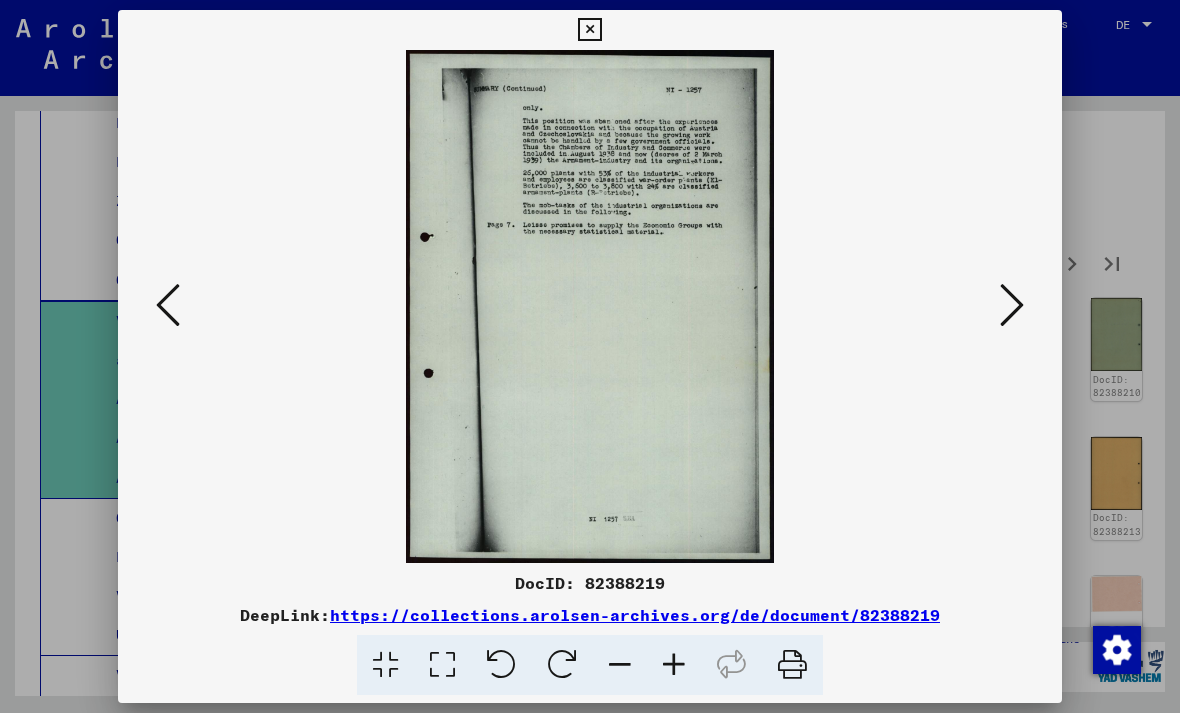 click at bounding box center [1012, 305] 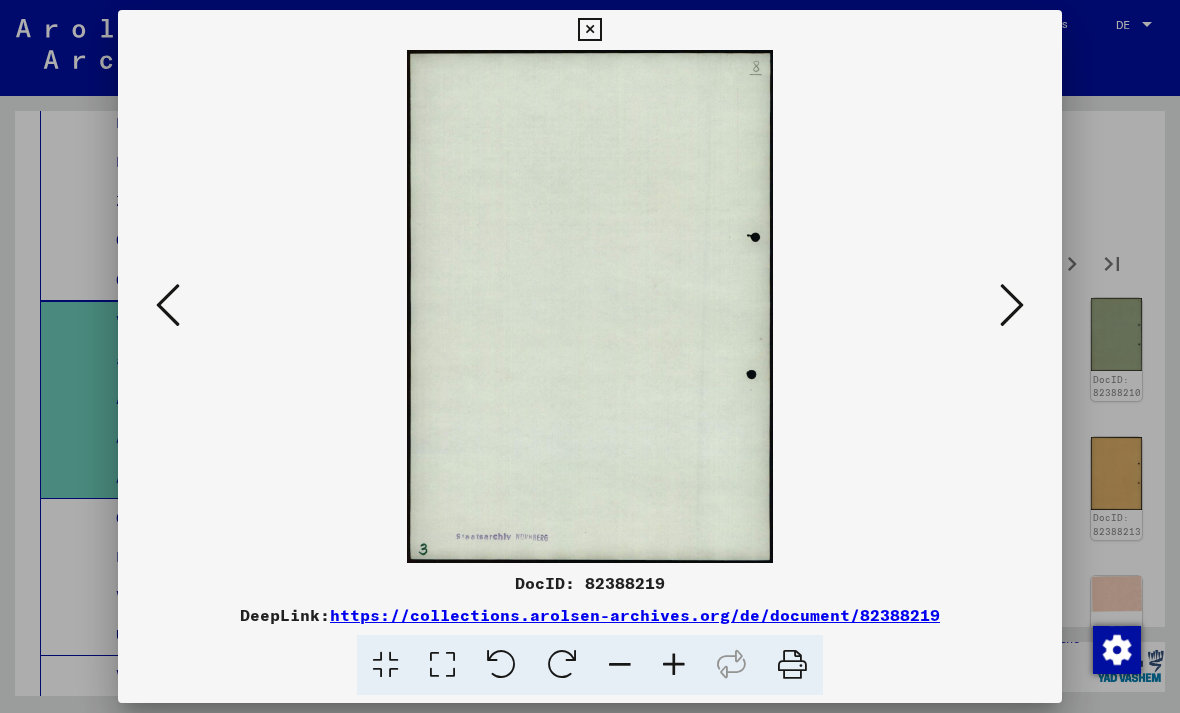 click at bounding box center [1012, 306] 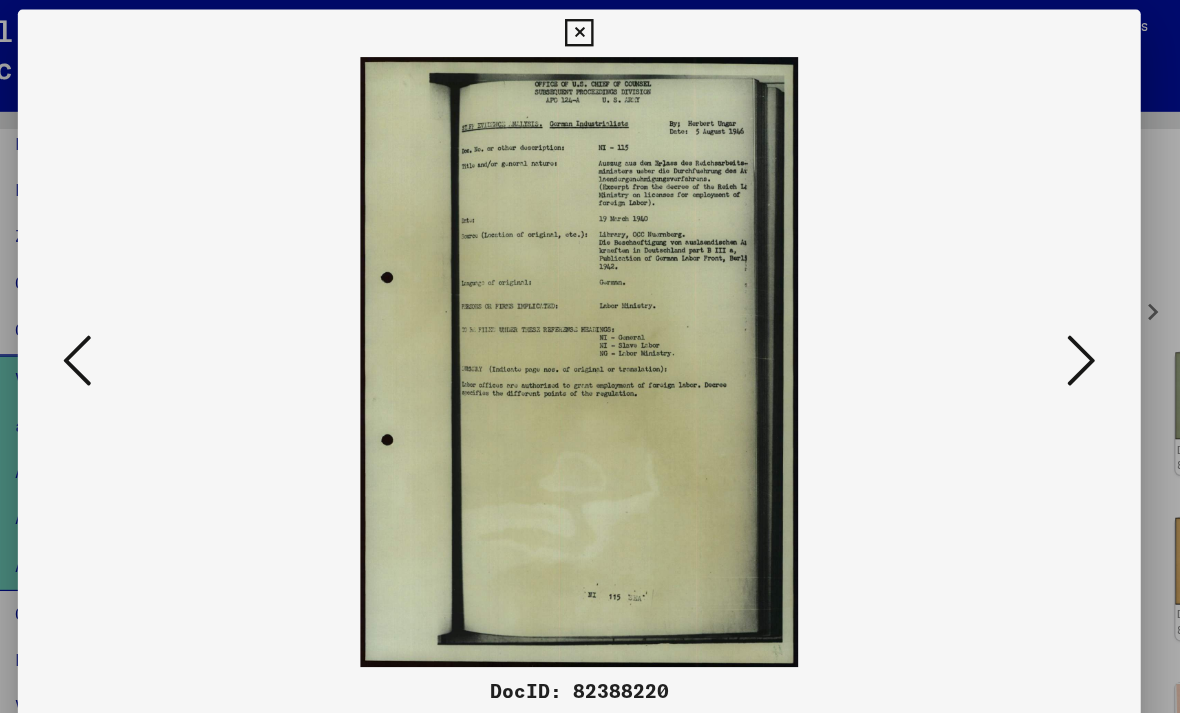 click at bounding box center (589, 30) 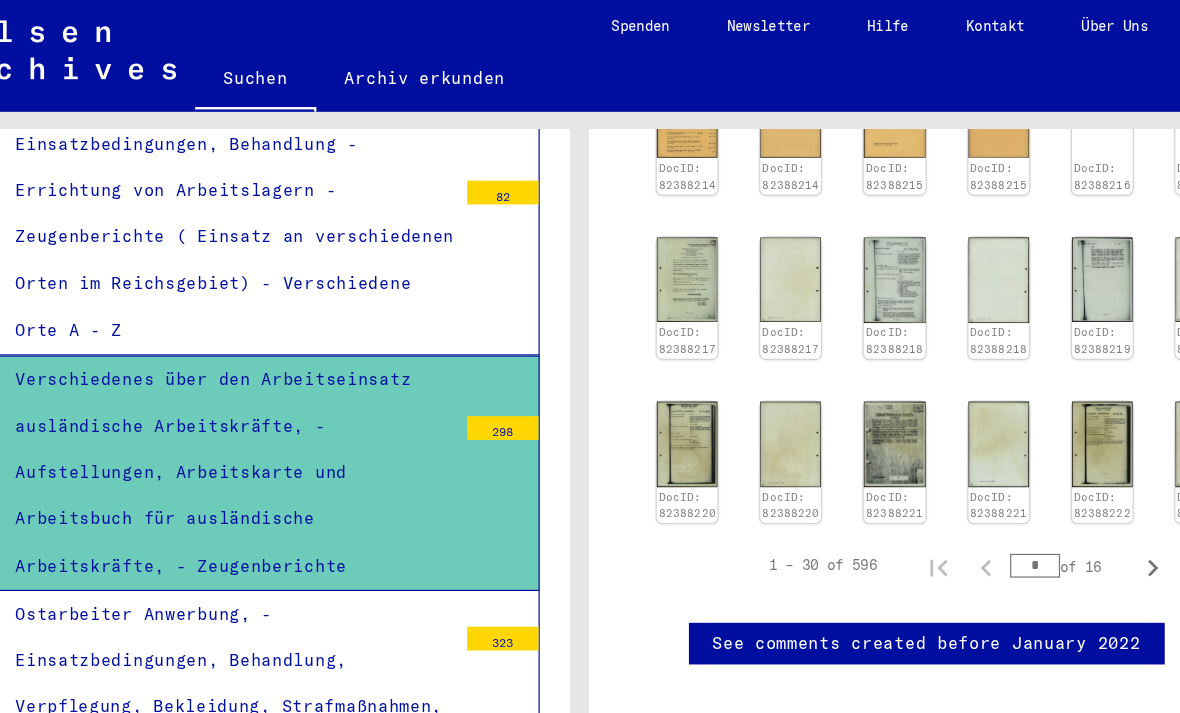 scroll, scrollTop: 1819, scrollLeft: 0, axis: vertical 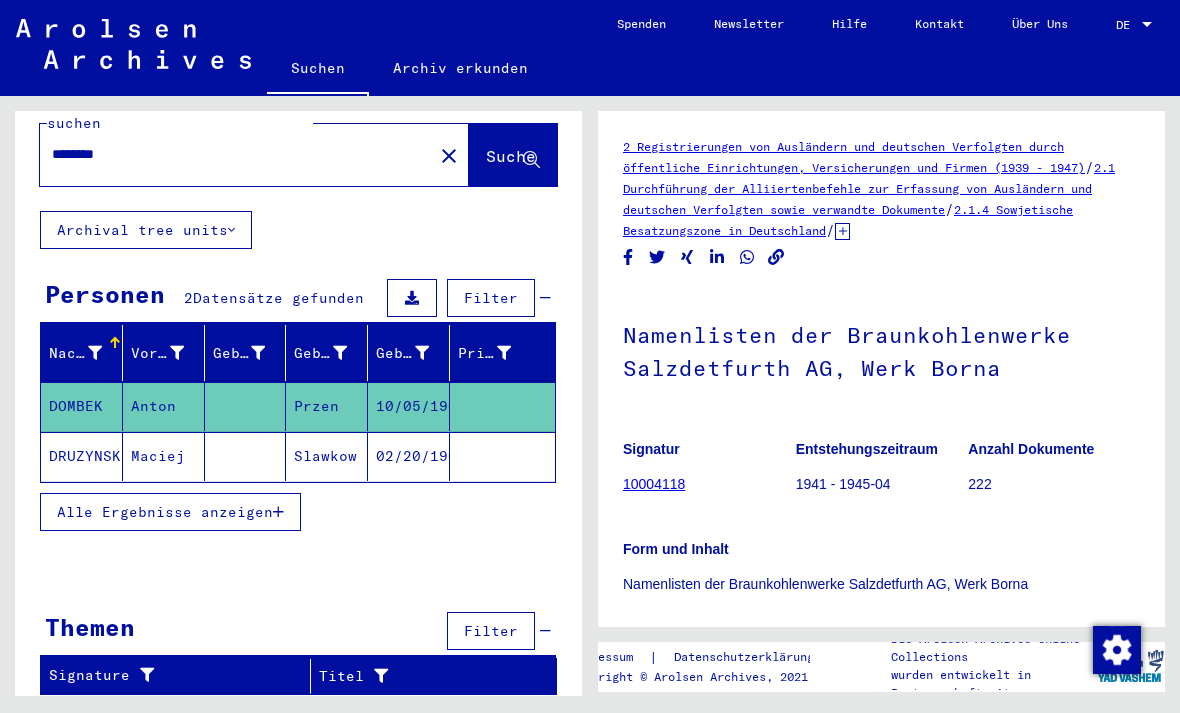 click on "Alle Ergebnisse anzeigen" at bounding box center [165, 512] 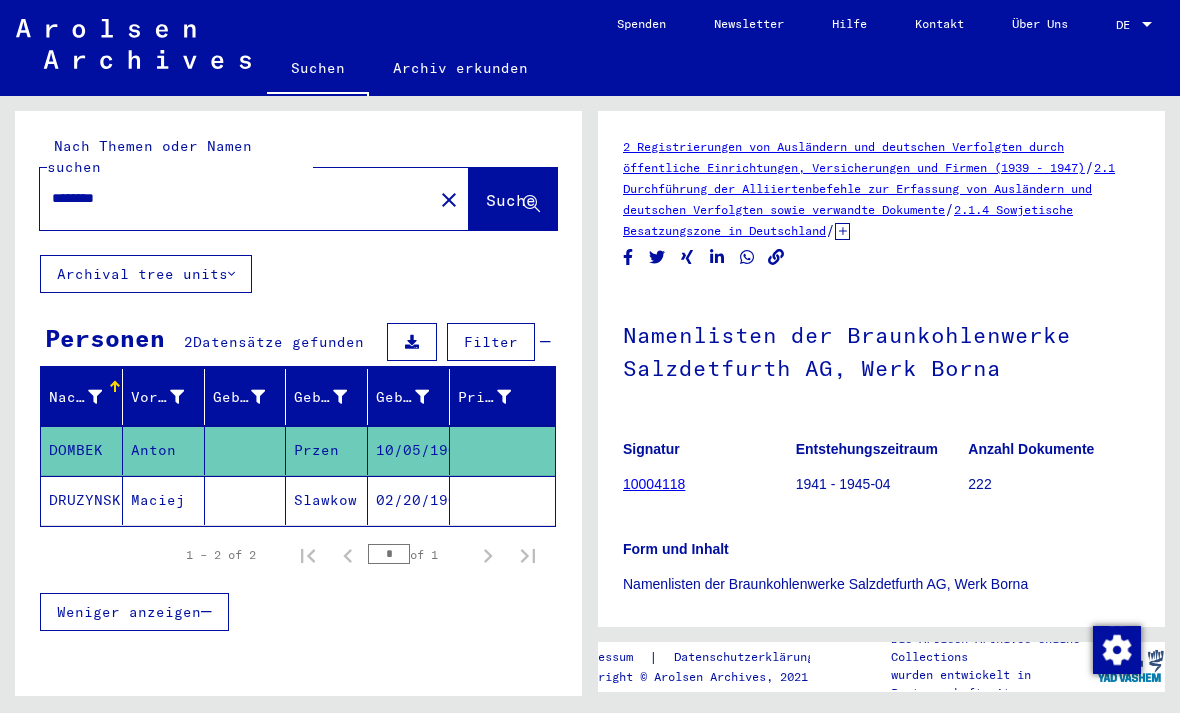 scroll, scrollTop: 0, scrollLeft: 0, axis: both 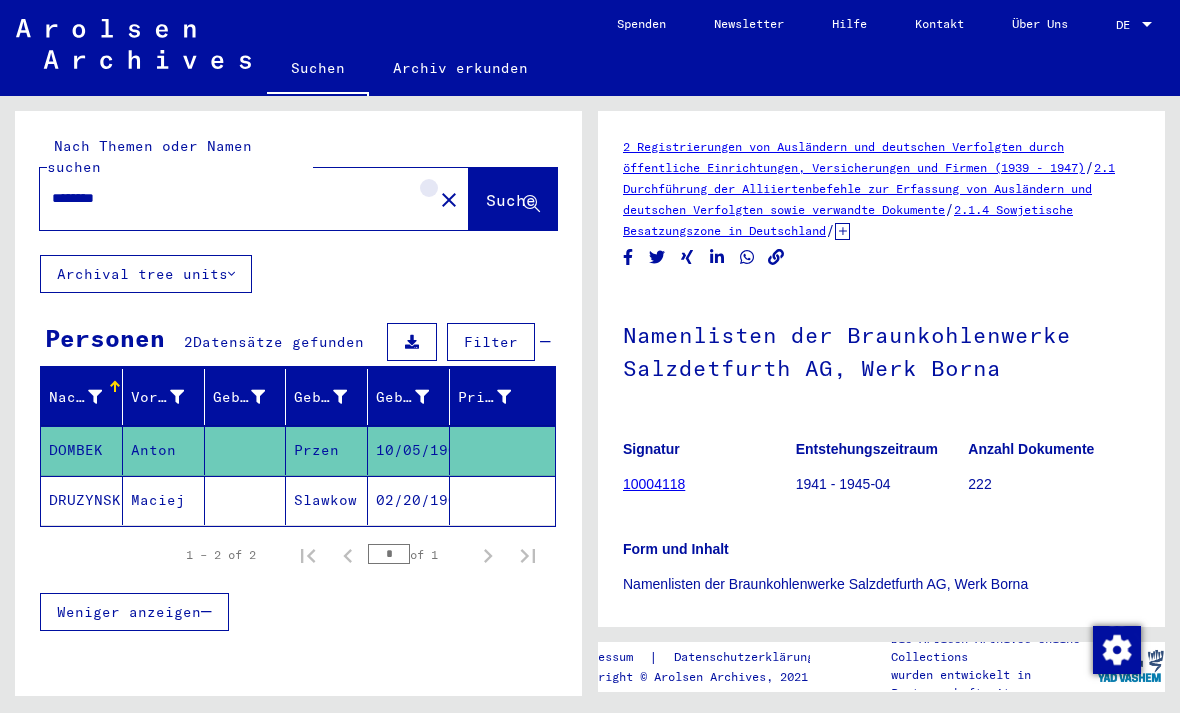 click on "close" 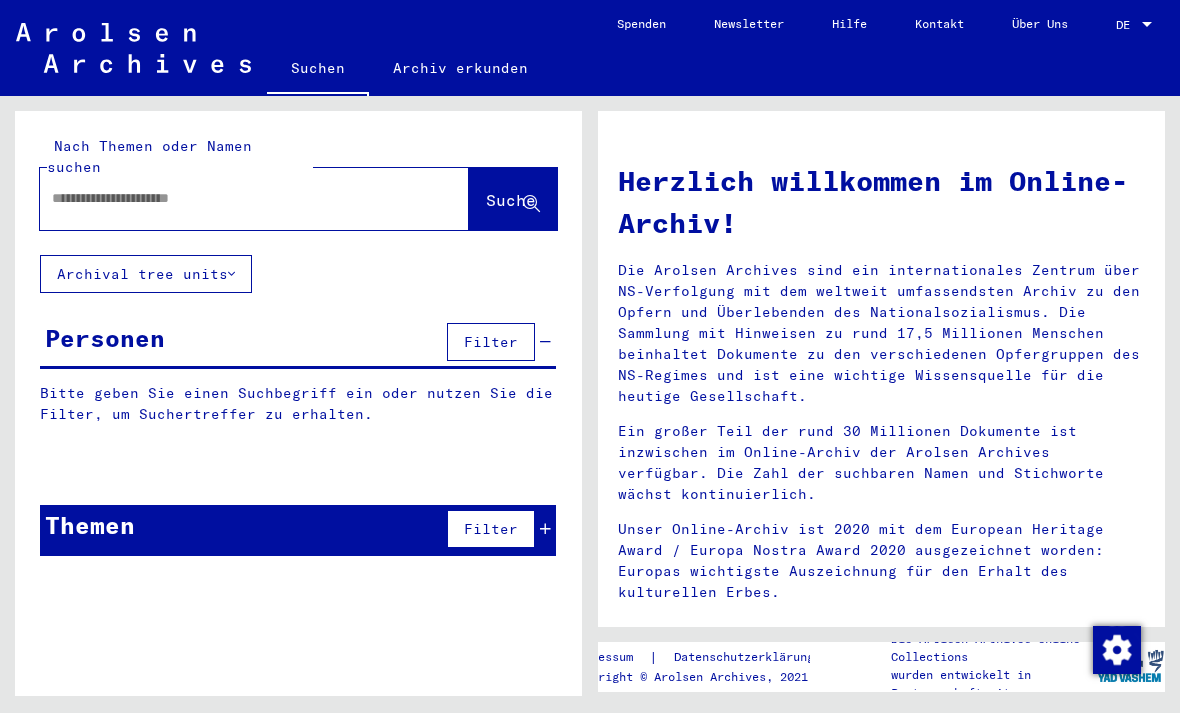 click at bounding box center [230, 198] 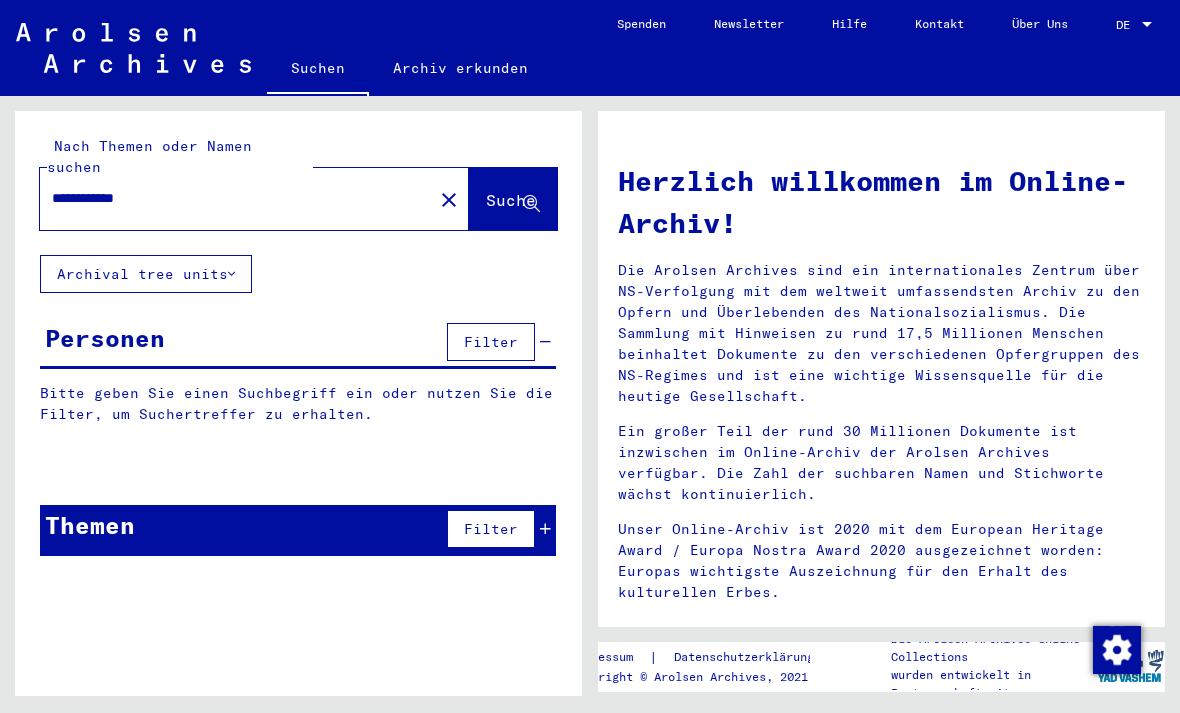 type on "**********" 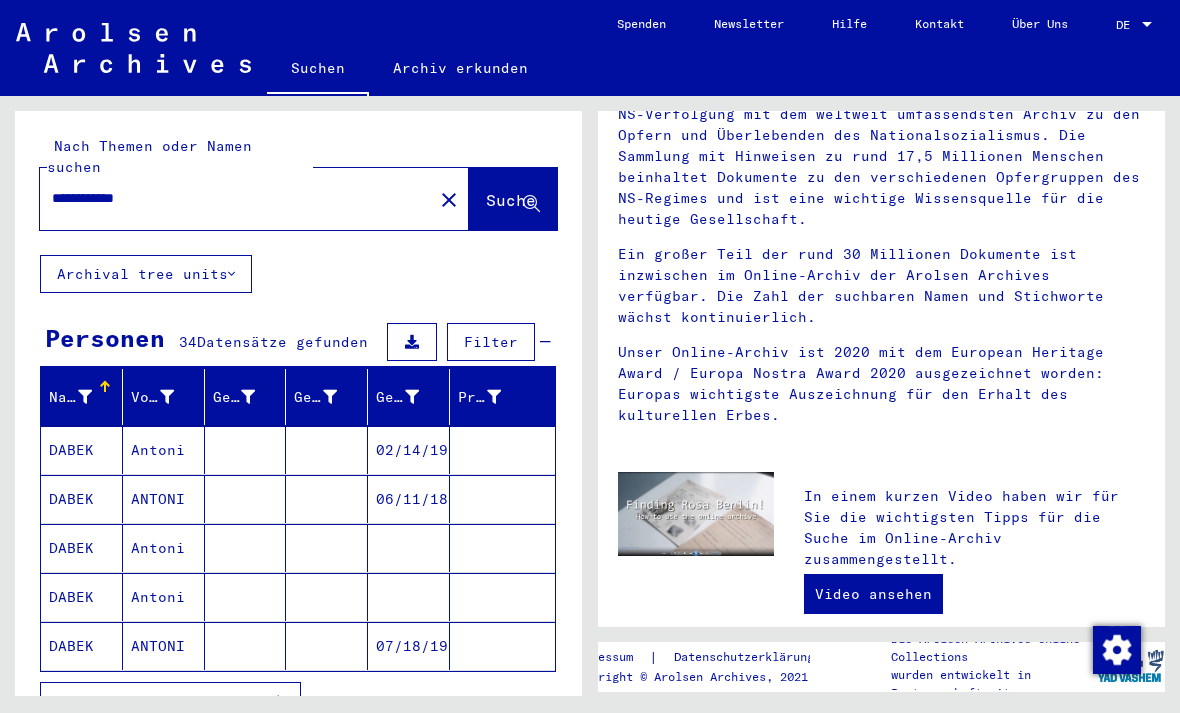 click on "Suche" 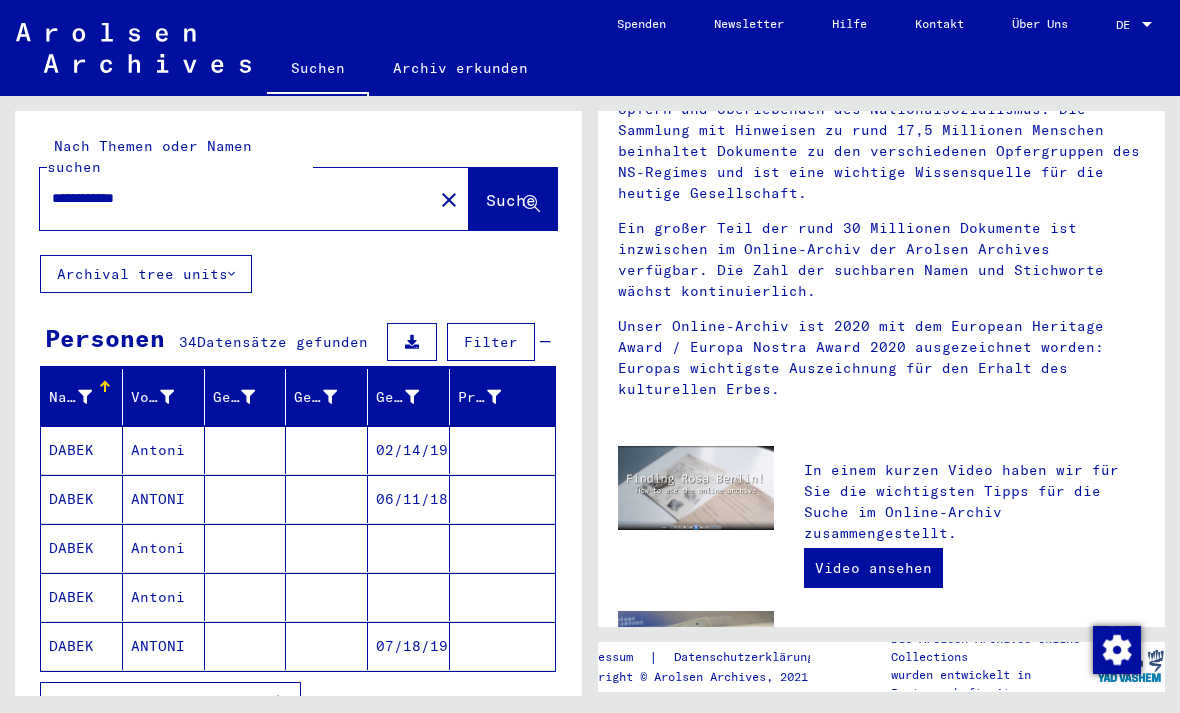 scroll, scrollTop: 204, scrollLeft: 0, axis: vertical 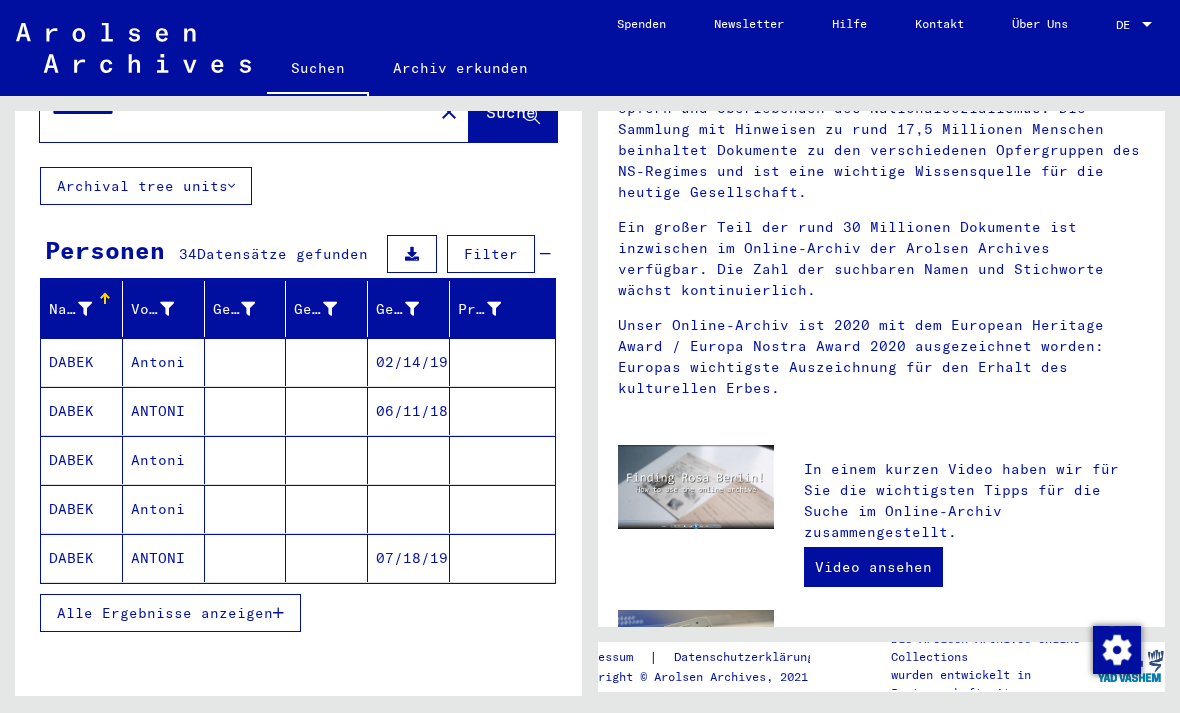click on "Alle Ergebnisse anzeigen" at bounding box center (165, 613) 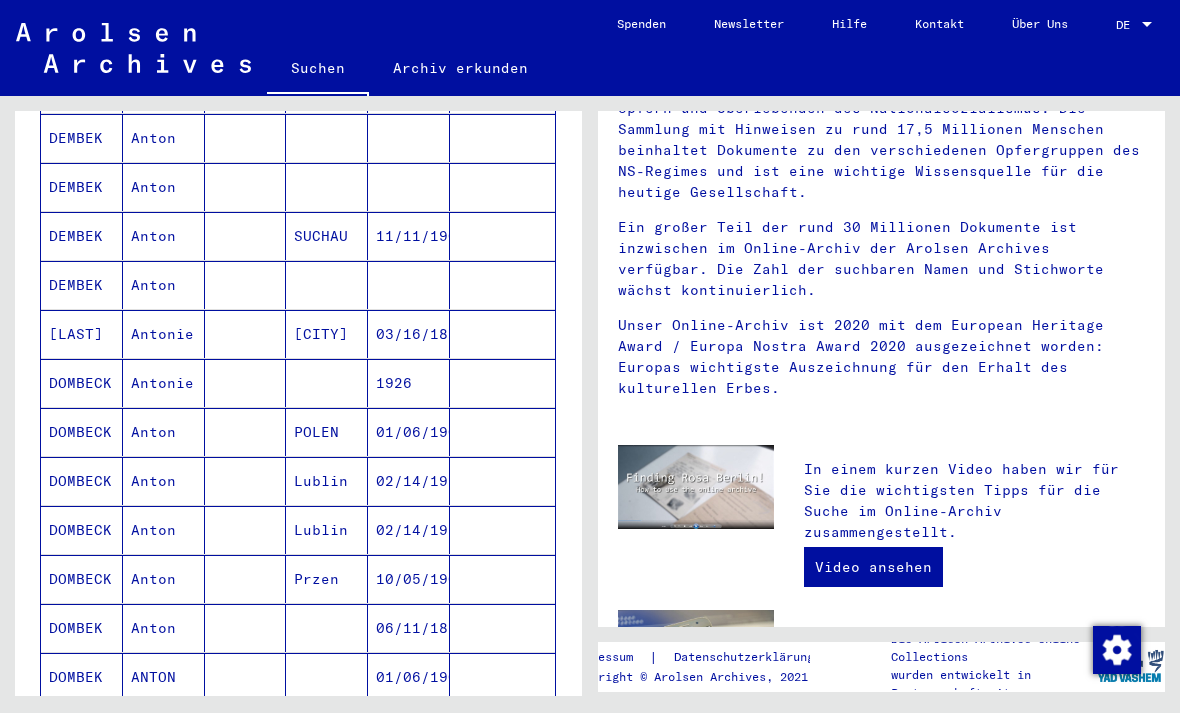 scroll, scrollTop: 899, scrollLeft: 0, axis: vertical 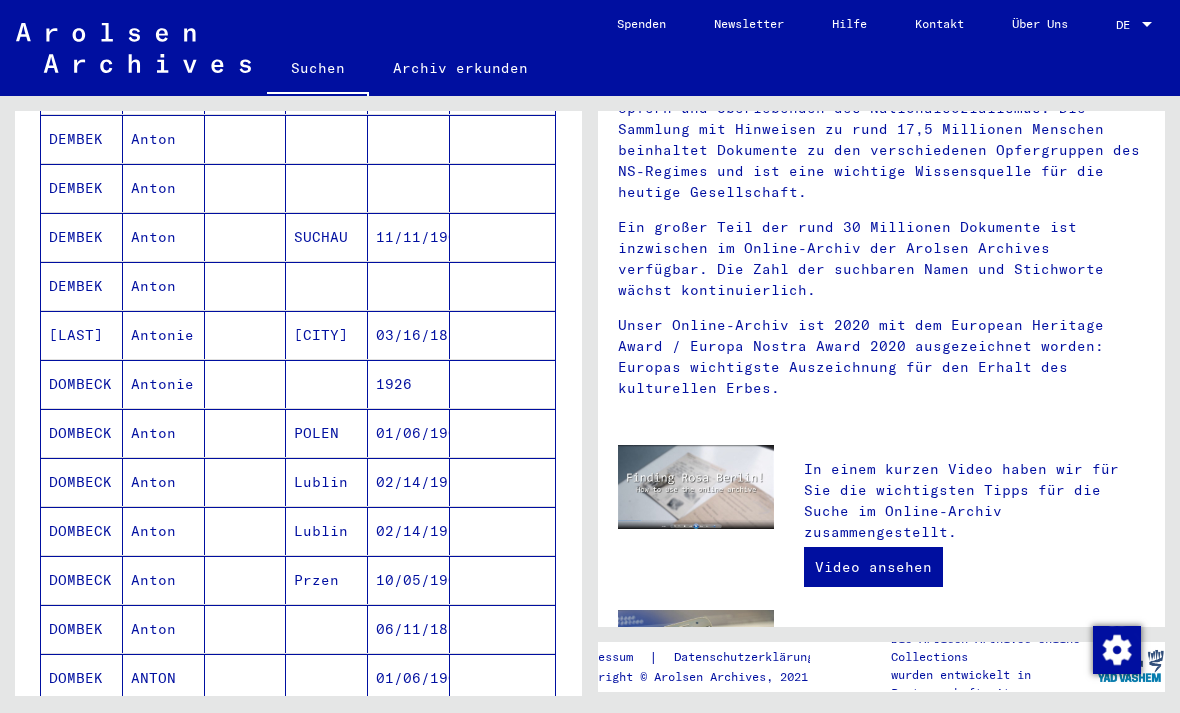 click on "10/05/1901" at bounding box center (409, 629) 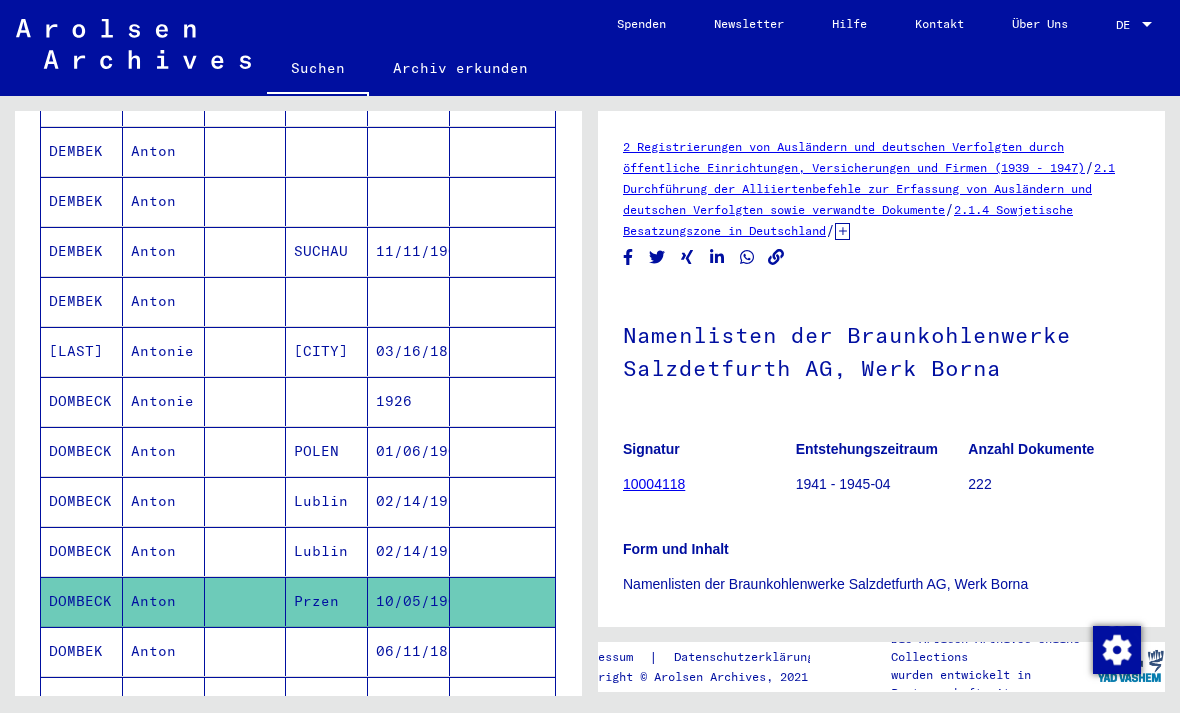scroll, scrollTop: 0, scrollLeft: 0, axis: both 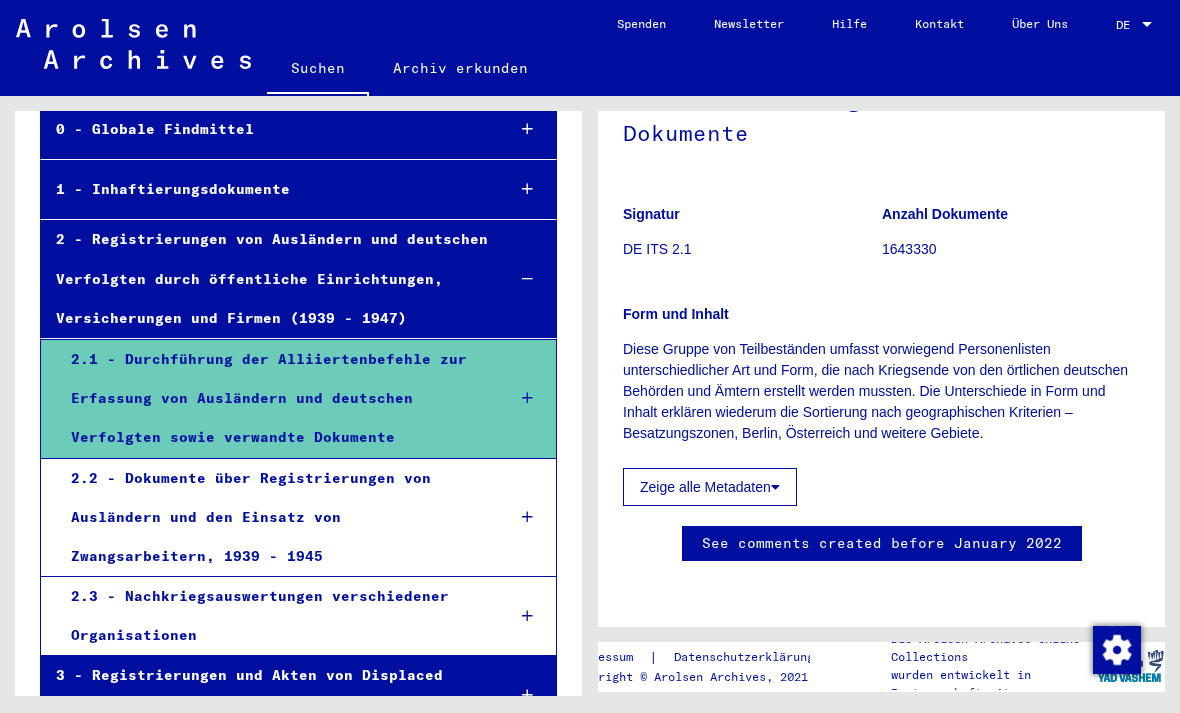 click on "2.1 - Durchführung der Alliiertenbefehle zur Erfassung von Ausländern und deutschen Verfolgten sowie verwandte Dokumente" at bounding box center [272, 399] 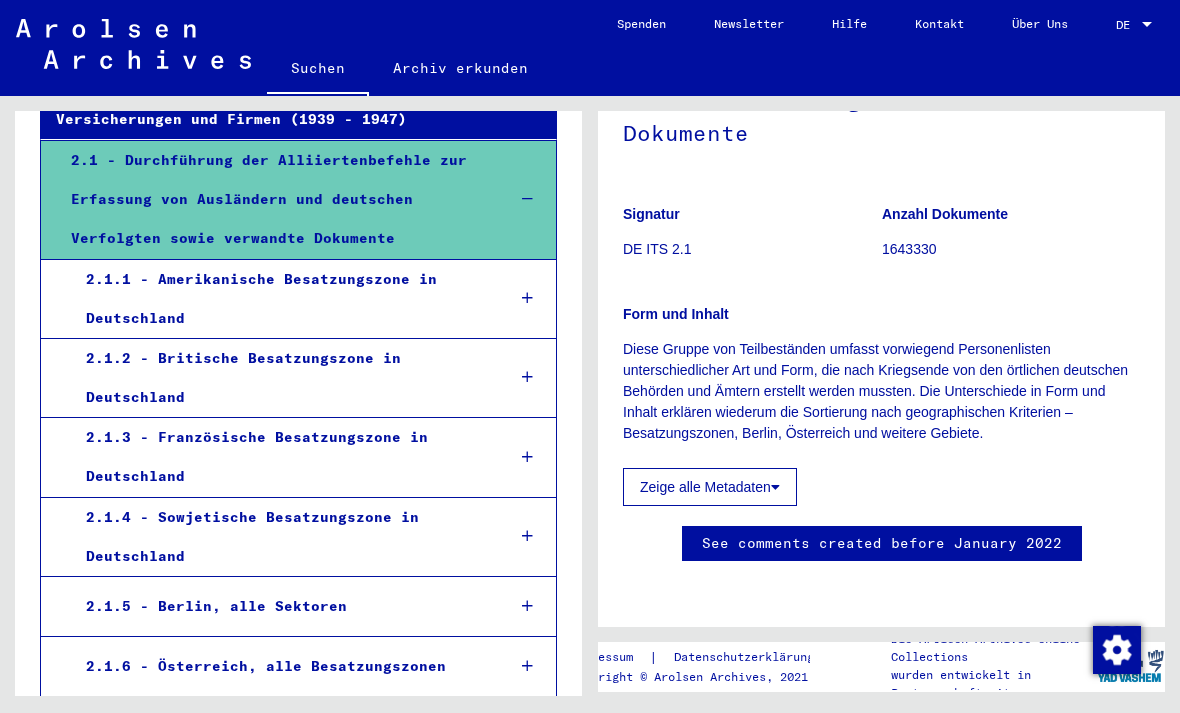 scroll, scrollTop: 363, scrollLeft: 0, axis: vertical 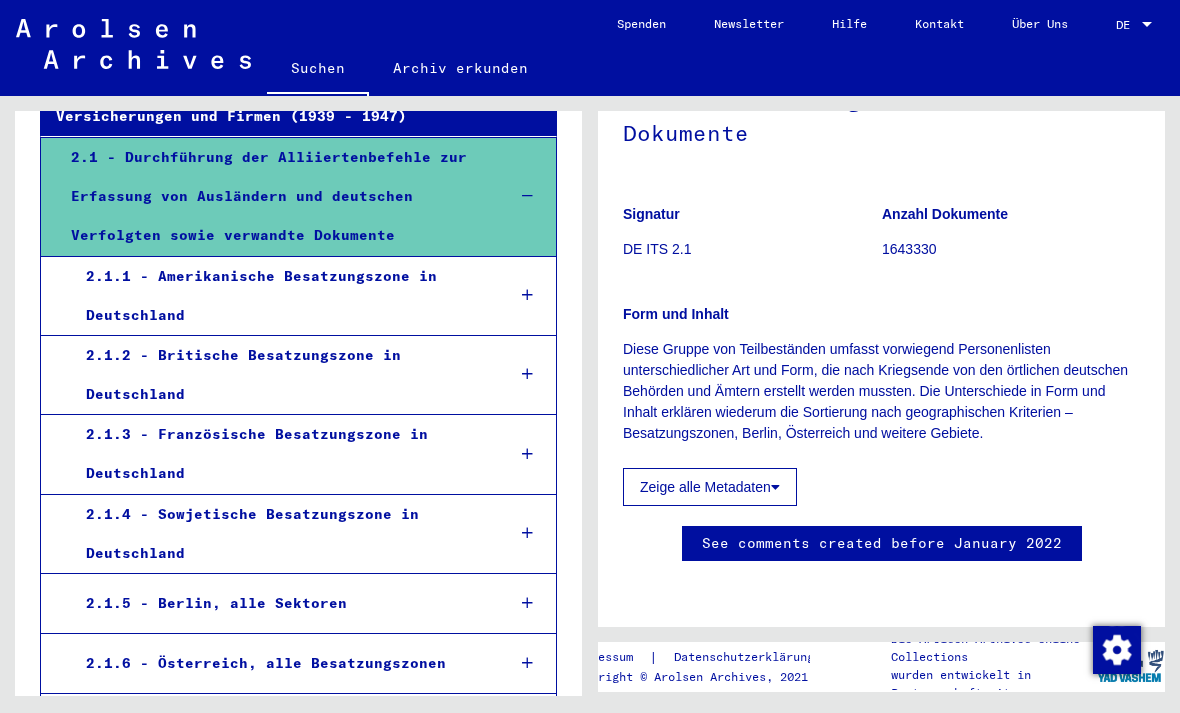 click on "2.1.4 - Sowjetische Besatzungszone in Deutschland" at bounding box center [280, 534] 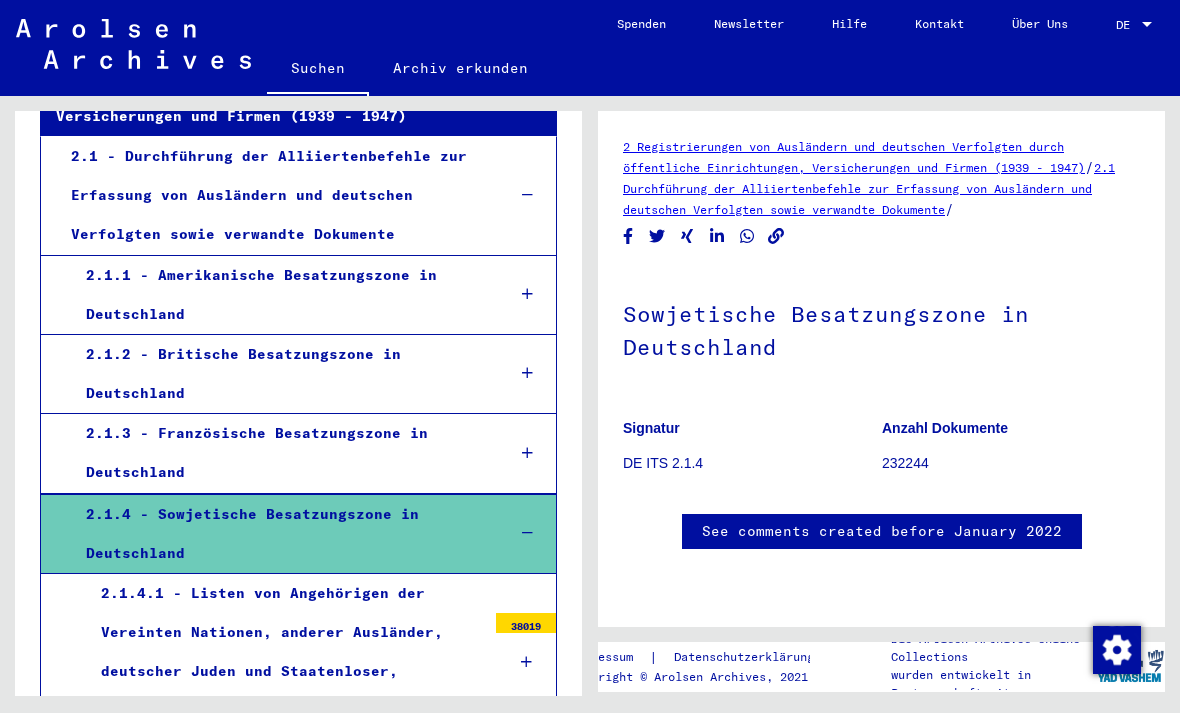 scroll, scrollTop: 664, scrollLeft: 0, axis: vertical 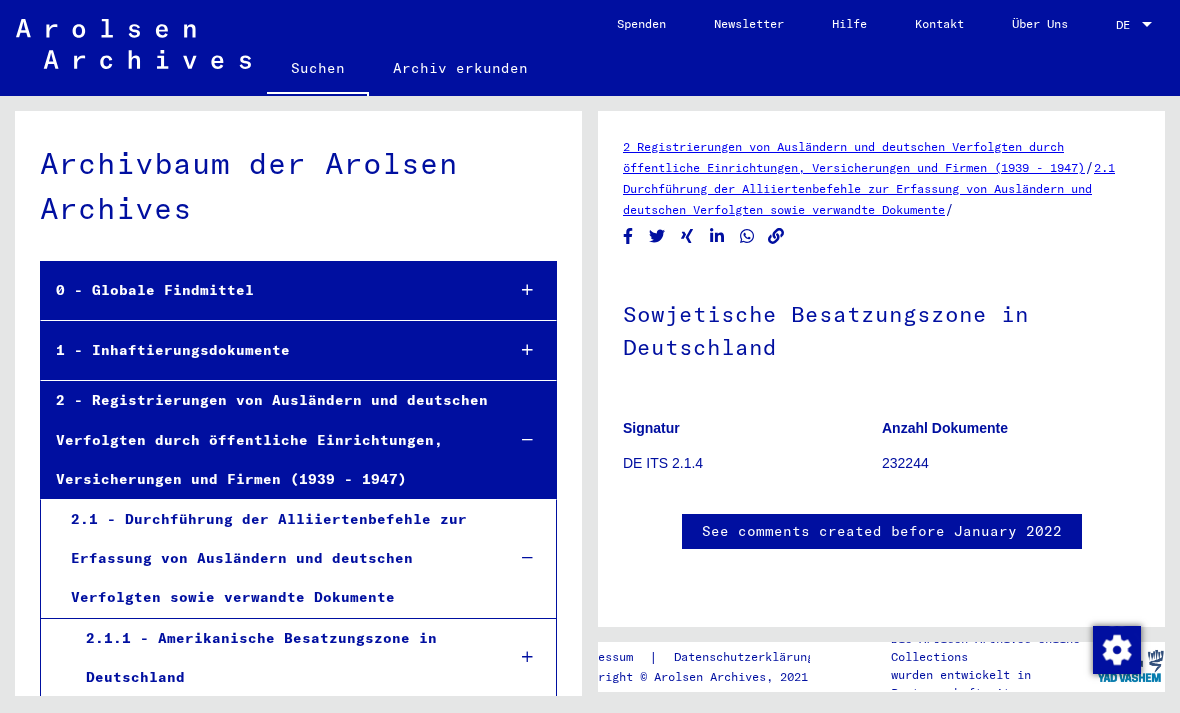 click on "2 - Registrierungen von Ausländern und deutschen Verfolgten durch öffentliche Einrichtungen, Versicherungen und Firmen (1939 - 1947)" at bounding box center (265, 440) 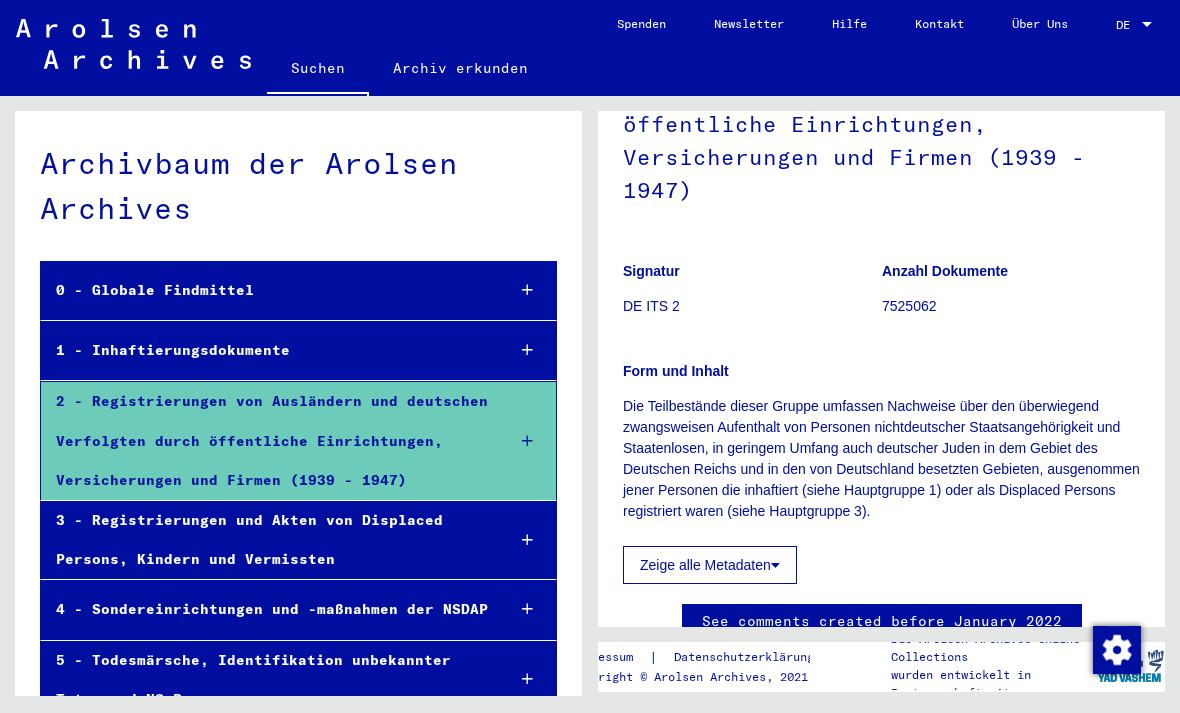 scroll, scrollTop: 172, scrollLeft: 0, axis: vertical 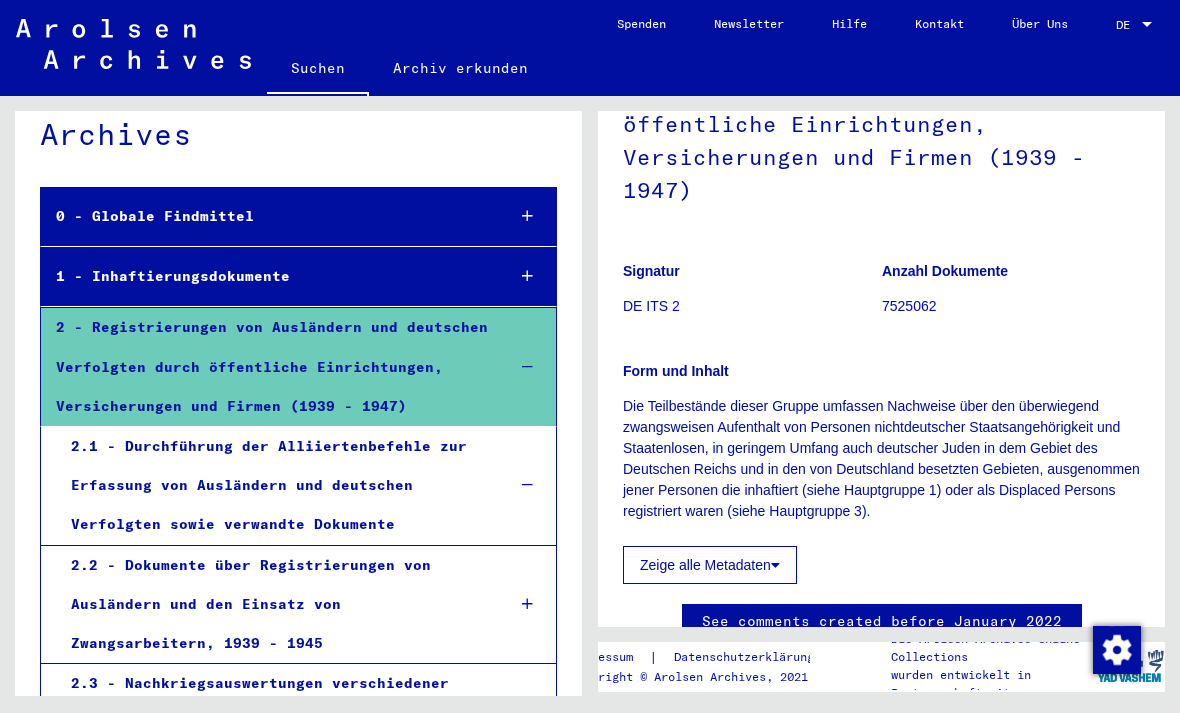 click on "2.1 - Durchführung der Alliiertenbefehle zur Erfassung von Ausländern und deutschen Verfolgten sowie verwandte Dokumente" at bounding box center (272, 486) 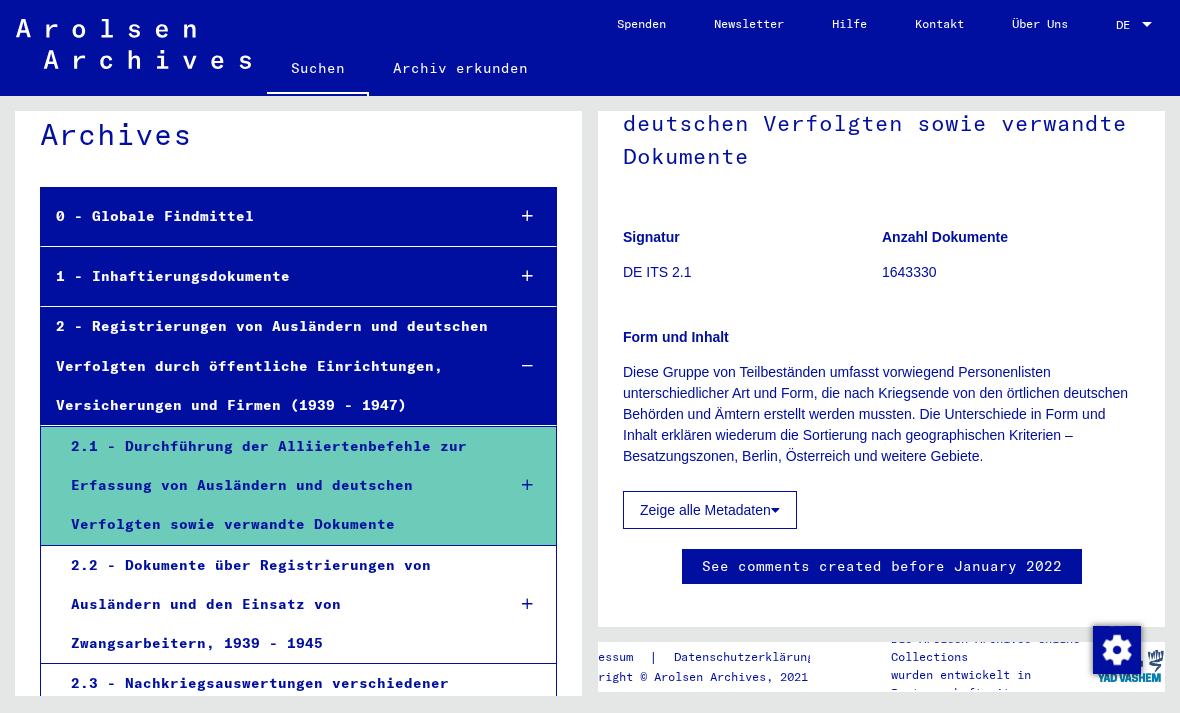scroll, scrollTop: 219, scrollLeft: 0, axis: vertical 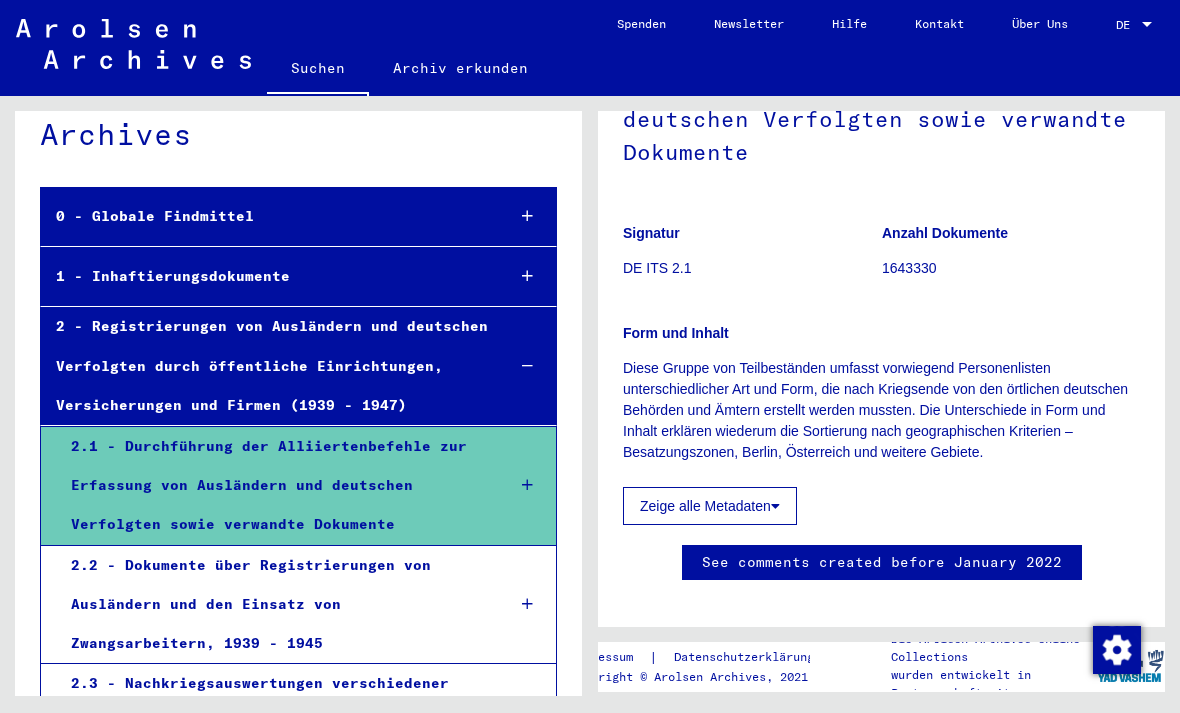 click on "Zeige alle Metadaten" 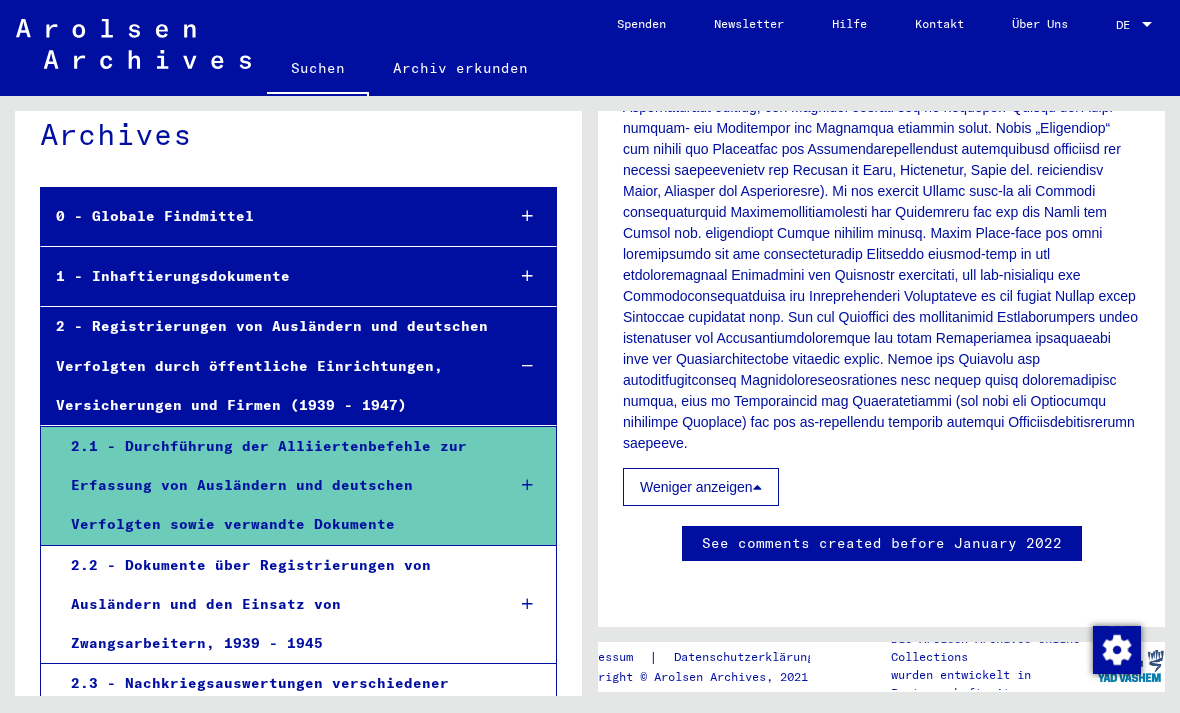 scroll, scrollTop: 1019, scrollLeft: 0, axis: vertical 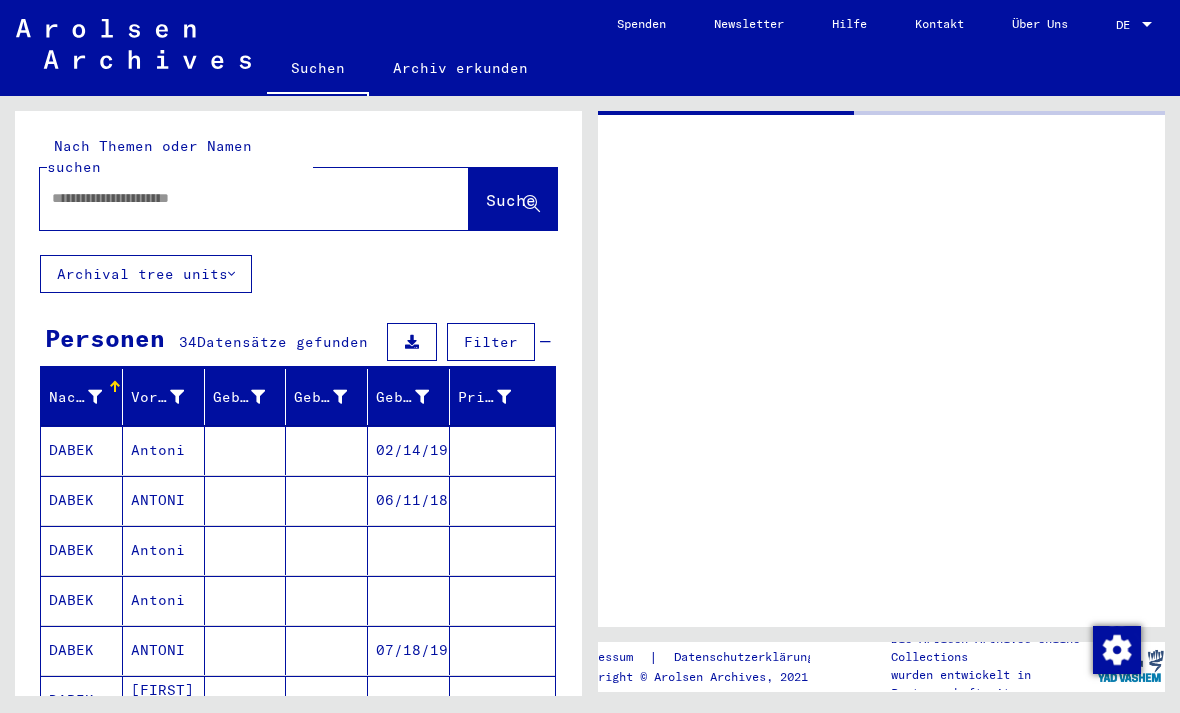 type on "********" 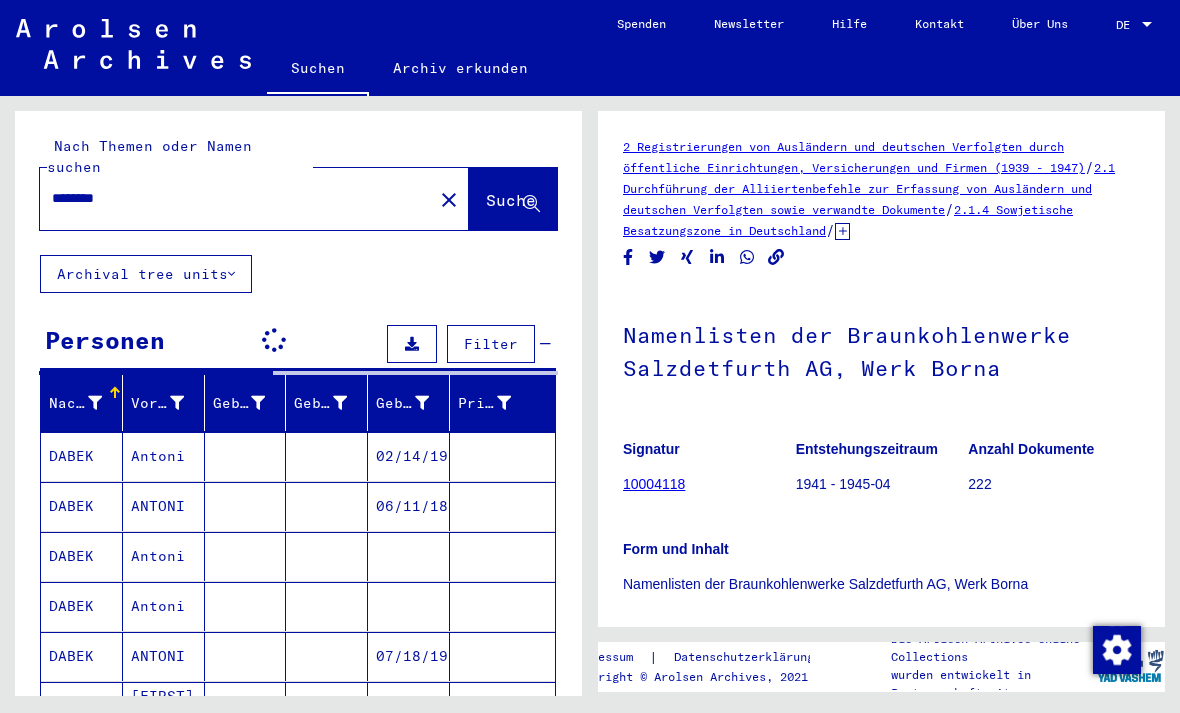 scroll, scrollTop: 0, scrollLeft: 0, axis: both 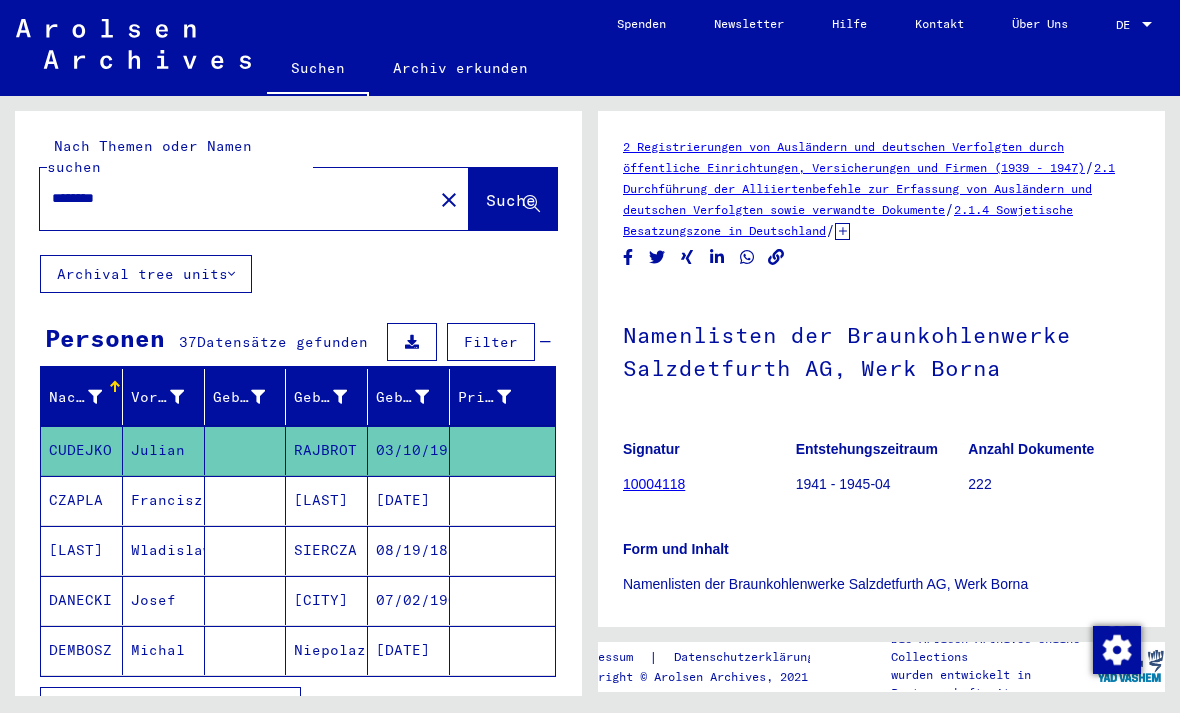 click on "close" 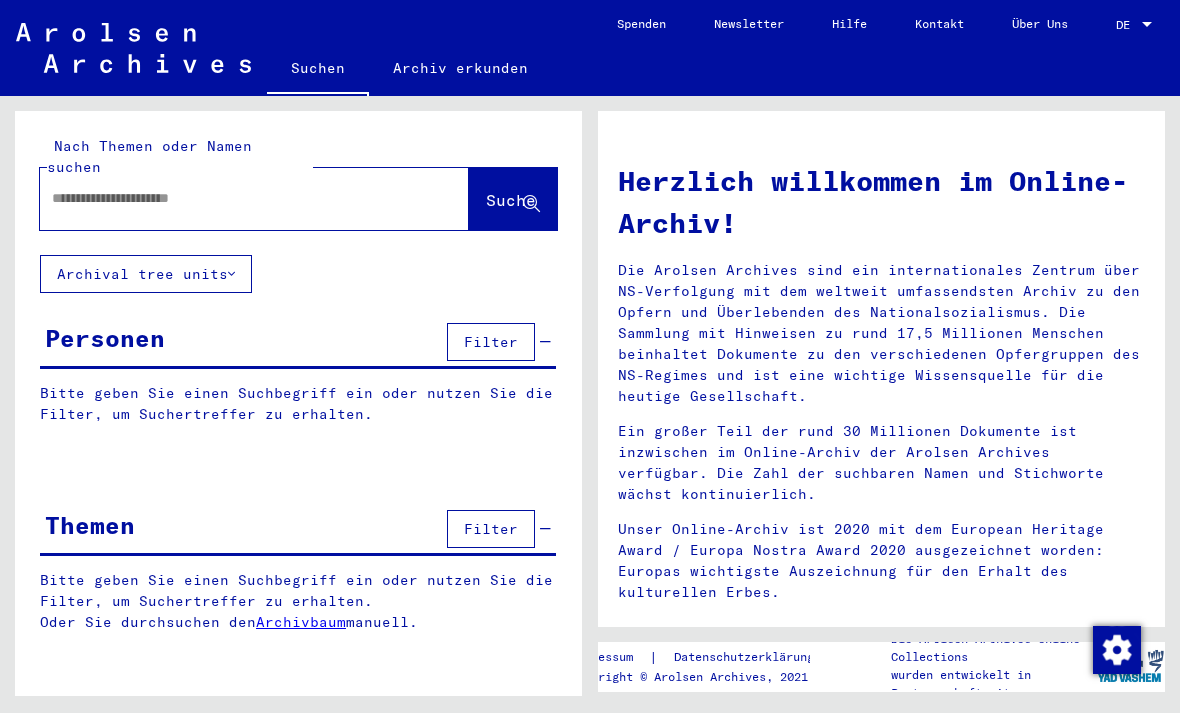 click at bounding box center [230, 198] 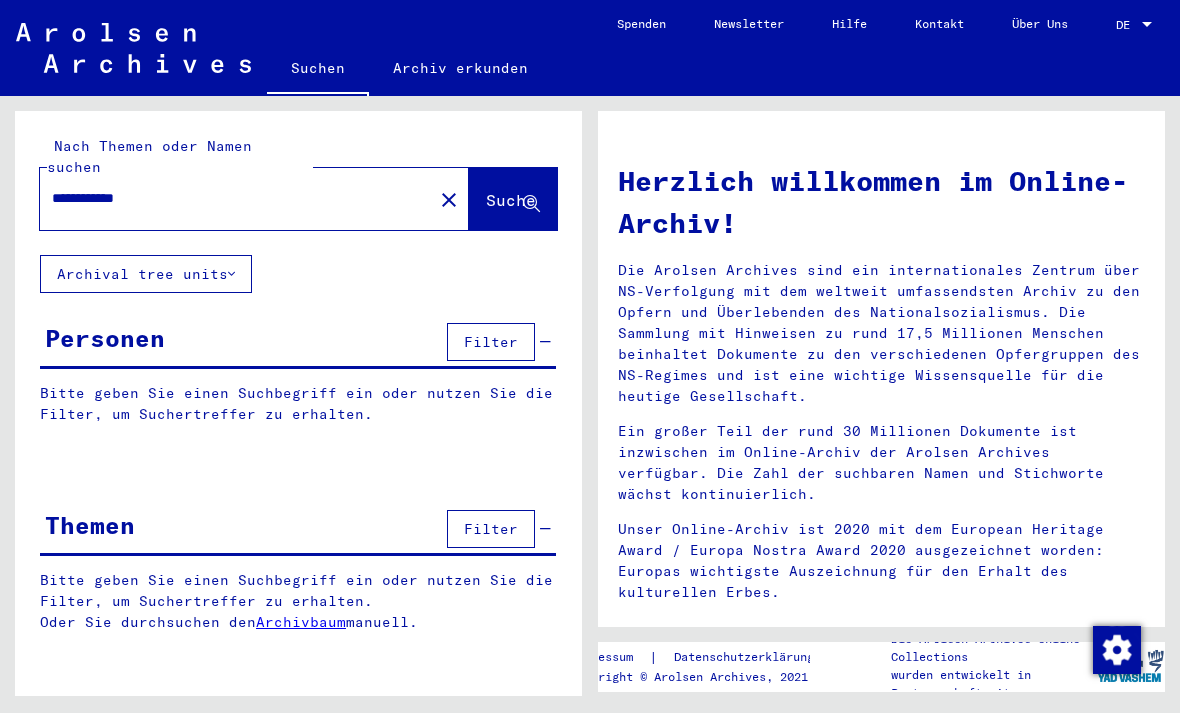 type on "**********" 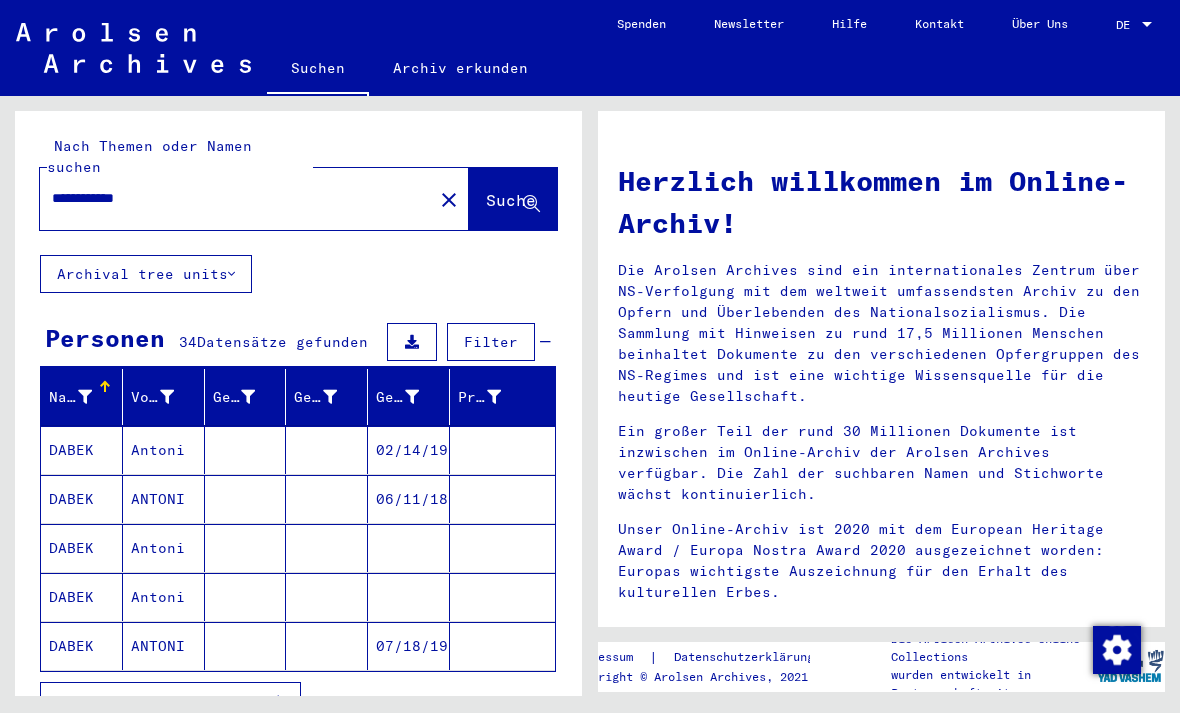 click on "Suche" 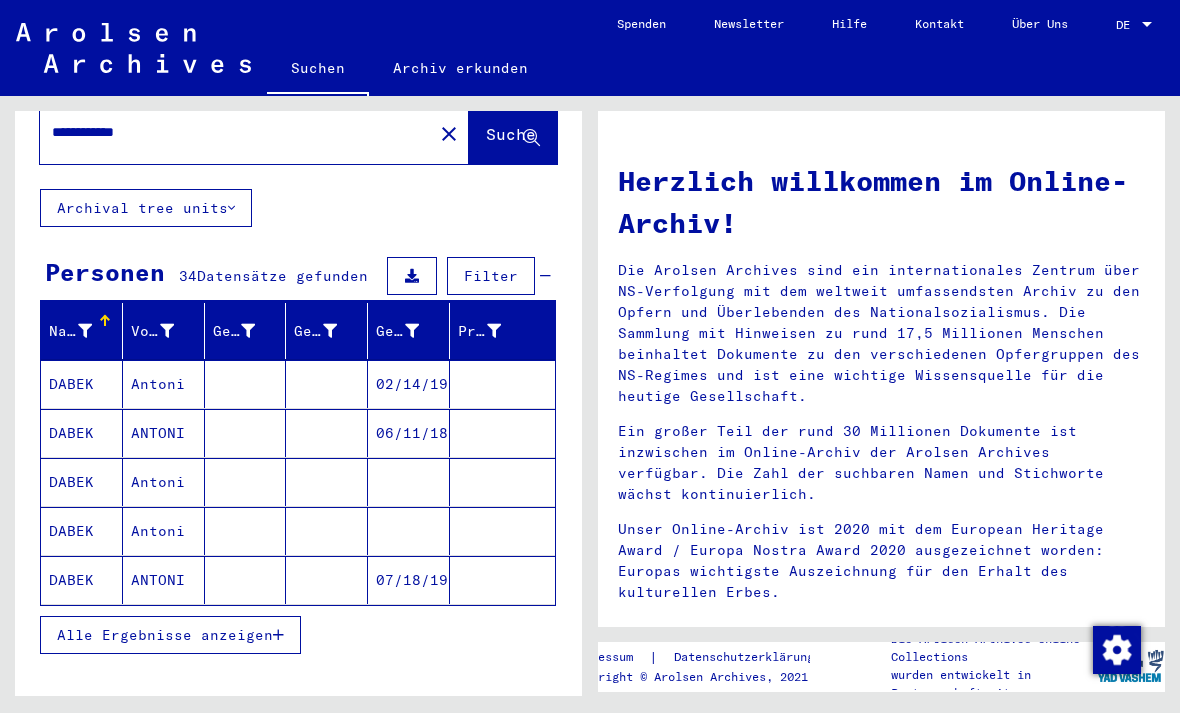scroll, scrollTop: 67, scrollLeft: 0, axis: vertical 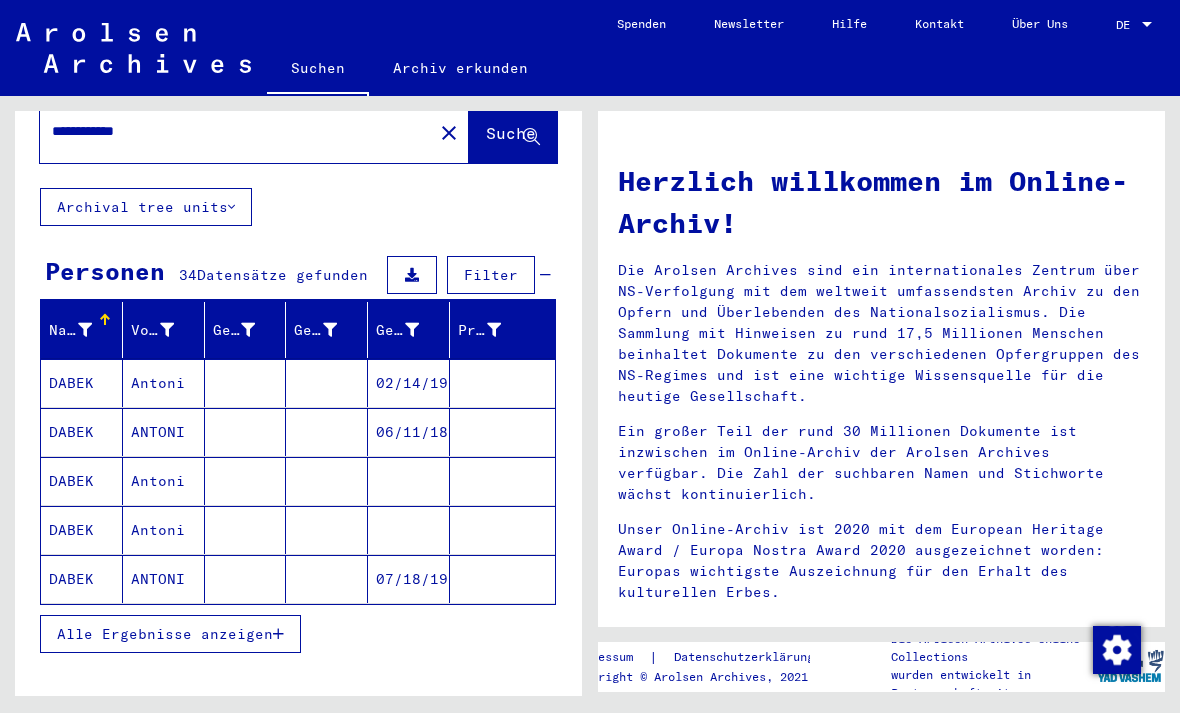 click on "Alle Ergebnisse anzeigen" at bounding box center [165, 634] 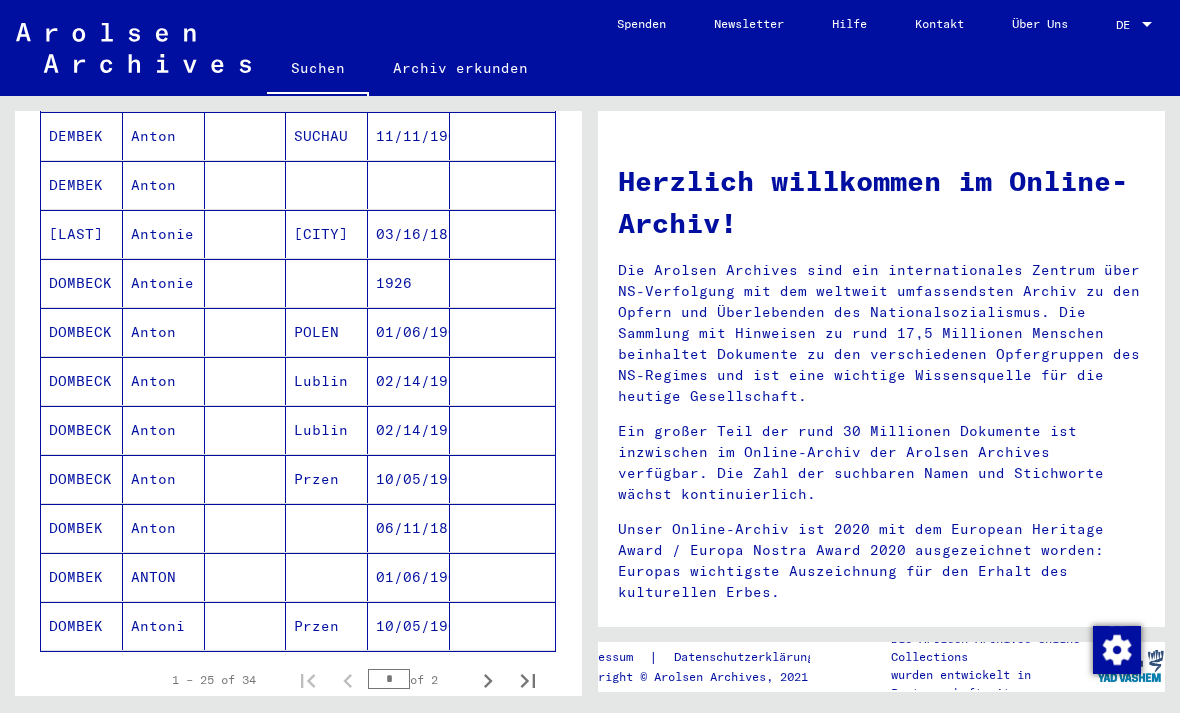 scroll, scrollTop: 1005, scrollLeft: 0, axis: vertical 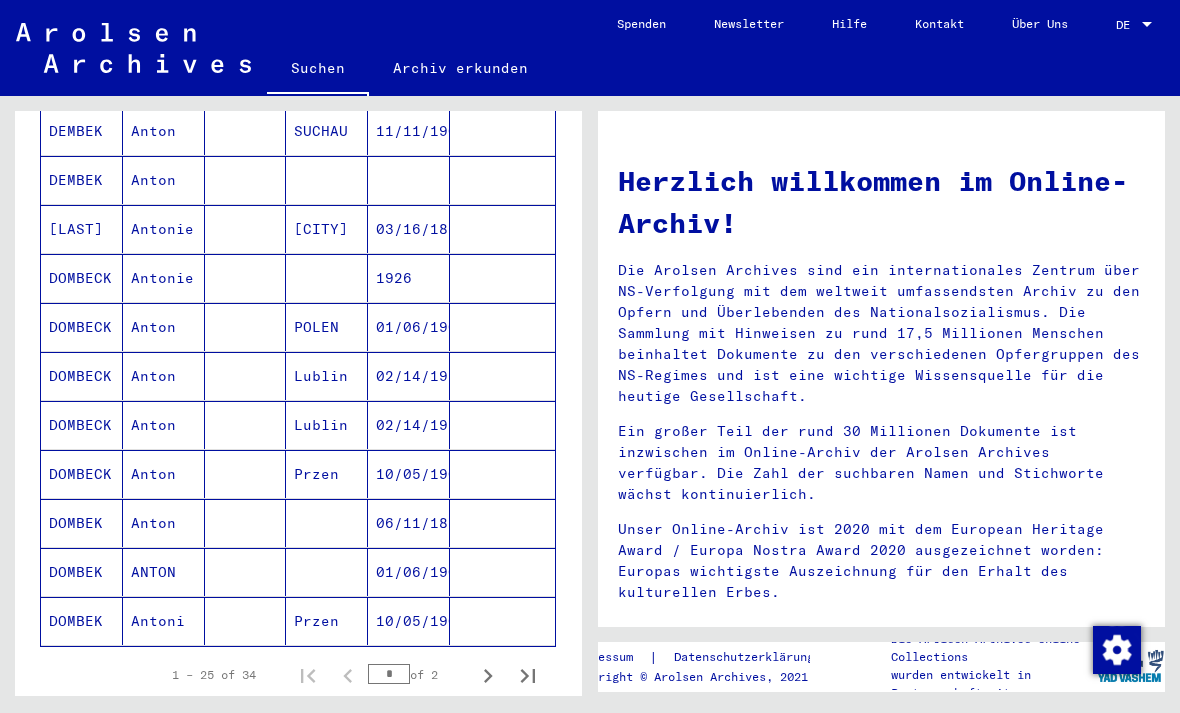 click on "Przen" at bounding box center [327, 523] 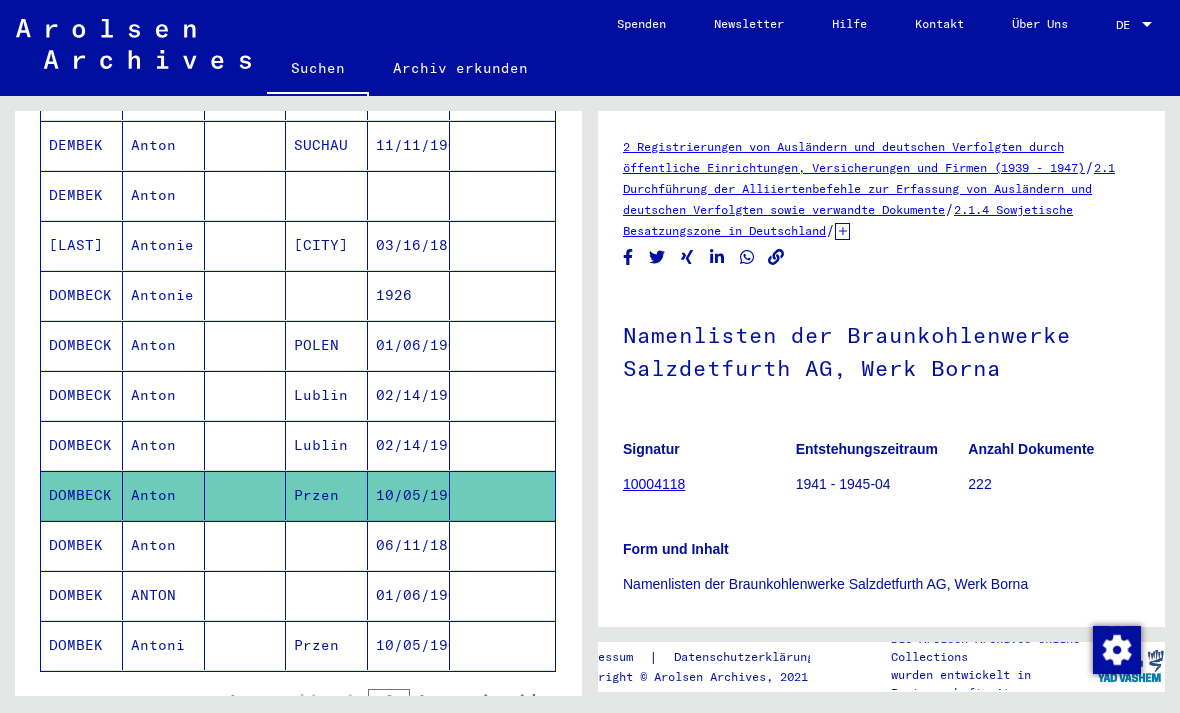 scroll, scrollTop: 0, scrollLeft: 0, axis: both 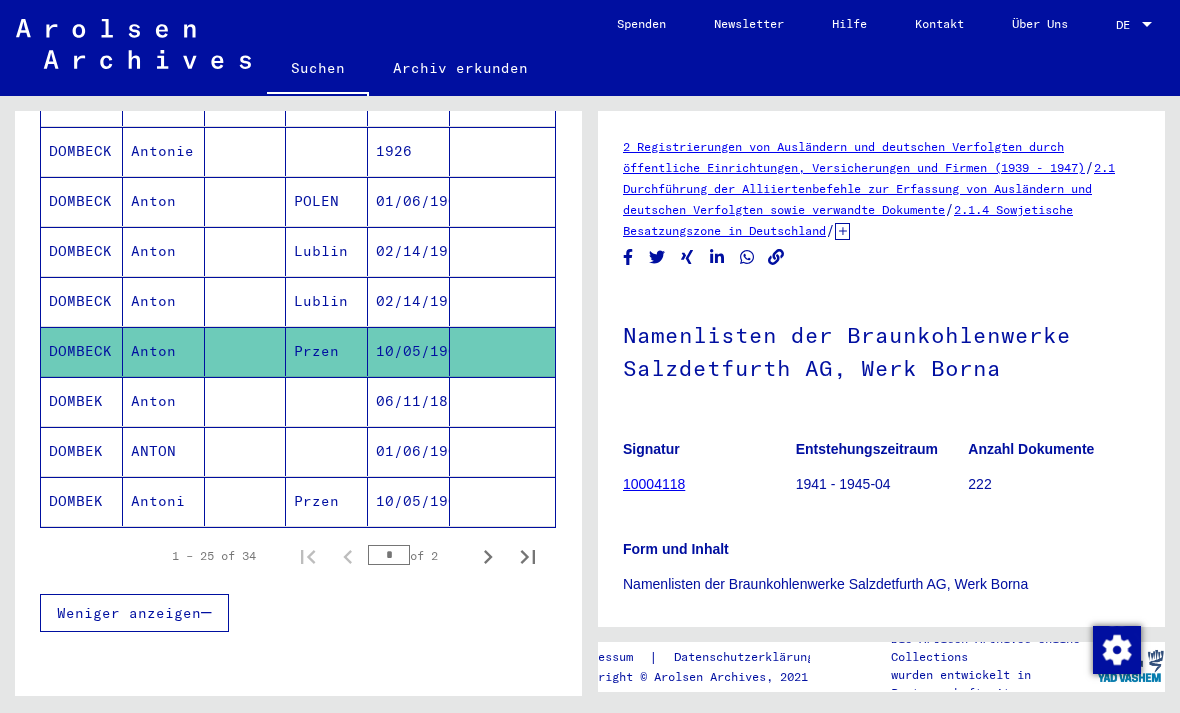 click 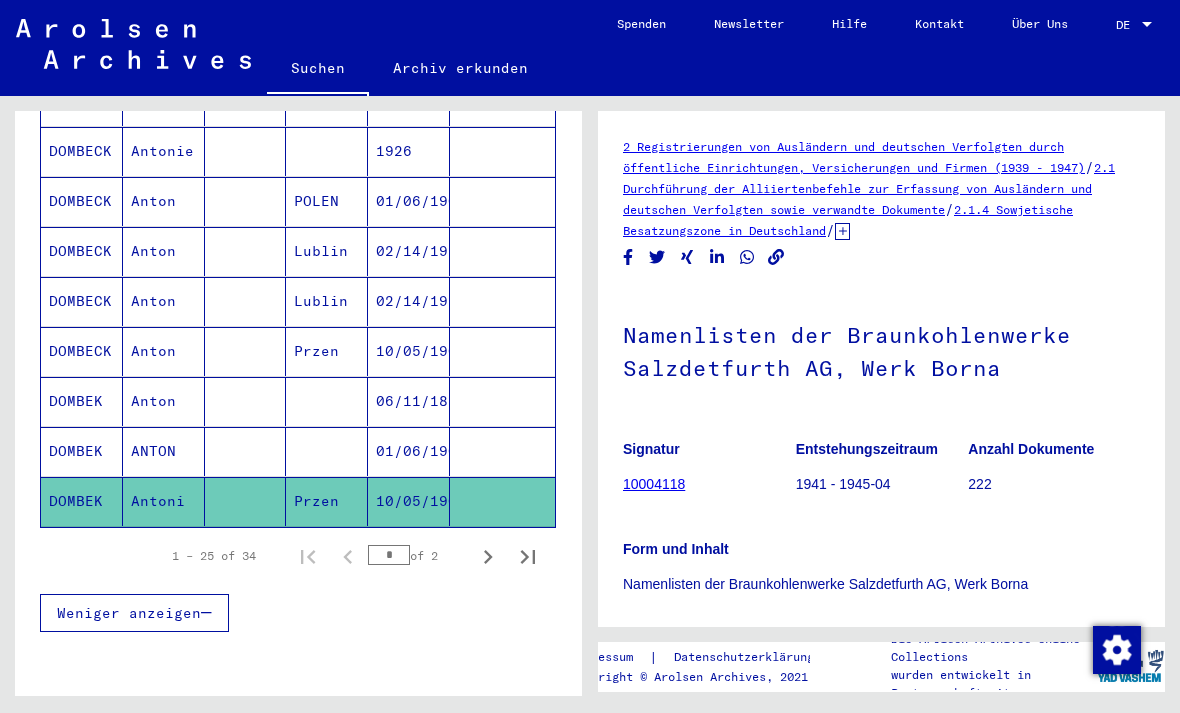 scroll, scrollTop: 0, scrollLeft: 0, axis: both 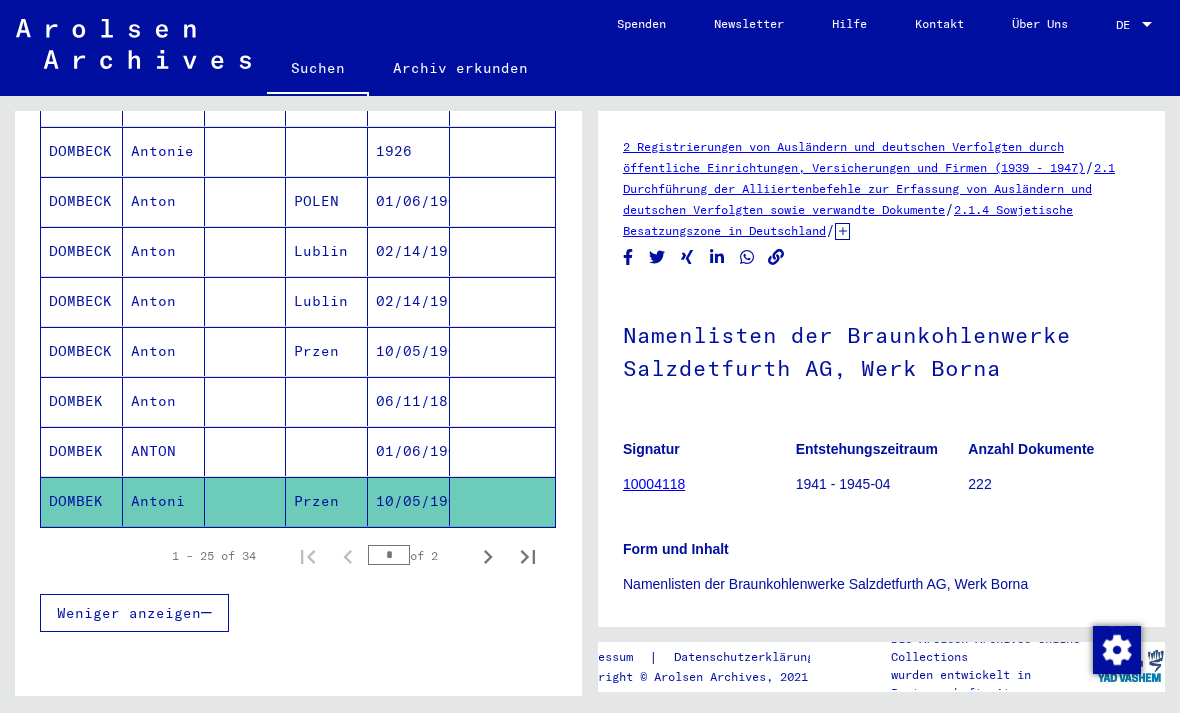 click on "10004118" 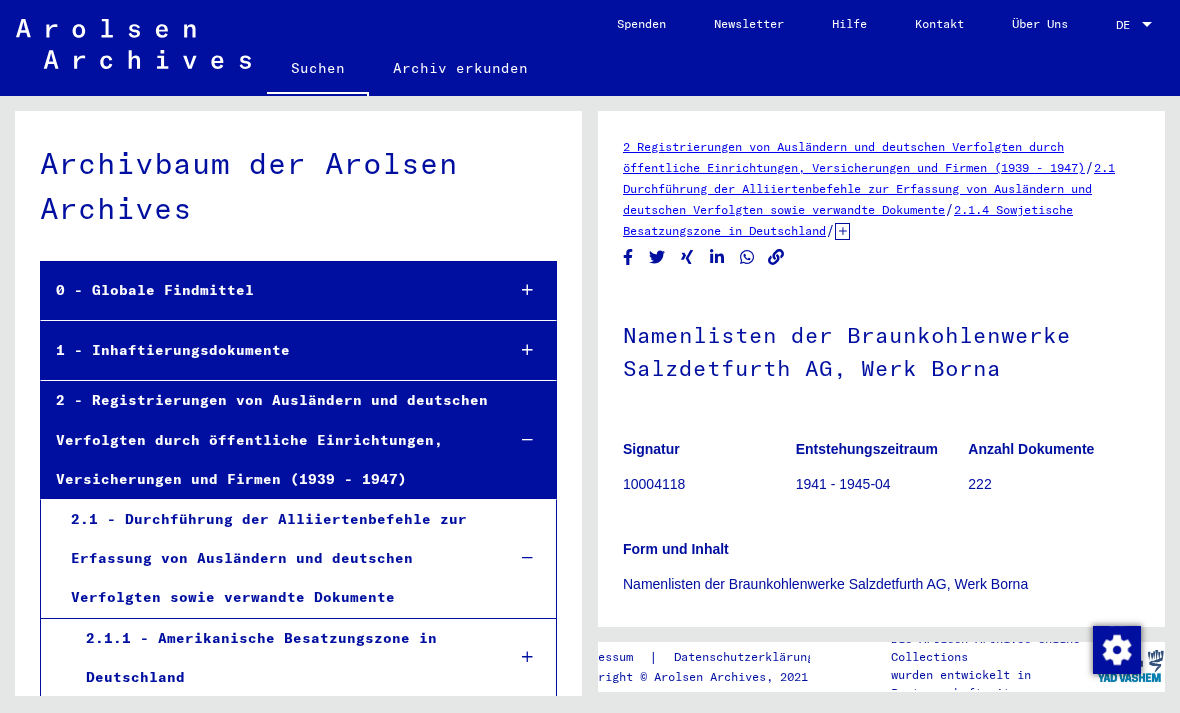scroll, scrollTop: 18430, scrollLeft: 0, axis: vertical 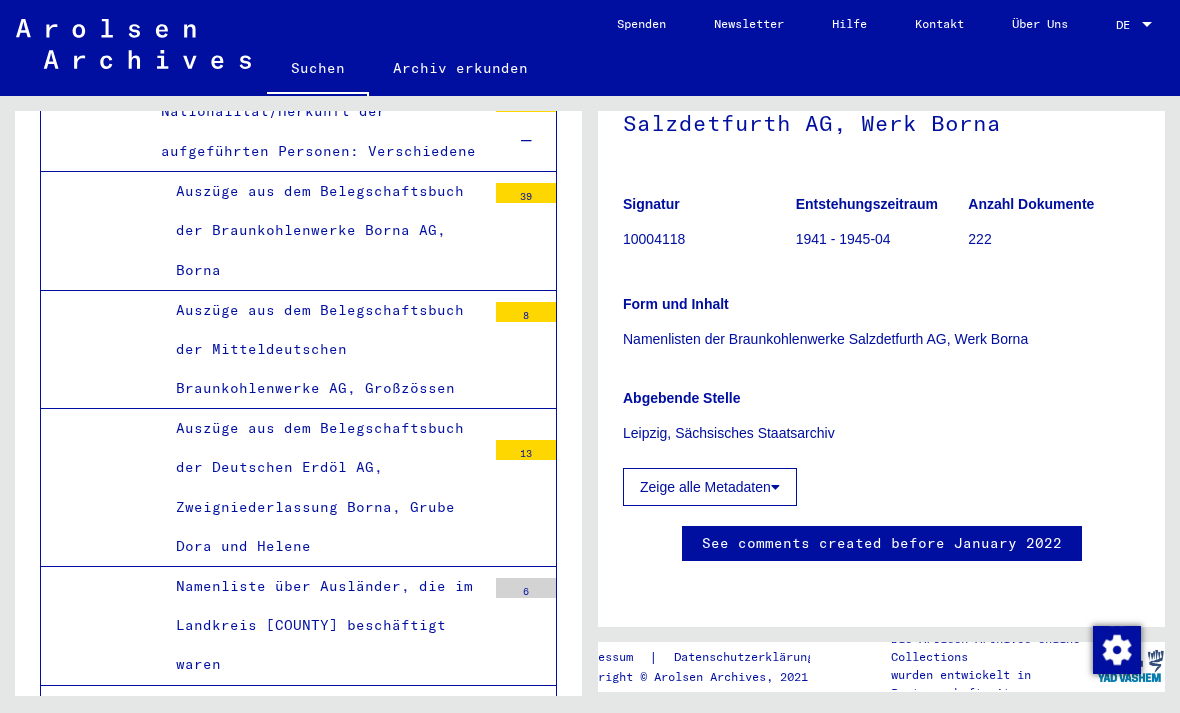 click on "Namenlisten der Braunkohlenwerke Salzdetfurth AG, Werk Borna" at bounding box center (323, 1519) 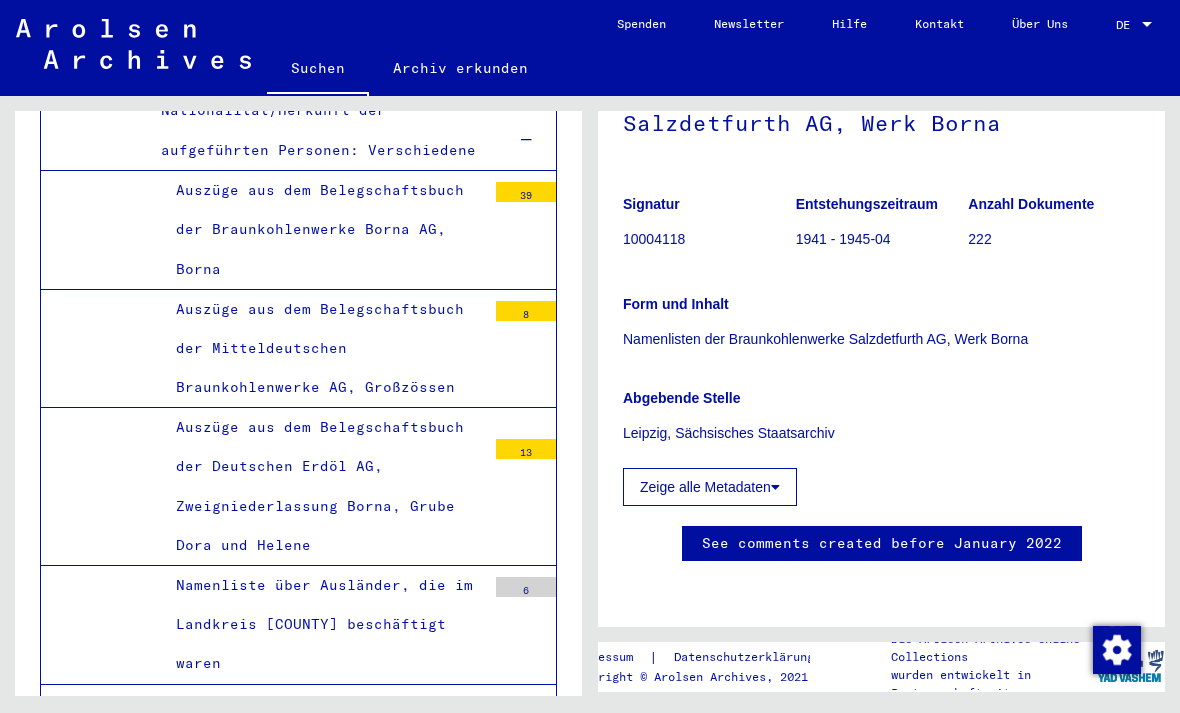 click on "Namenlisten der Braunkohlenwerke Salzdetfurth AG, Werk Borna" at bounding box center [323, 1518] 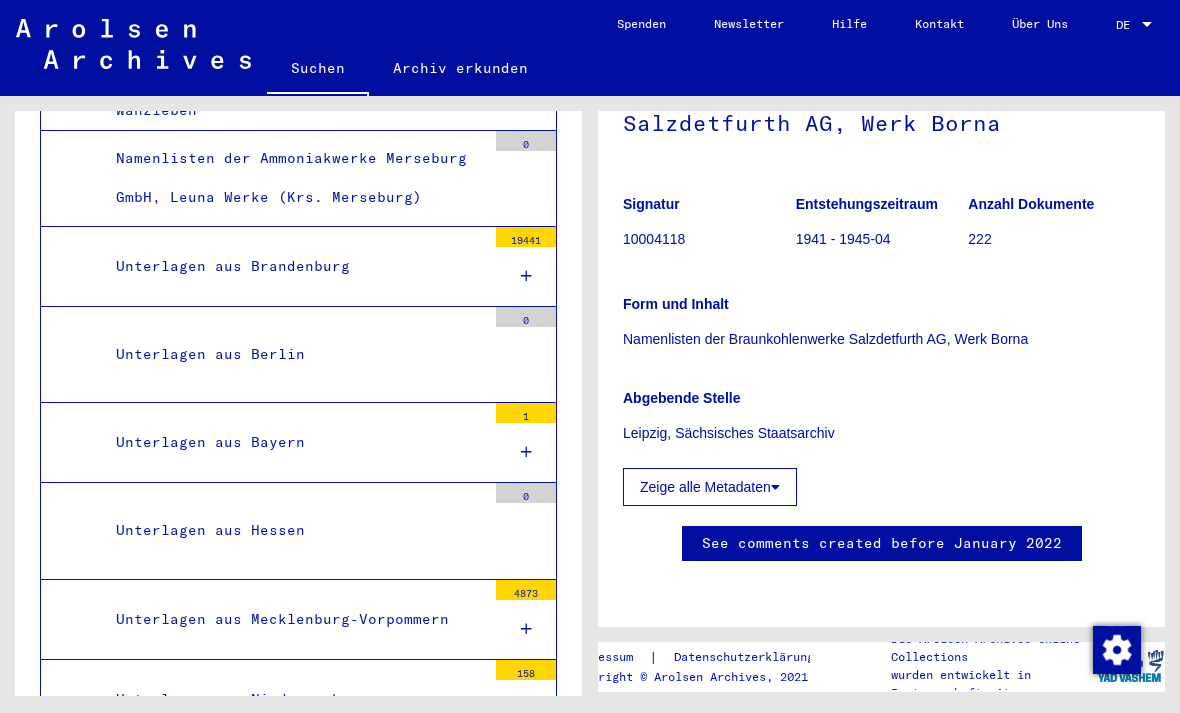 scroll, scrollTop: 16039, scrollLeft: 0, axis: vertical 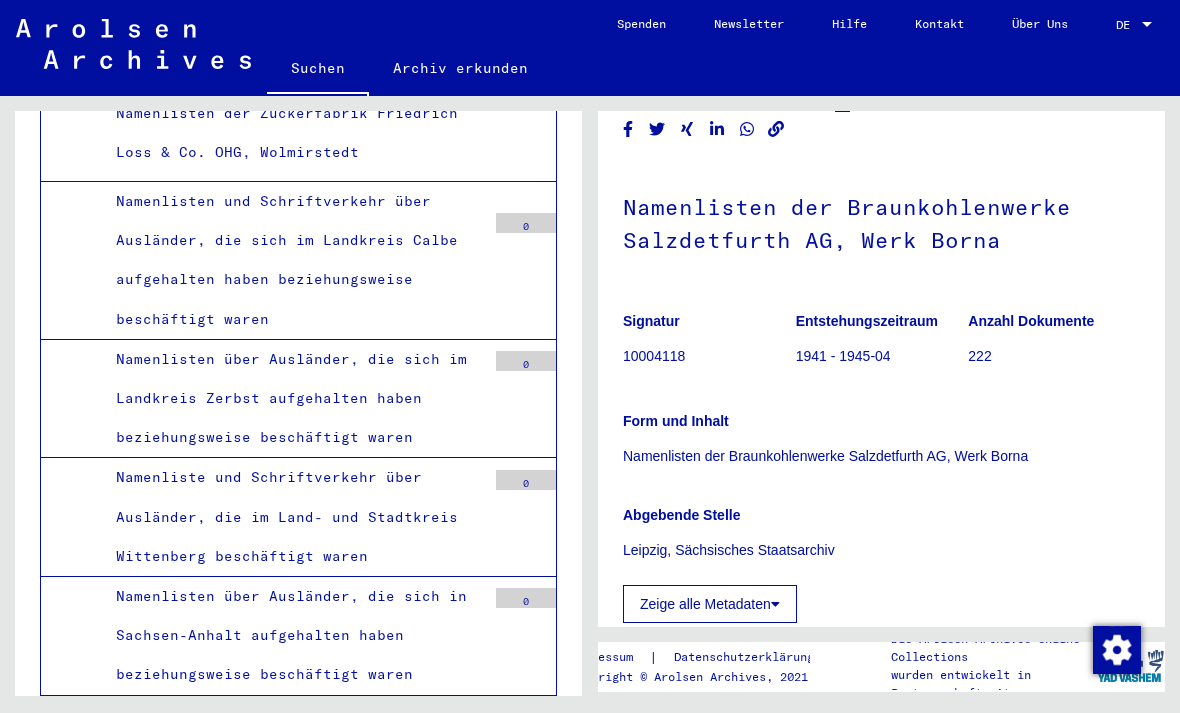 click on "Zeige alle Metadaten" 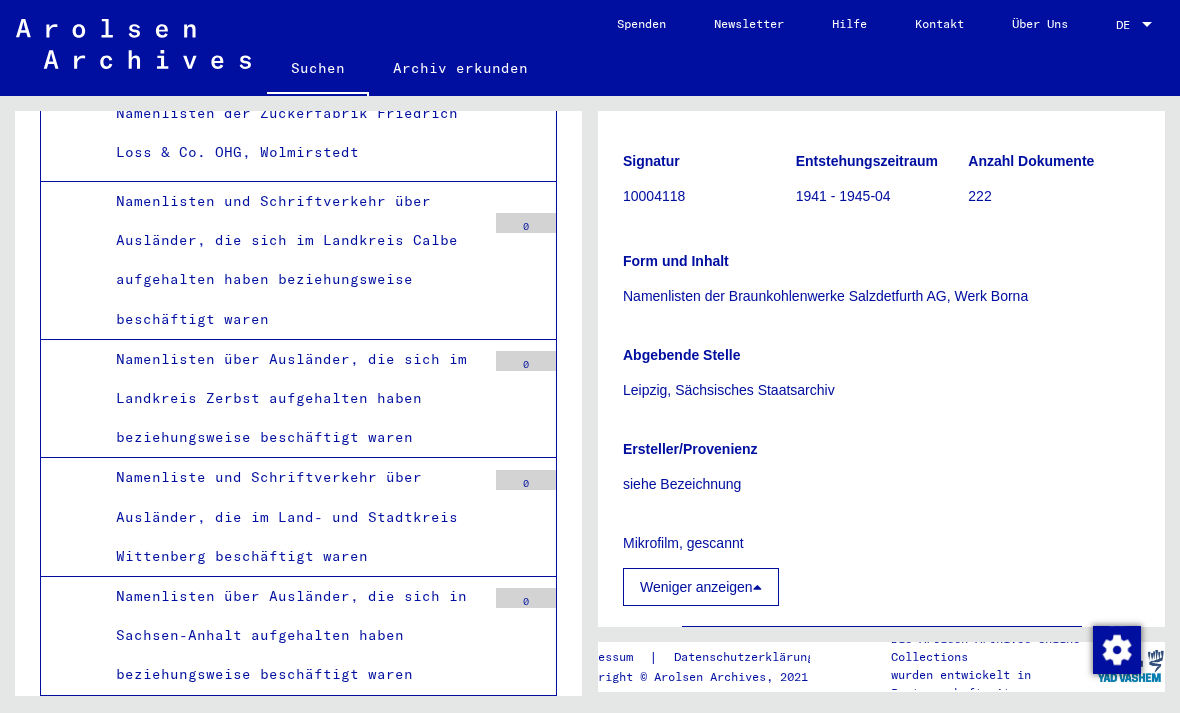 click on "Mikrofilm, gescannt" at bounding box center (881, 543) 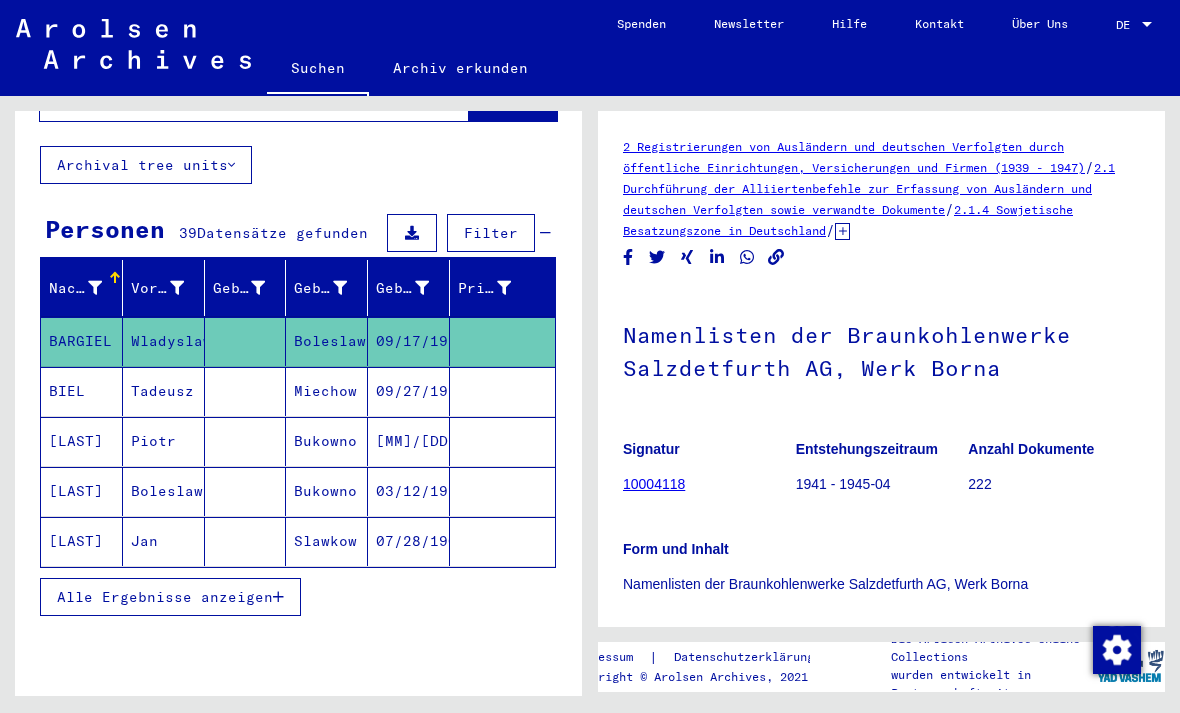 click on "Alle Ergebnisse anzeigen" at bounding box center [165, 597] 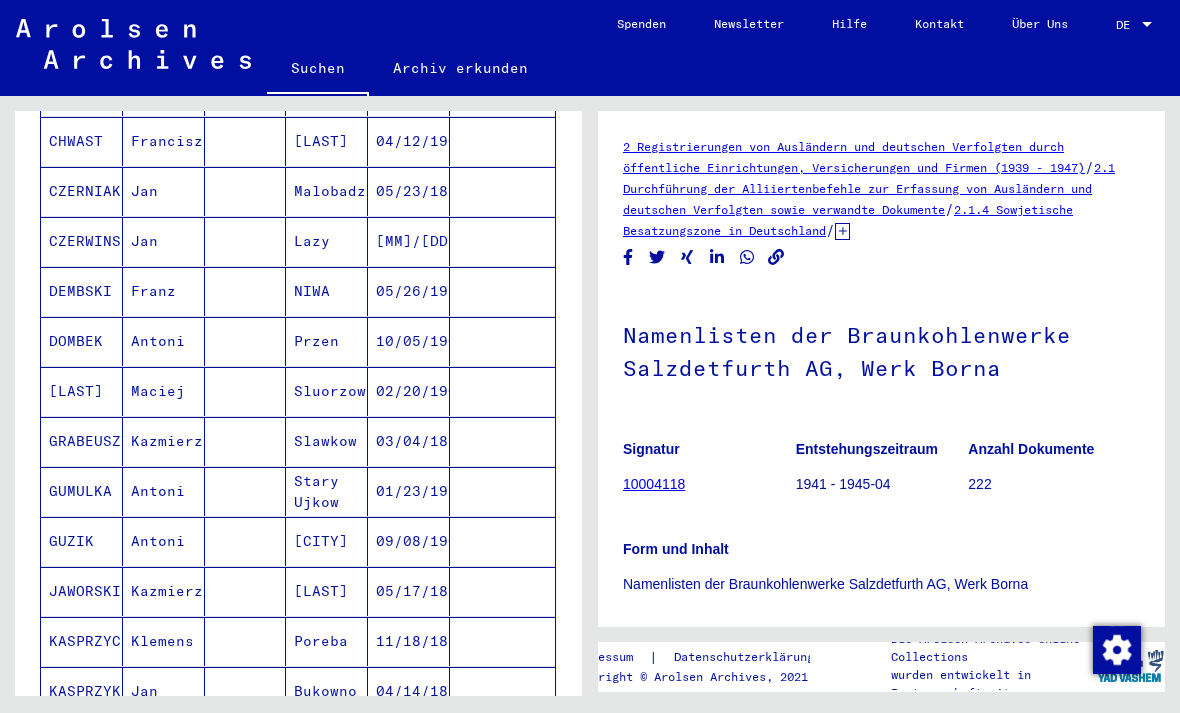 click on "Antoni" at bounding box center [164, 391] 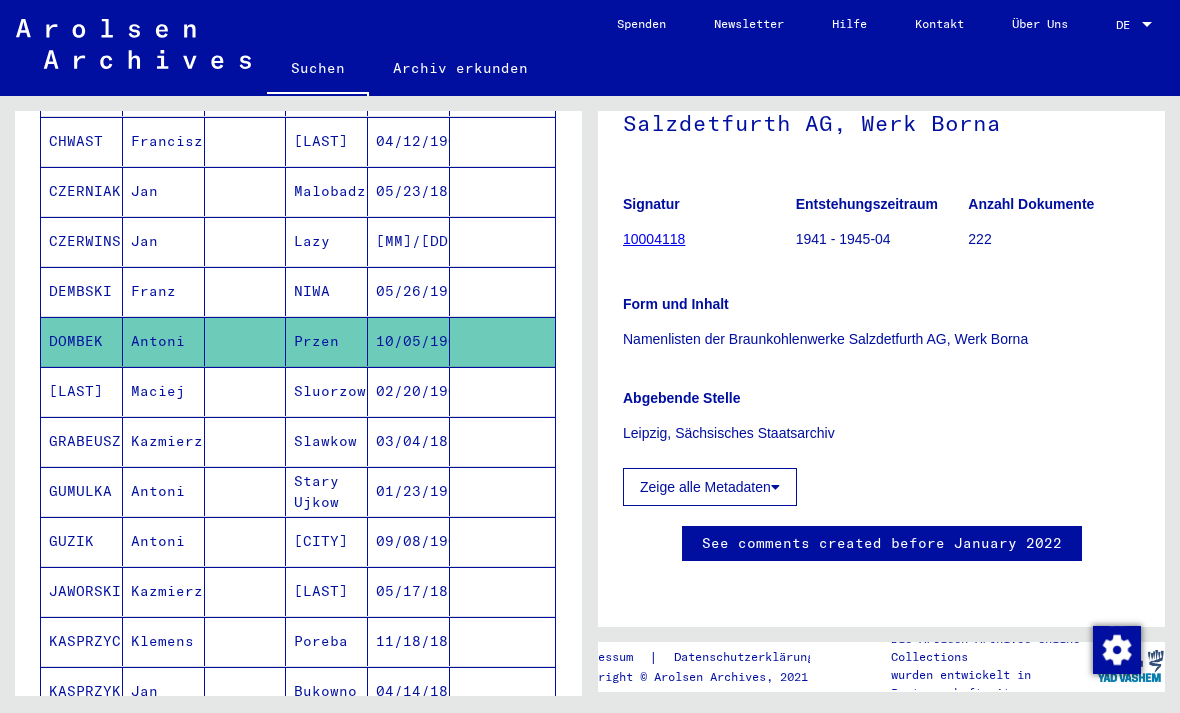 click on "Leipzig, Sächsisches Staatsarchiv" 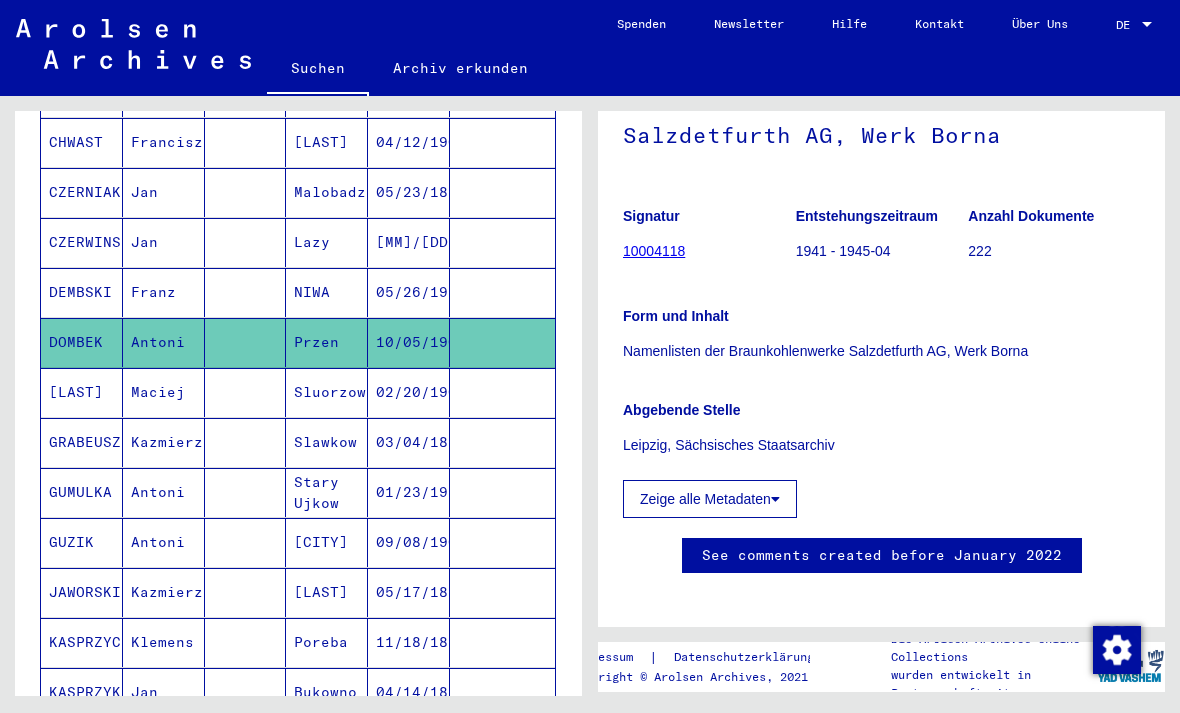 click 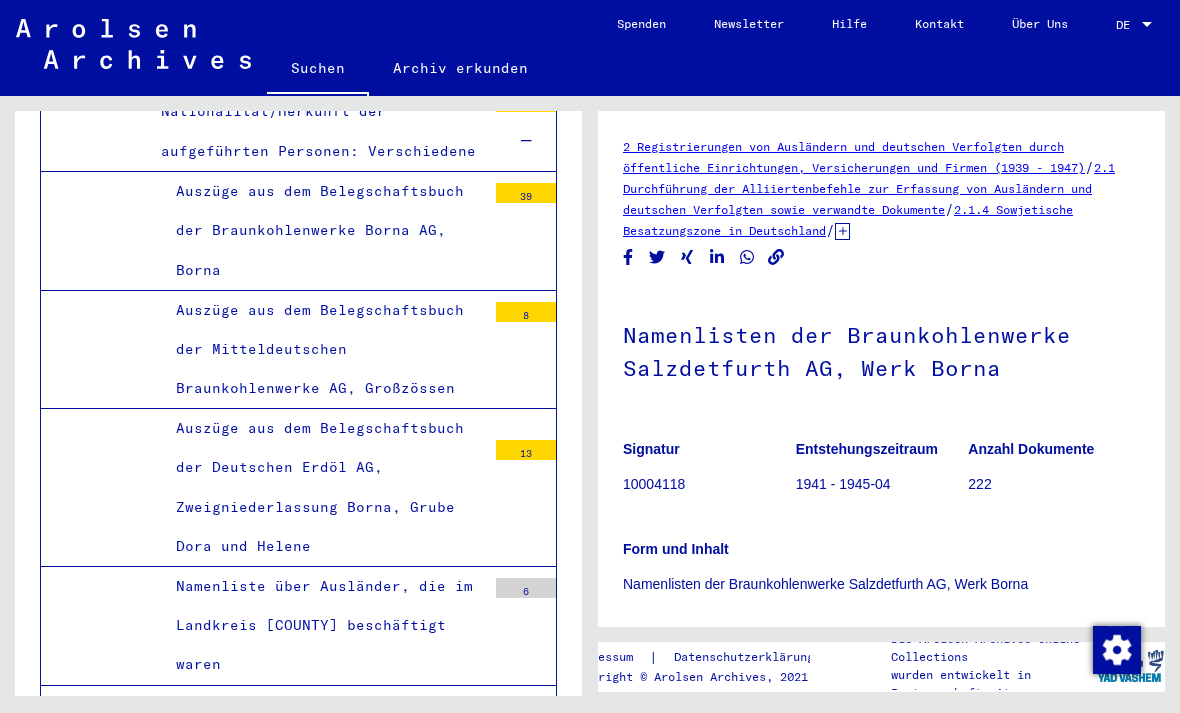 click on "Namenlisten der Braunkohlenwerke Salzdetfurth AG, Werk Borna" 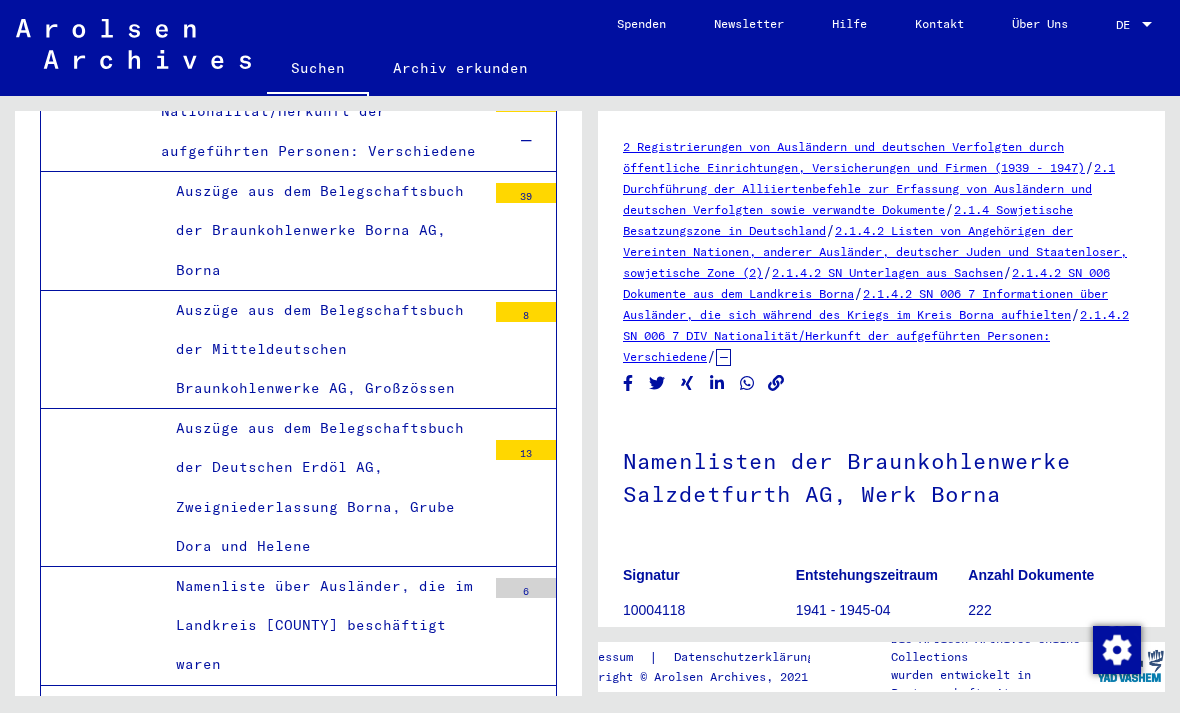 click on "2.1.4.2 SN 006 7 DIV Nationalität/Herkunft der aufgeführten Personen: Verschiedene" 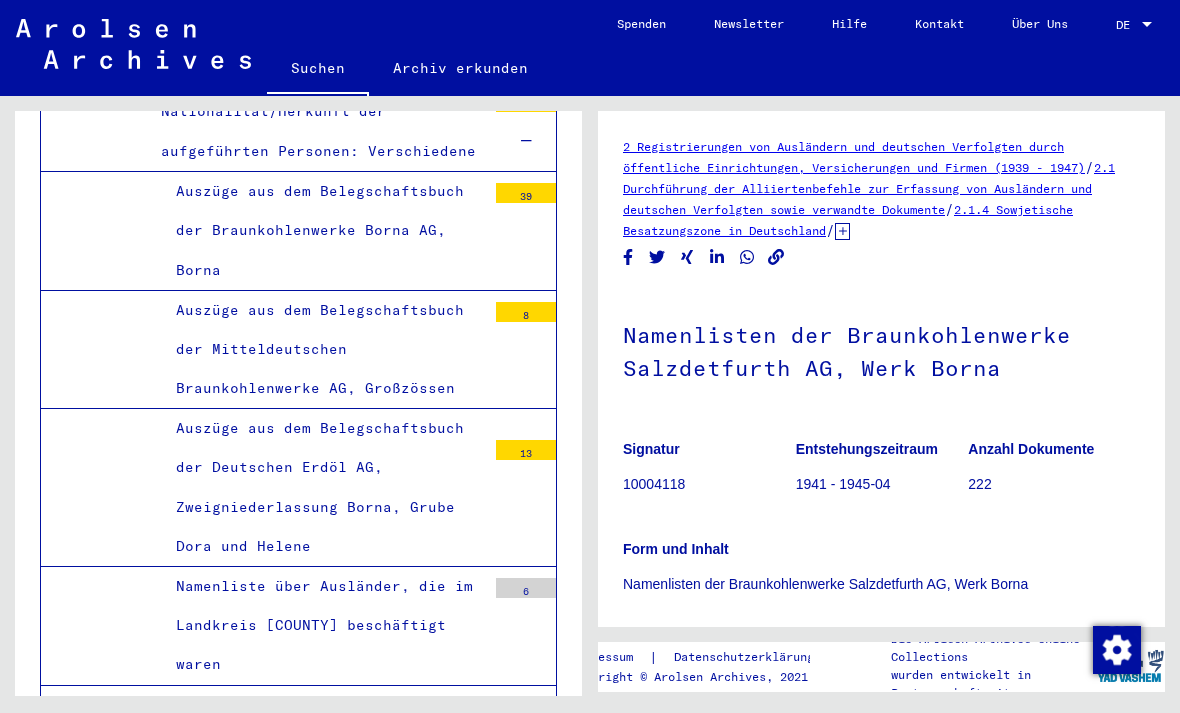 click on "2.1.4 Sowjetische Besatzungszone in Deutschland" 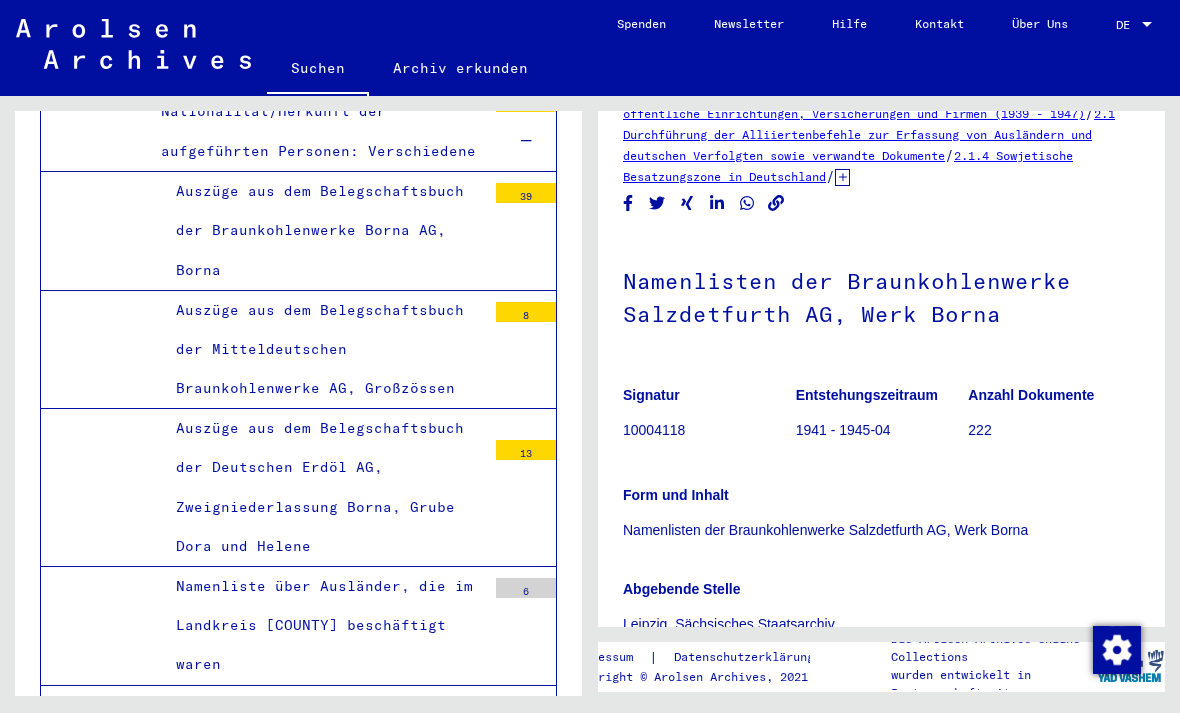 scroll, scrollTop: 55, scrollLeft: 0, axis: vertical 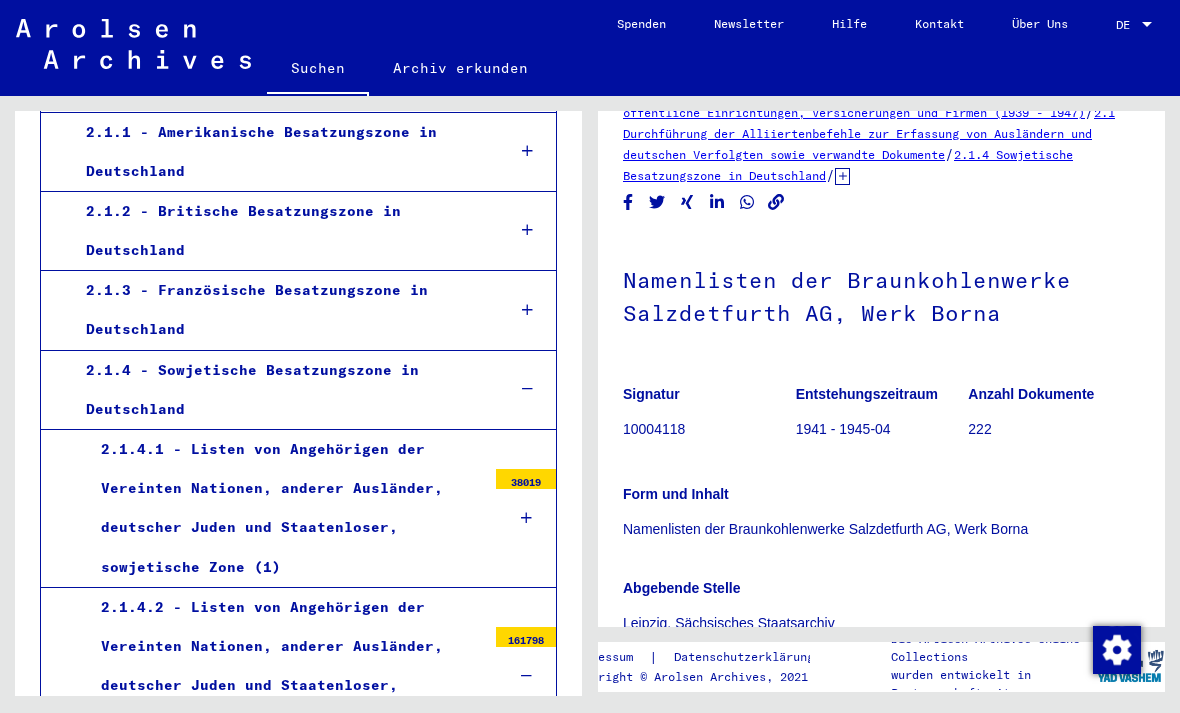 click on "2.1.4.1 - Listen von Angehörigen der Vereinten Nationen, anderer Ausländer, deutscher Juden und Staatenloser, sowjetische Zone (1)" at bounding box center (286, 508) 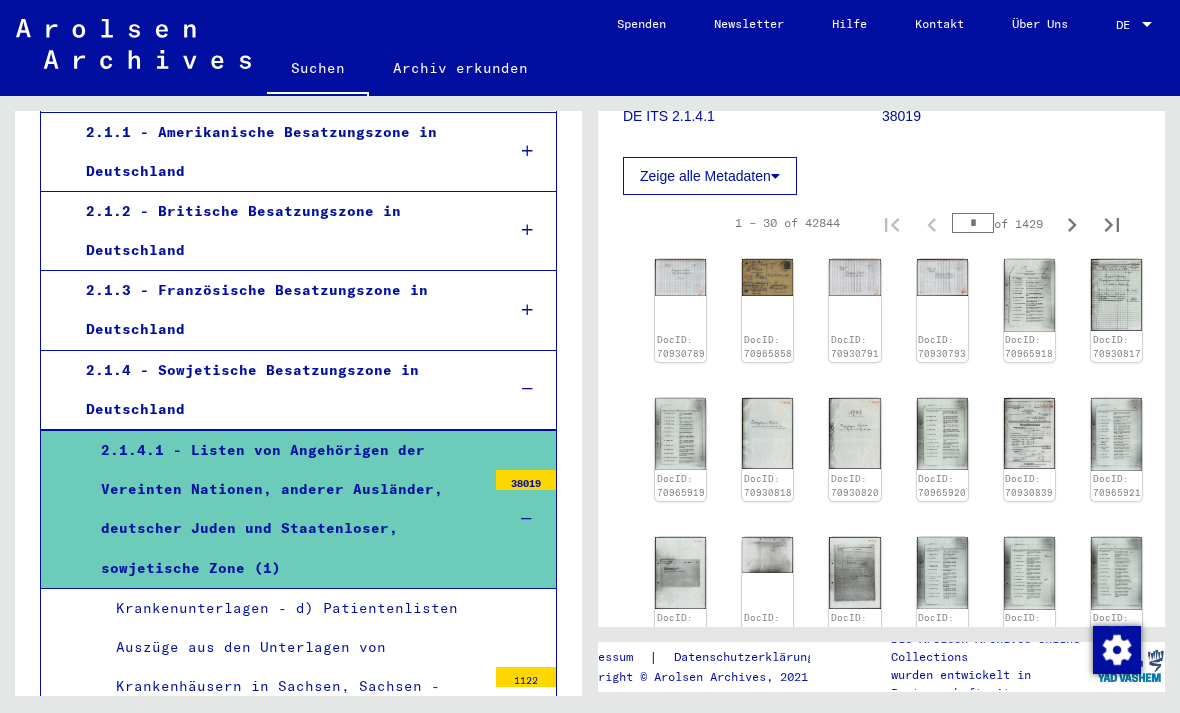 scroll, scrollTop: 429, scrollLeft: 0, axis: vertical 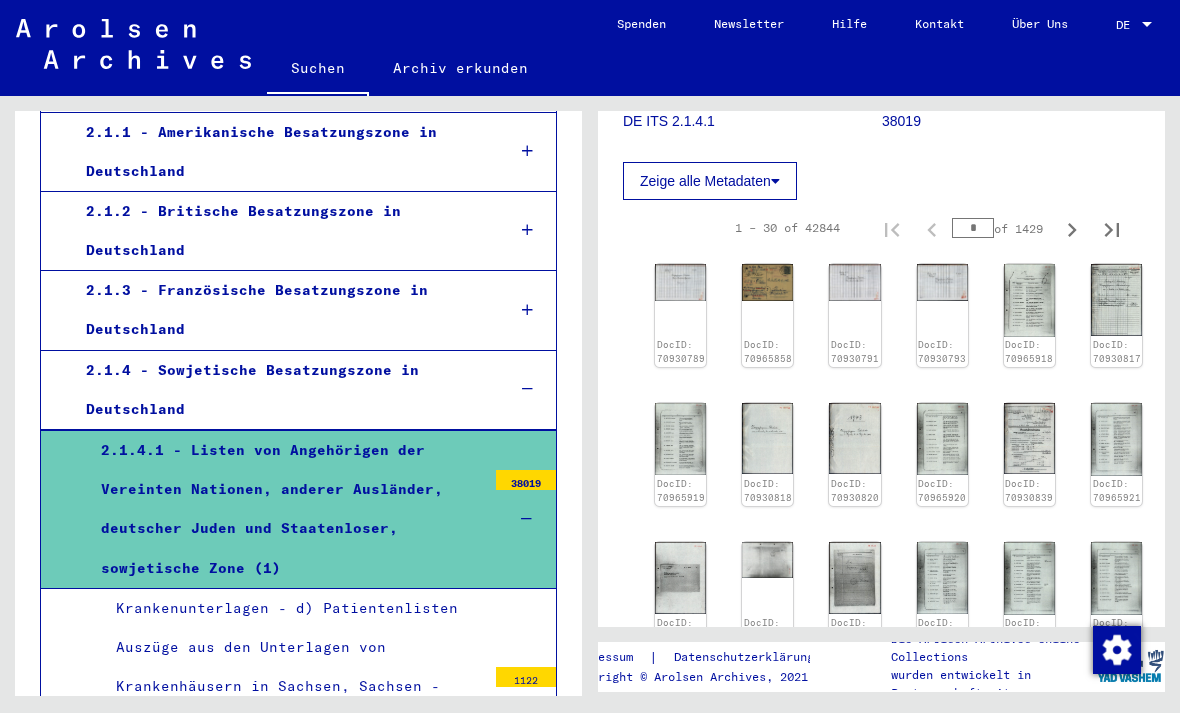 click 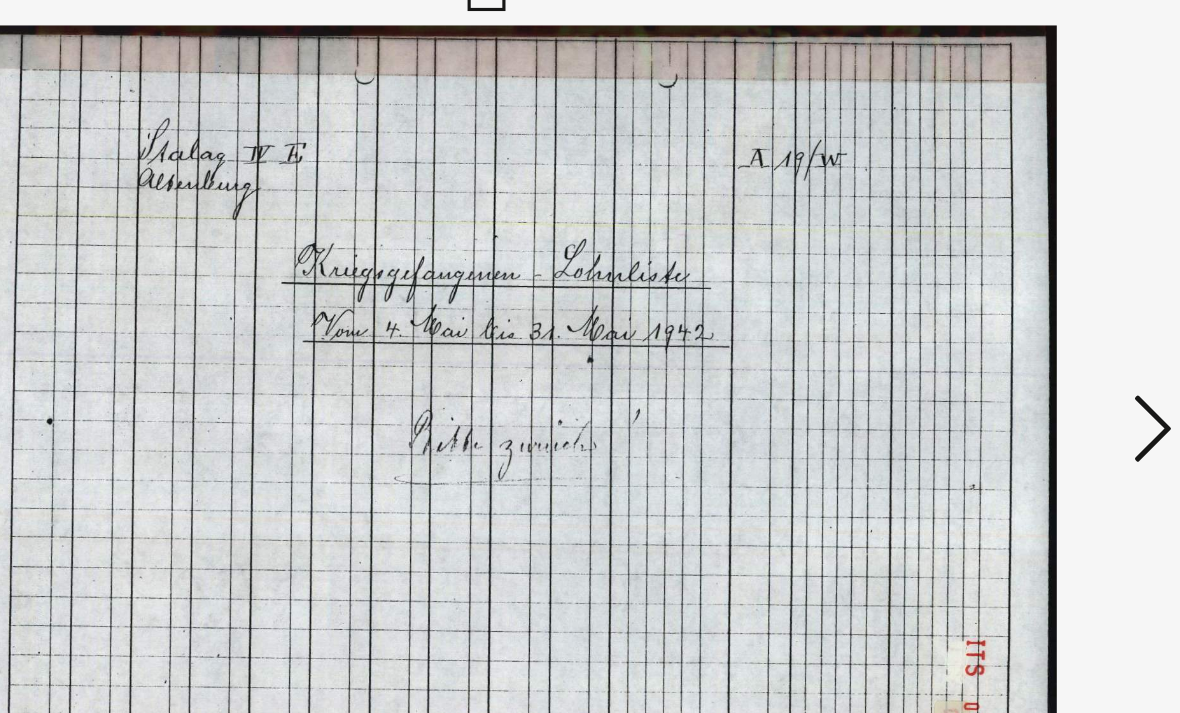 click at bounding box center (1012, 305) 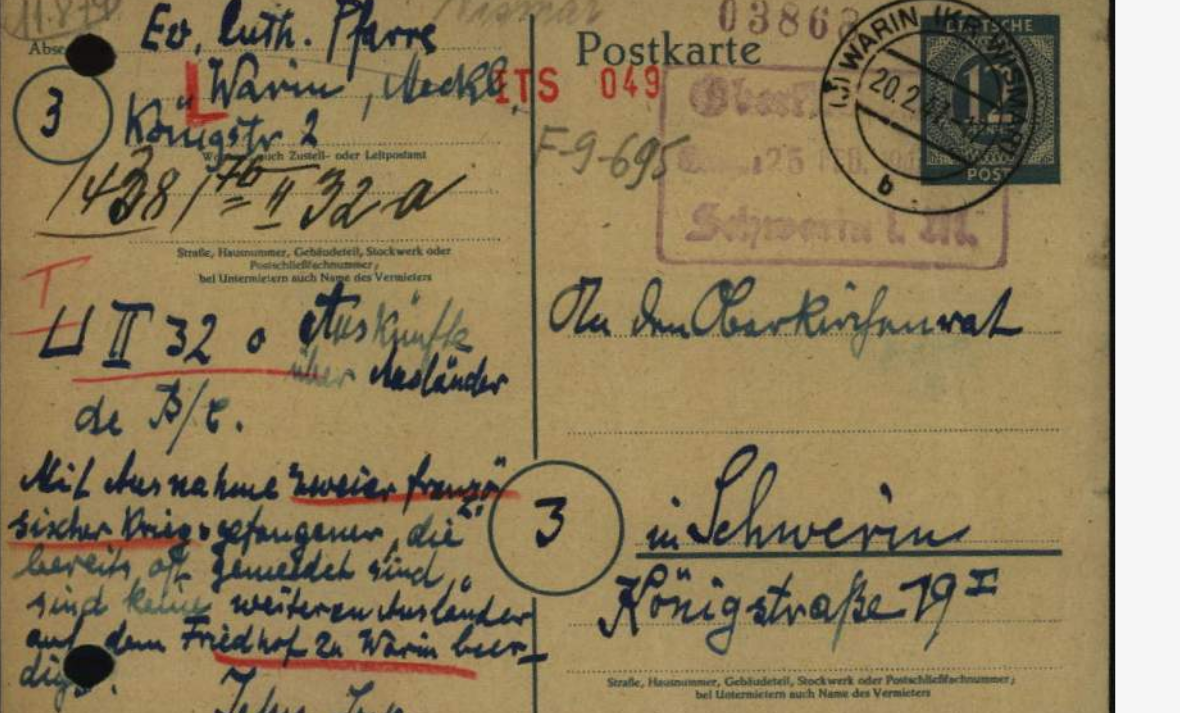 click at bounding box center [1012, 305] 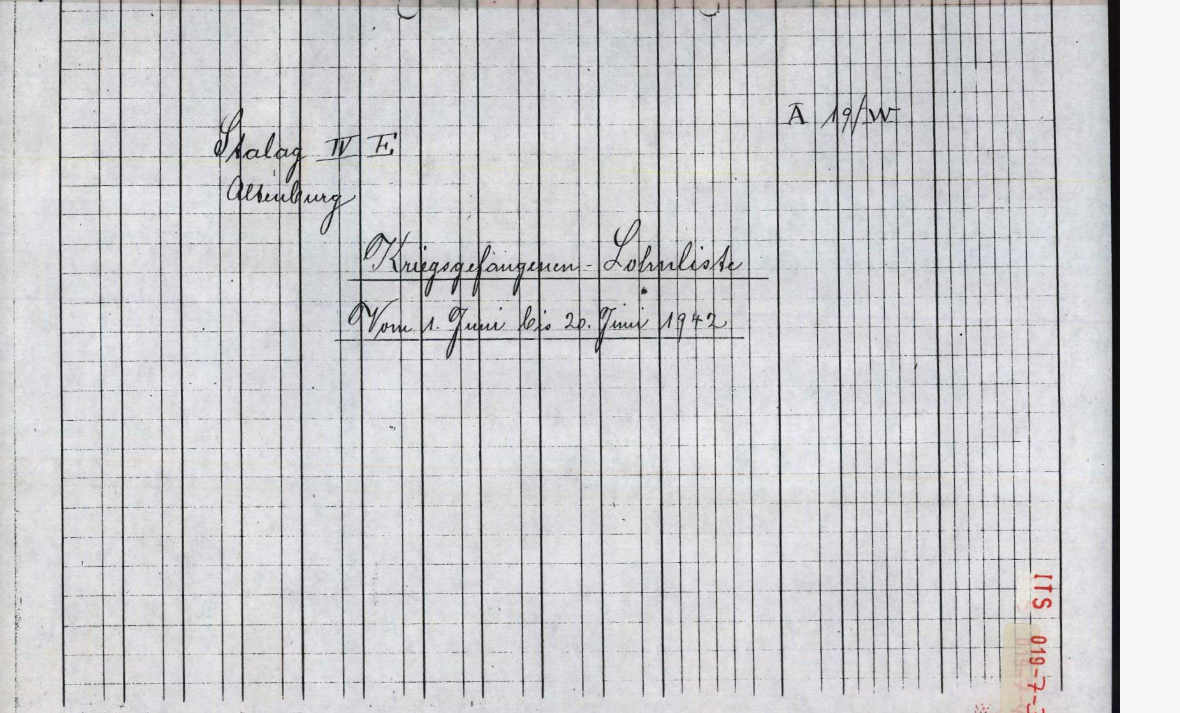click at bounding box center (1012, 305) 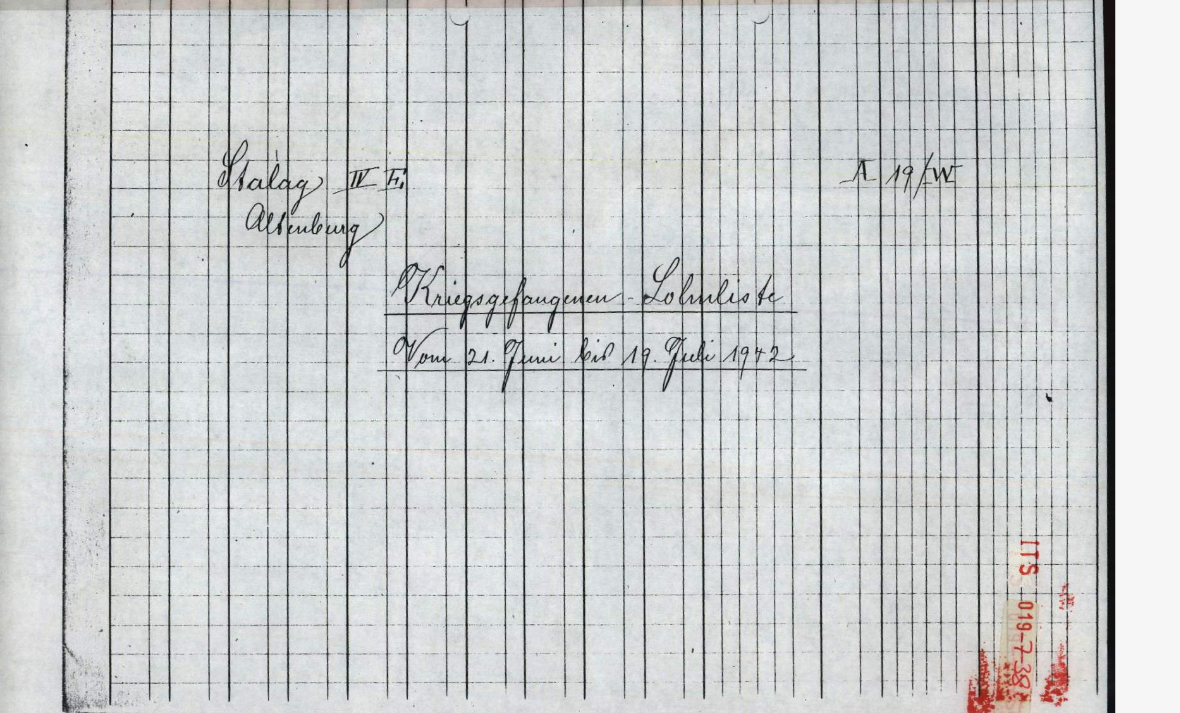 click at bounding box center [1012, 305] 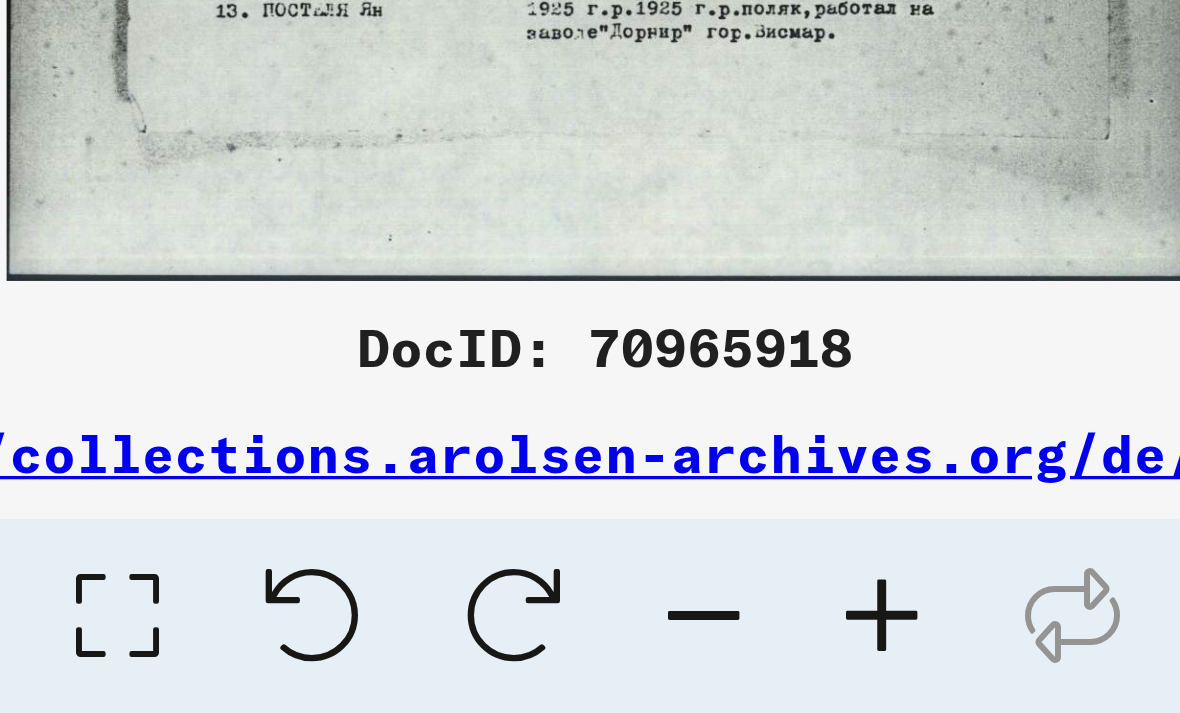 scroll, scrollTop: 0, scrollLeft: 0, axis: both 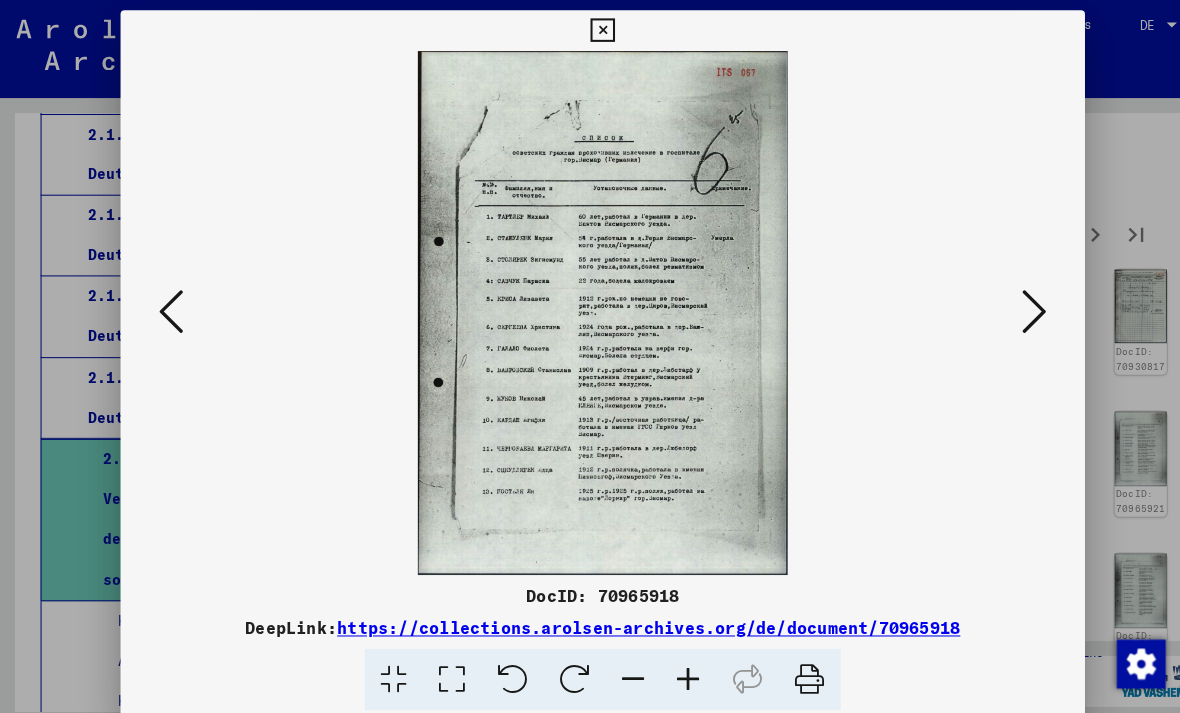click at bounding box center [1012, 305] 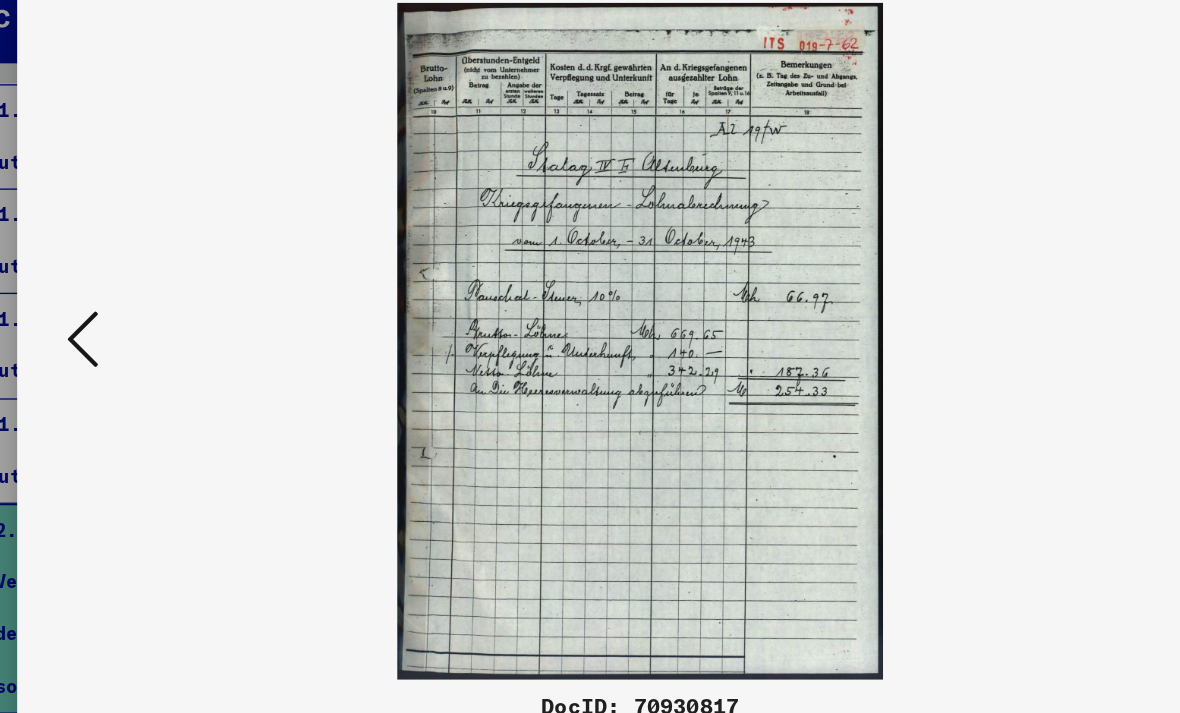 click at bounding box center (1012, 305) 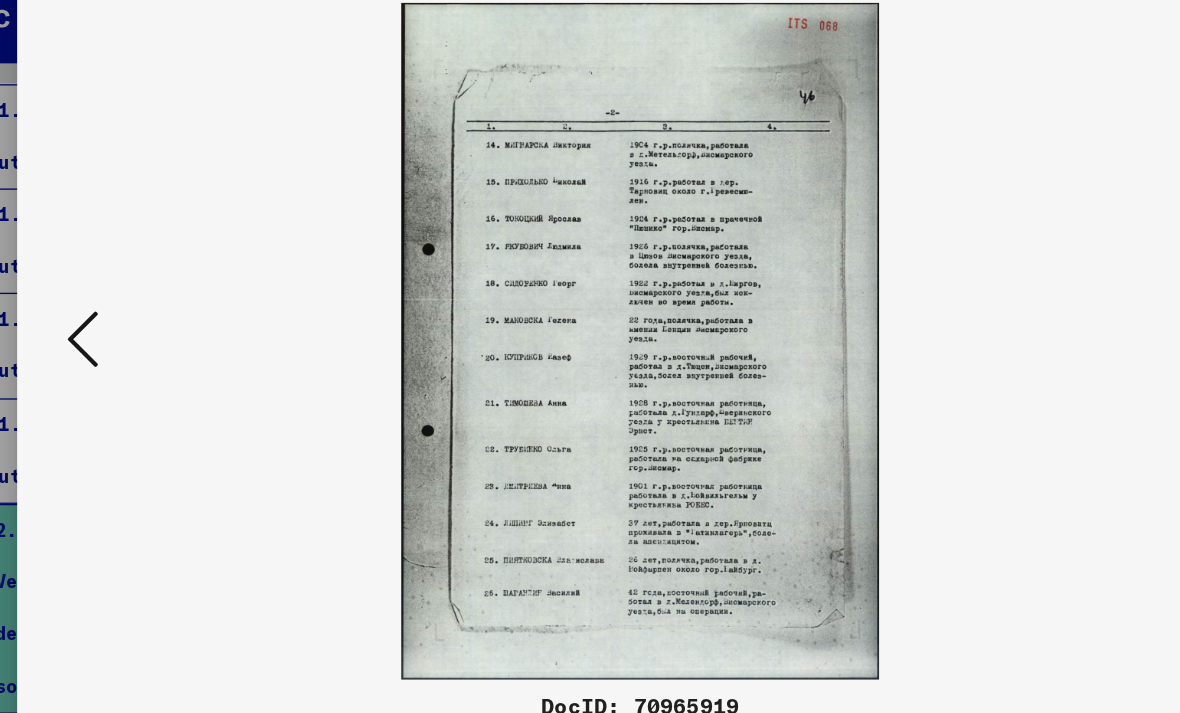 click at bounding box center (1012, 305) 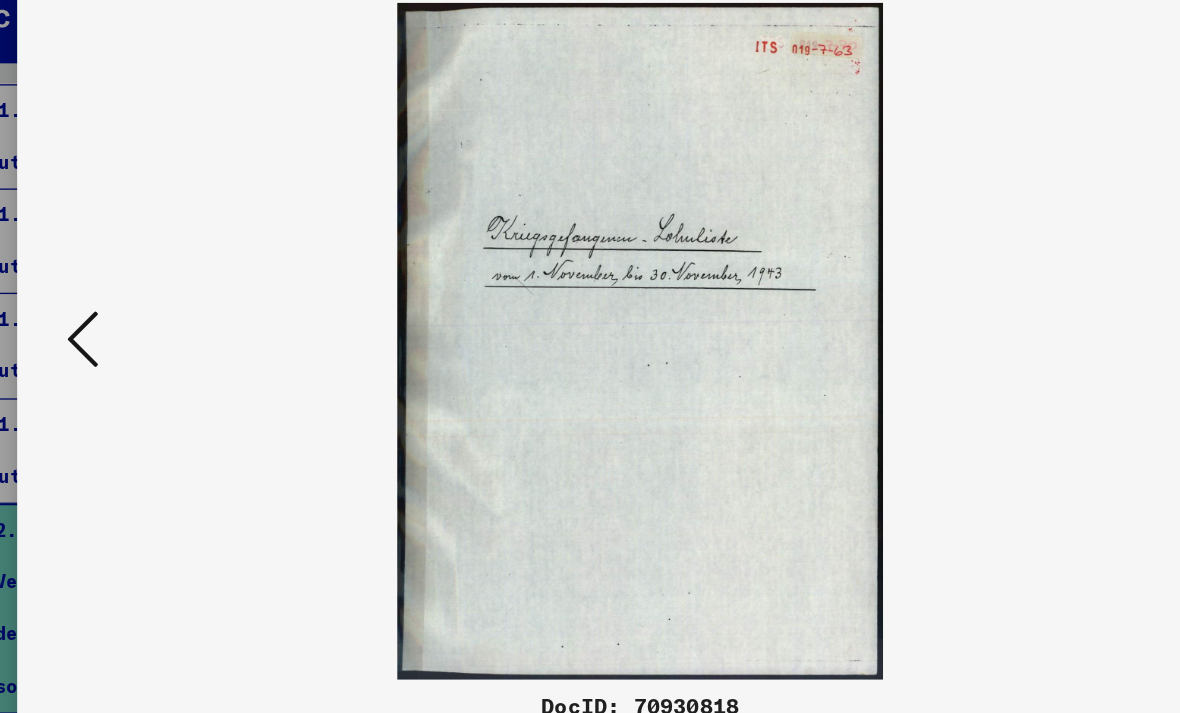 click at bounding box center (1012, 305) 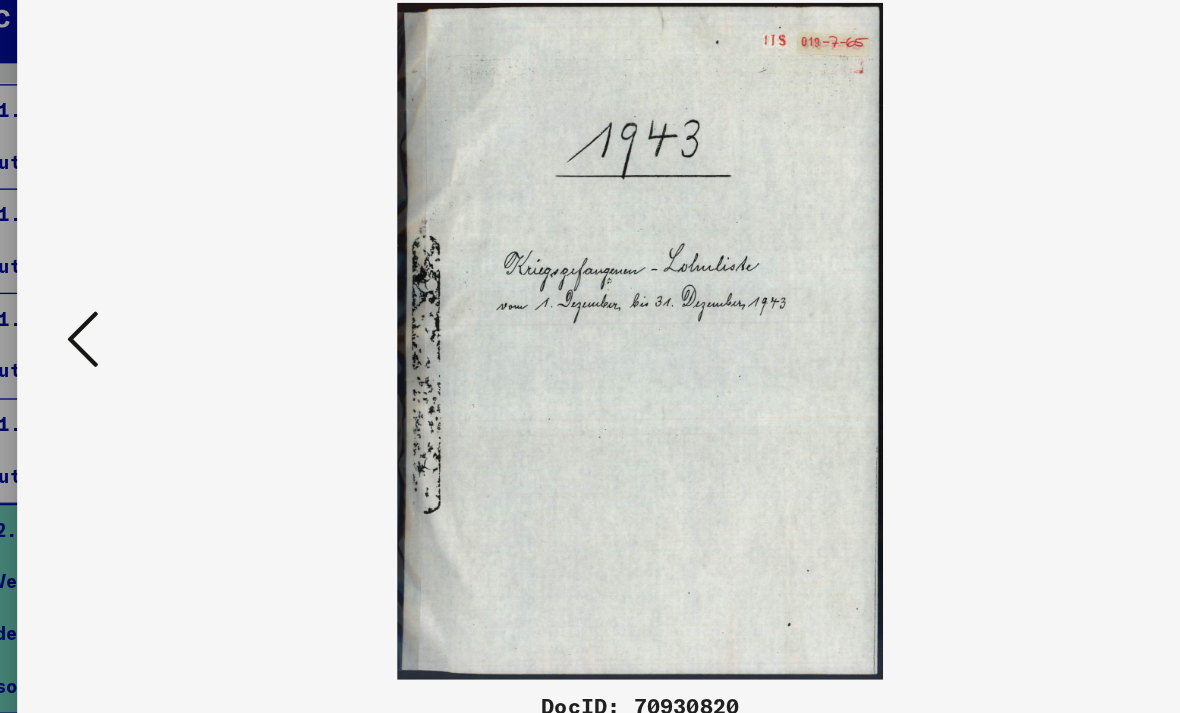 click at bounding box center (1012, 305) 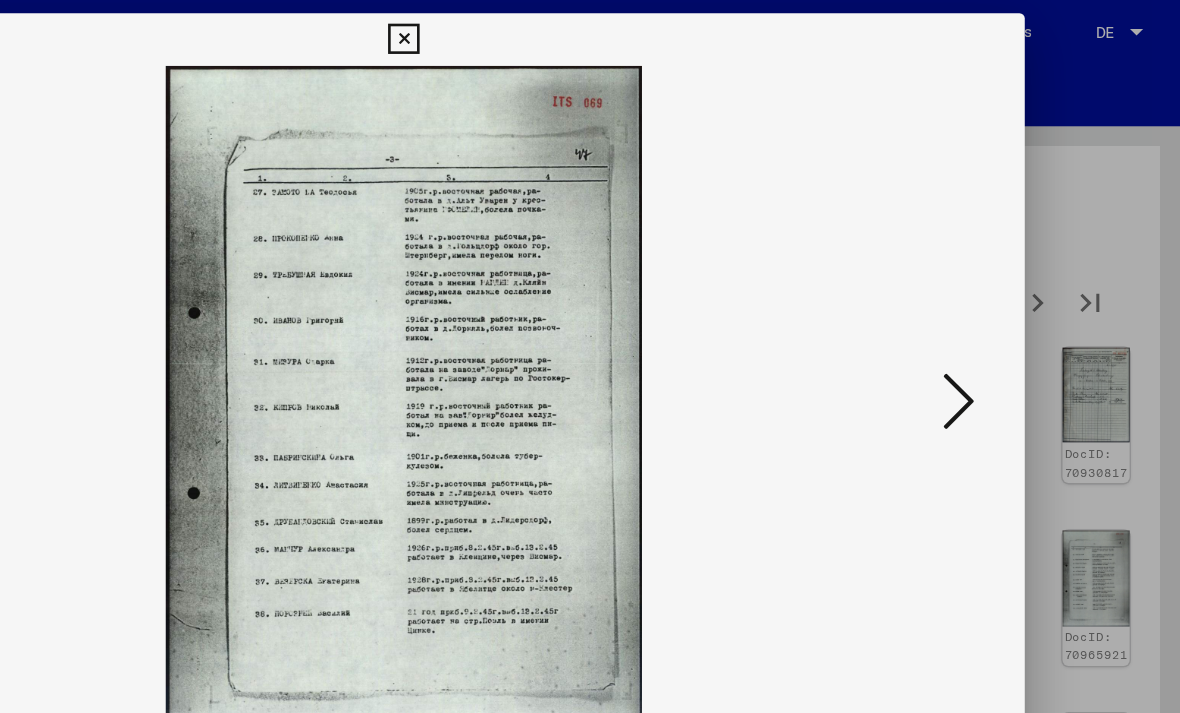 click at bounding box center (1012, 306) 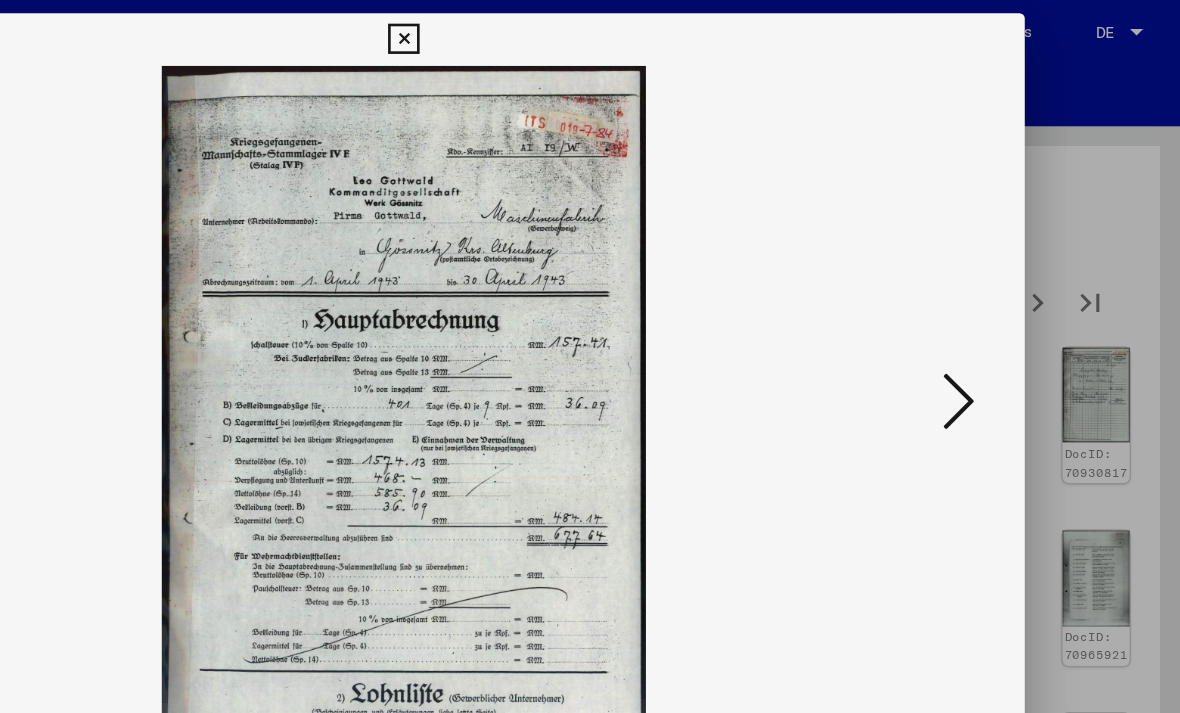 click at bounding box center (1012, 306) 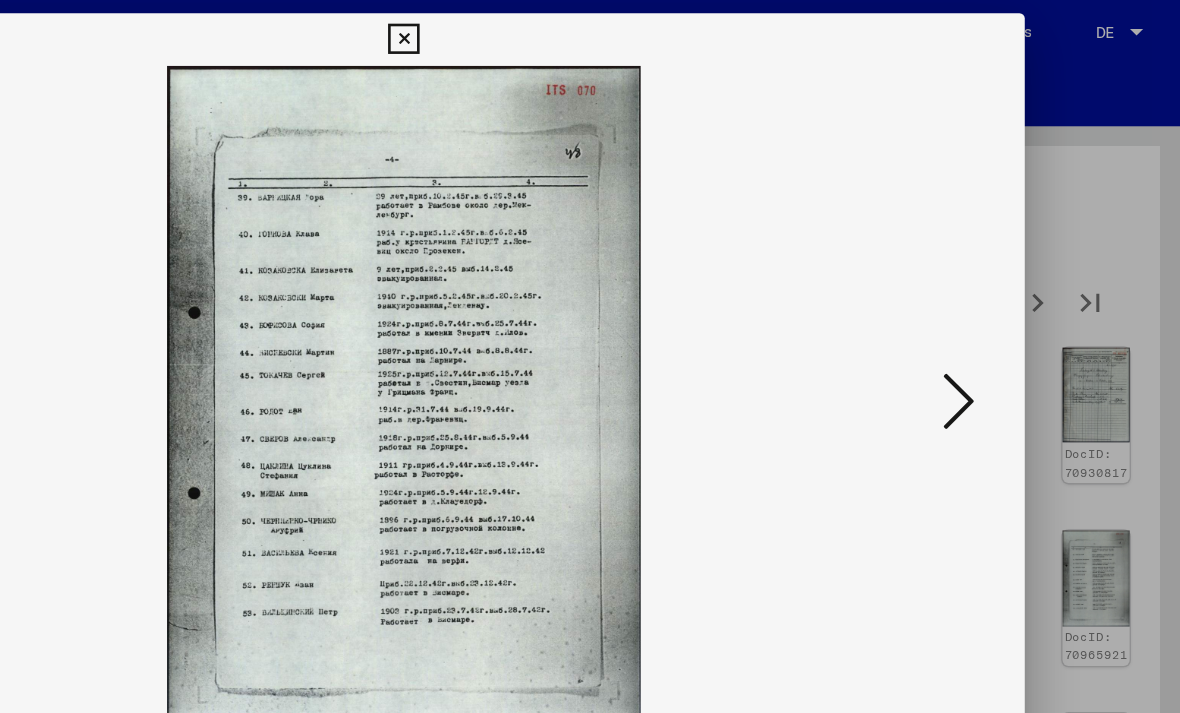 click at bounding box center [589, 30] 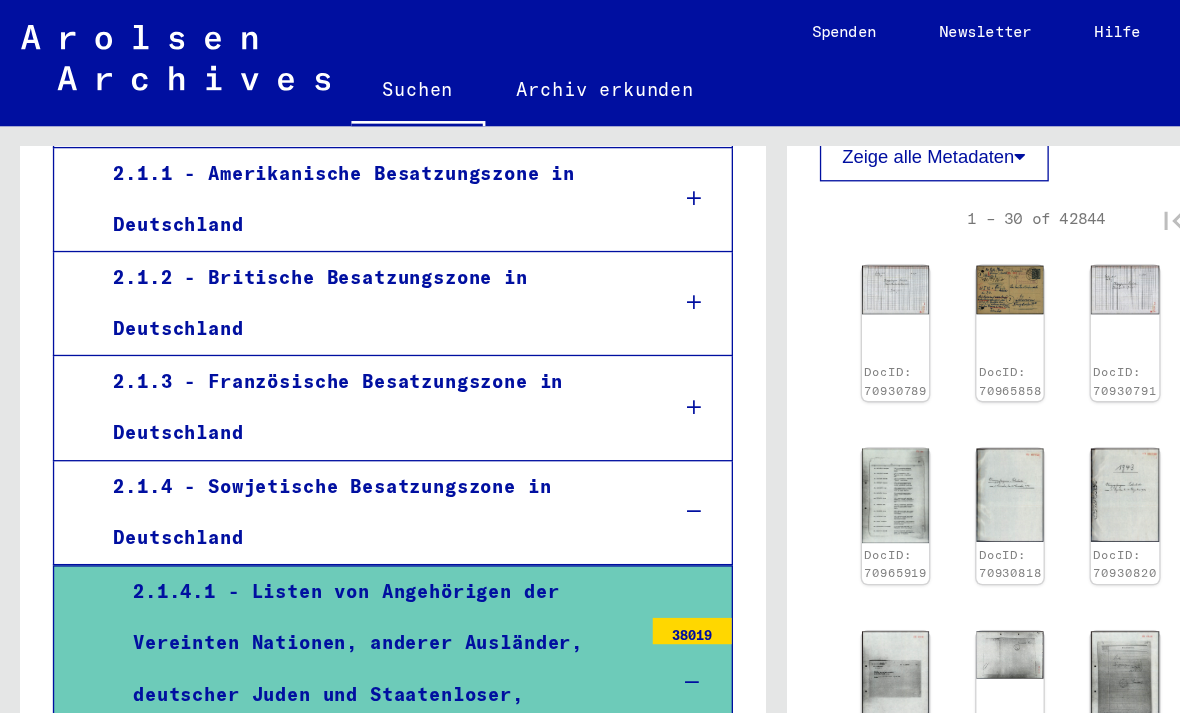 scroll, scrollTop: 498, scrollLeft: 0, axis: vertical 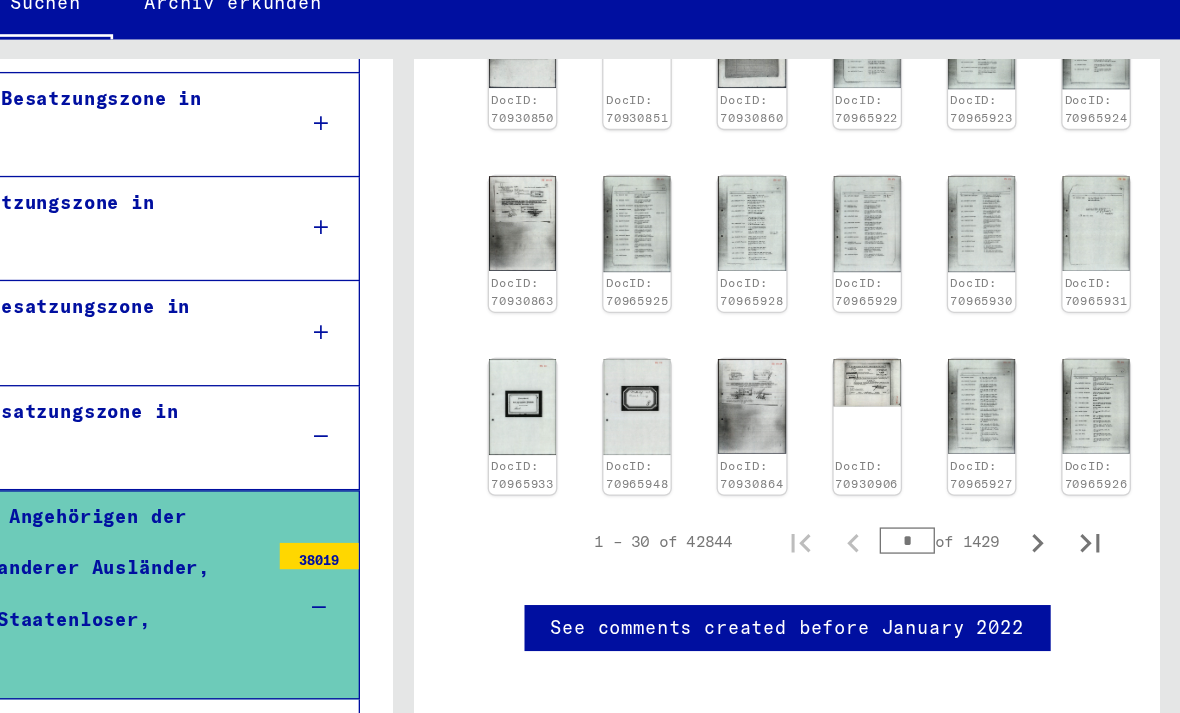 click 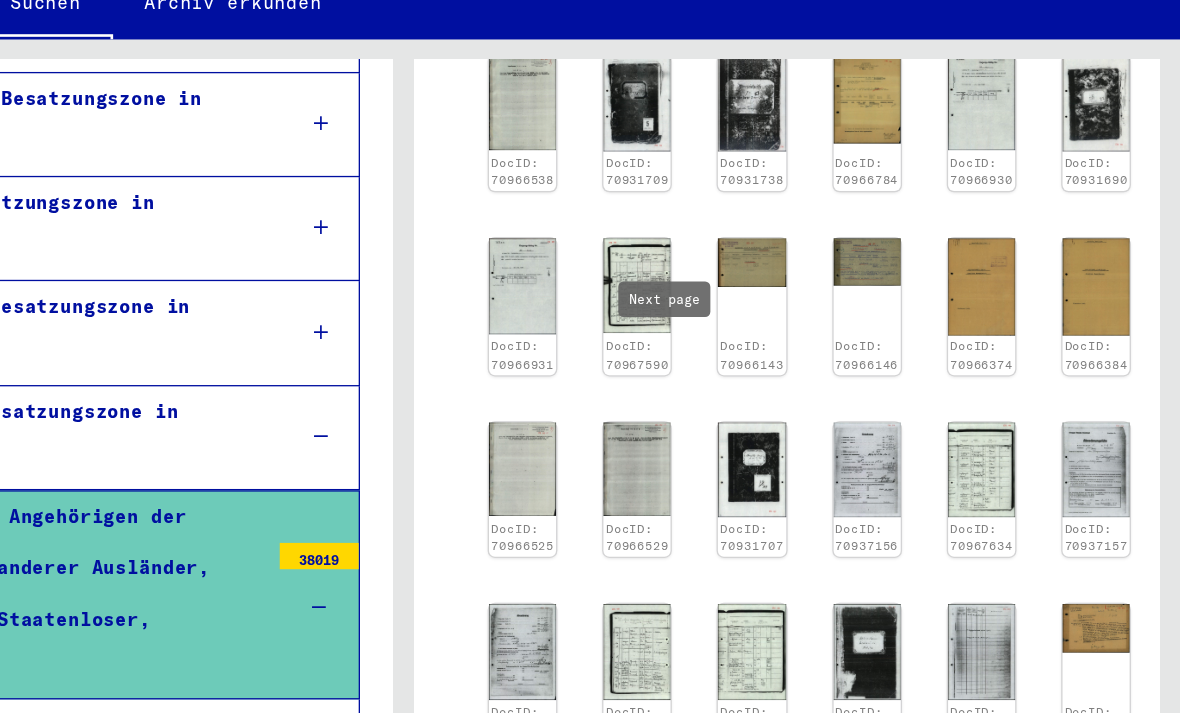 scroll, scrollTop: 723, scrollLeft: 0, axis: vertical 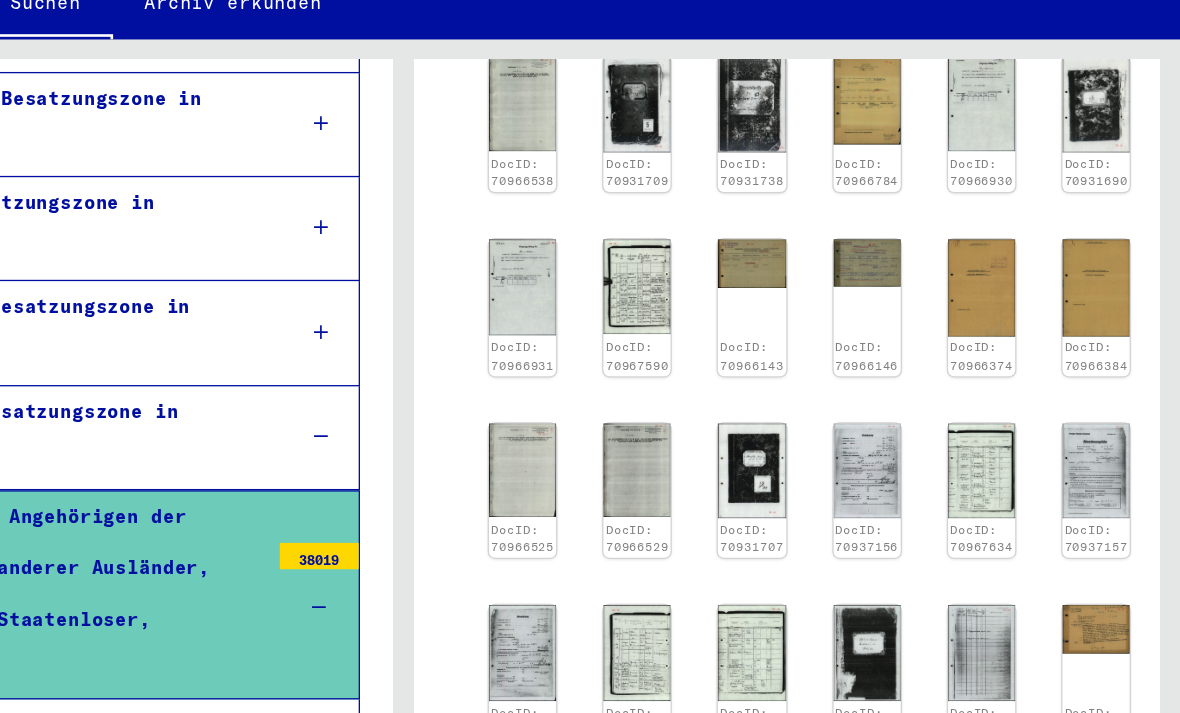 click 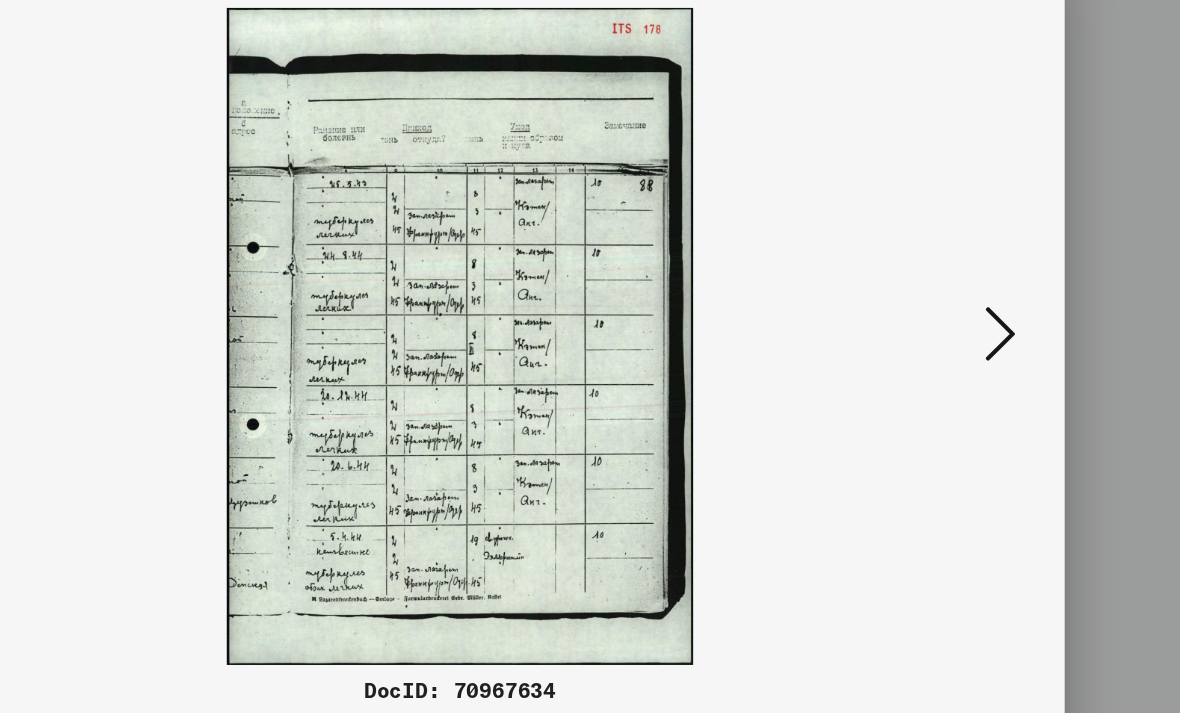 click at bounding box center [1012, 305] 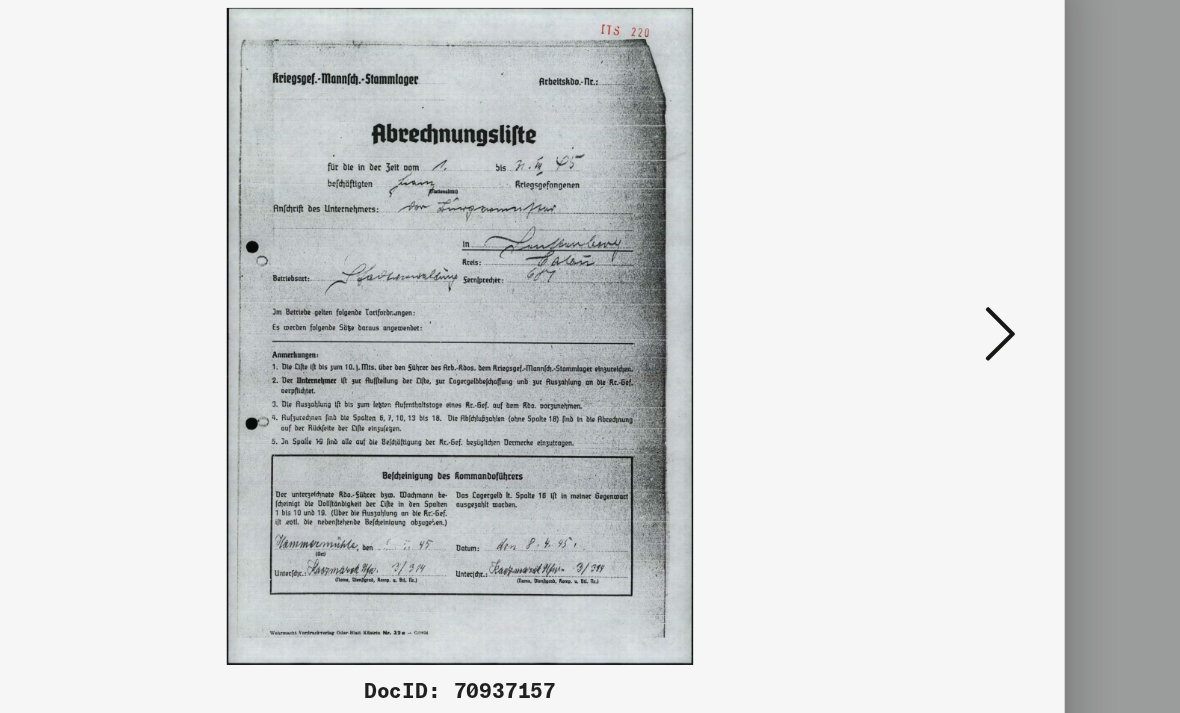click at bounding box center (1012, 305) 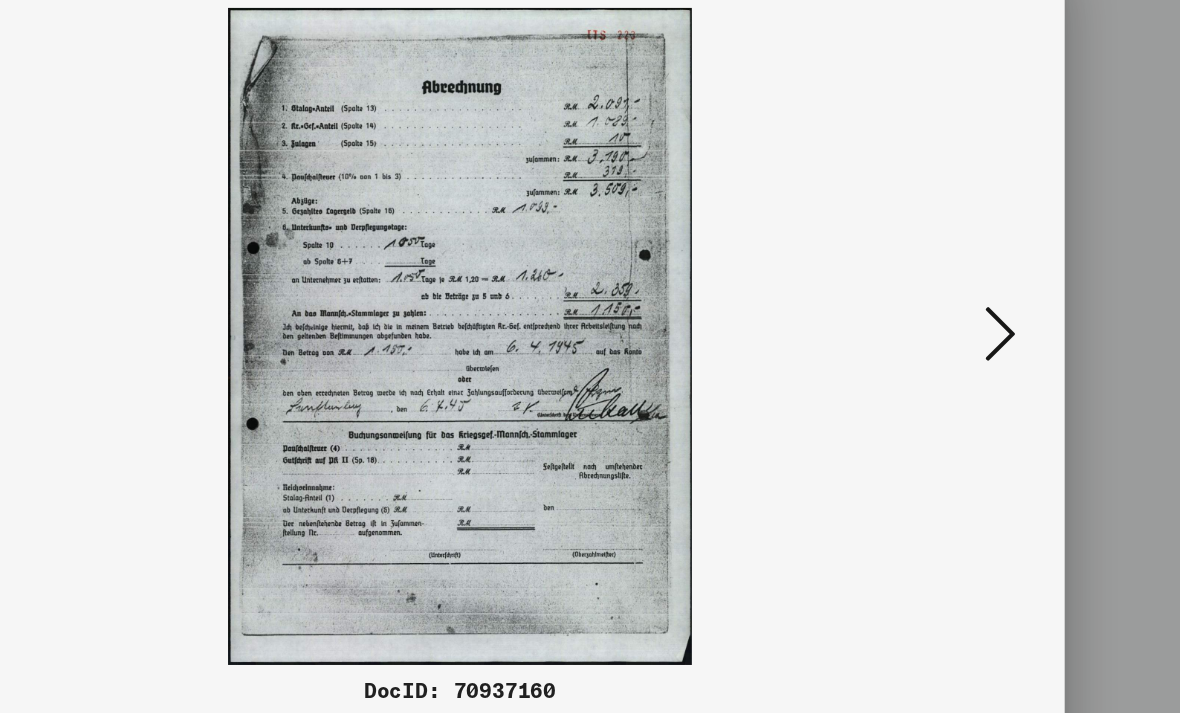 click at bounding box center [1012, 305] 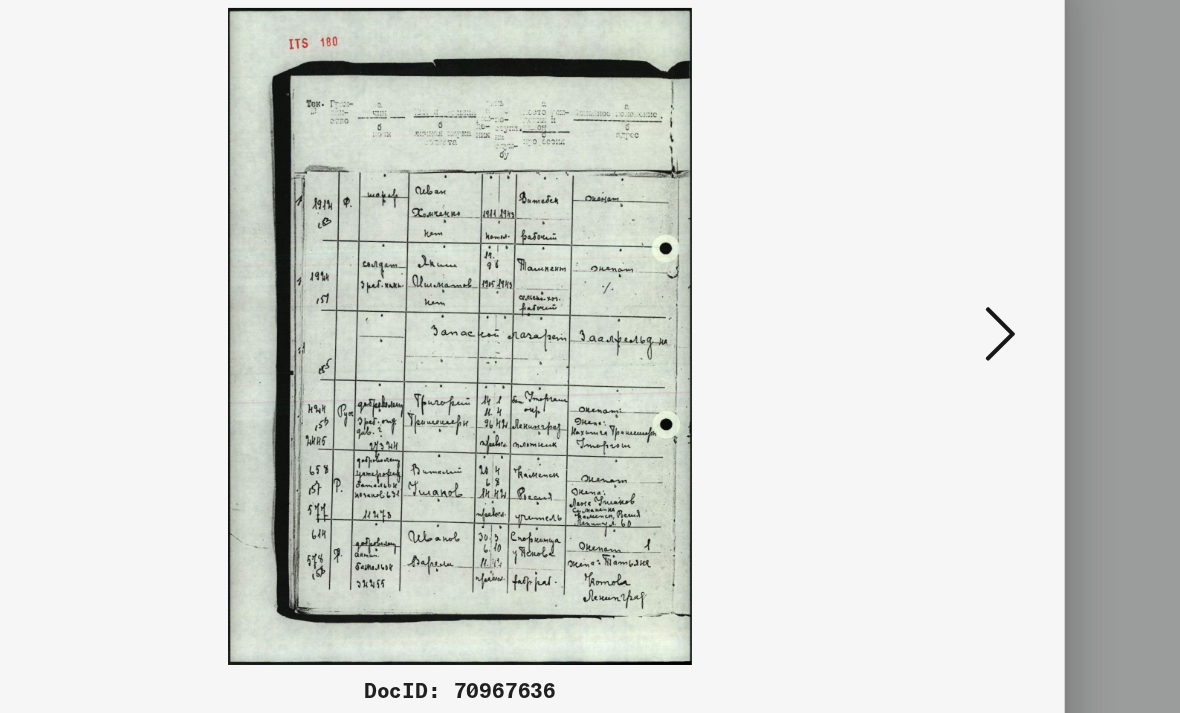 click at bounding box center [1012, 305] 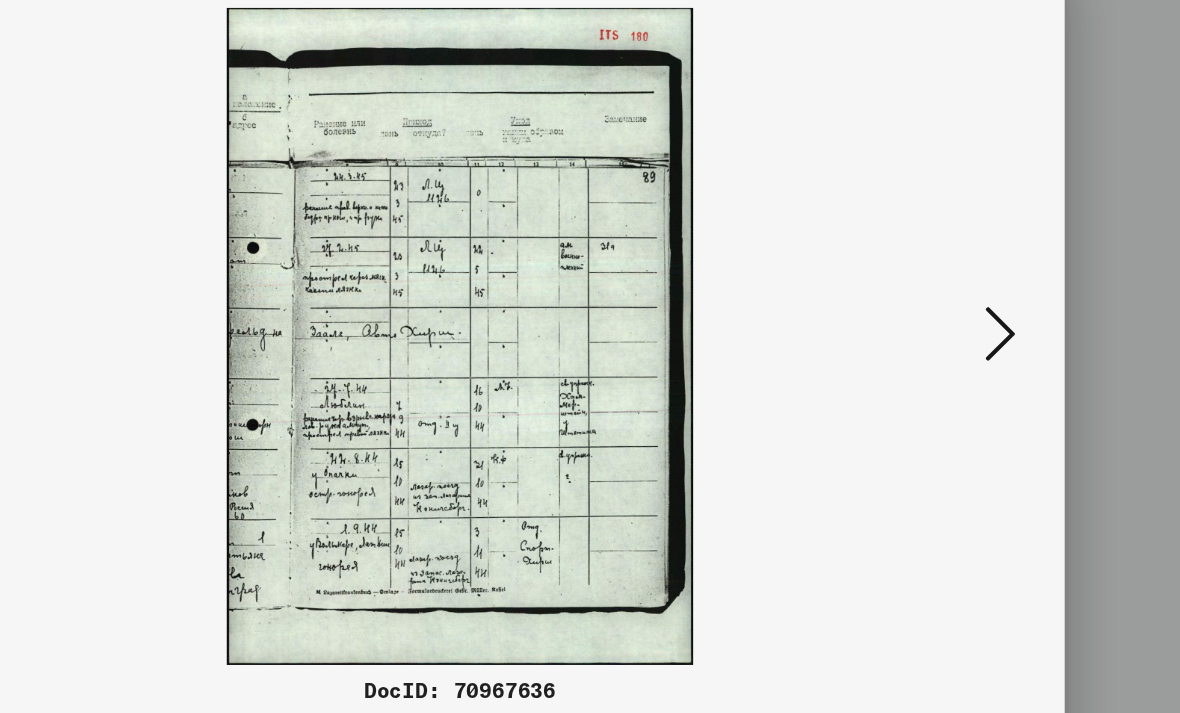 click at bounding box center [1012, 305] 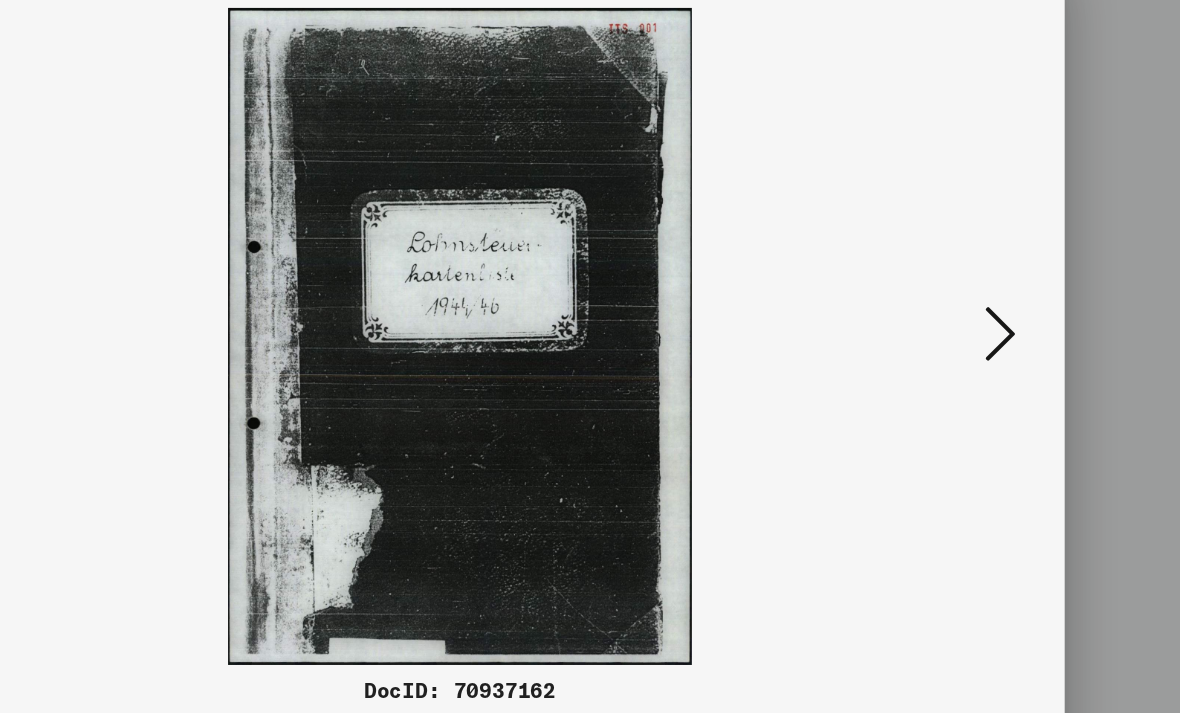 click at bounding box center [1012, 305] 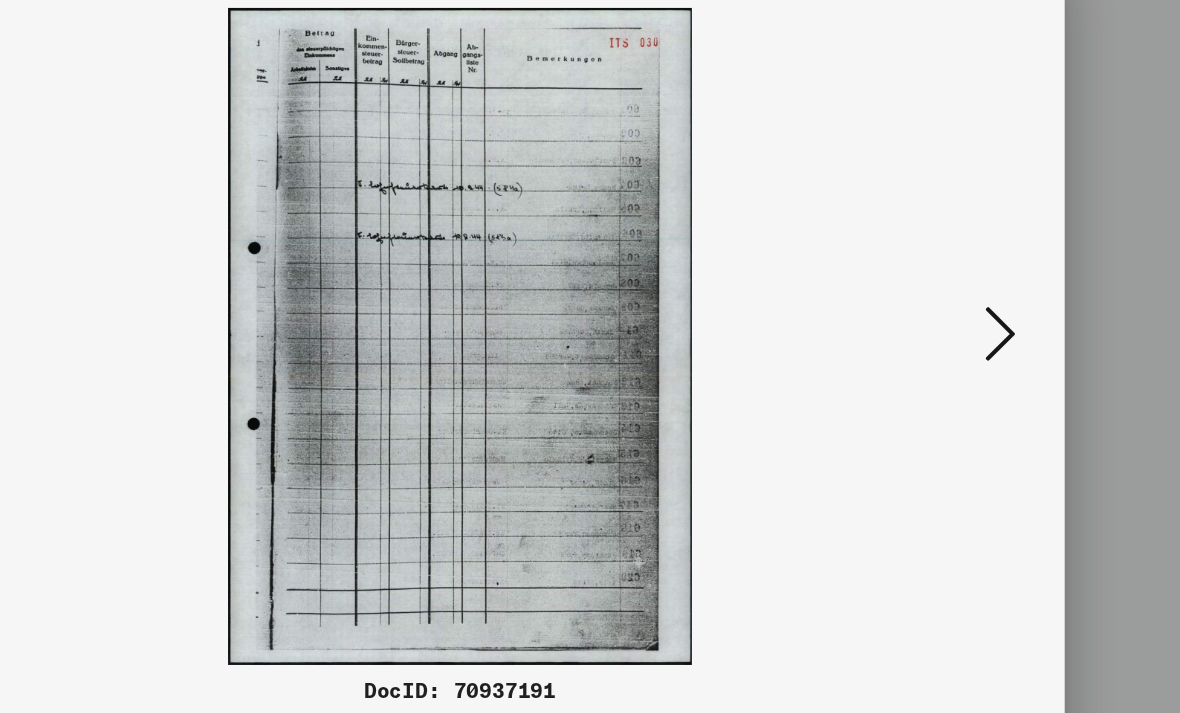 click at bounding box center [1012, 305] 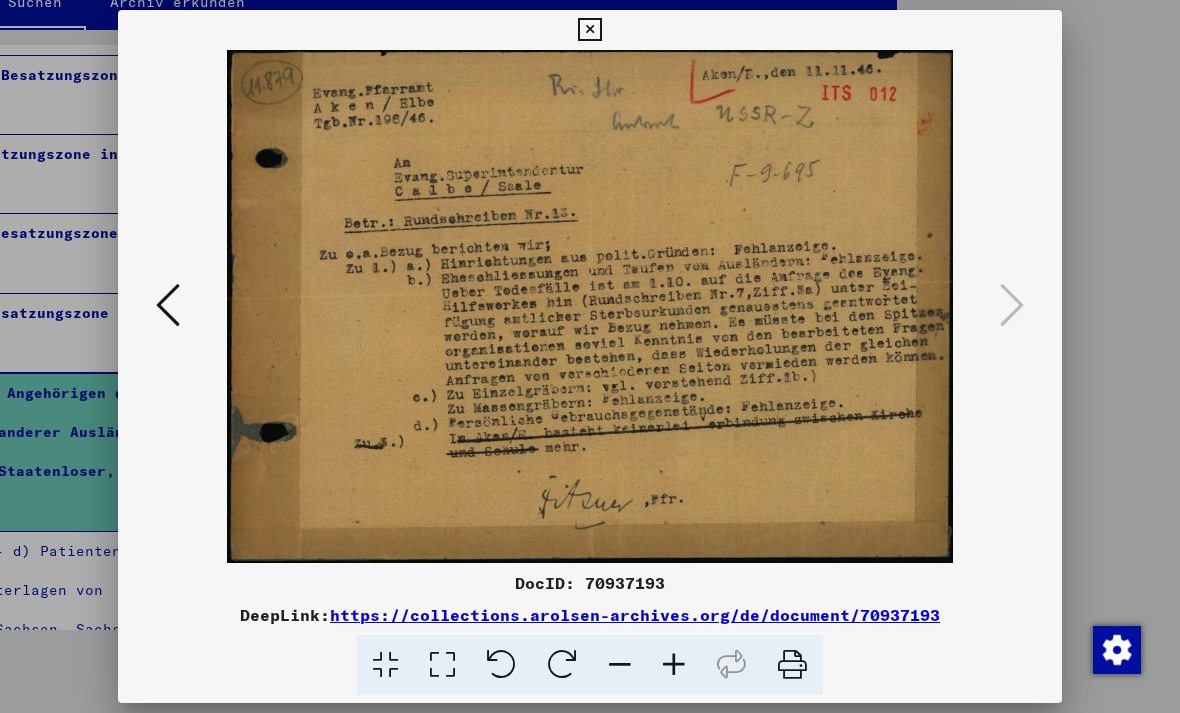 click at bounding box center [589, 30] 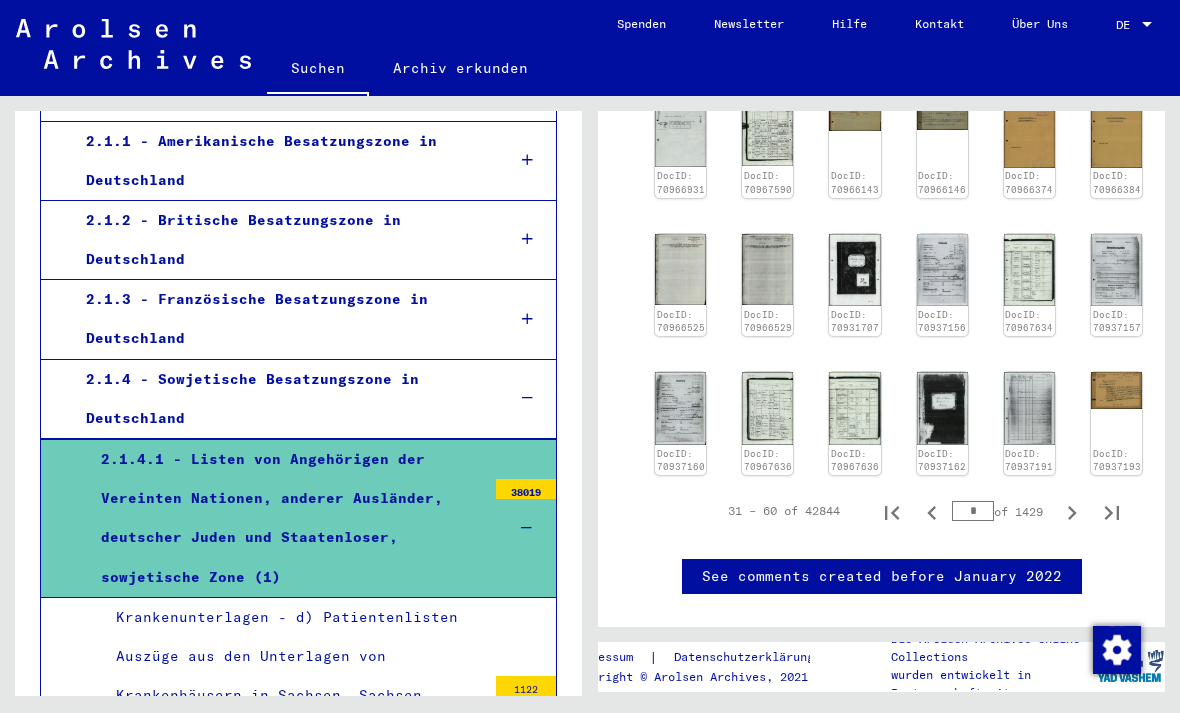scroll, scrollTop: 878, scrollLeft: 0, axis: vertical 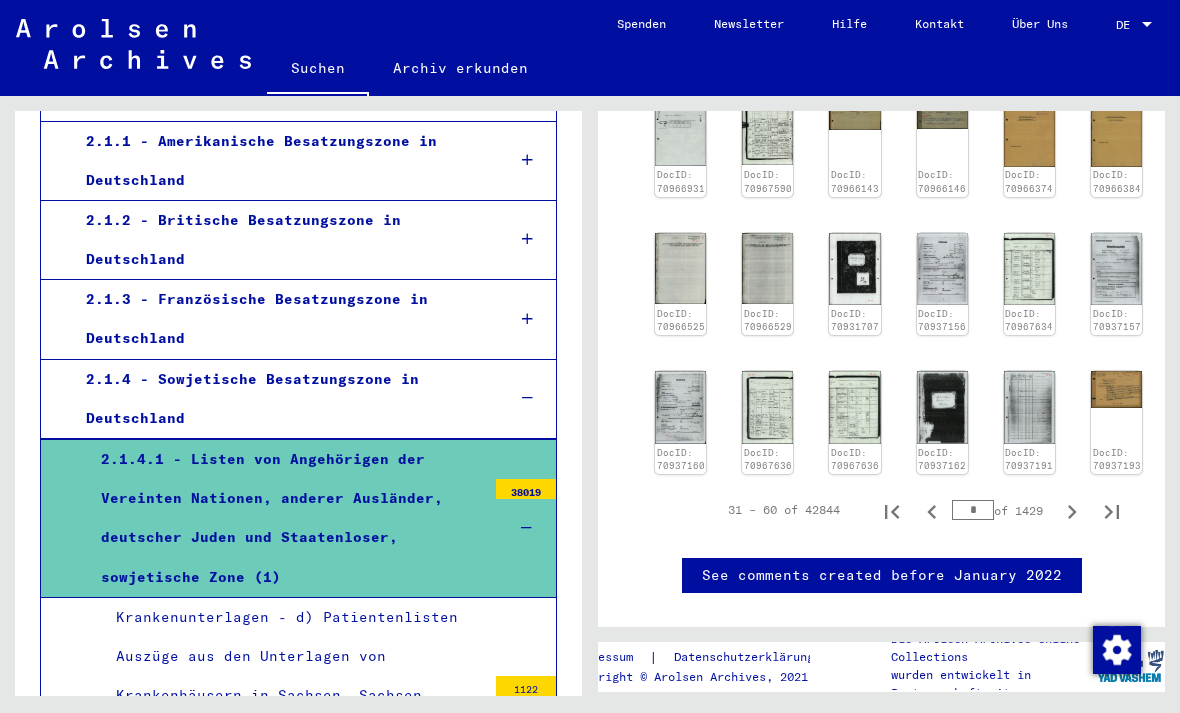 click 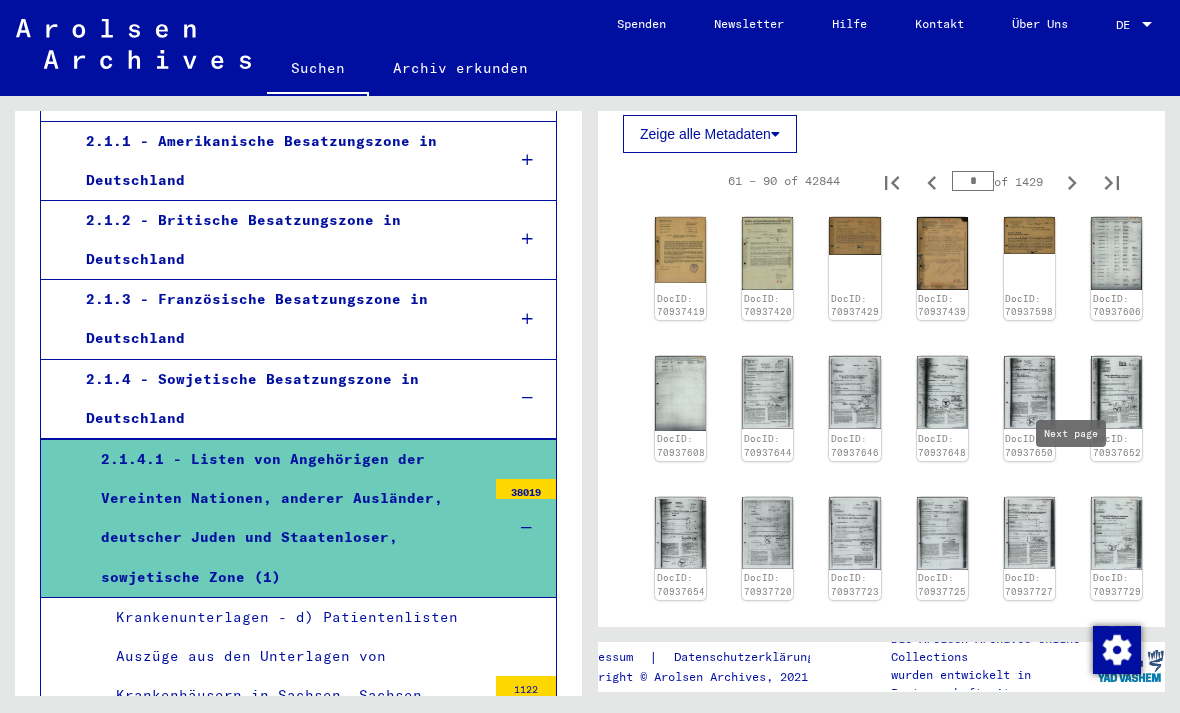 scroll, scrollTop: 475, scrollLeft: 0, axis: vertical 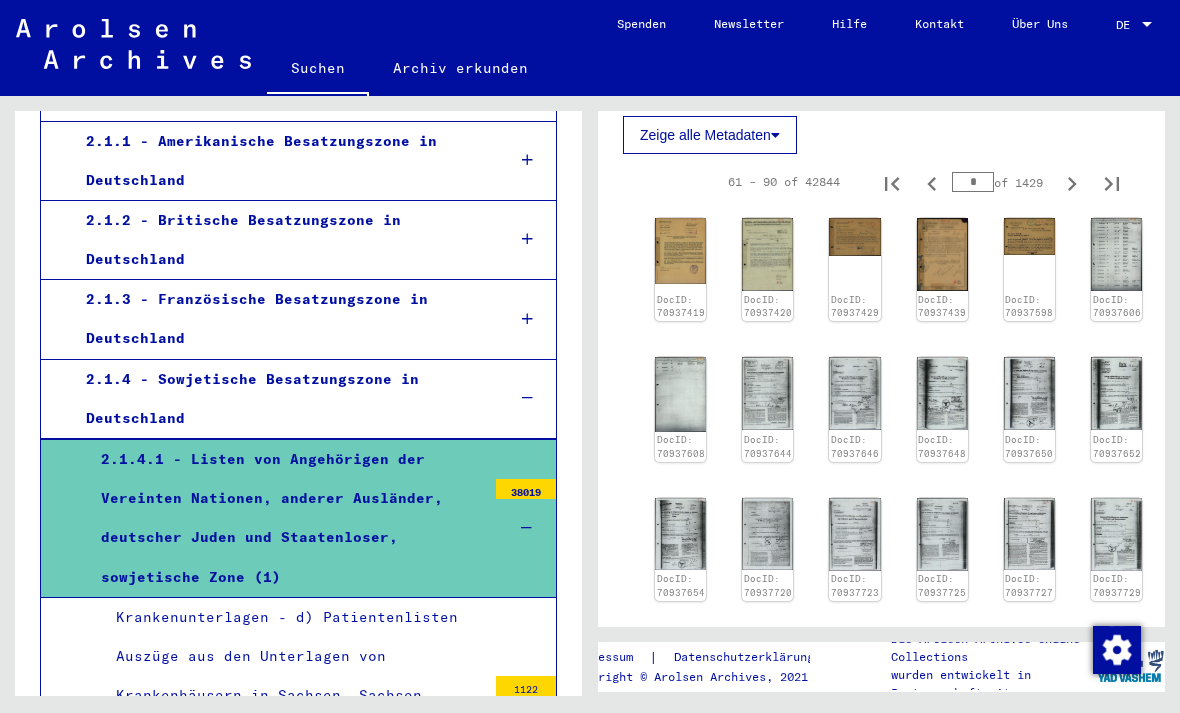 click 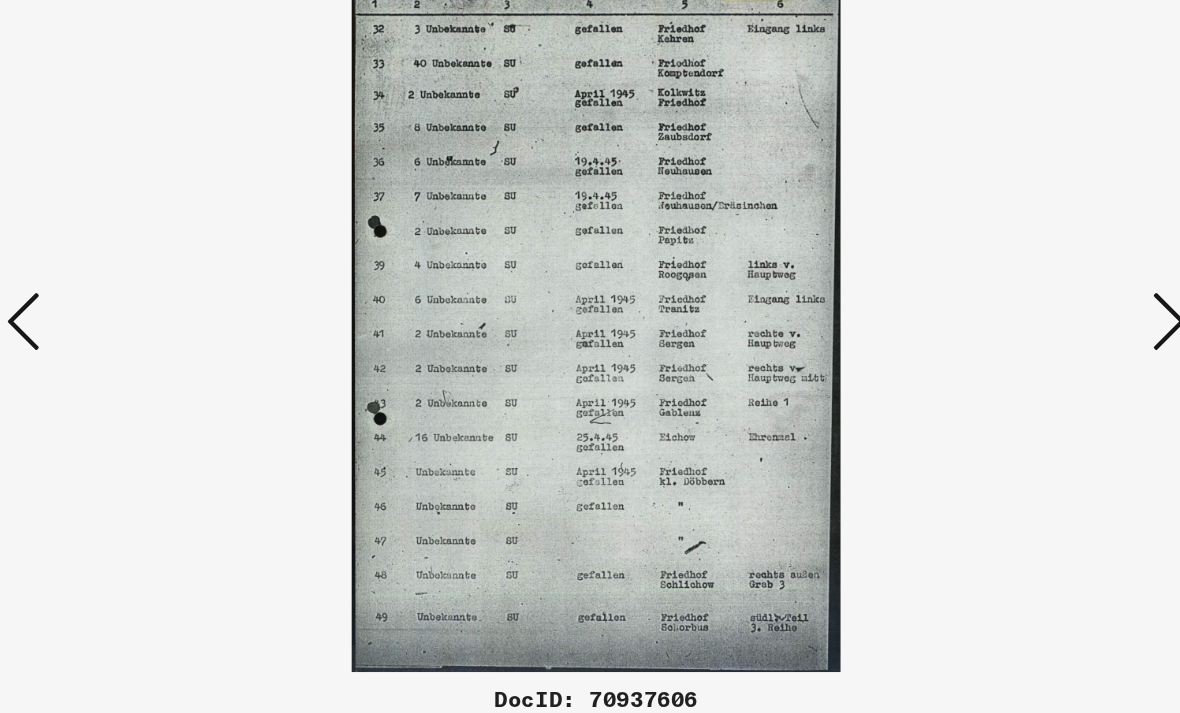 click at bounding box center [1012, 305] 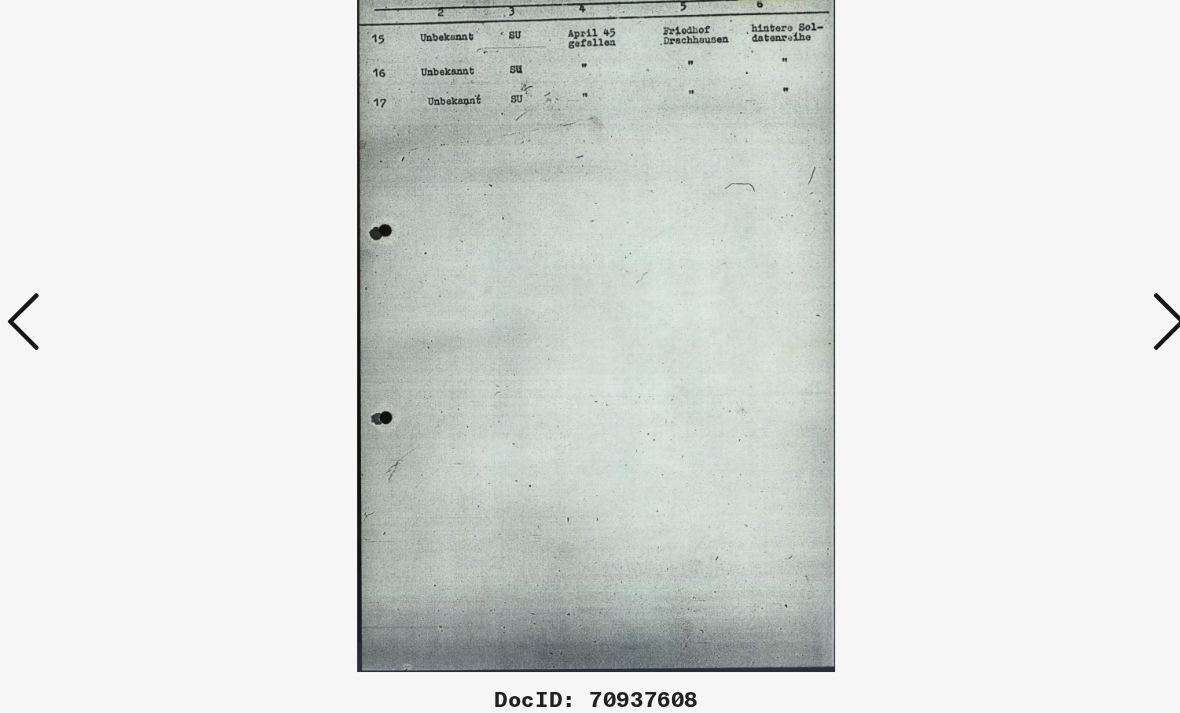 click at bounding box center (1012, 305) 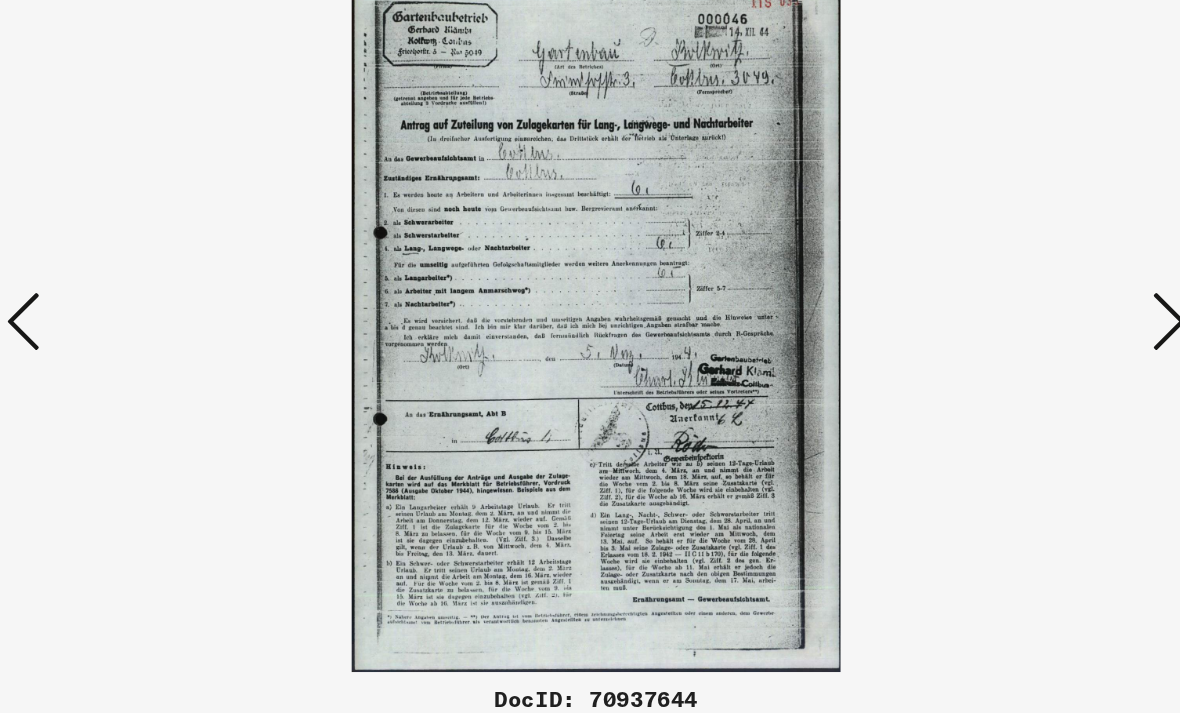 click at bounding box center (1012, 305) 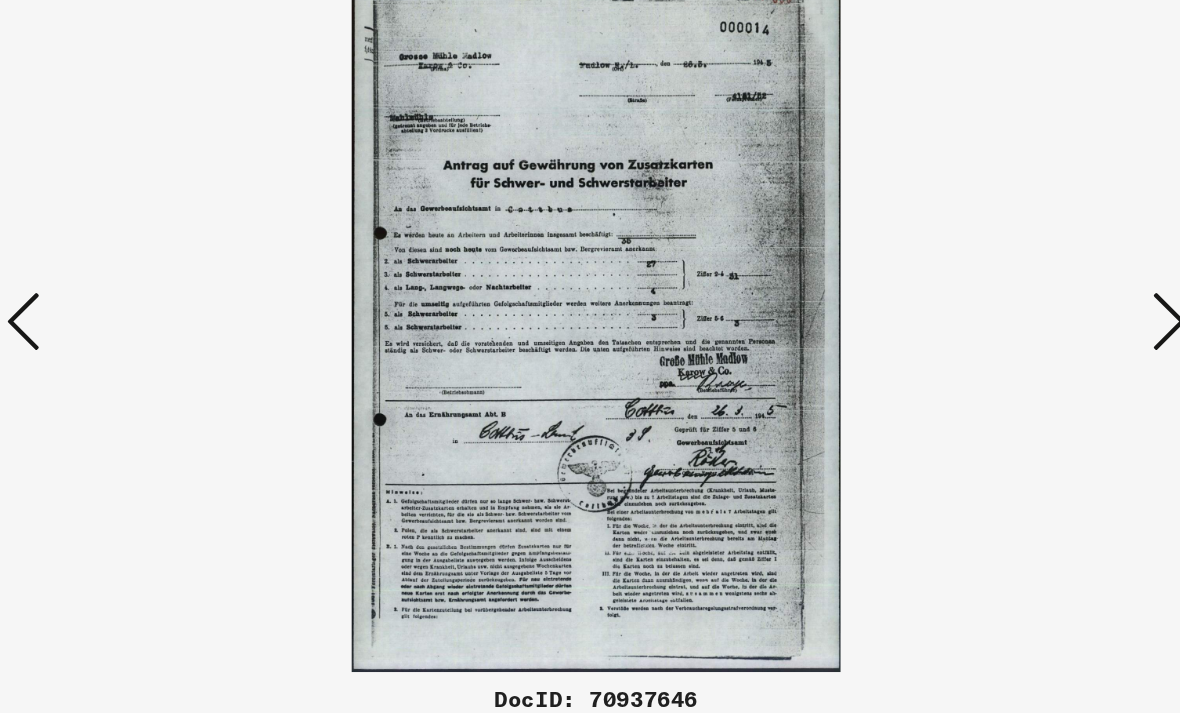click at bounding box center (1012, 305) 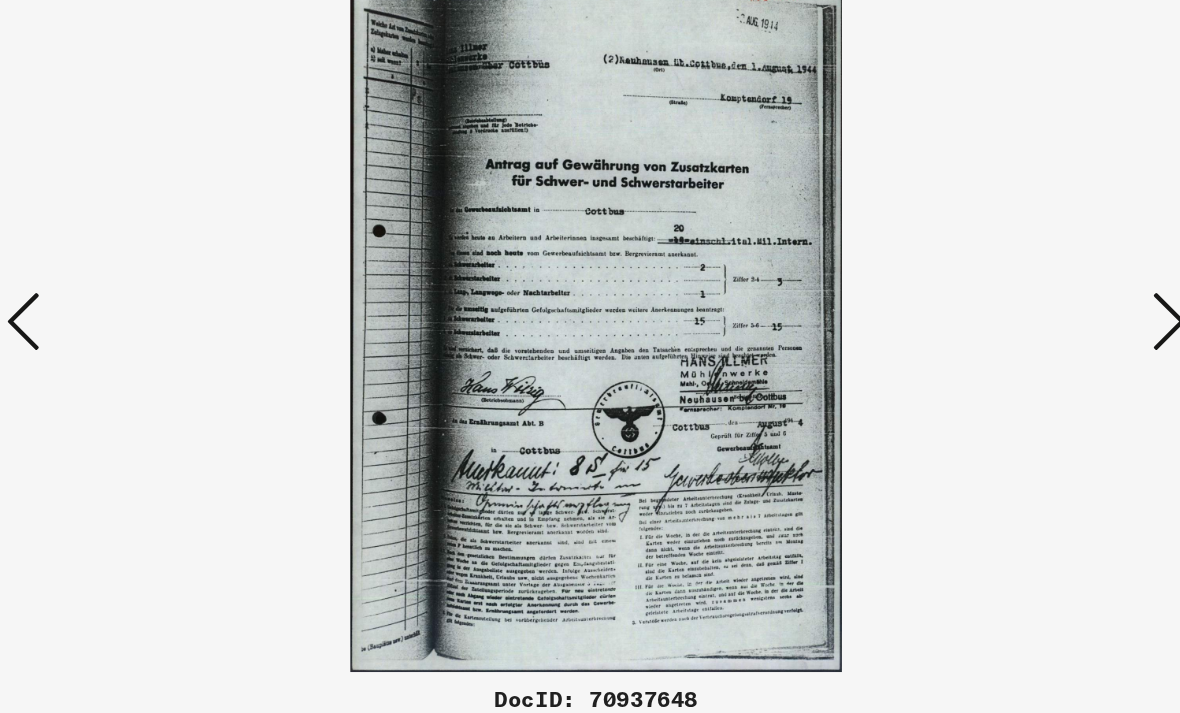 click at bounding box center [1012, 305] 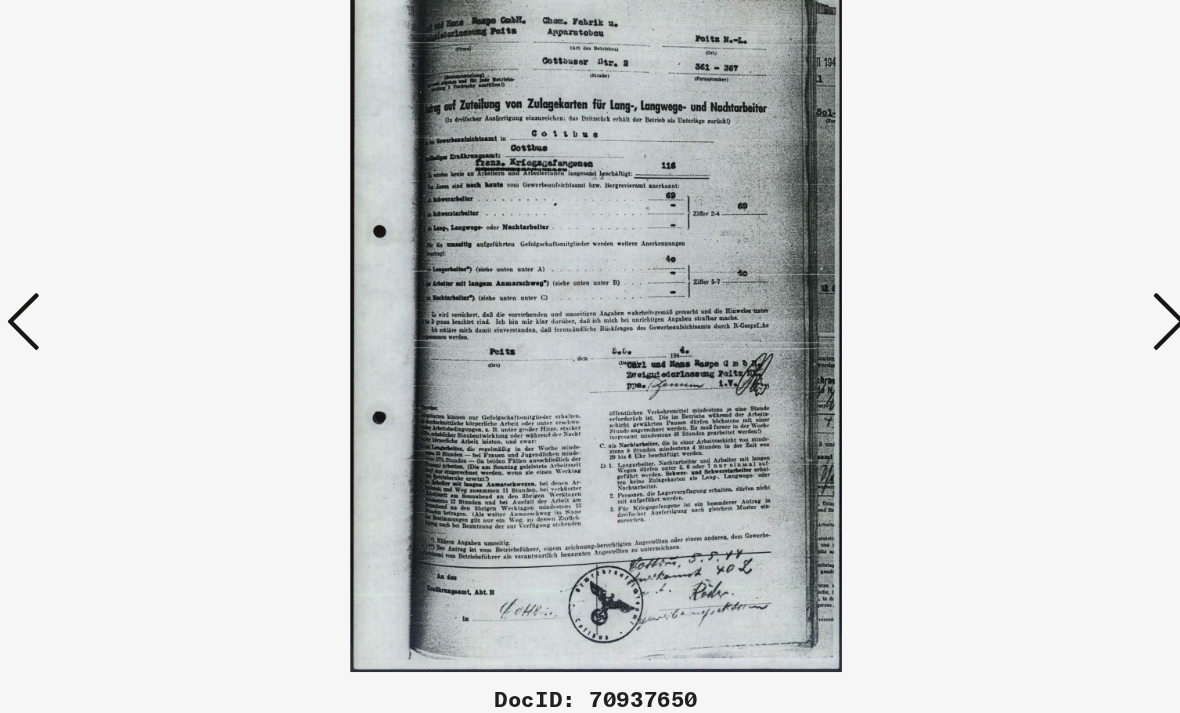 click at bounding box center (1012, 306) 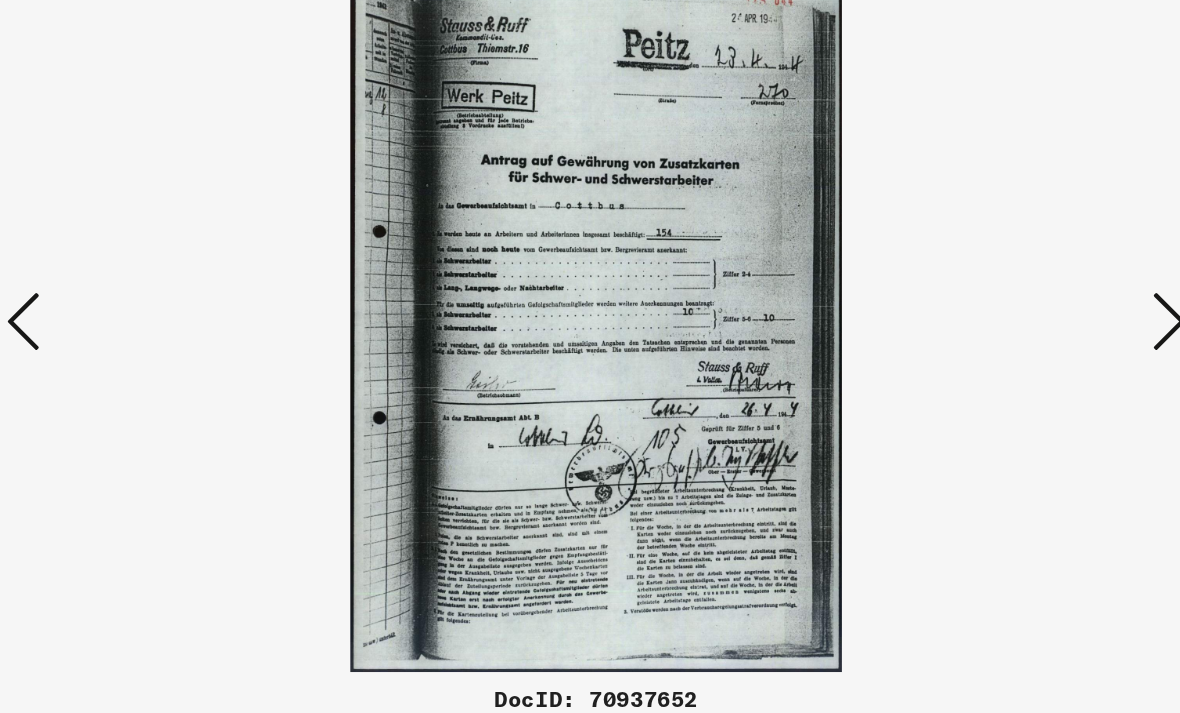 click at bounding box center (1012, 305) 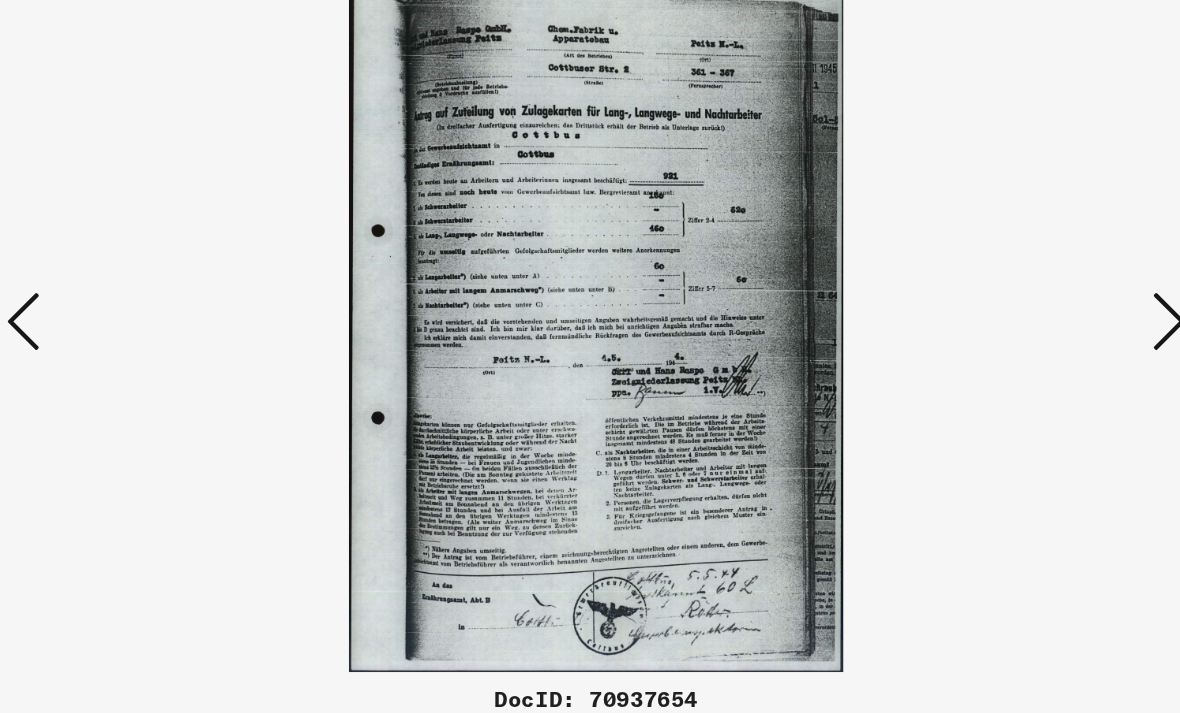 click at bounding box center [1012, 305] 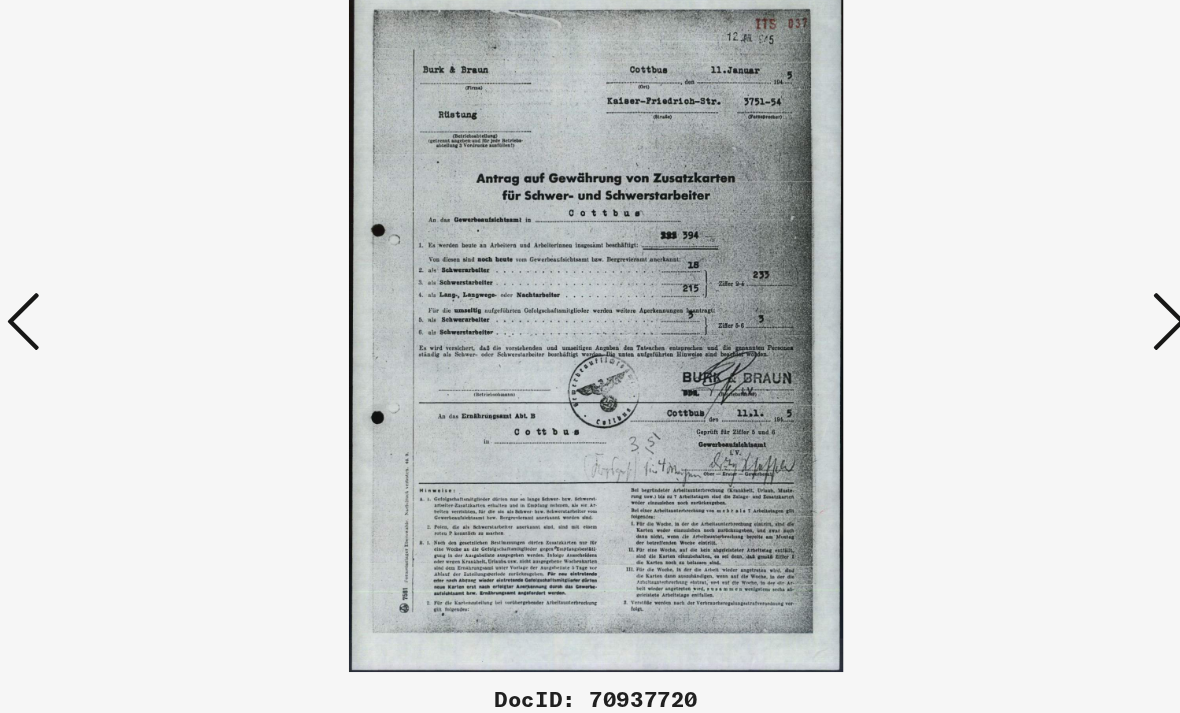 click at bounding box center [1012, 305] 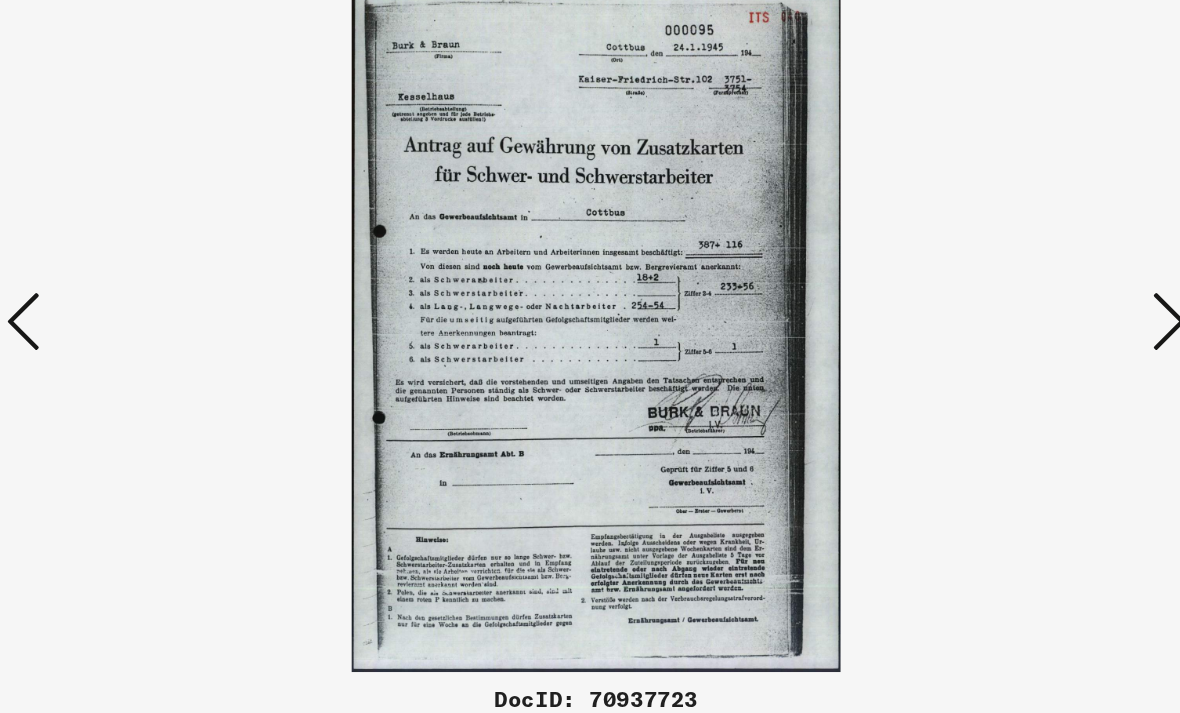 click at bounding box center (1012, 305) 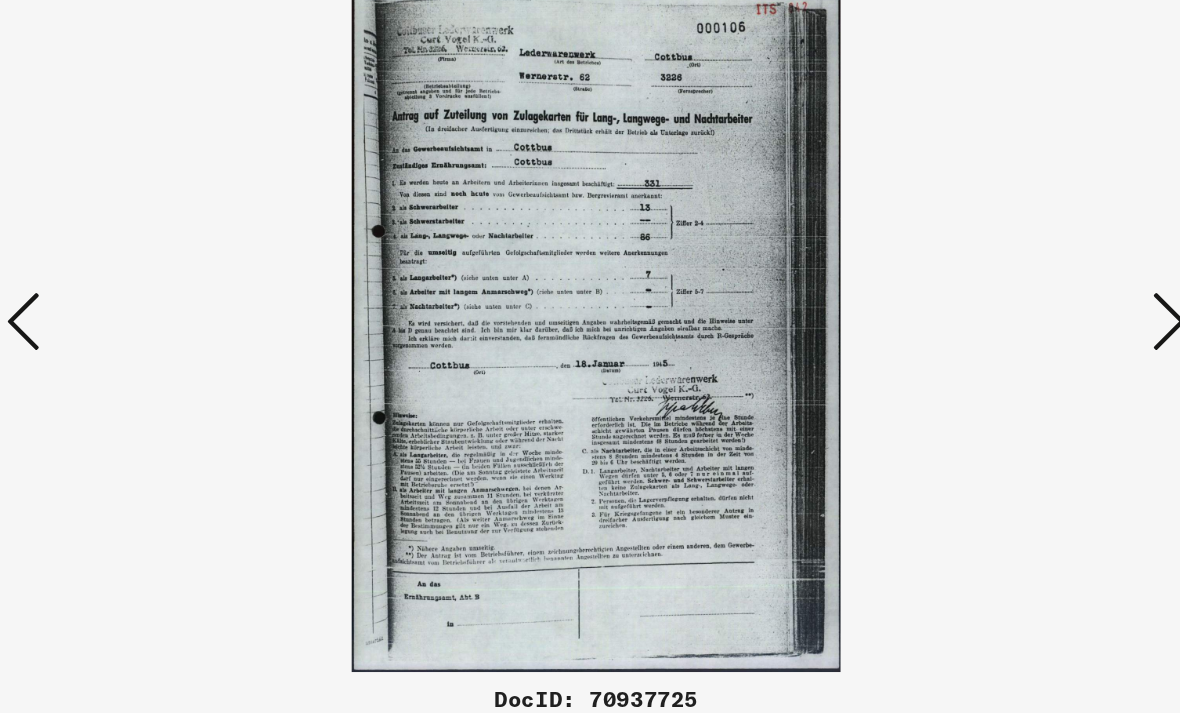 click at bounding box center (1012, 305) 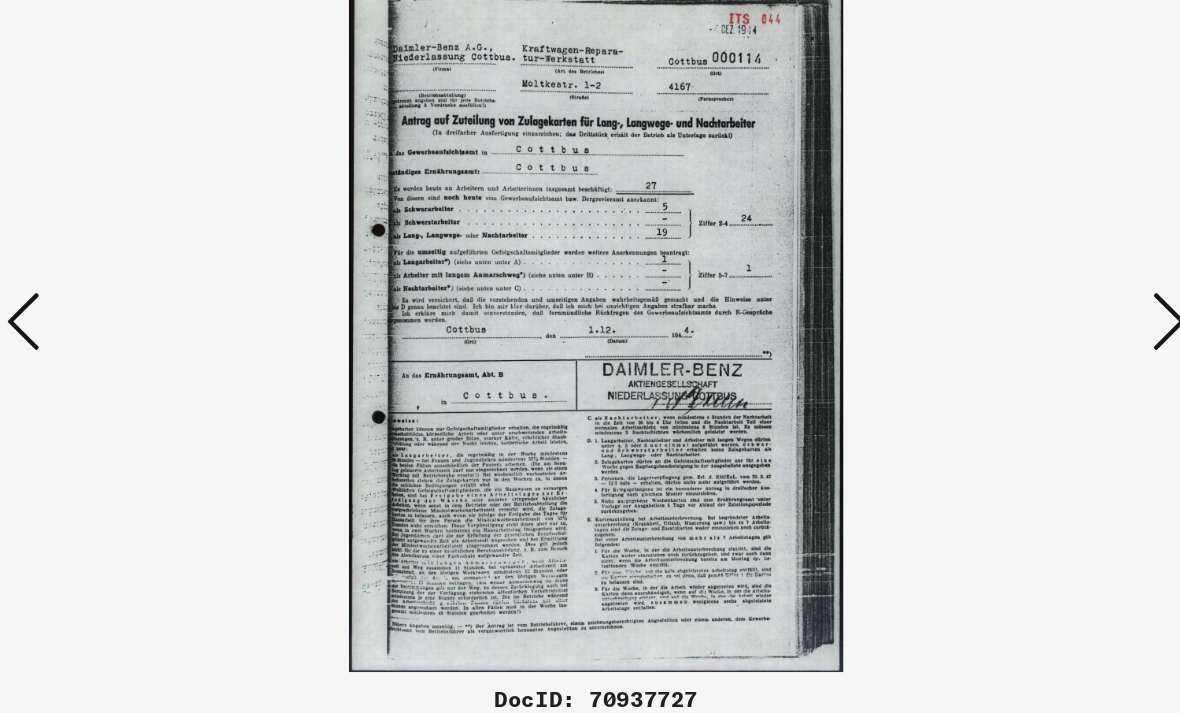 click at bounding box center [1012, 305] 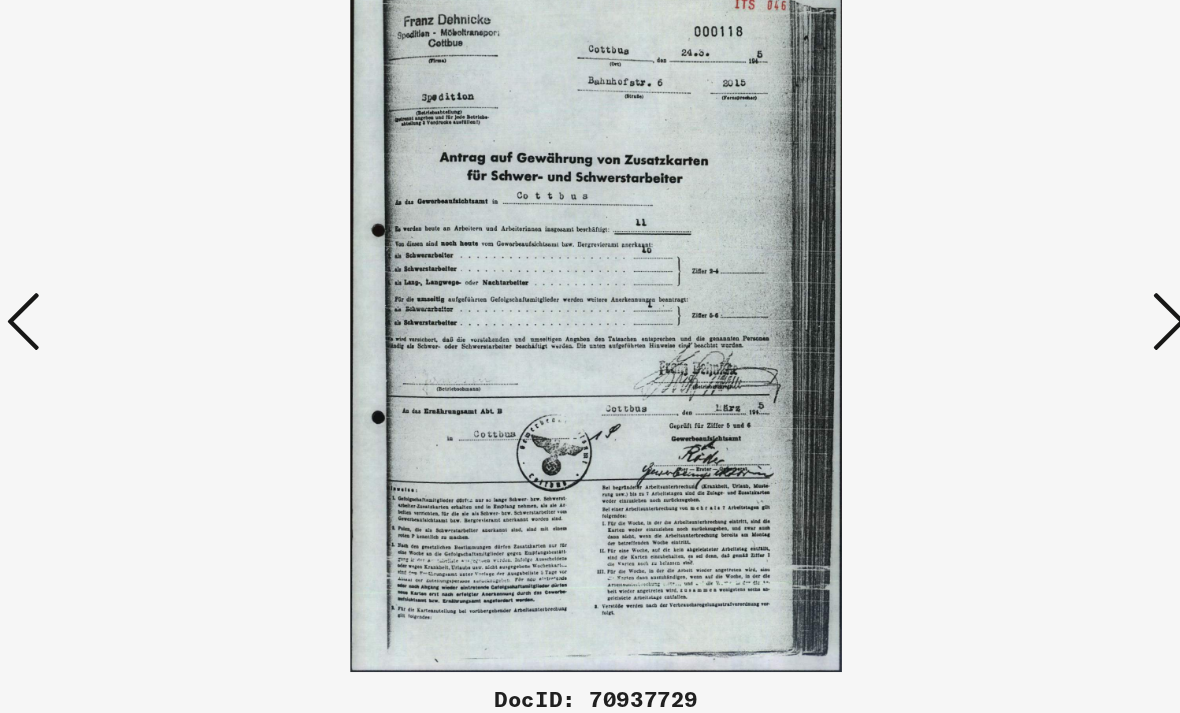 click at bounding box center [1012, 305] 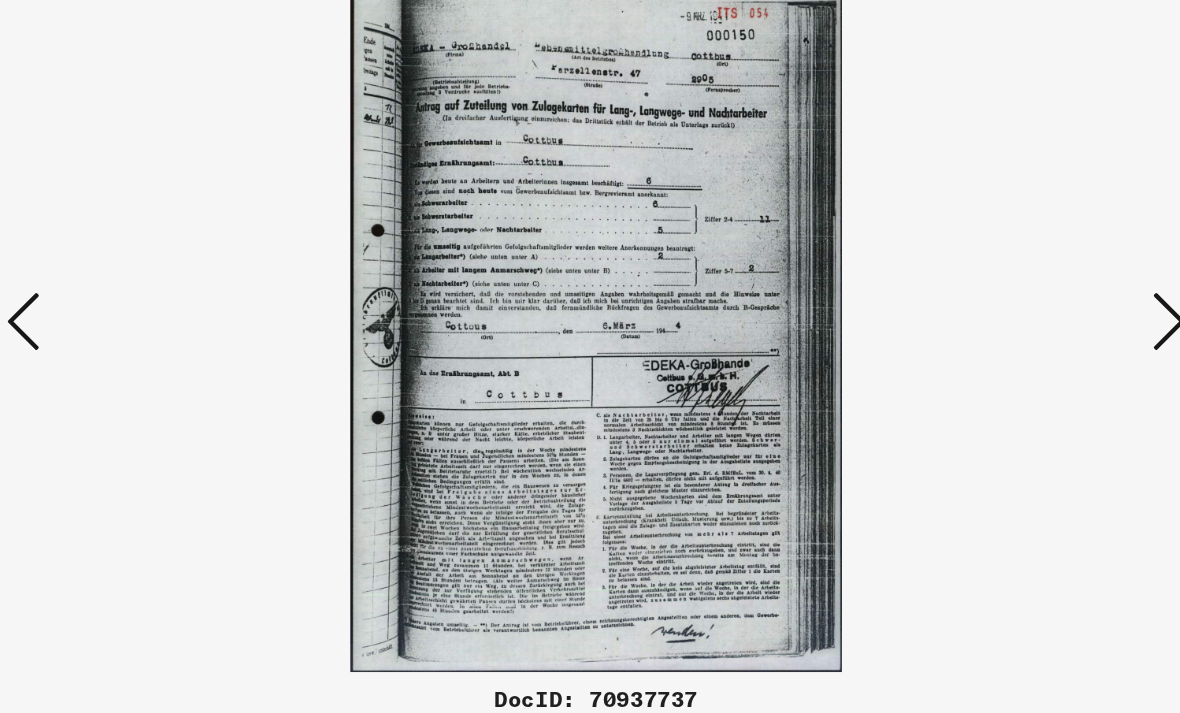 click at bounding box center (1012, 305) 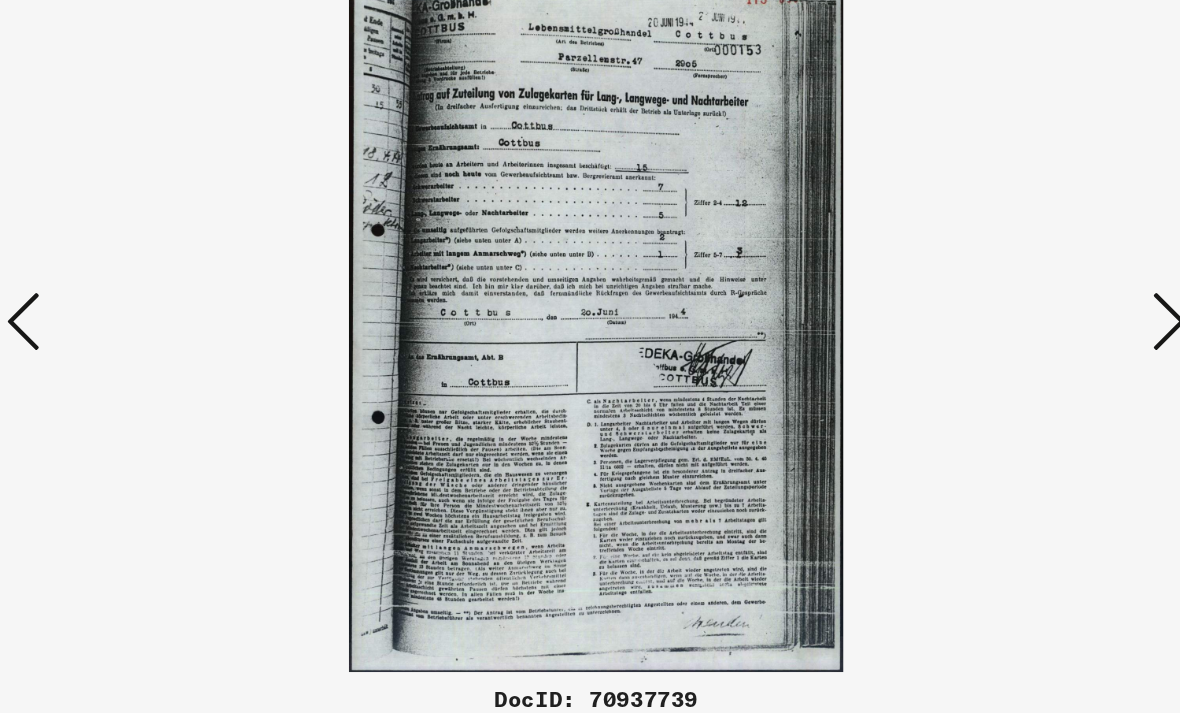 click at bounding box center (1012, 305) 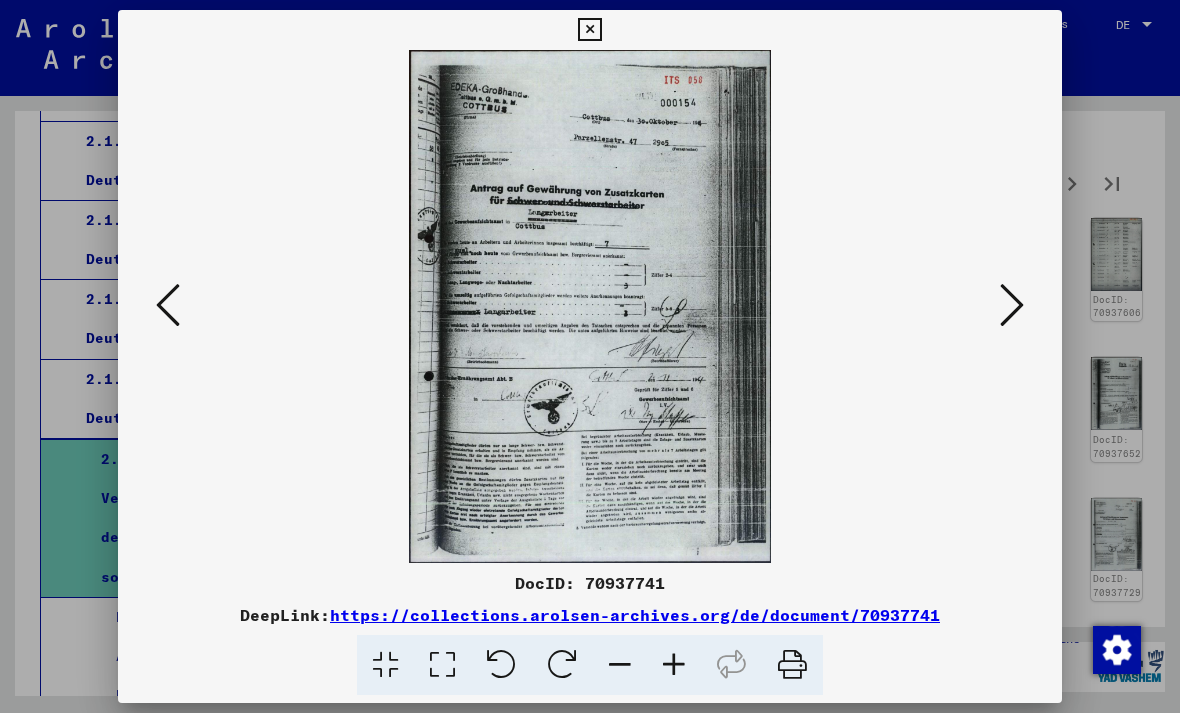 click at bounding box center [589, 30] 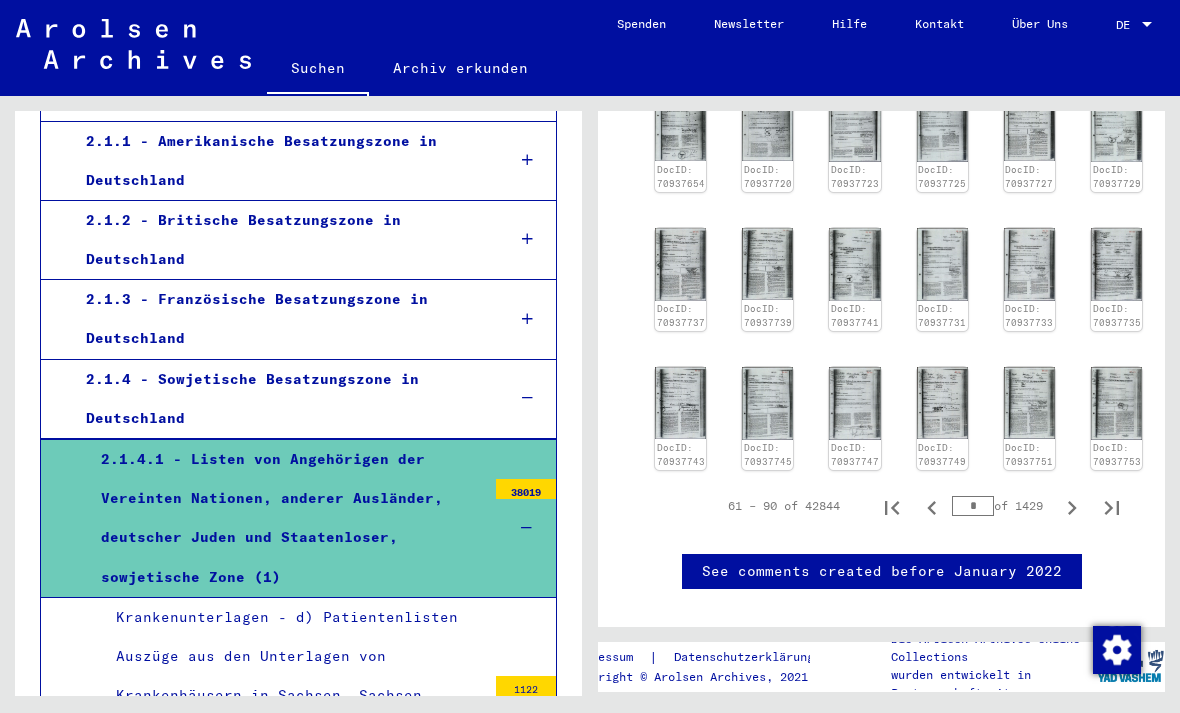 scroll, scrollTop: 887, scrollLeft: 0, axis: vertical 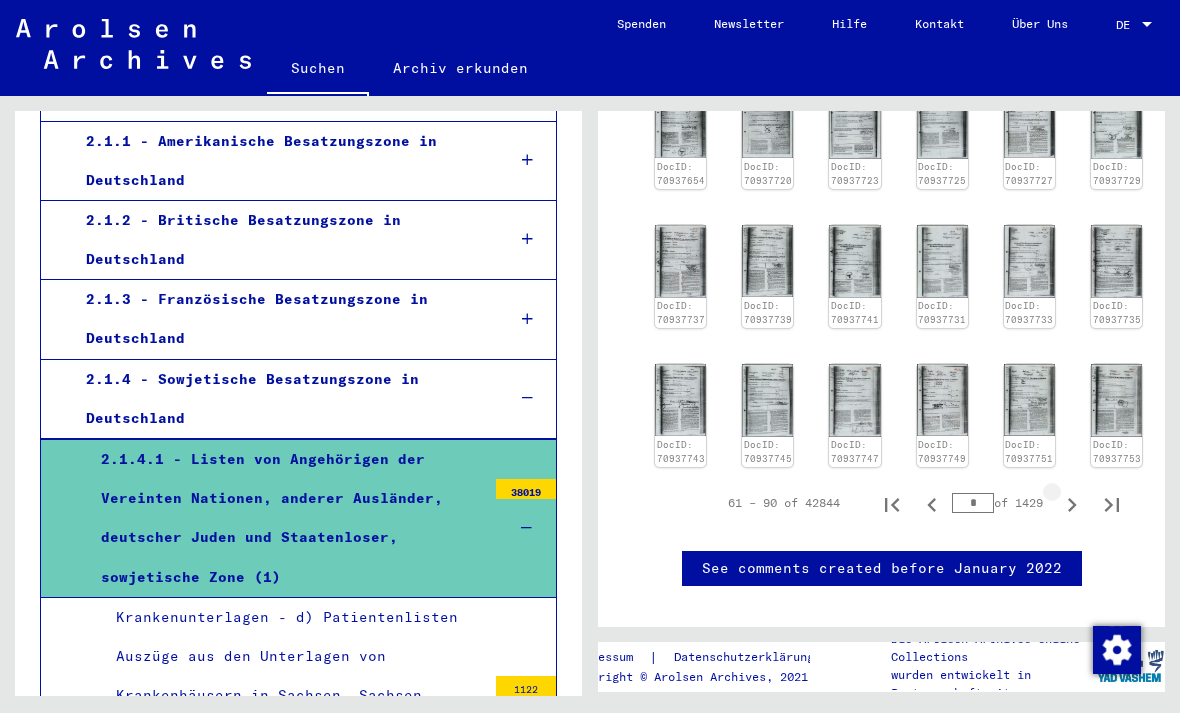 click 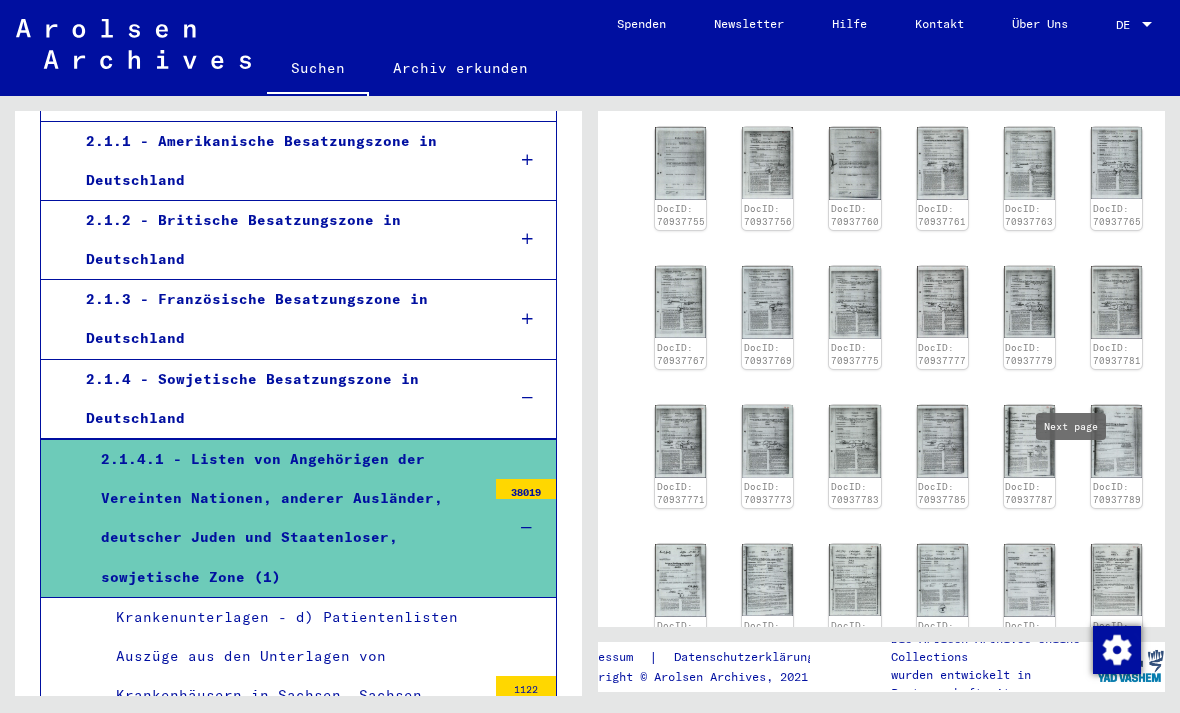 scroll, scrollTop: 564, scrollLeft: 0, axis: vertical 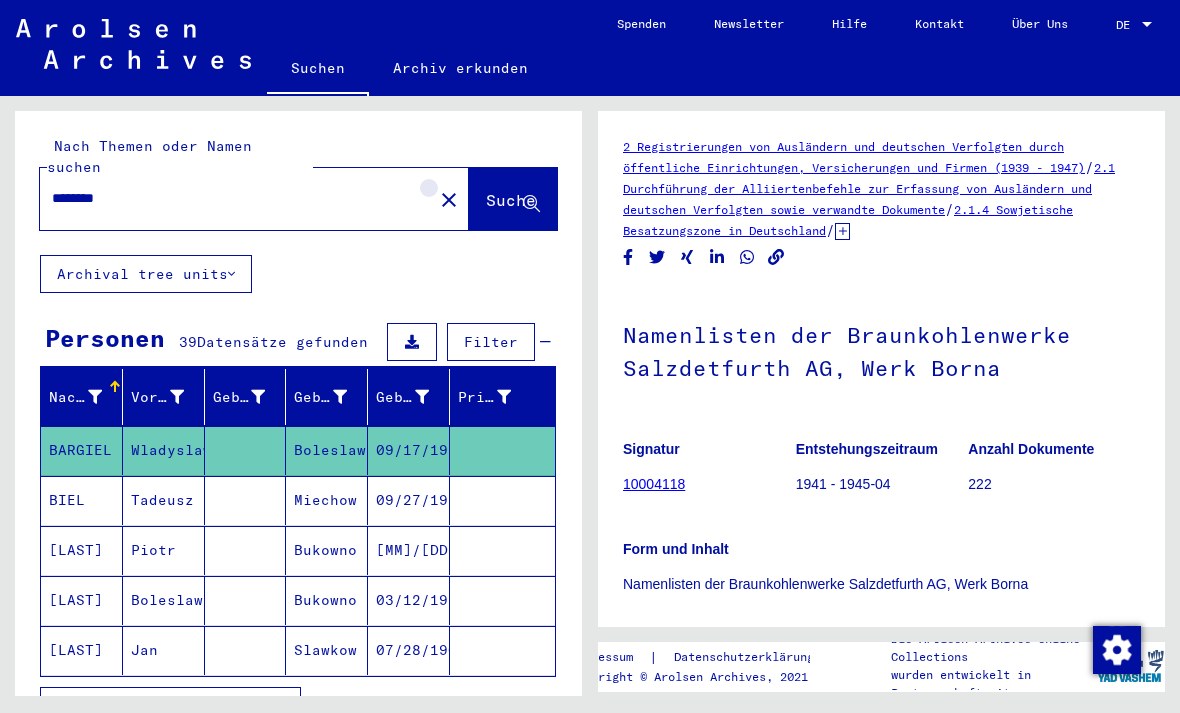 click on "close" 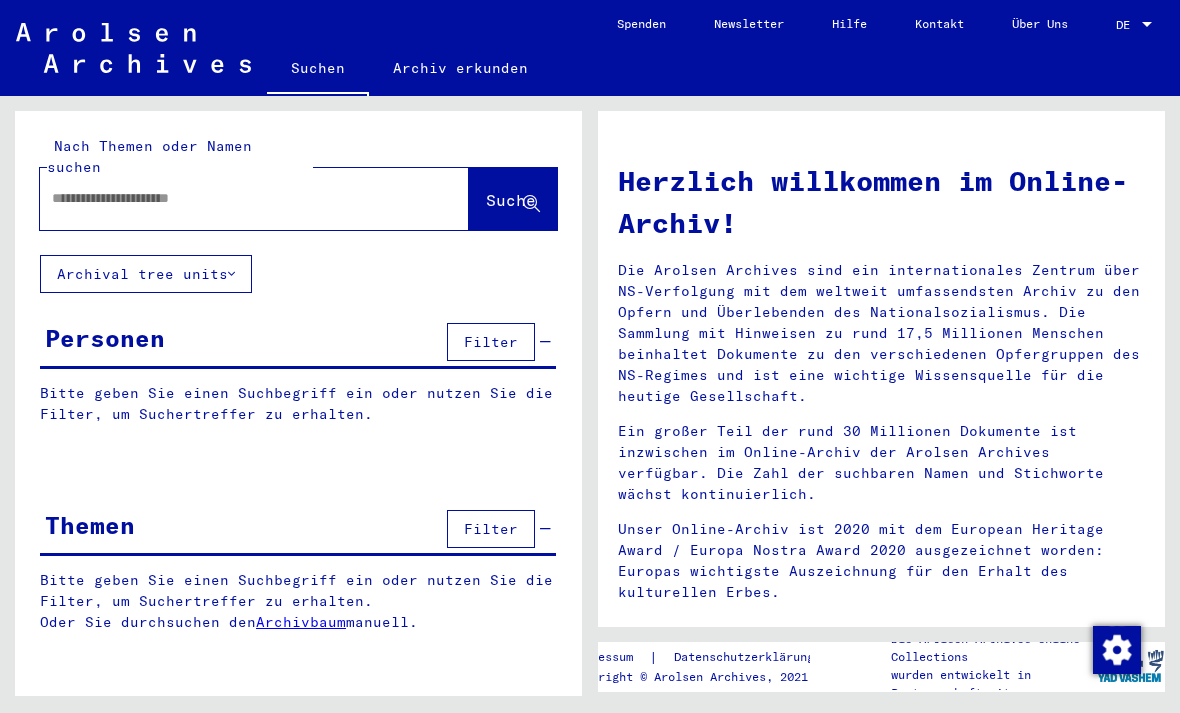click at bounding box center (230, 198) 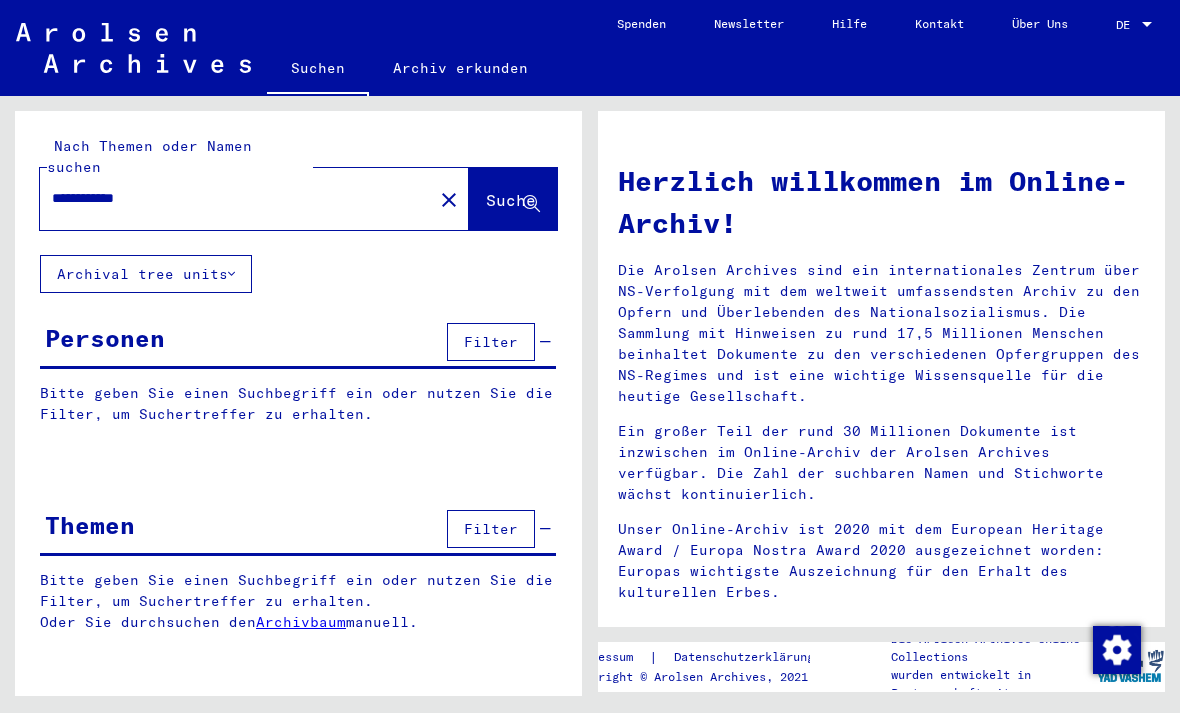type on "**********" 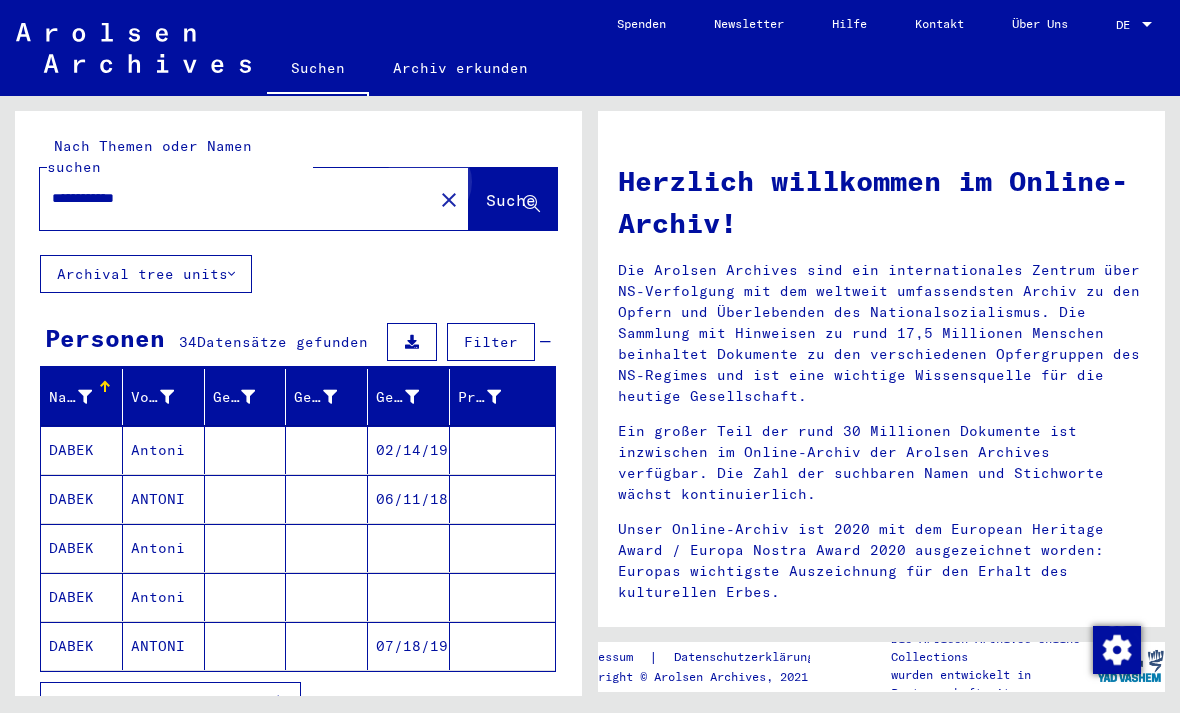 click on "Suche" 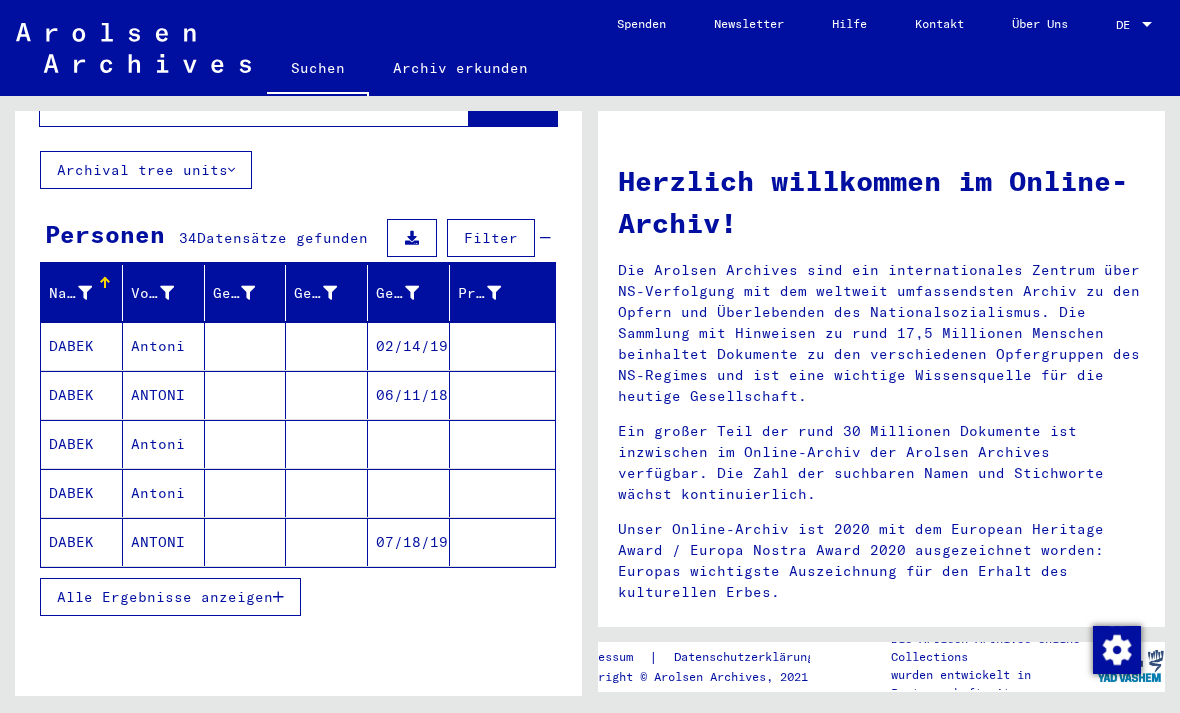 click at bounding box center [278, 597] 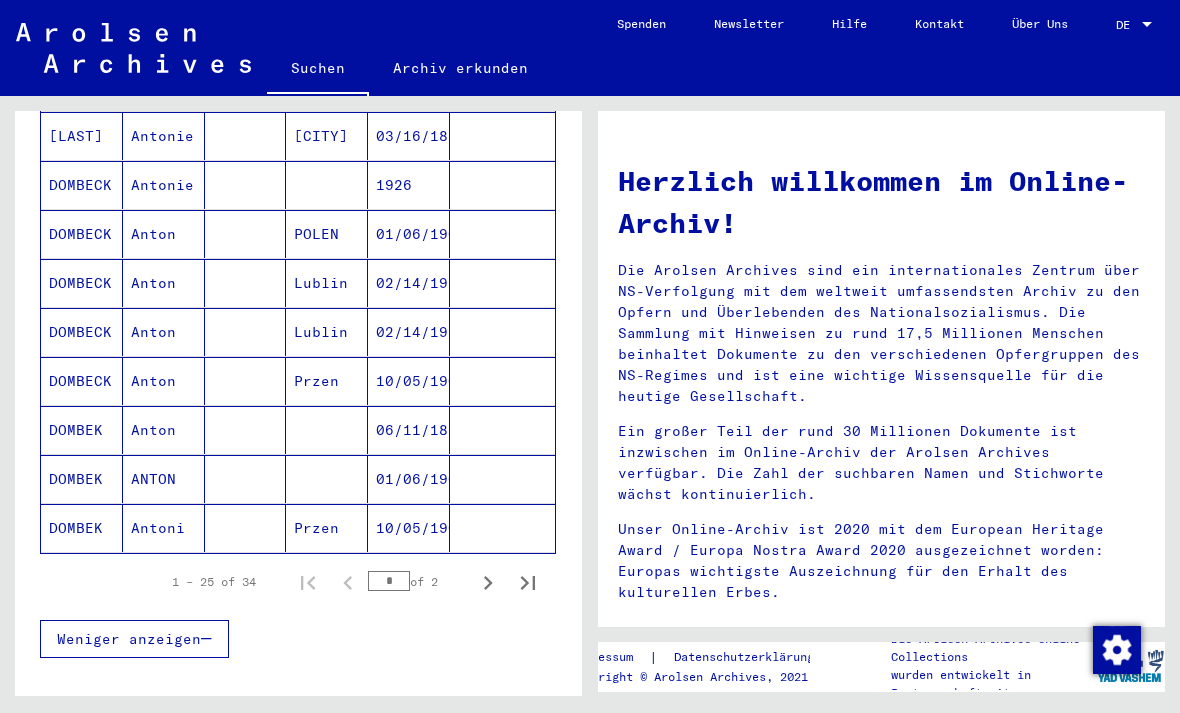 click 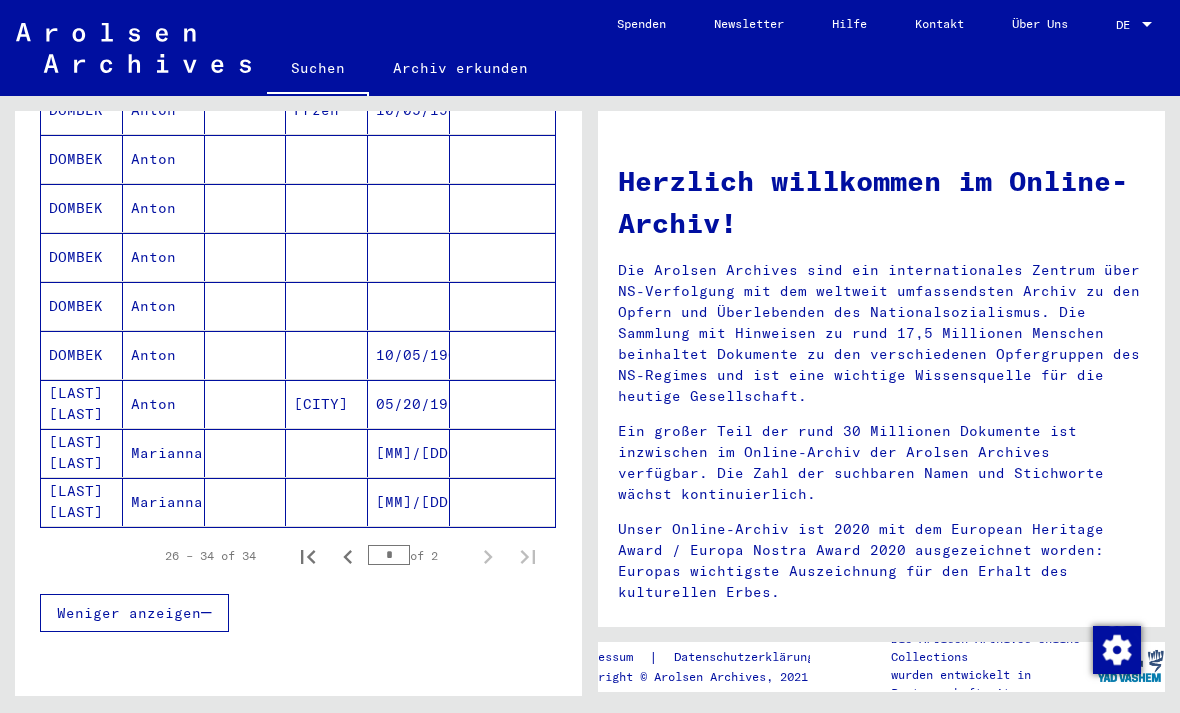 click on "10/05/1901" at bounding box center [409, 404] 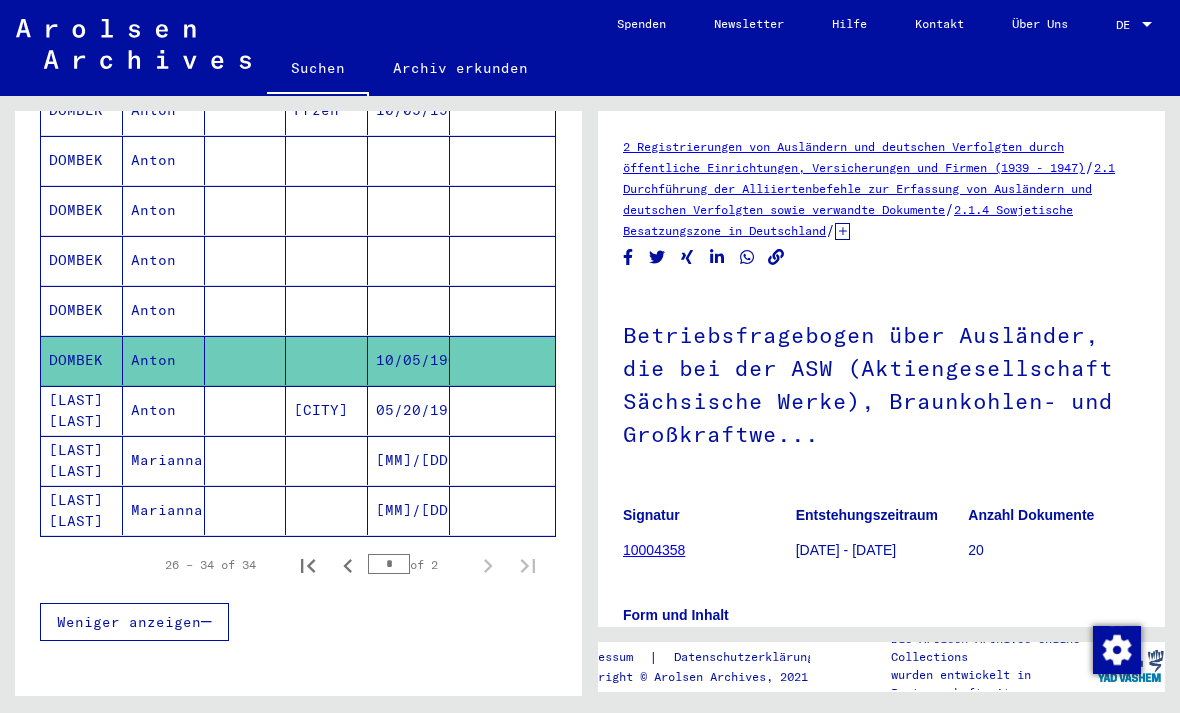 click 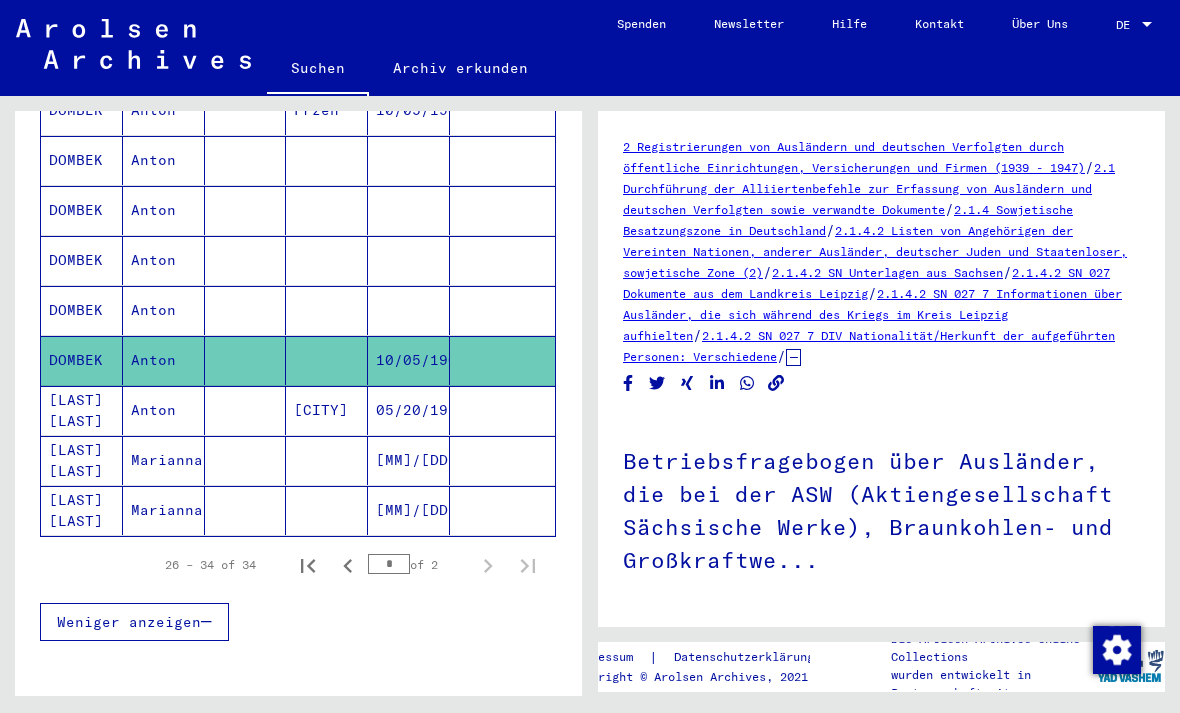 click on "2.1.4.2 SN 027 Dokumente aus dem Landkreis Leipzig" 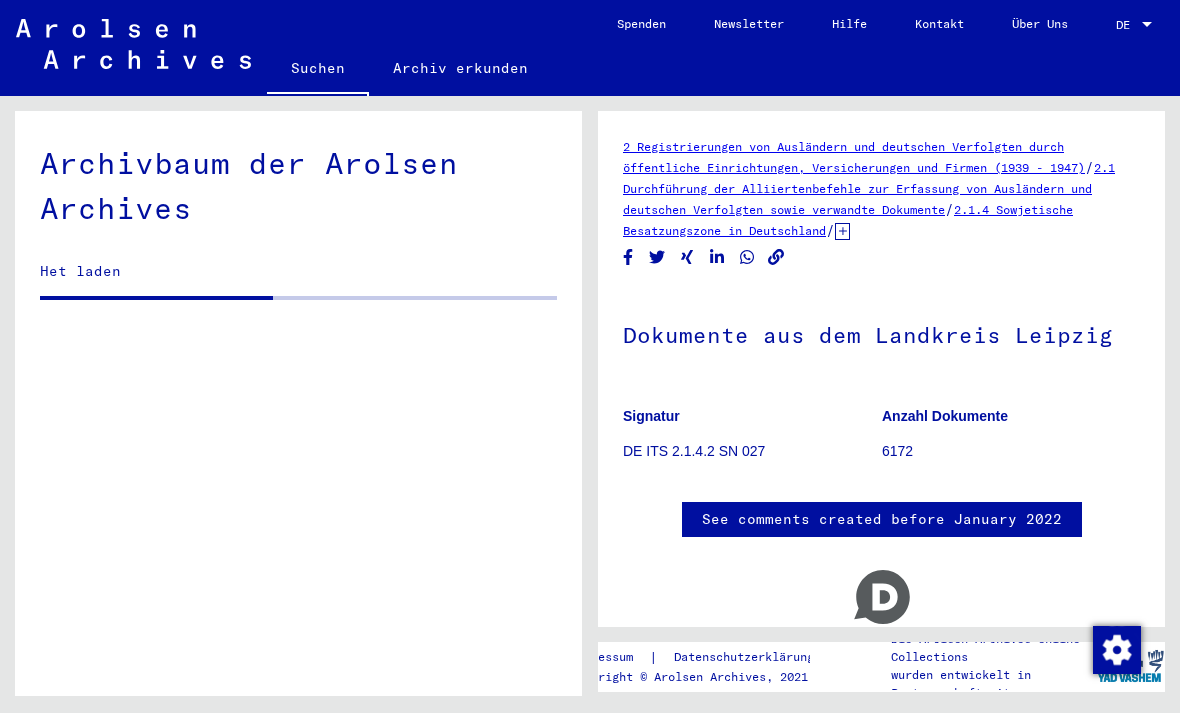 scroll, scrollTop: 7, scrollLeft: 0, axis: vertical 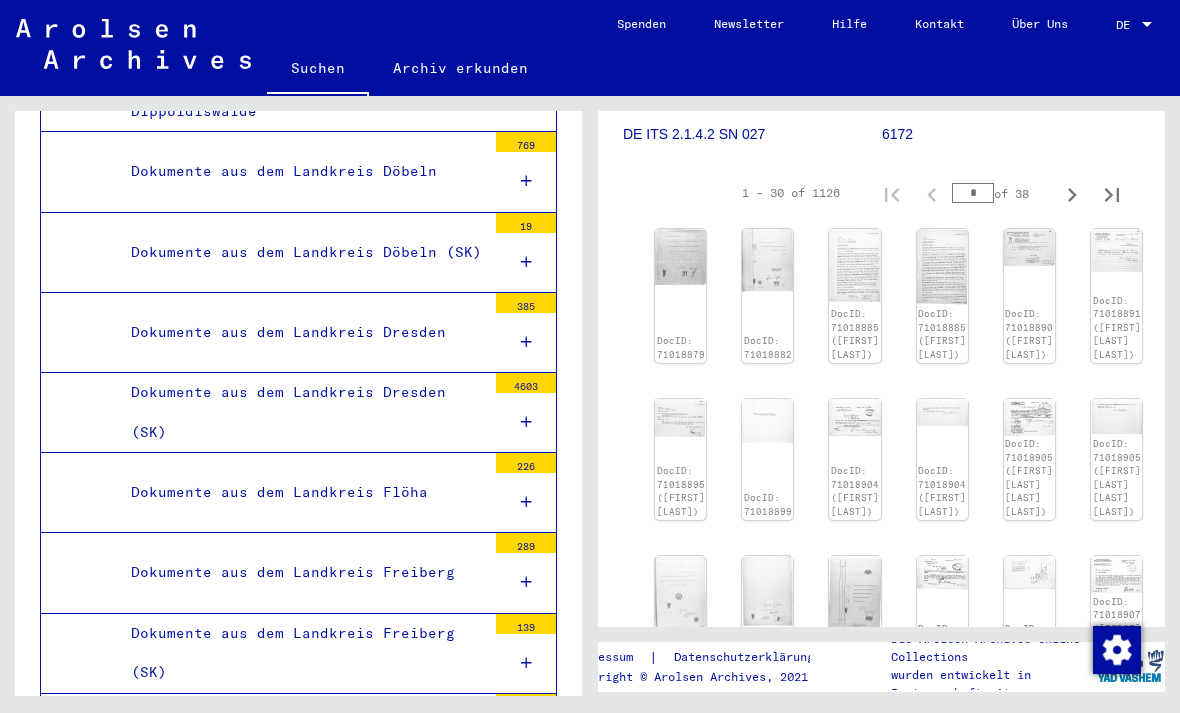 click 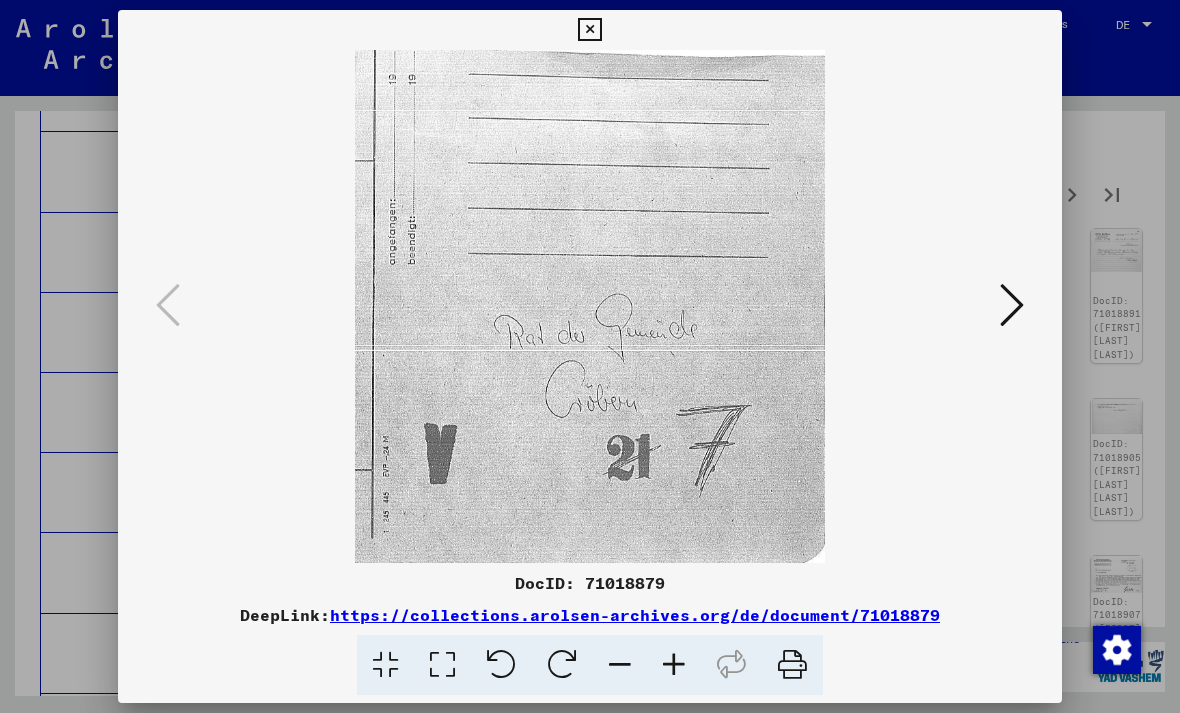 click at bounding box center (1012, 305) 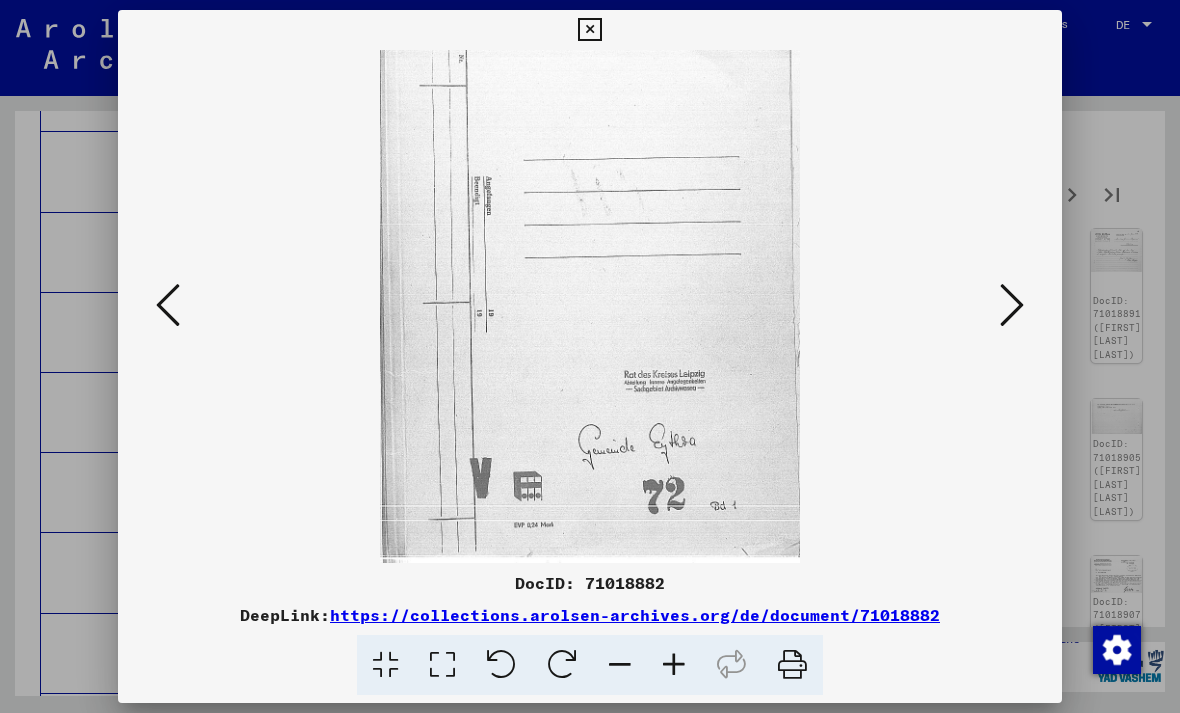 click at bounding box center [1012, 306] 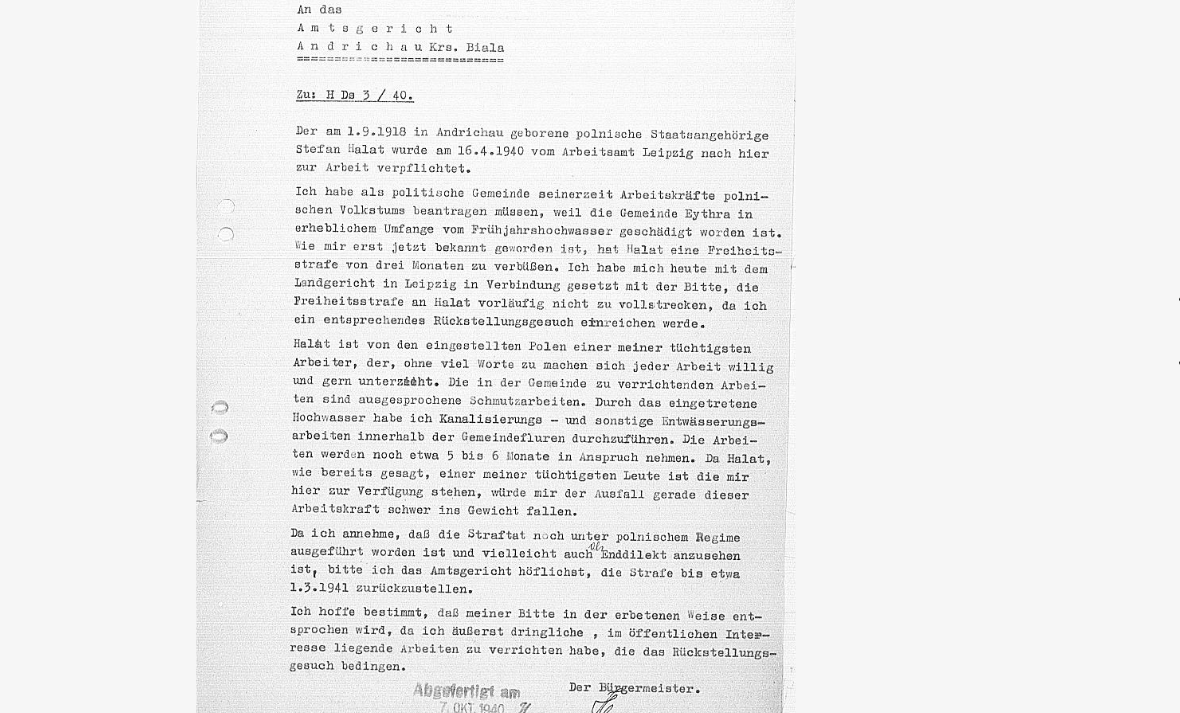 click at bounding box center (1012, 305) 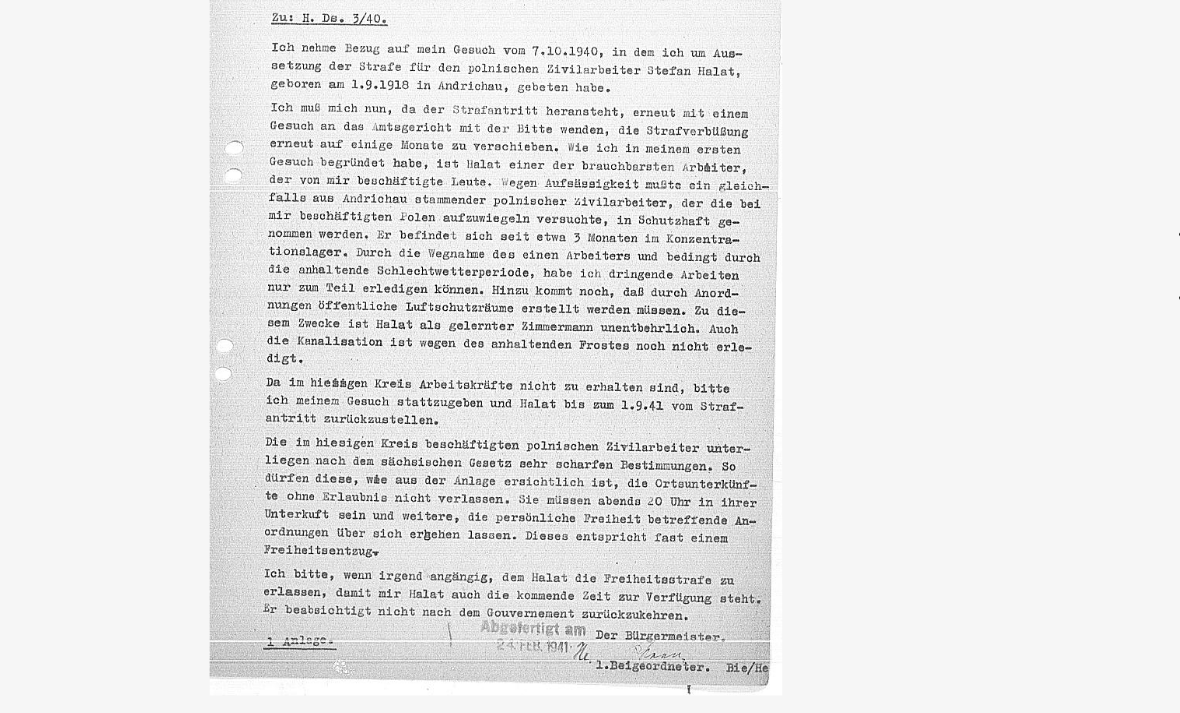 click at bounding box center (1012, 305) 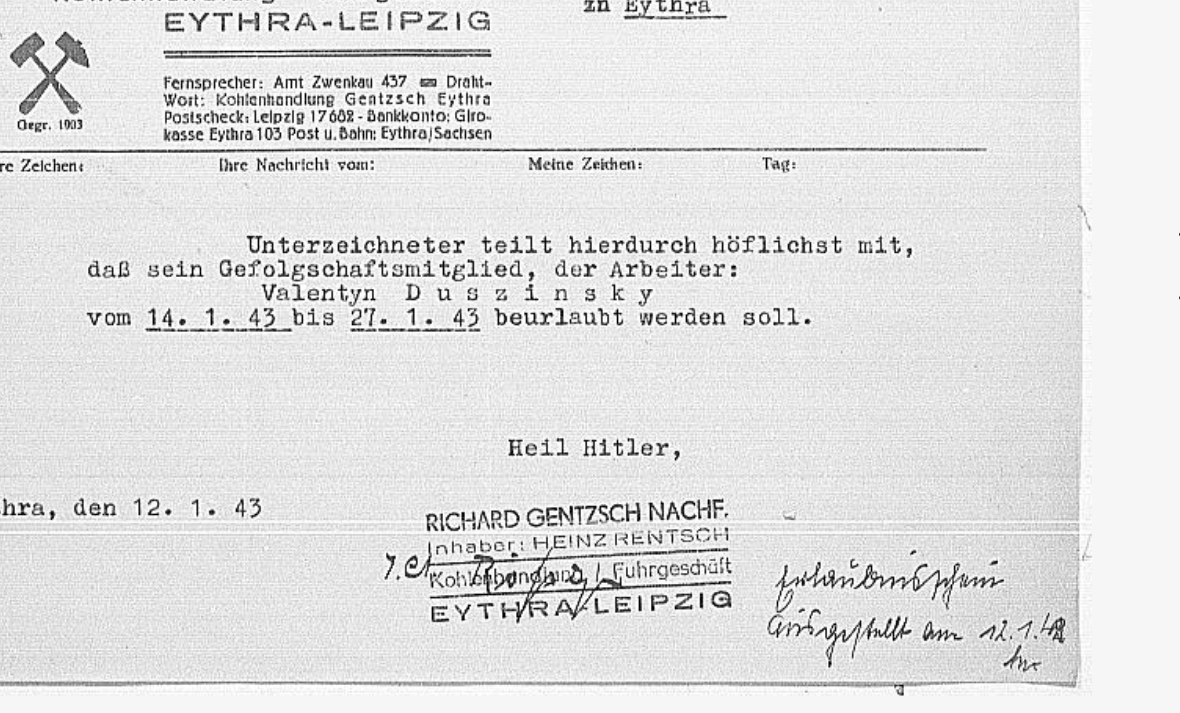 click at bounding box center [1012, 305] 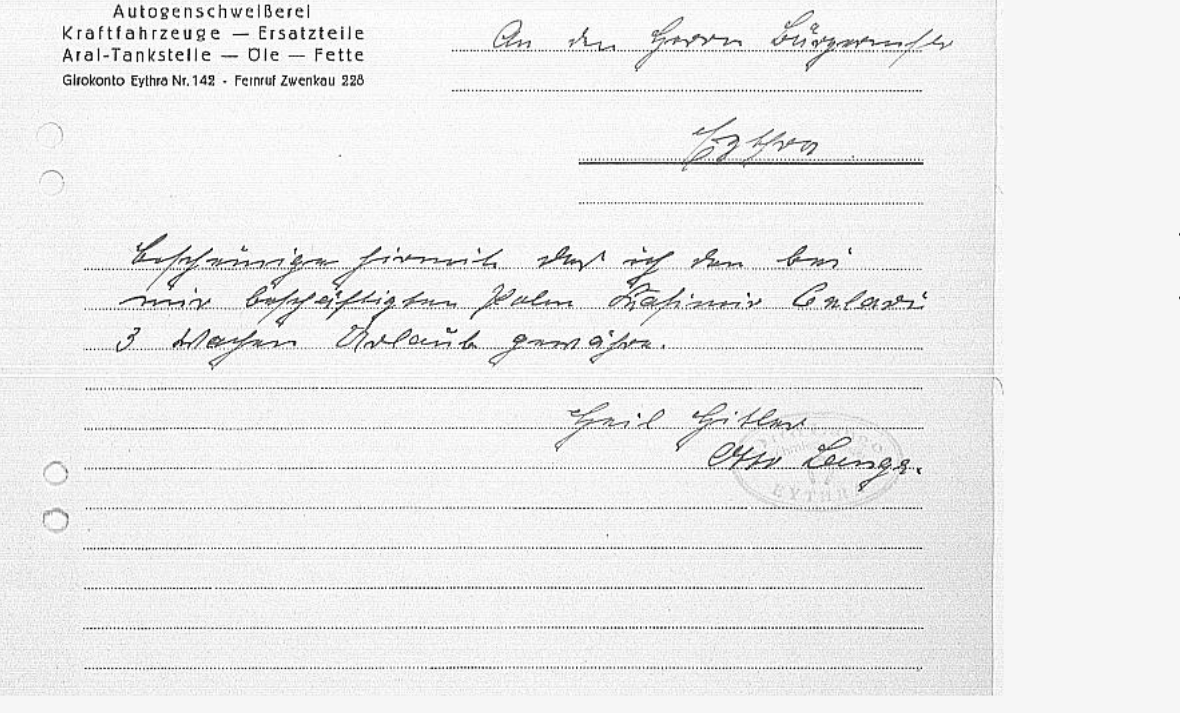 click at bounding box center (1012, 305) 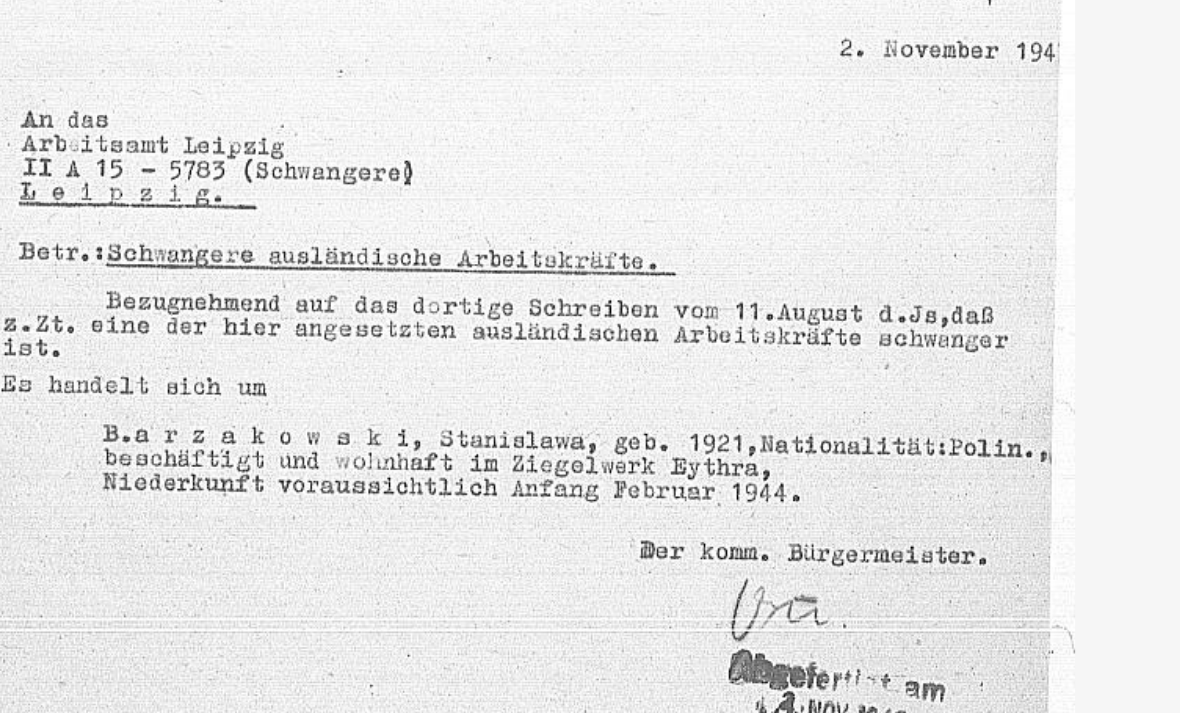 click at bounding box center [1012, 305] 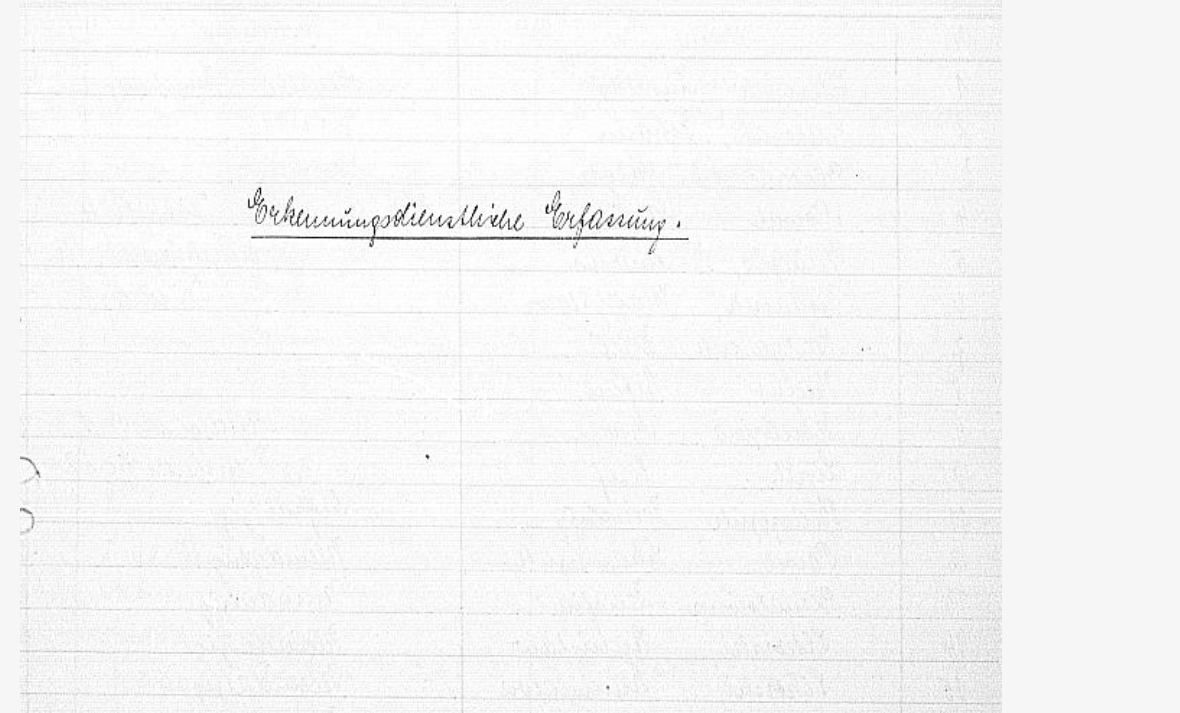 click at bounding box center [1012, 305] 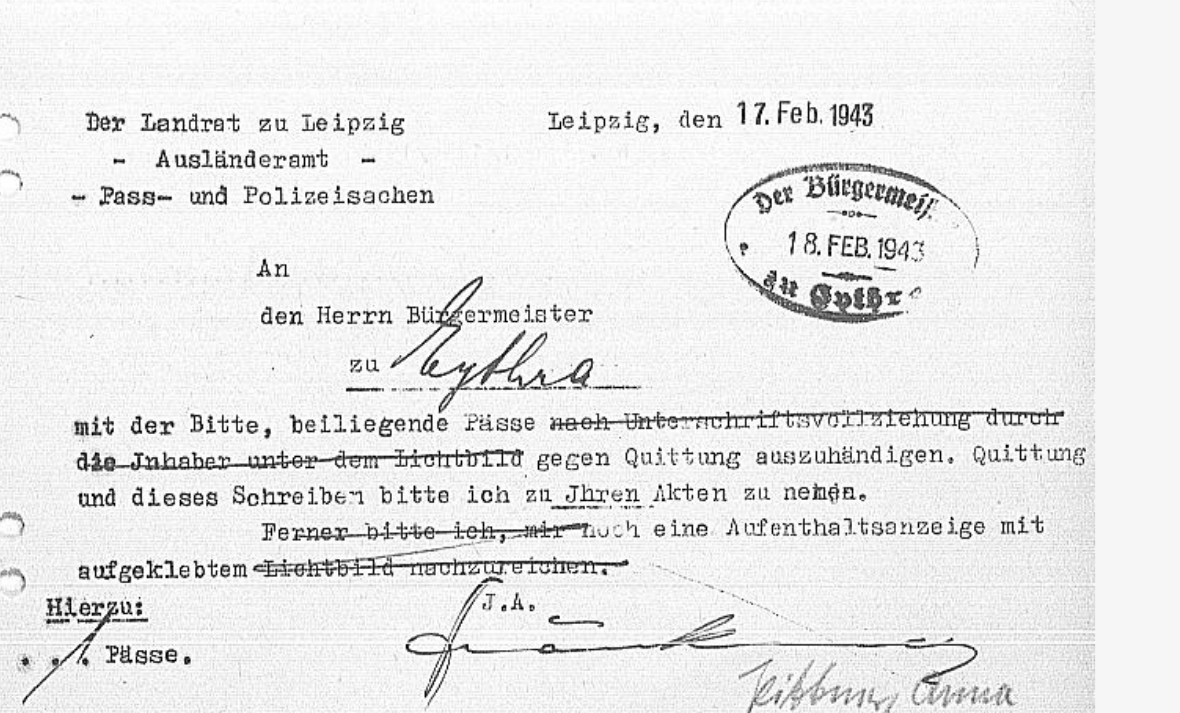 click at bounding box center [1012, 305] 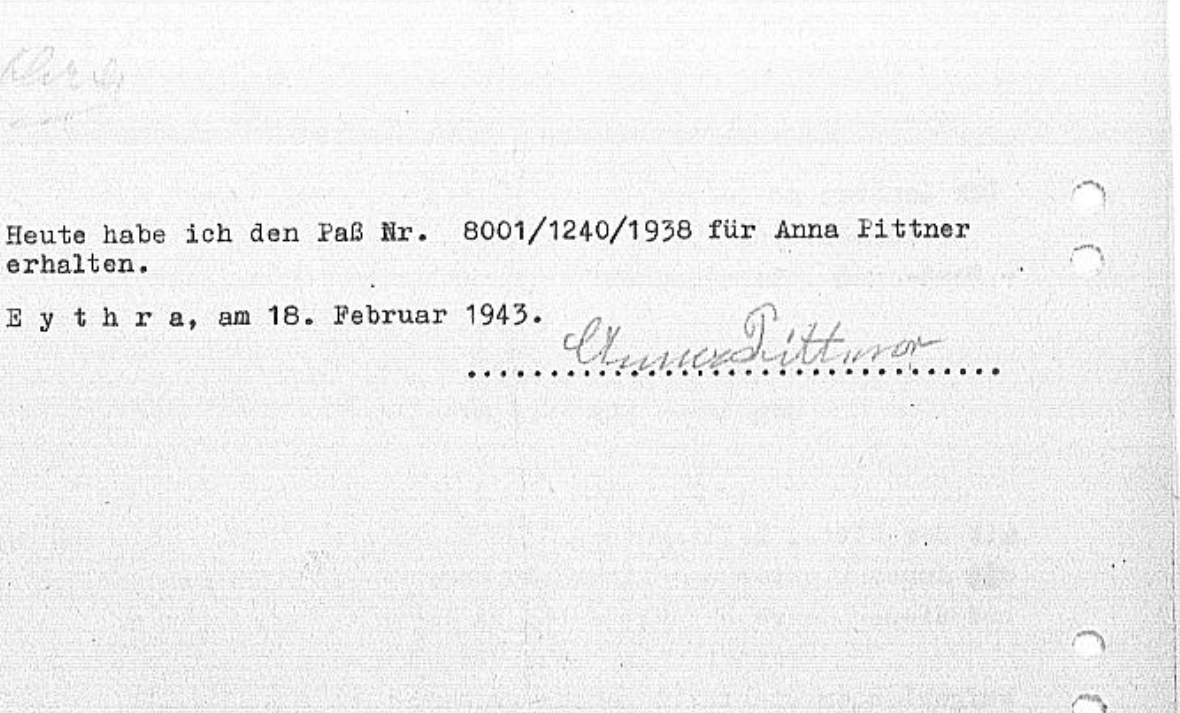 click at bounding box center (1012, 305) 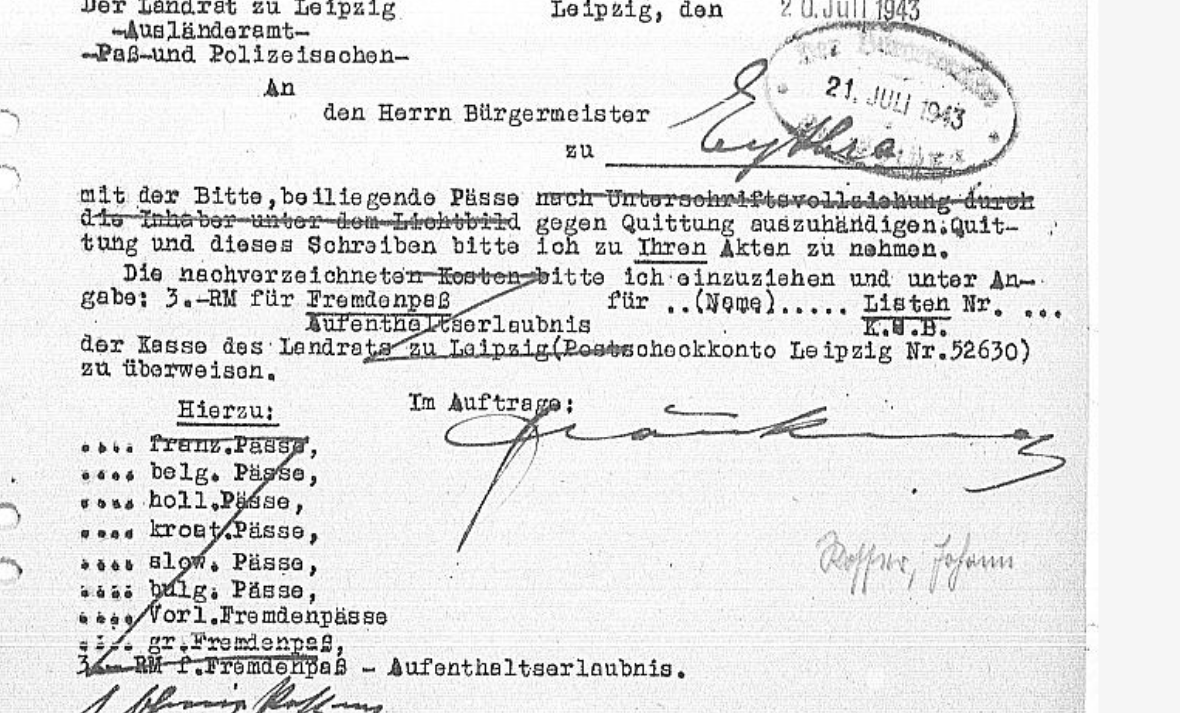 click at bounding box center (1012, 305) 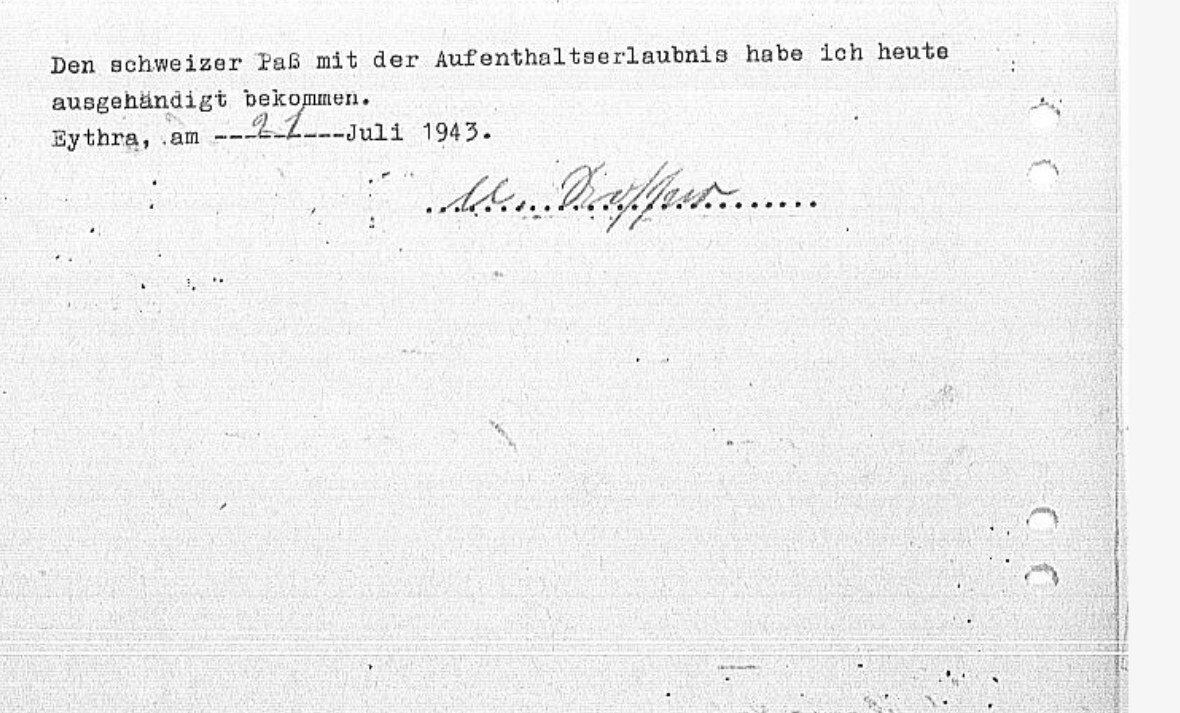 click at bounding box center [1012, 305] 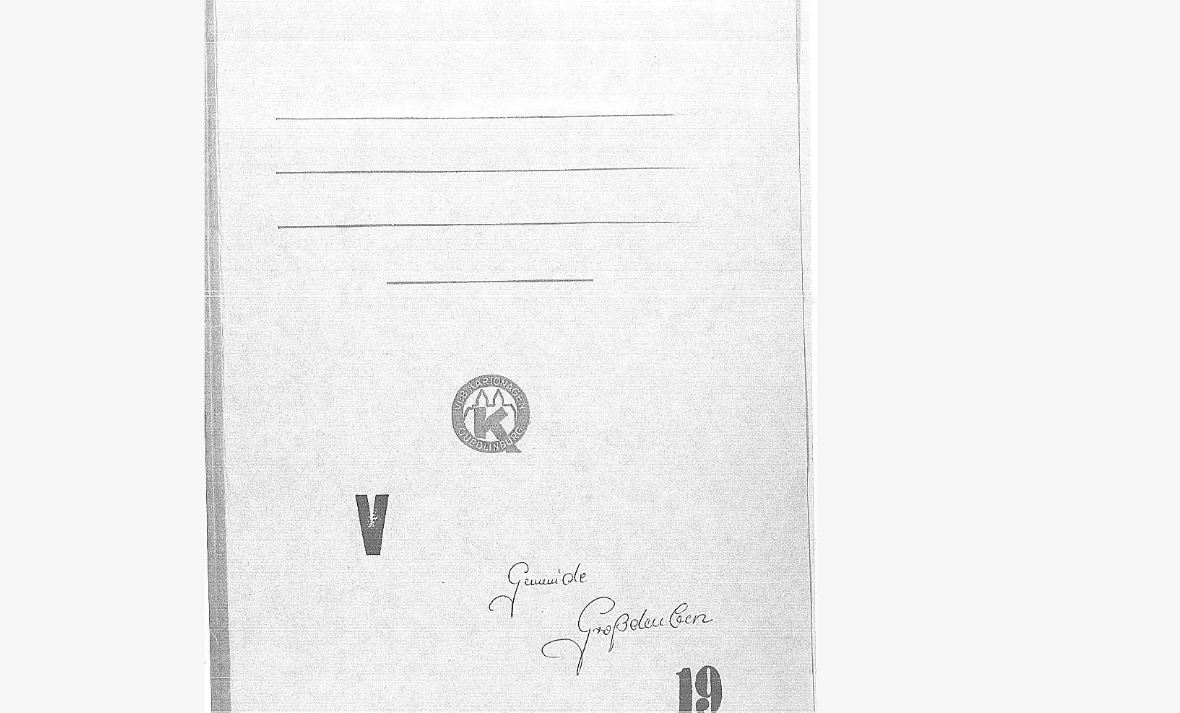 click at bounding box center [1012, 306] 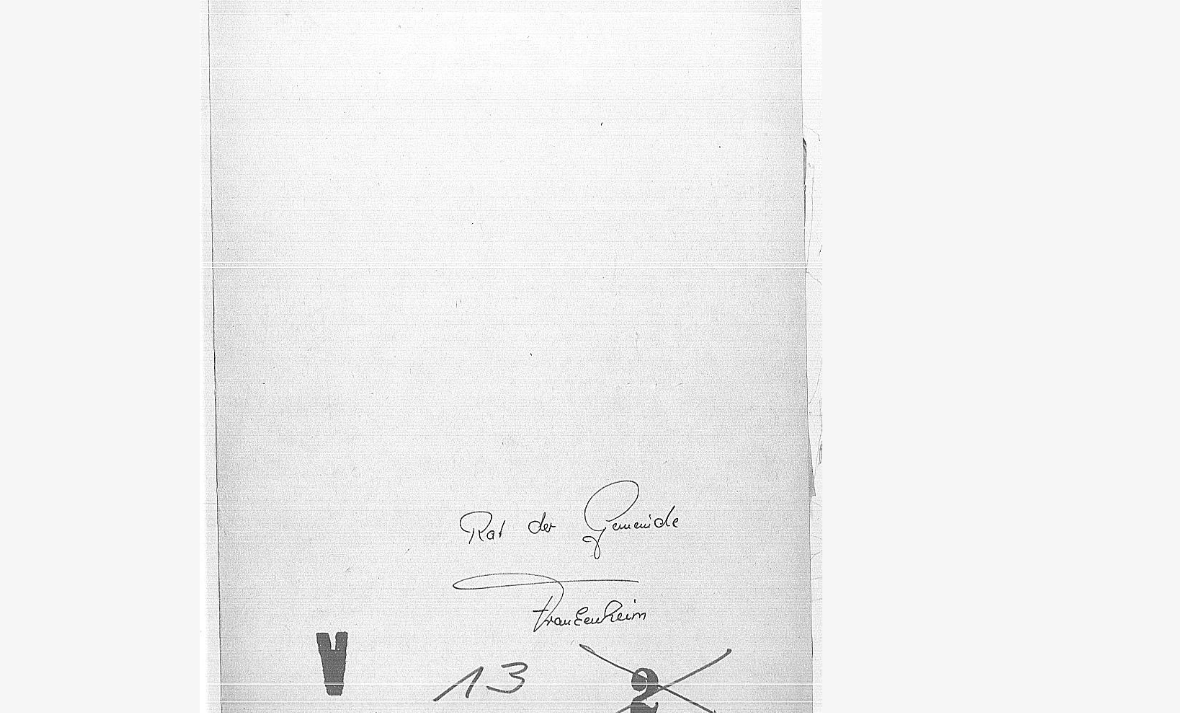 click at bounding box center [1012, 305] 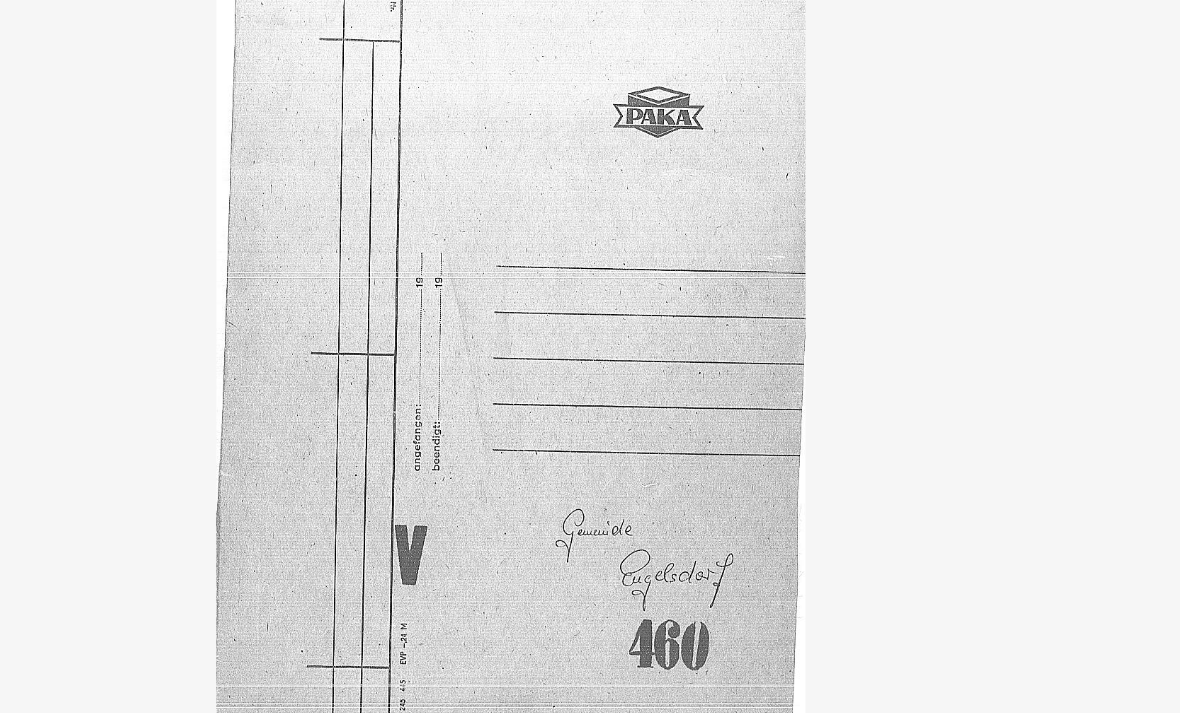 click at bounding box center [1012, 305] 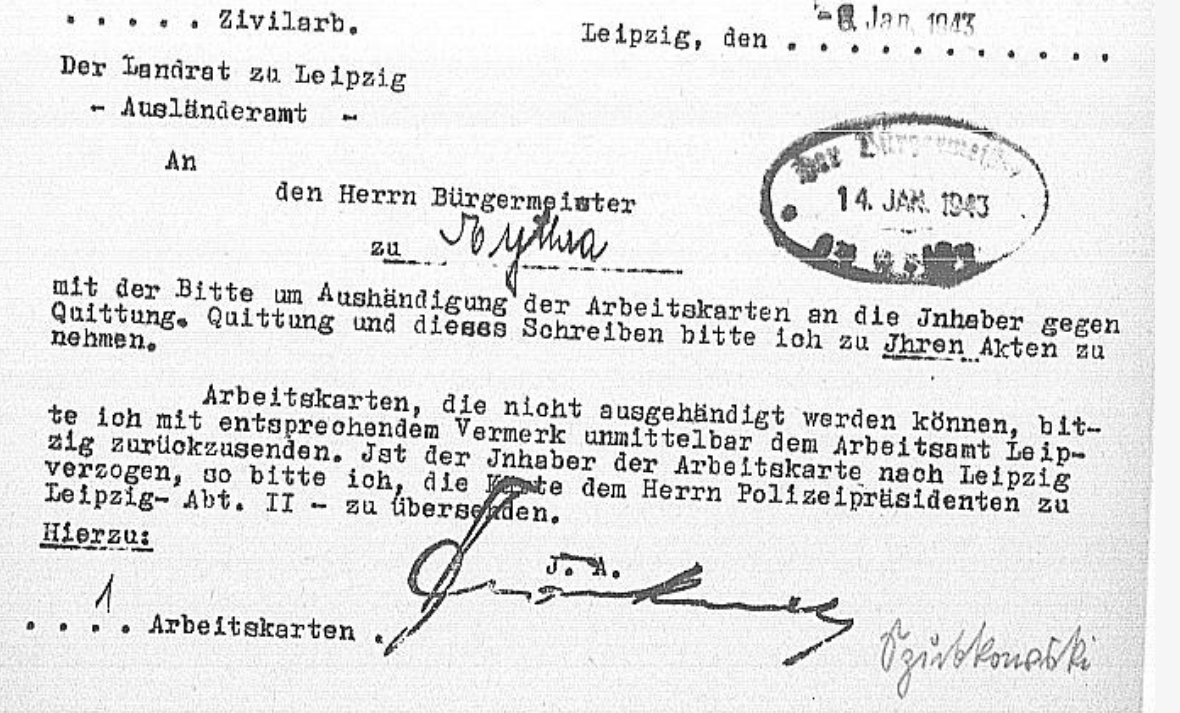 click at bounding box center [1012, 305] 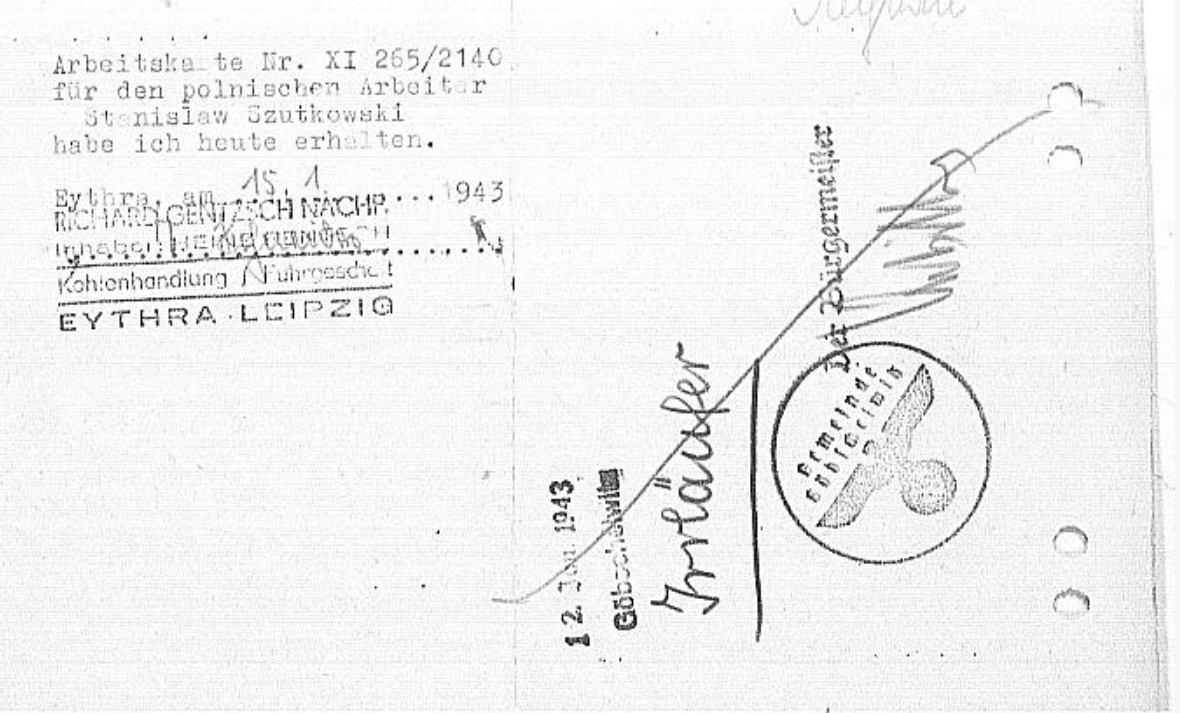 click at bounding box center (1012, 305) 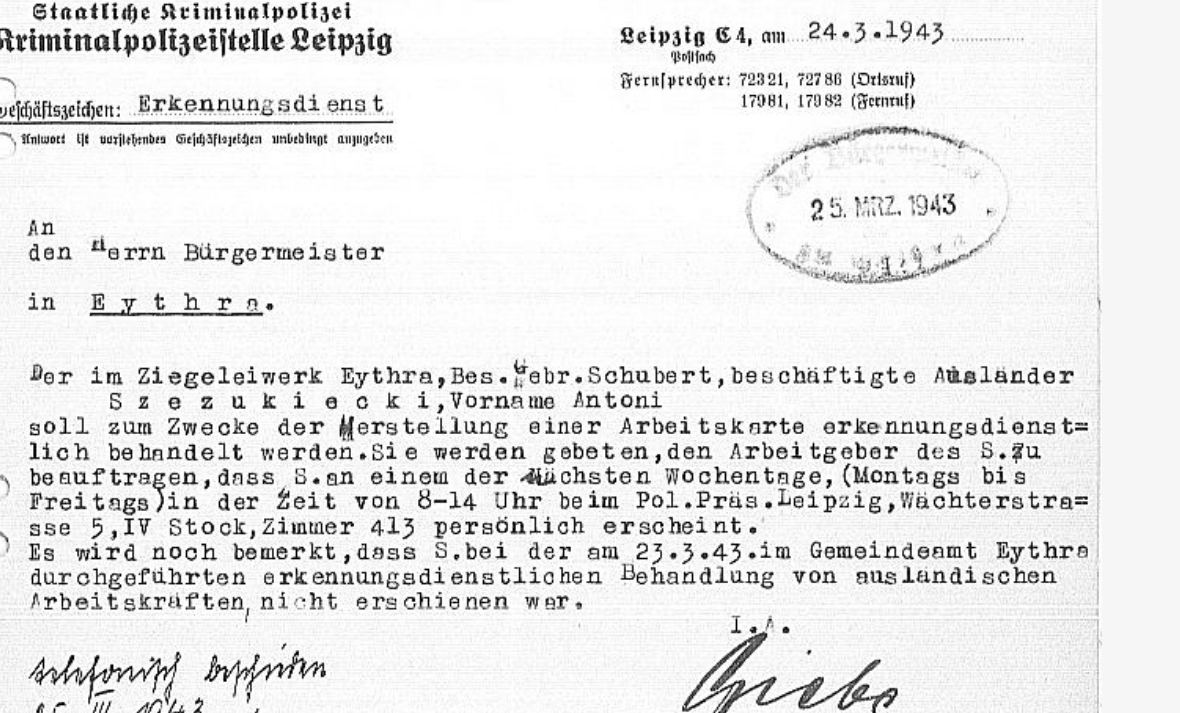 click at bounding box center (1012, 305) 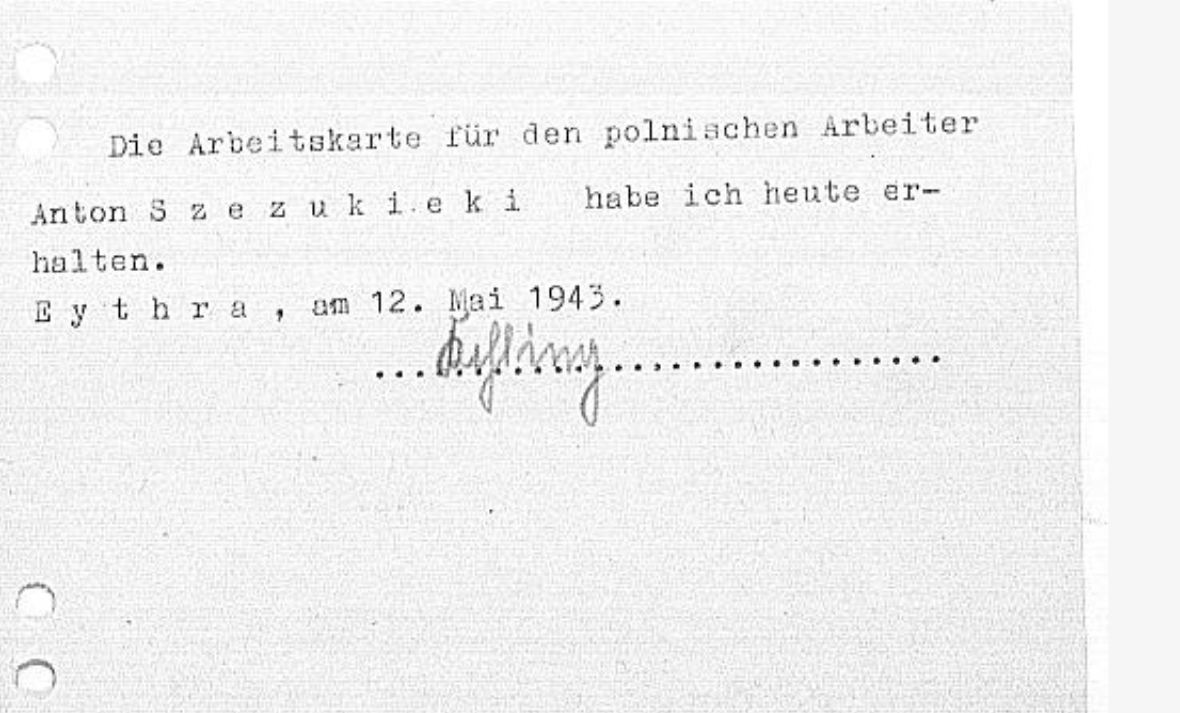 click at bounding box center [1012, 305] 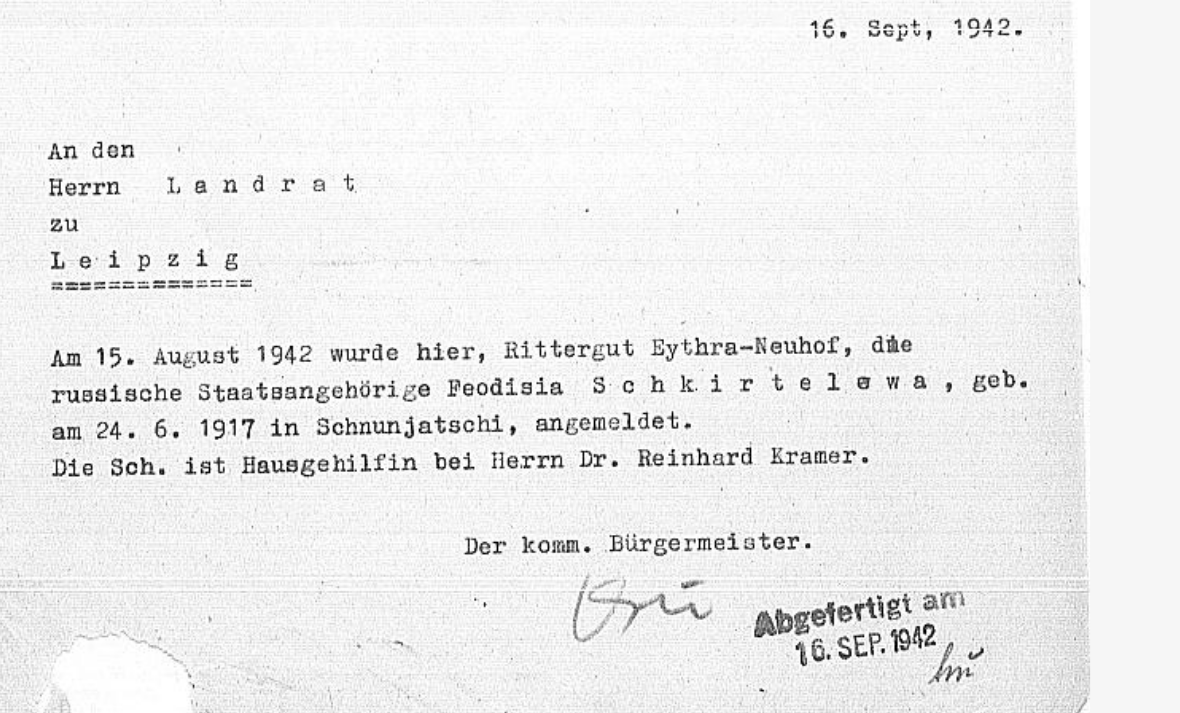 click at bounding box center (1012, 305) 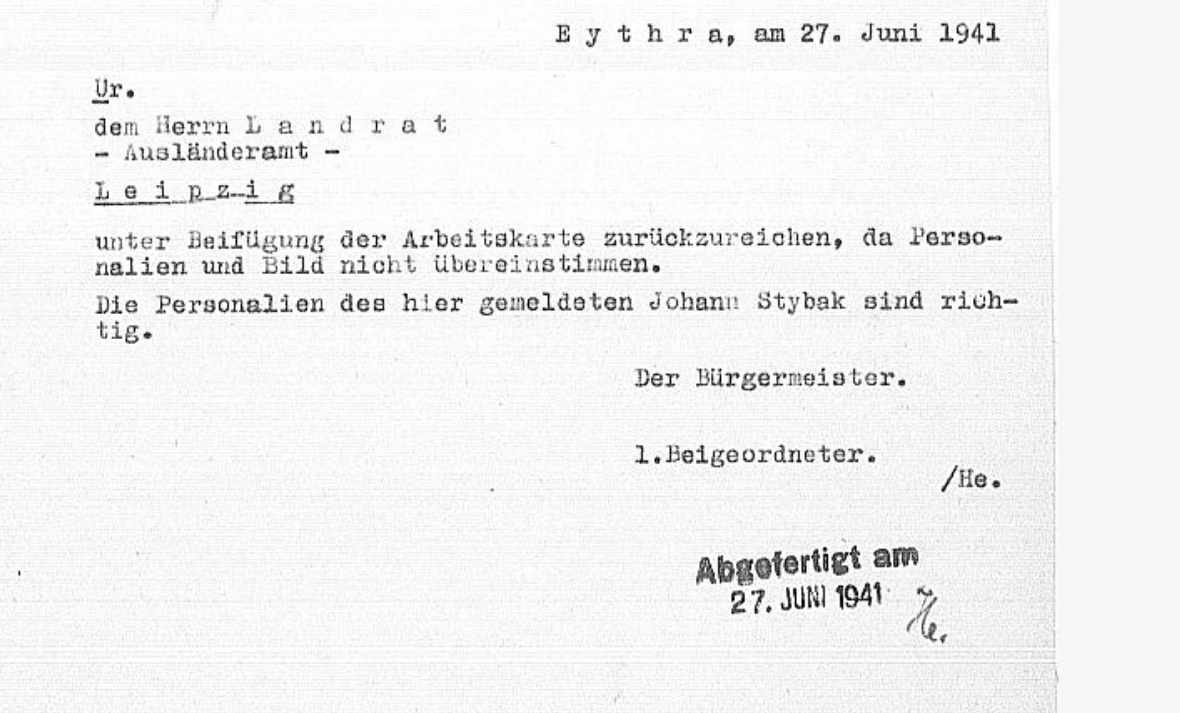 click at bounding box center [1012, 305] 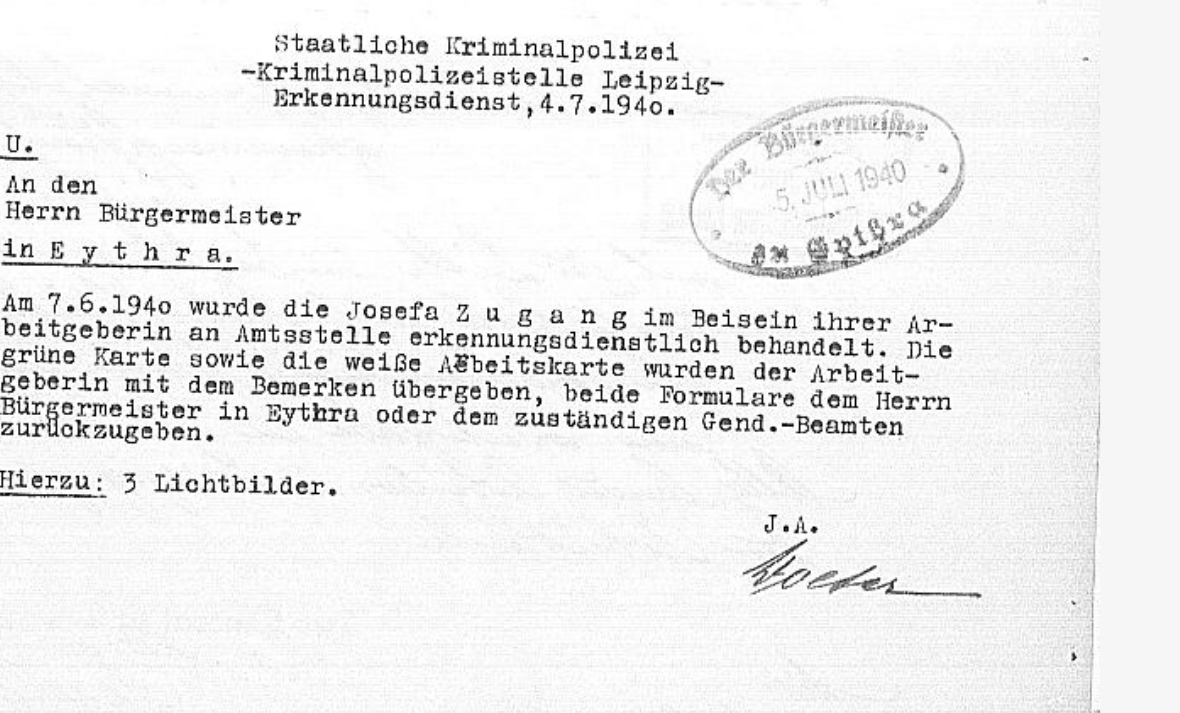 click at bounding box center (1012, 305) 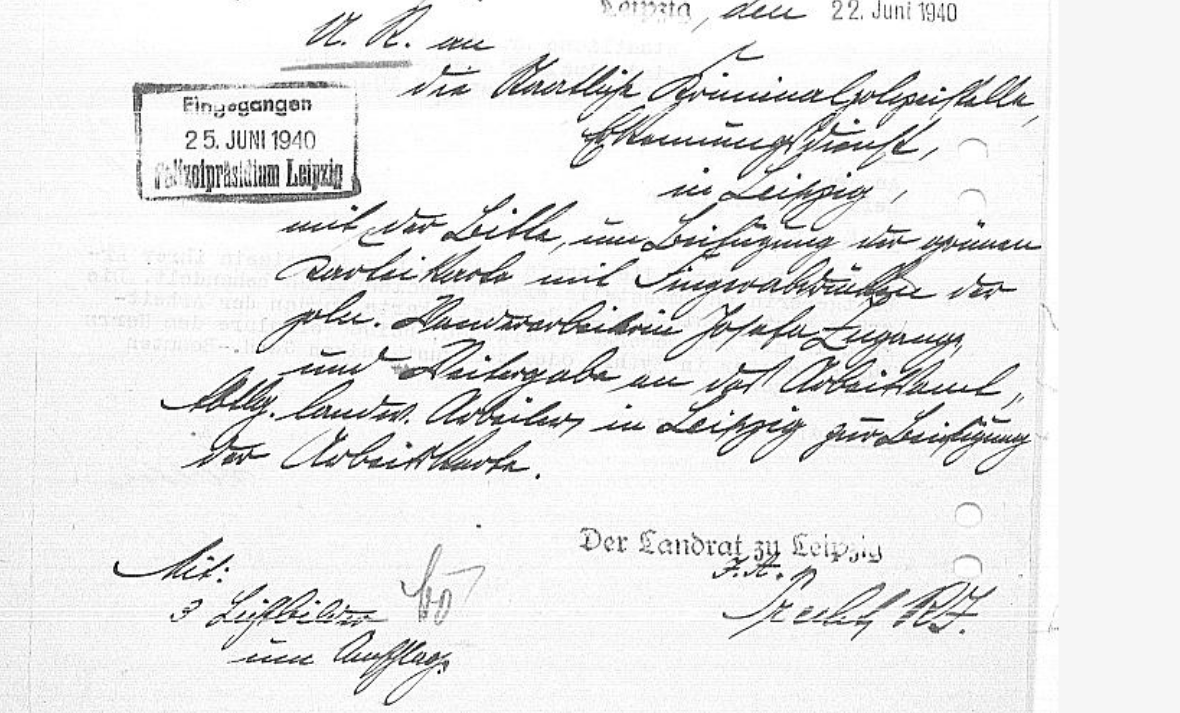 click at bounding box center (1012, 305) 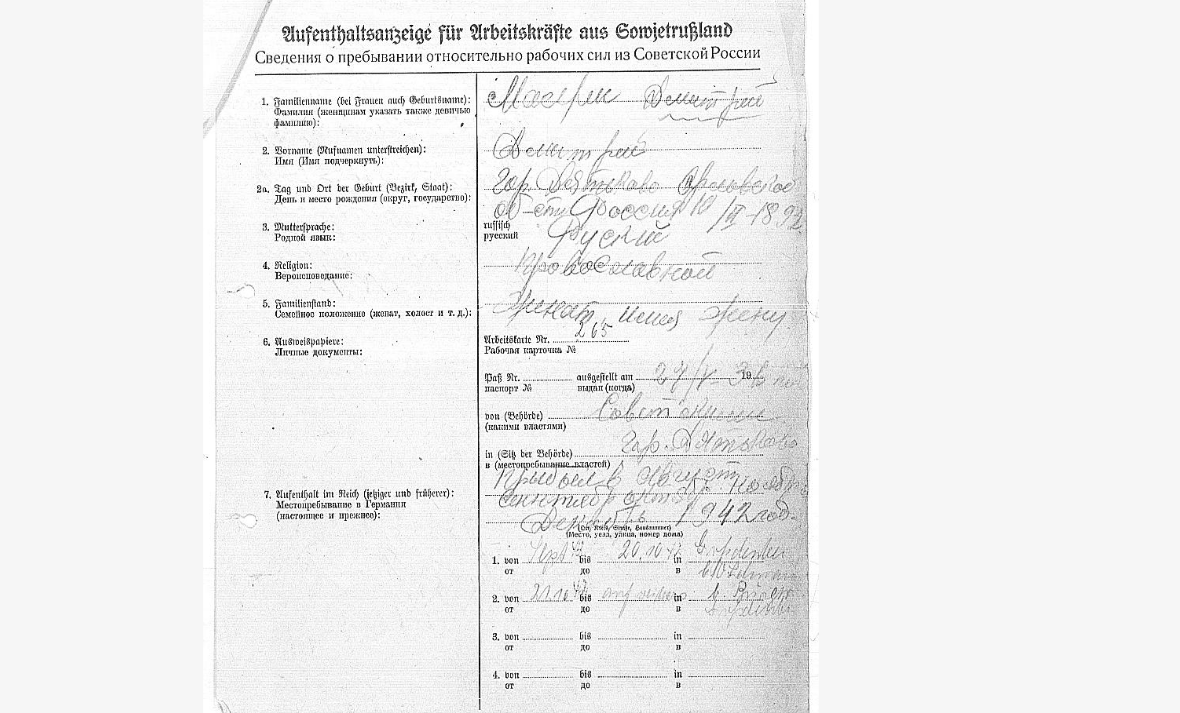 click at bounding box center (1012, 305) 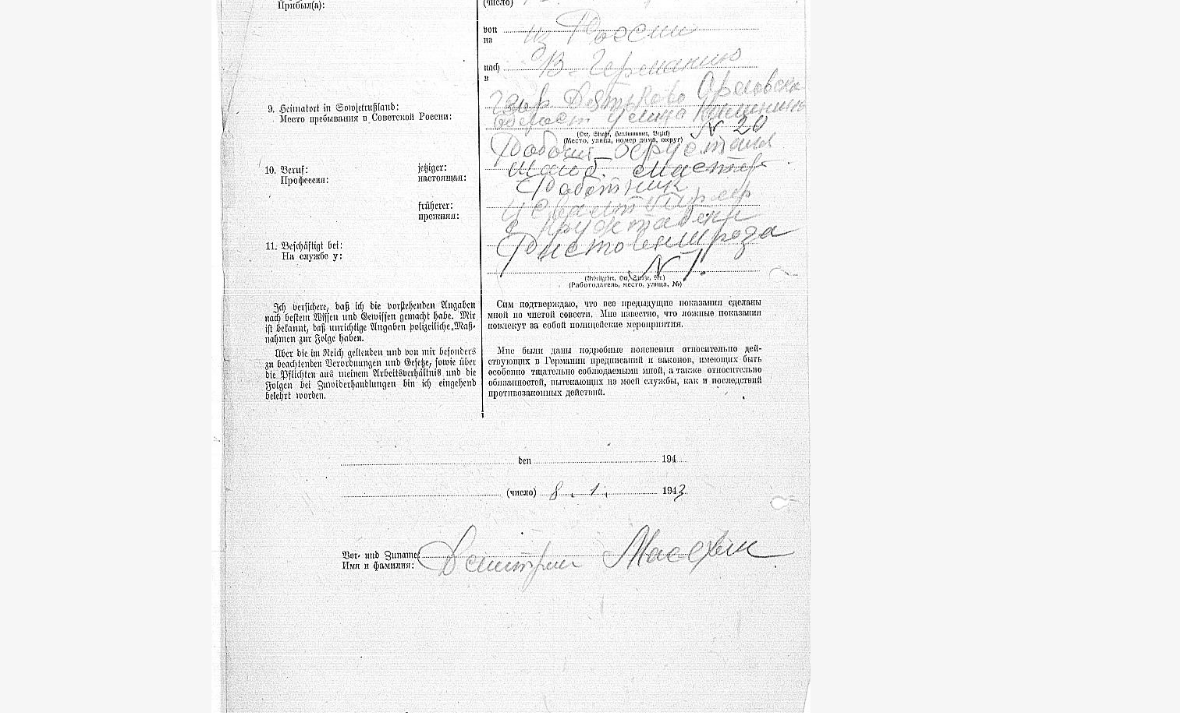 click at bounding box center (1012, 305) 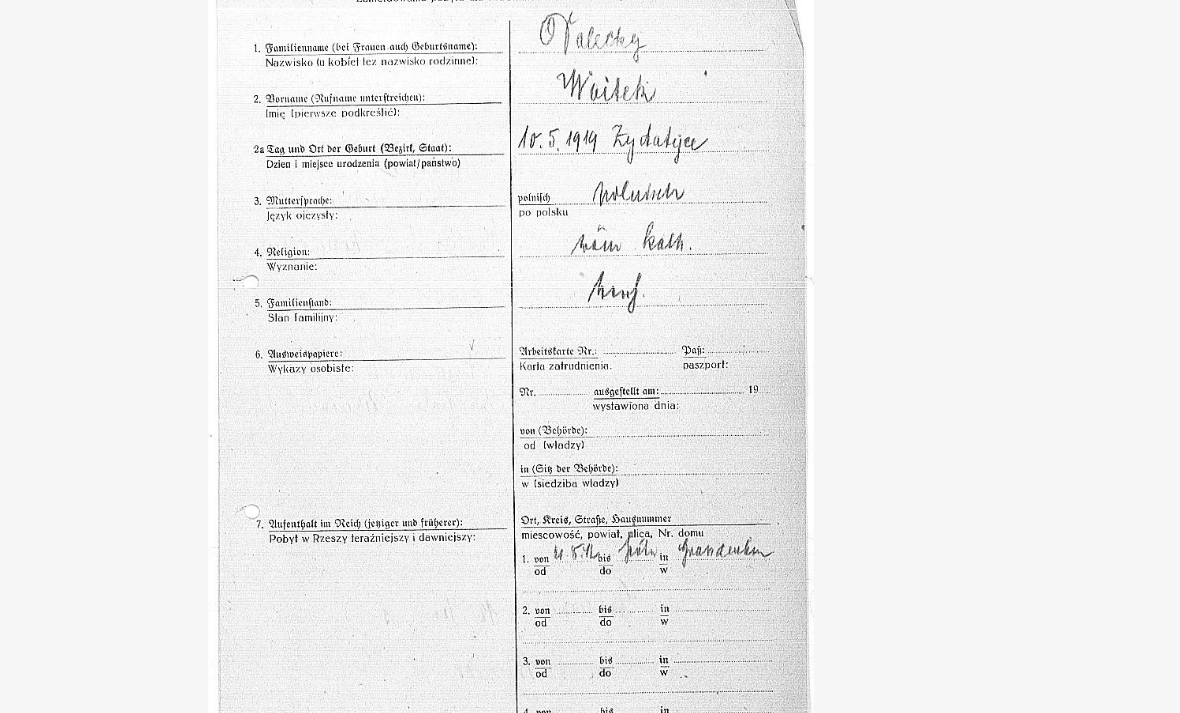 click at bounding box center (1012, 305) 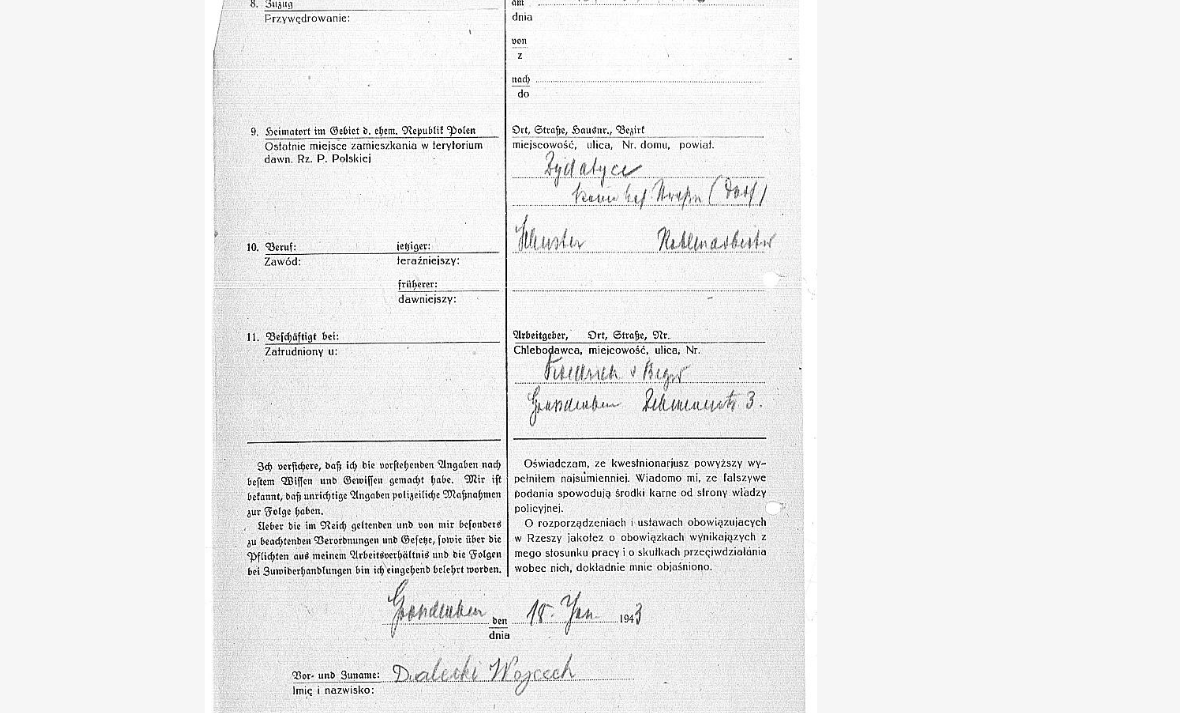 click at bounding box center [1012, 305] 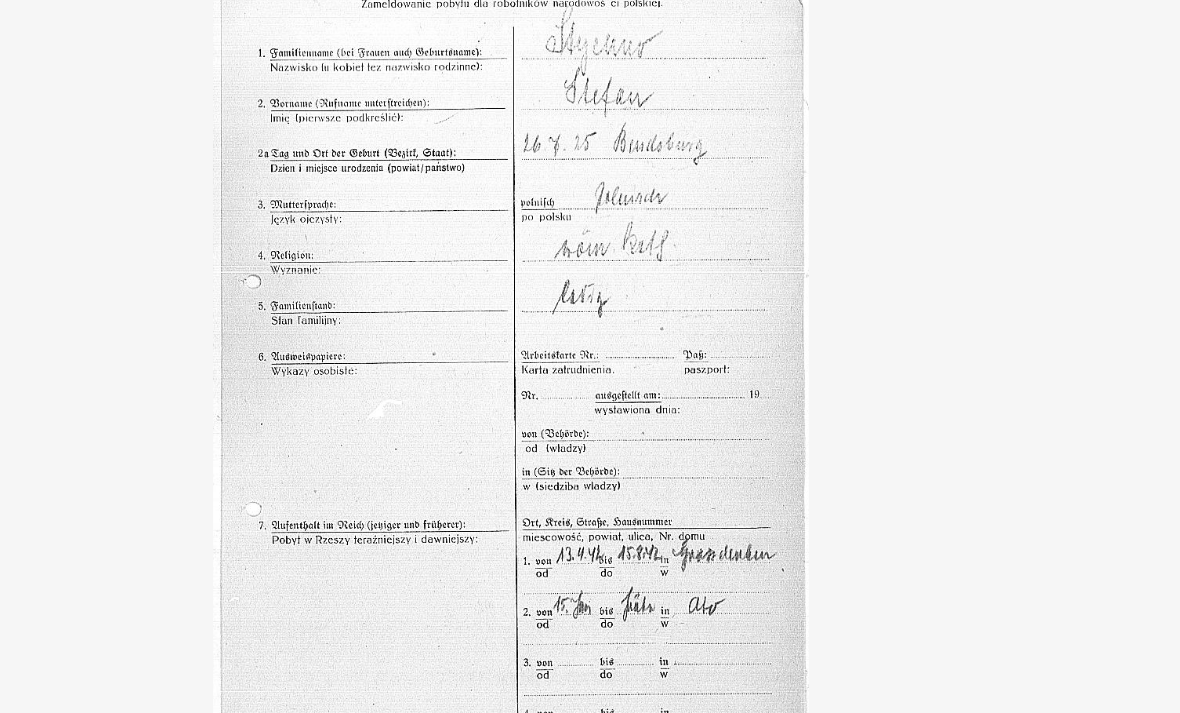 click at bounding box center (1012, 305) 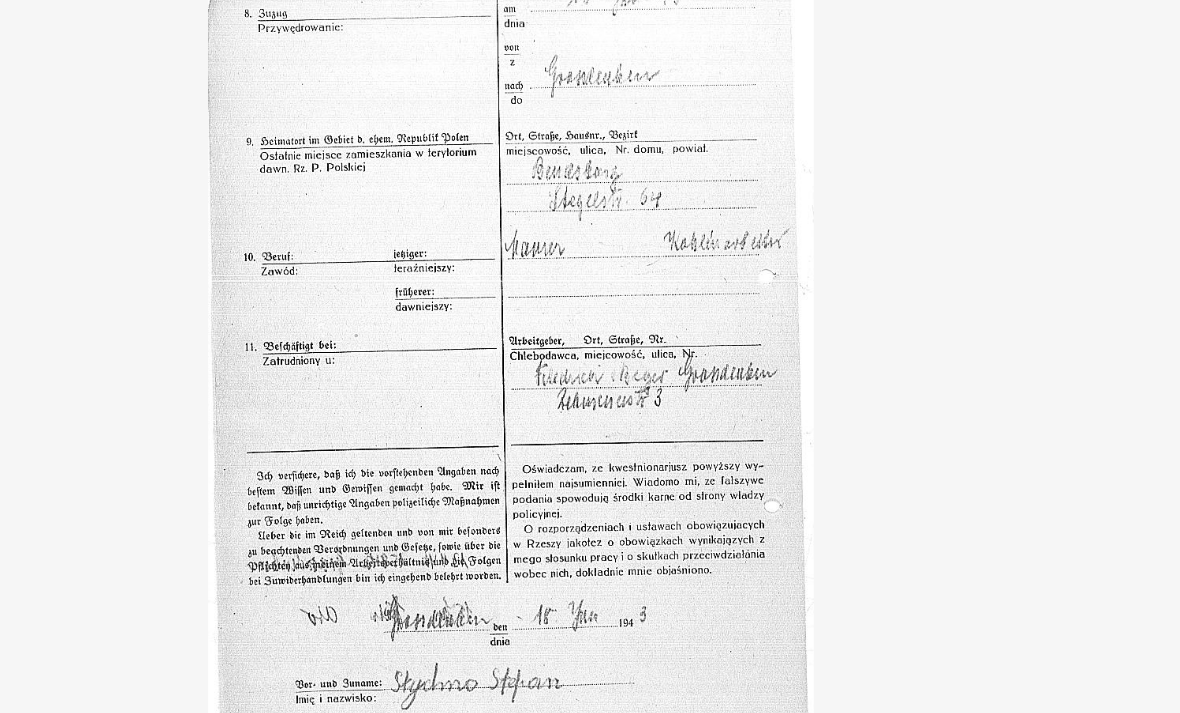 click at bounding box center [1012, 305] 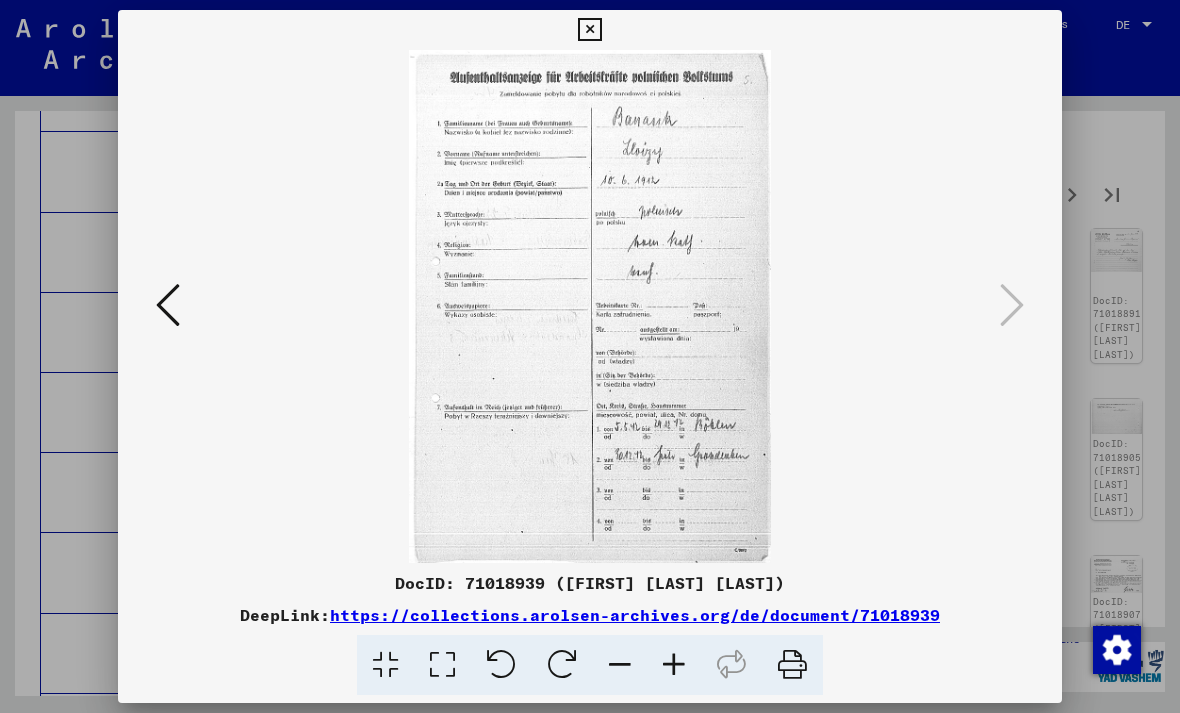 click at bounding box center [589, 30] 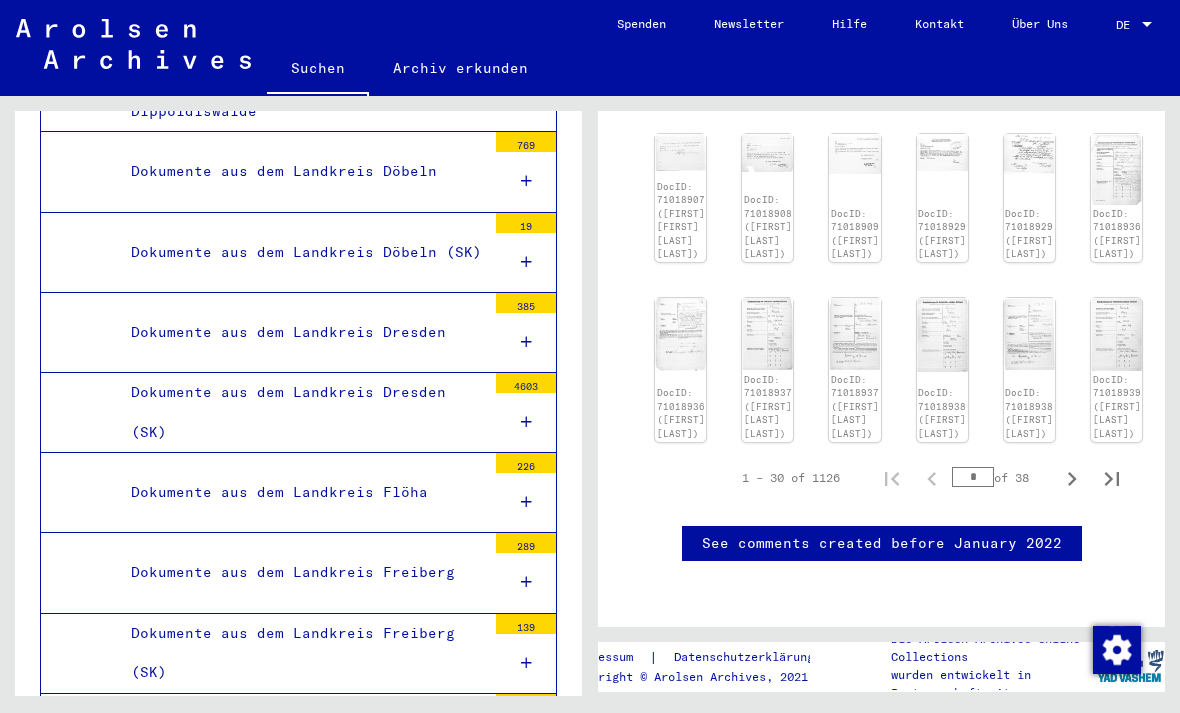 scroll, scrollTop: 1052, scrollLeft: 47, axis: both 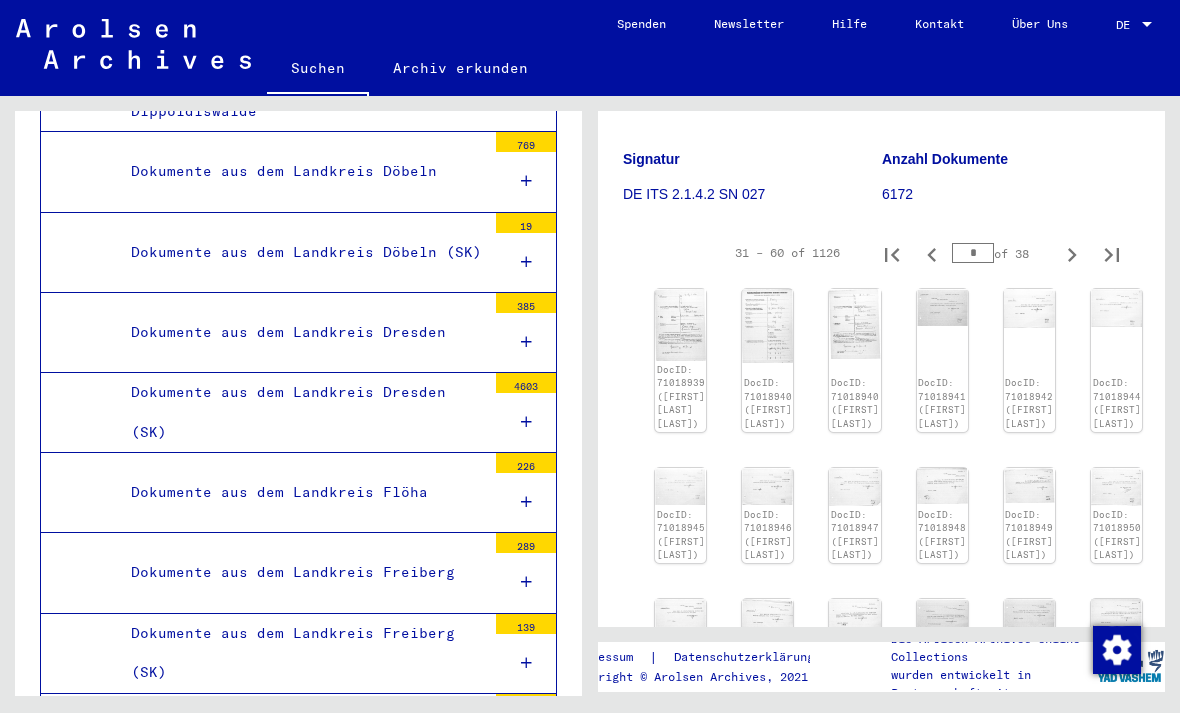 click 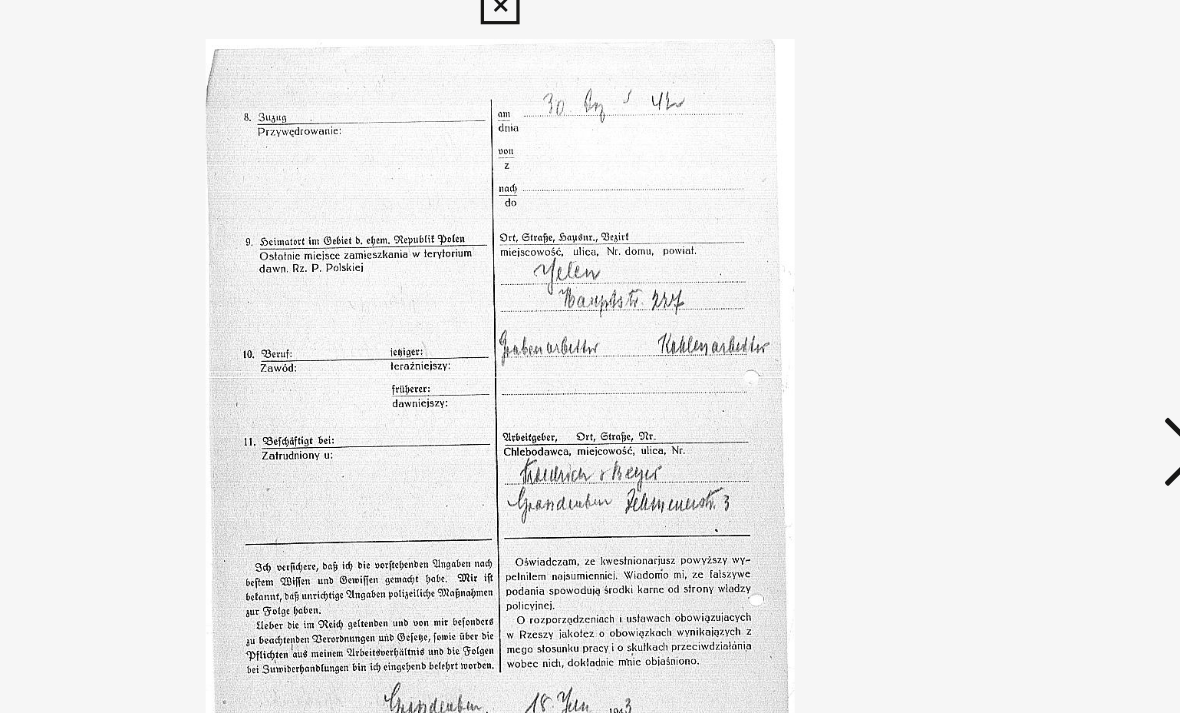 click at bounding box center [1012, 305] 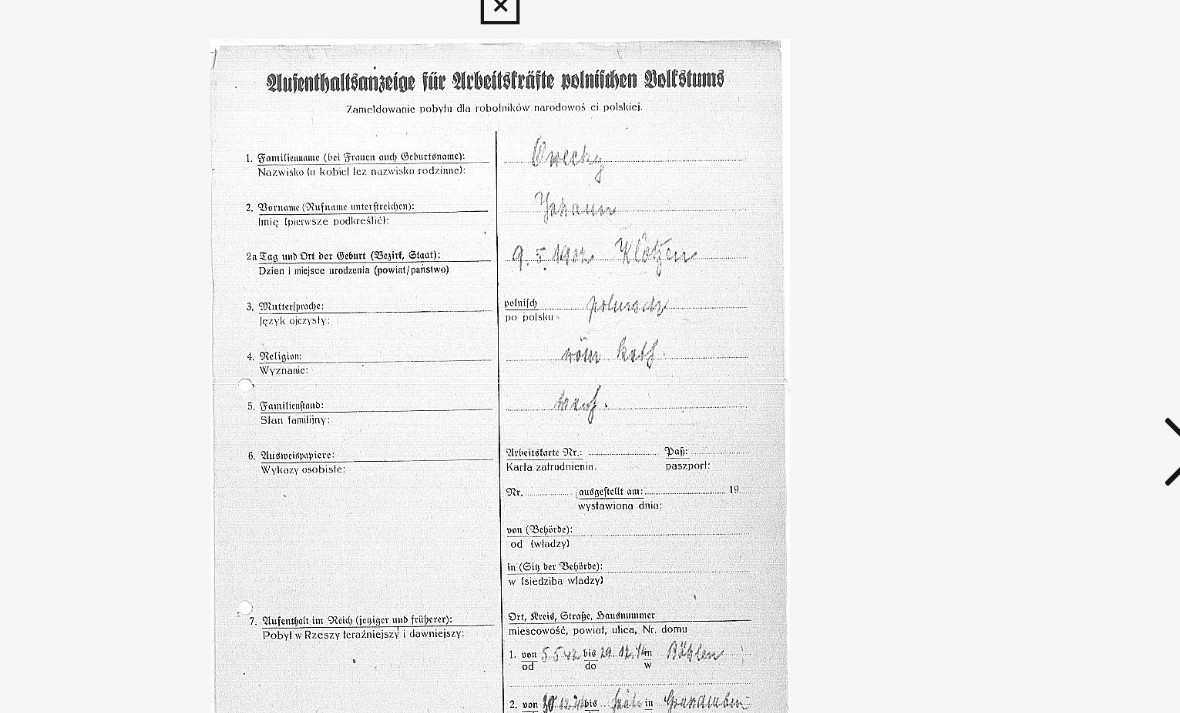click at bounding box center (1012, 305) 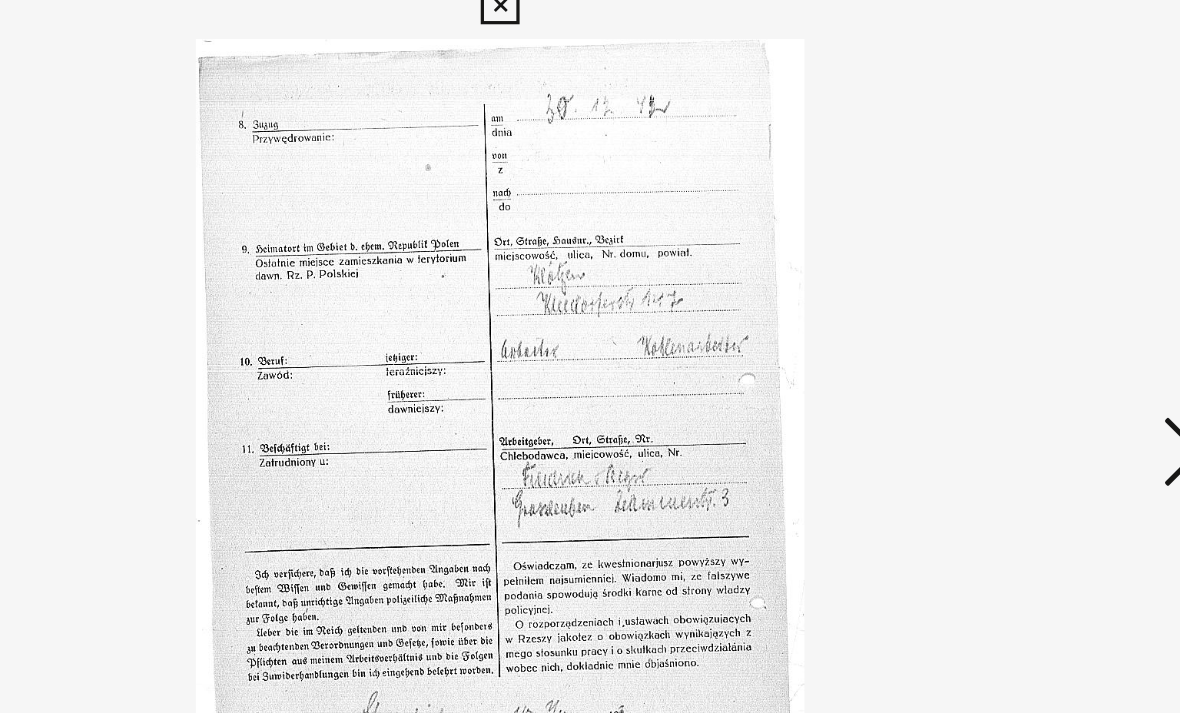 click at bounding box center [1012, 305] 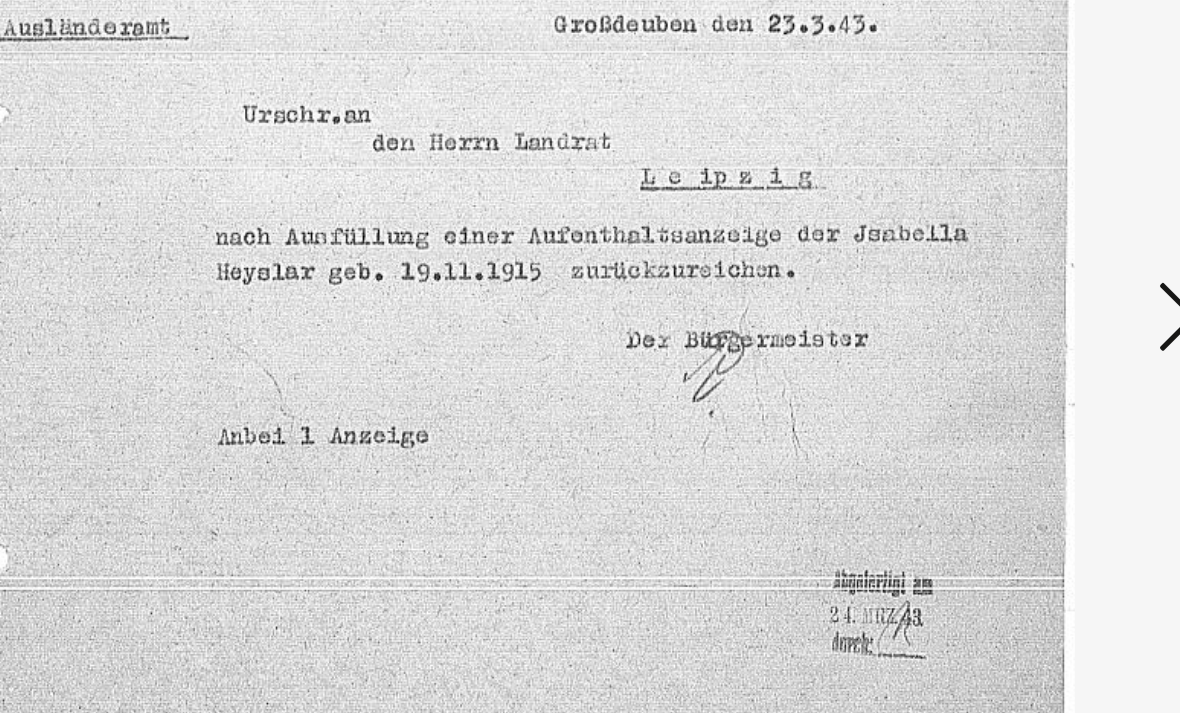 click at bounding box center [1012, 305] 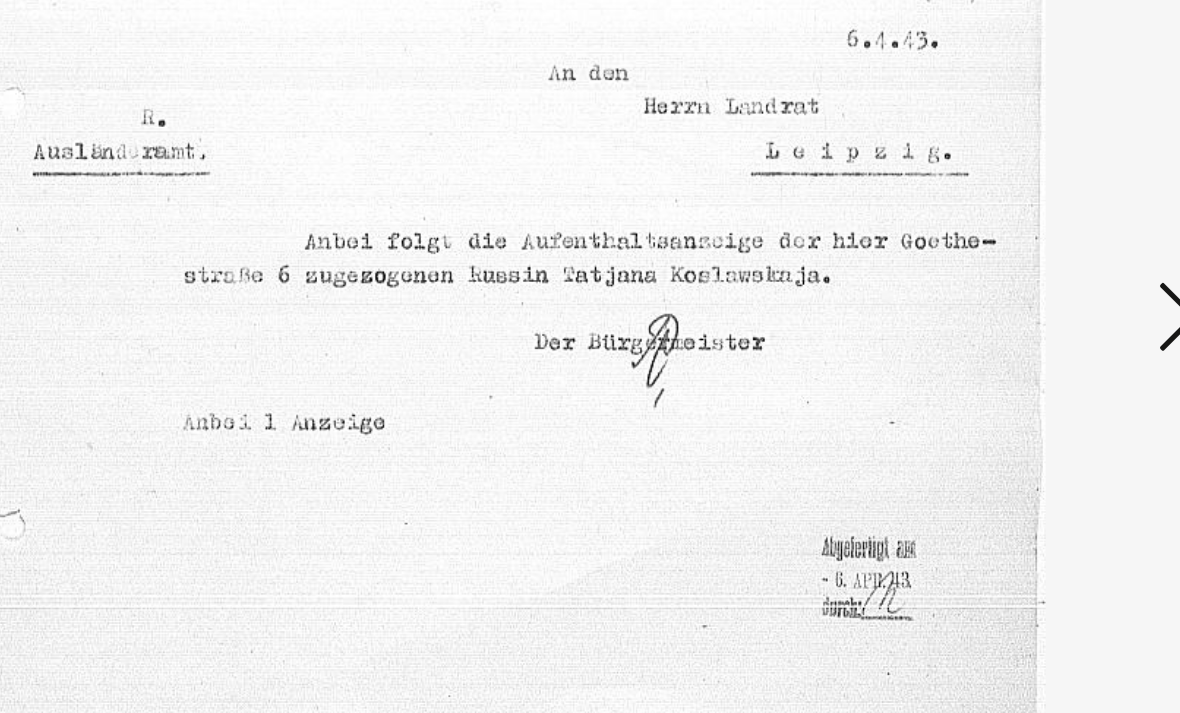 click at bounding box center [1012, 305] 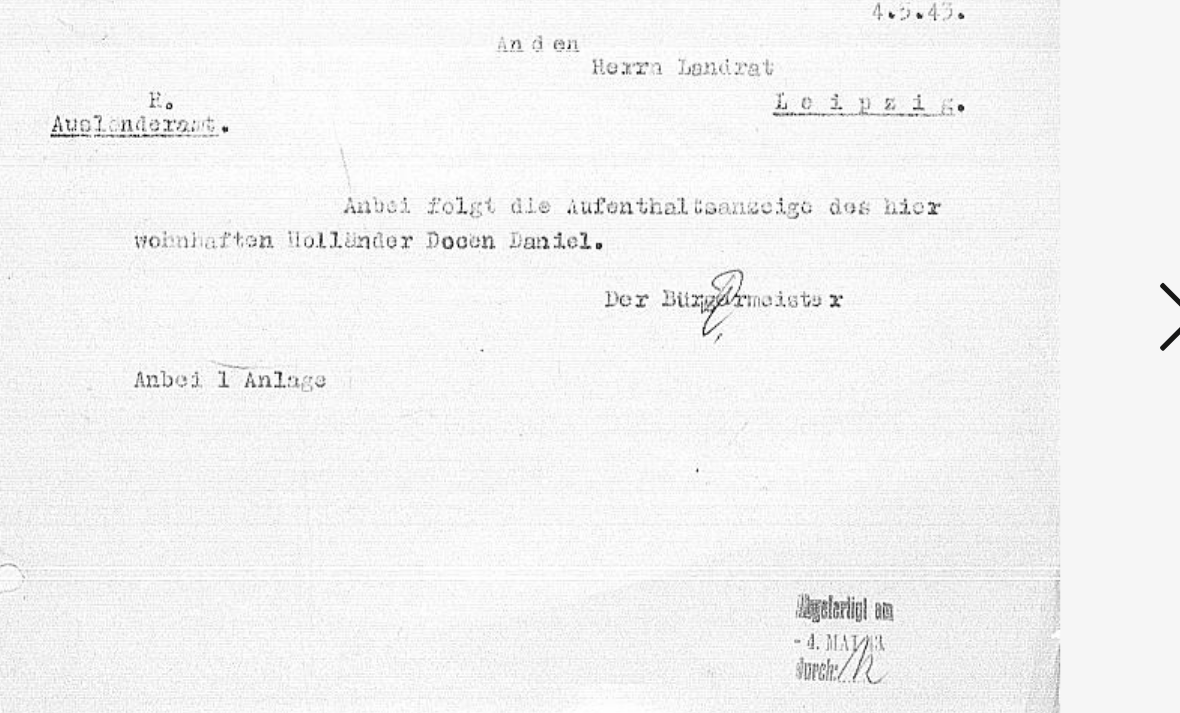 click at bounding box center (1012, 305) 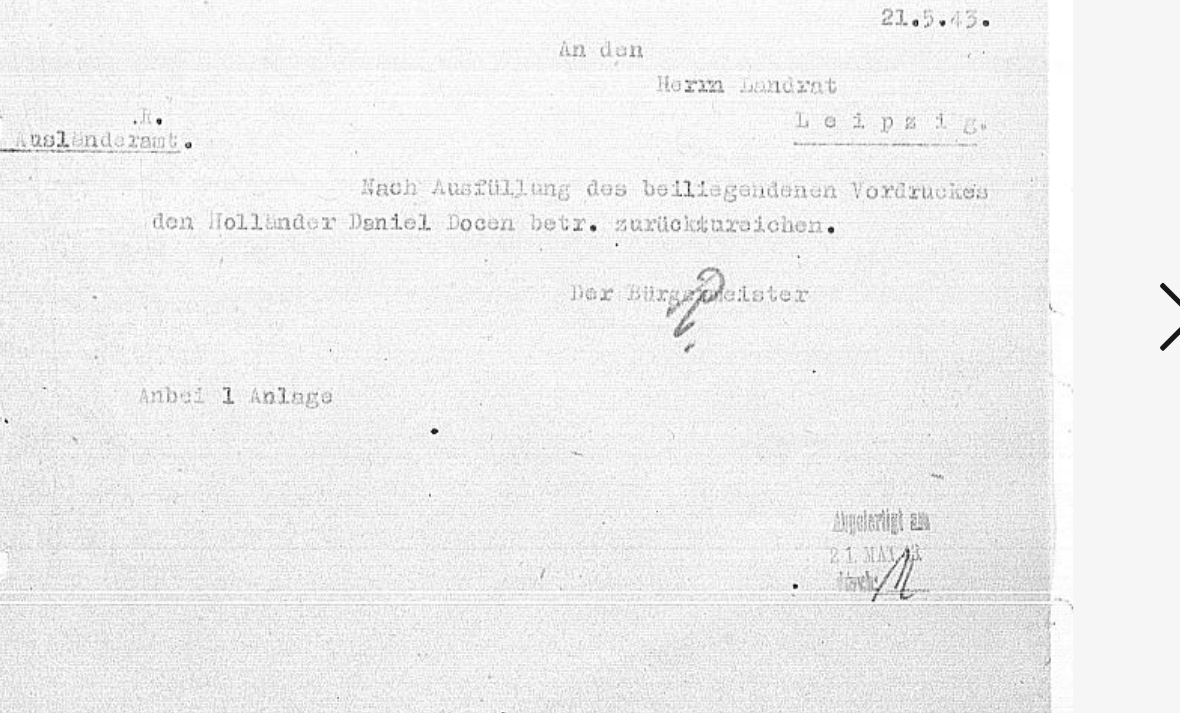 click at bounding box center (1012, 305) 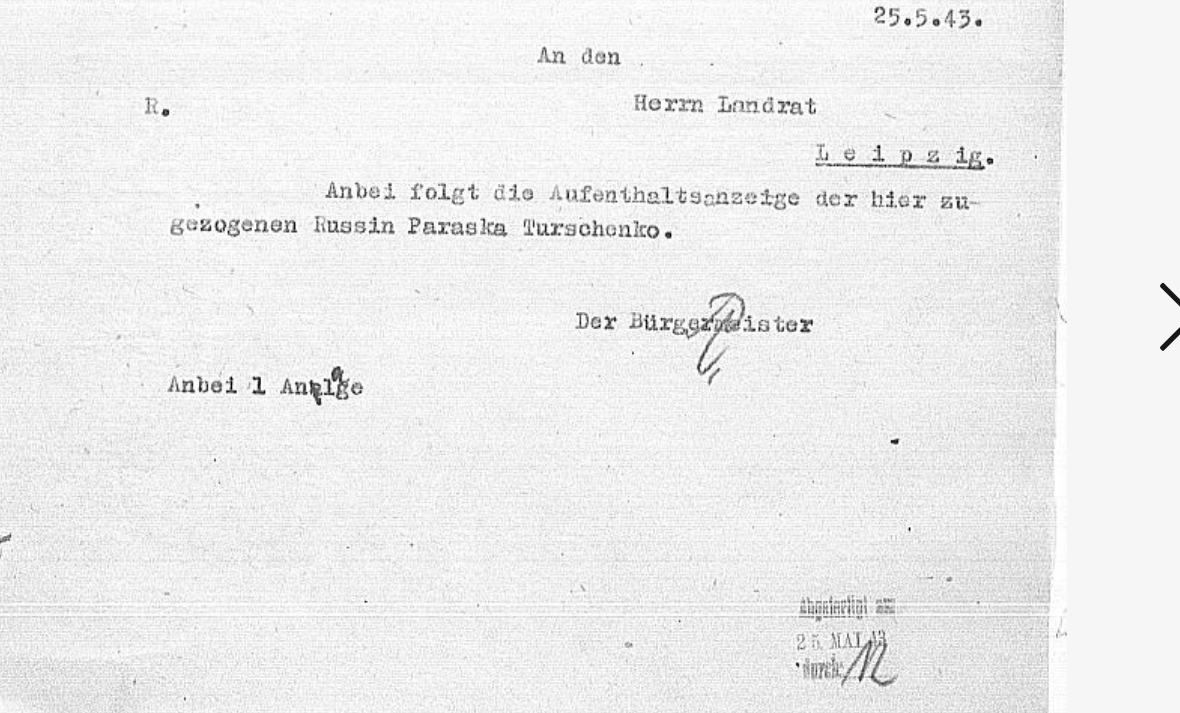click at bounding box center [1012, 305] 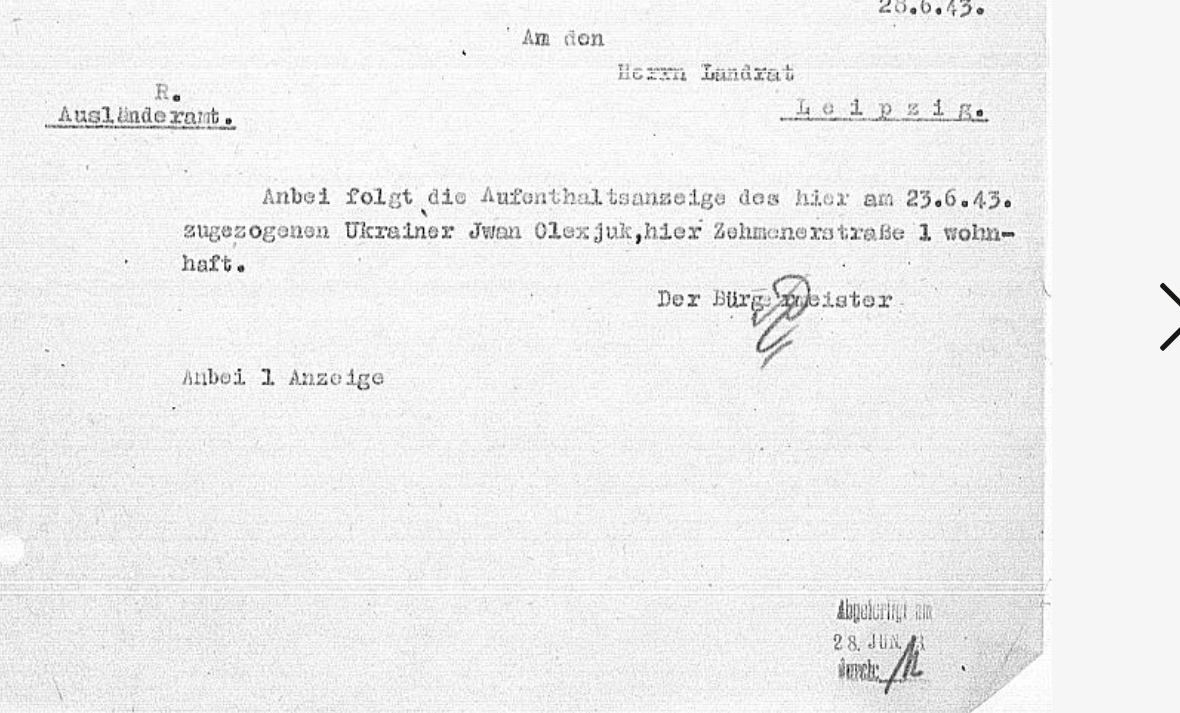 click at bounding box center [1012, 305] 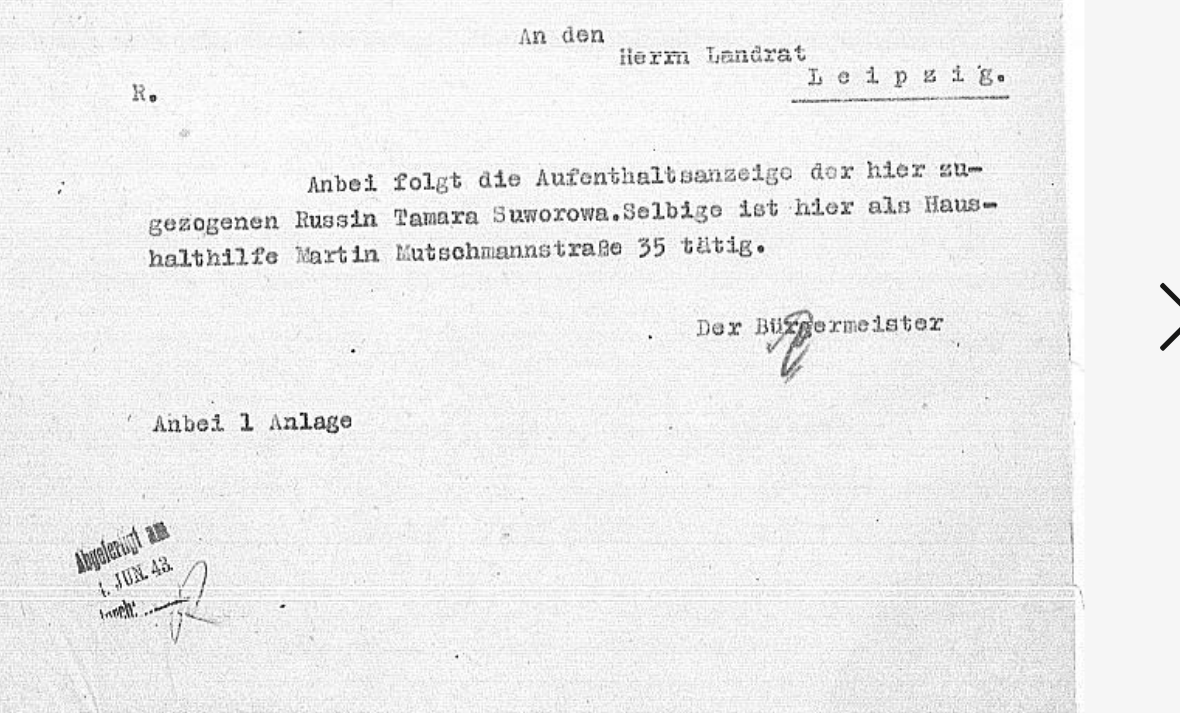 click at bounding box center [1012, 305] 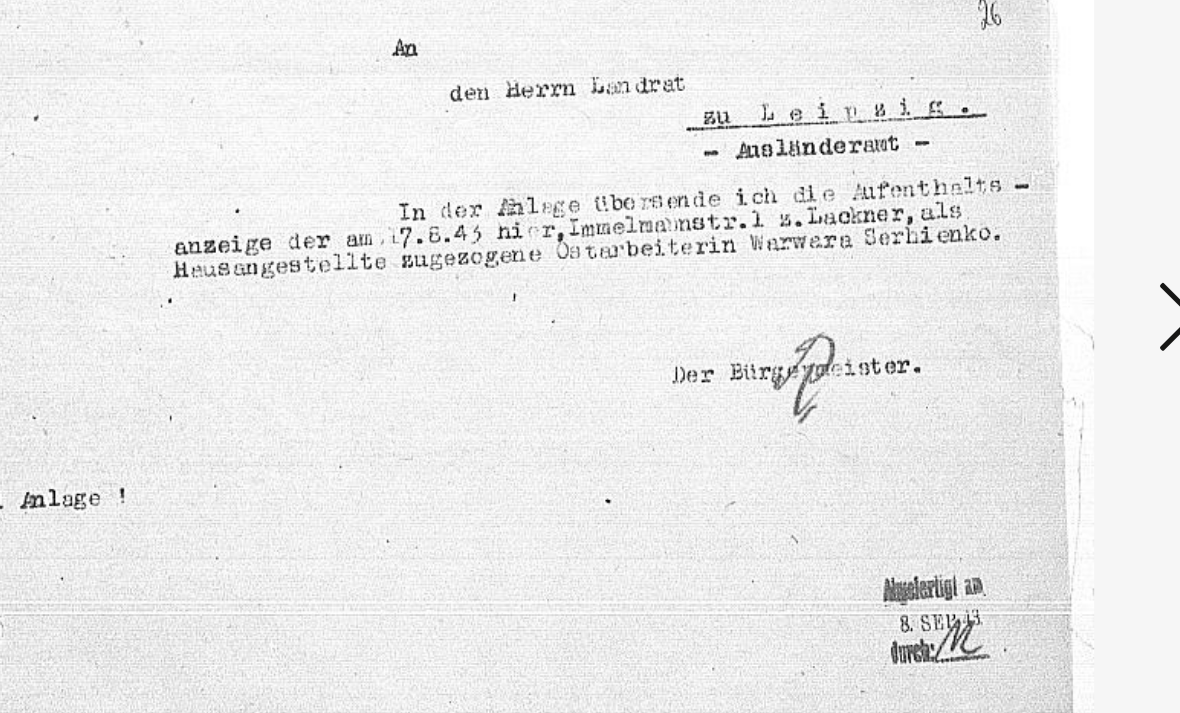 click at bounding box center [1012, 305] 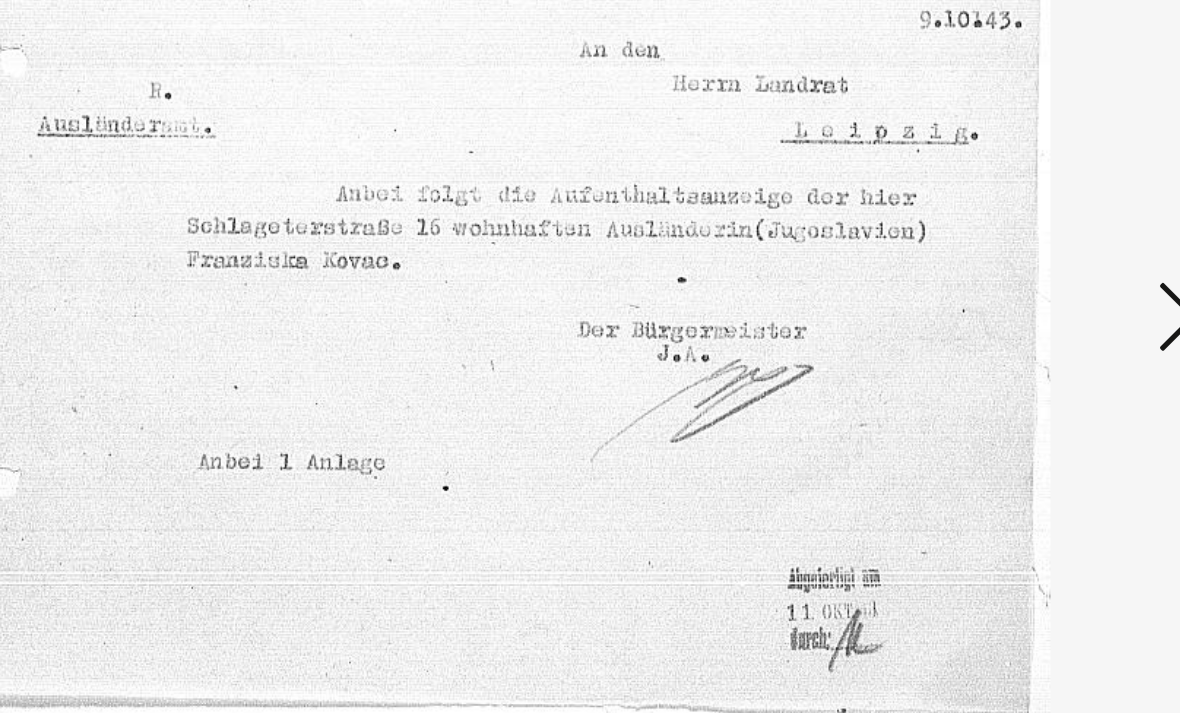 click at bounding box center (1012, 305) 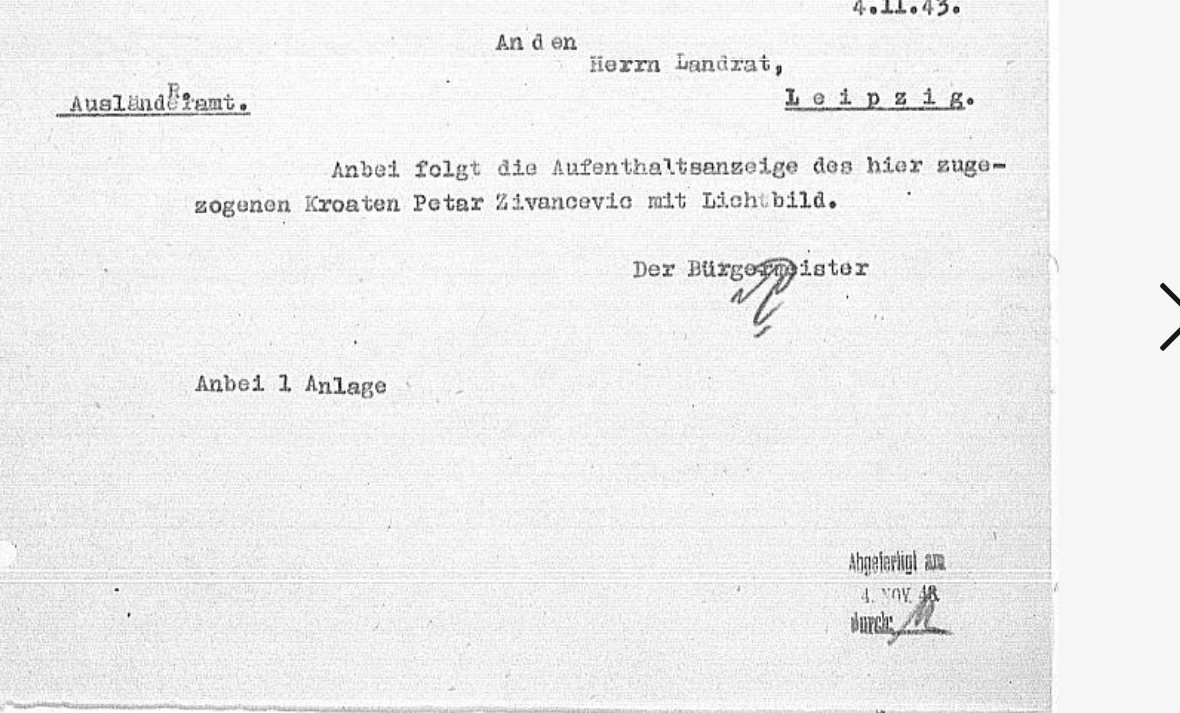 click at bounding box center [1012, 305] 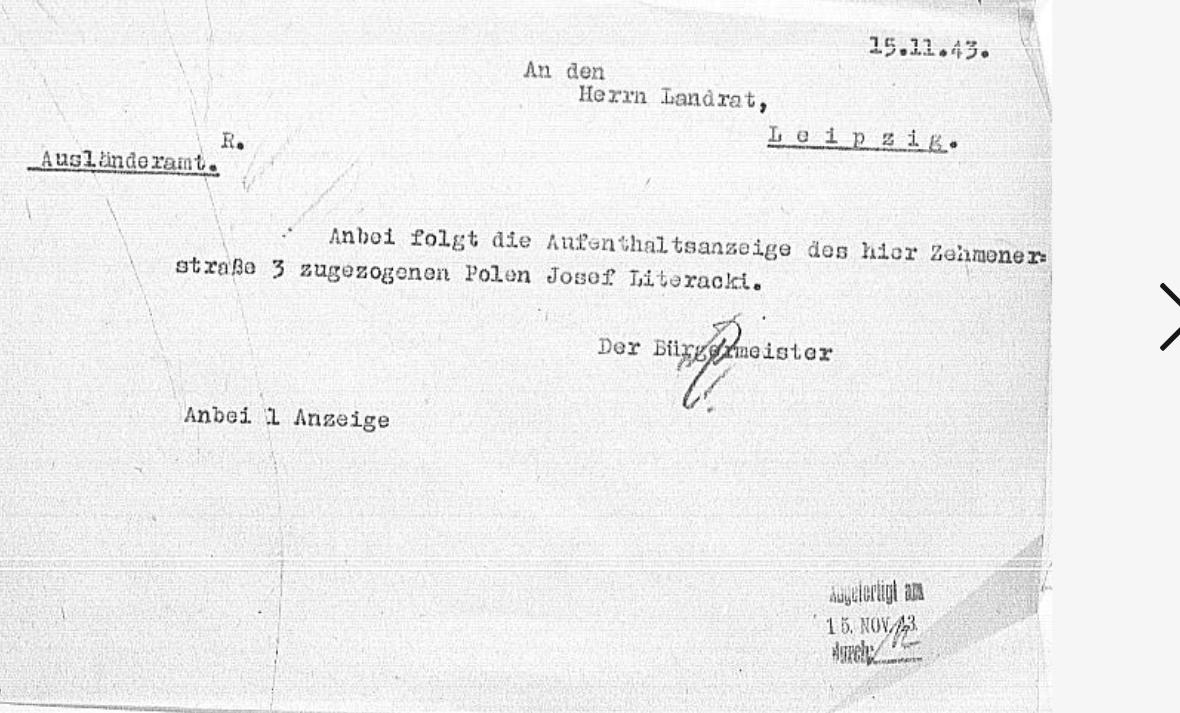 click at bounding box center (1012, 305) 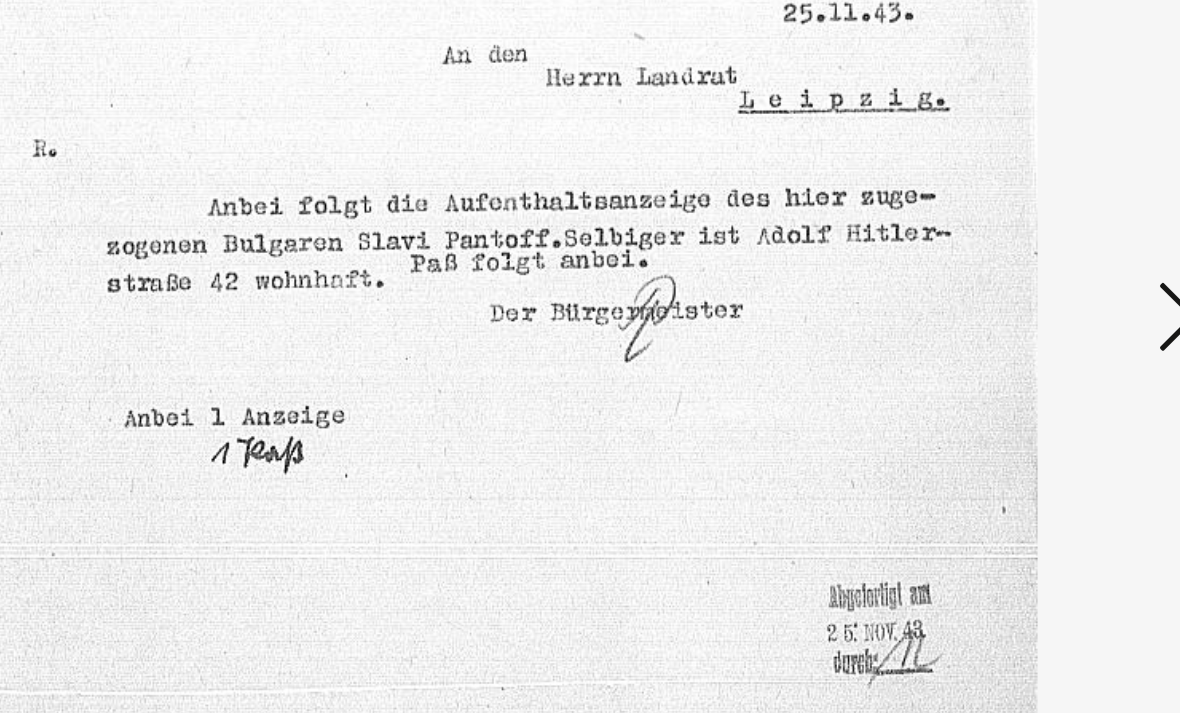 click at bounding box center [1012, 305] 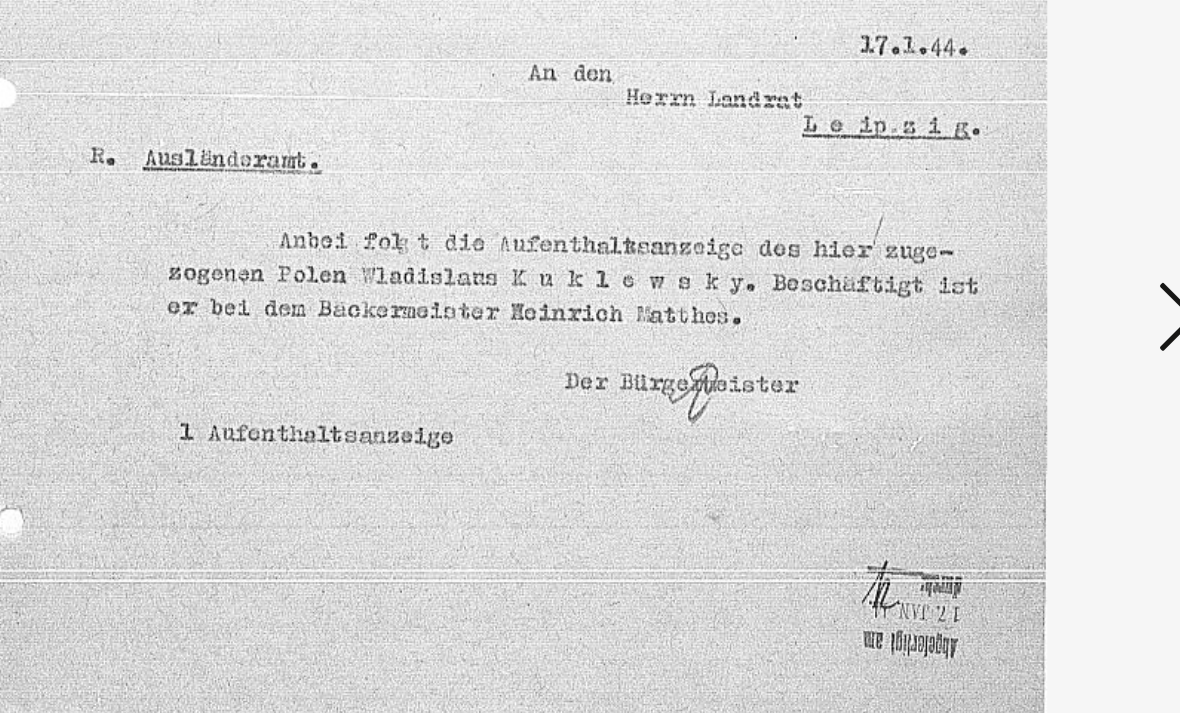 click at bounding box center (1012, 305) 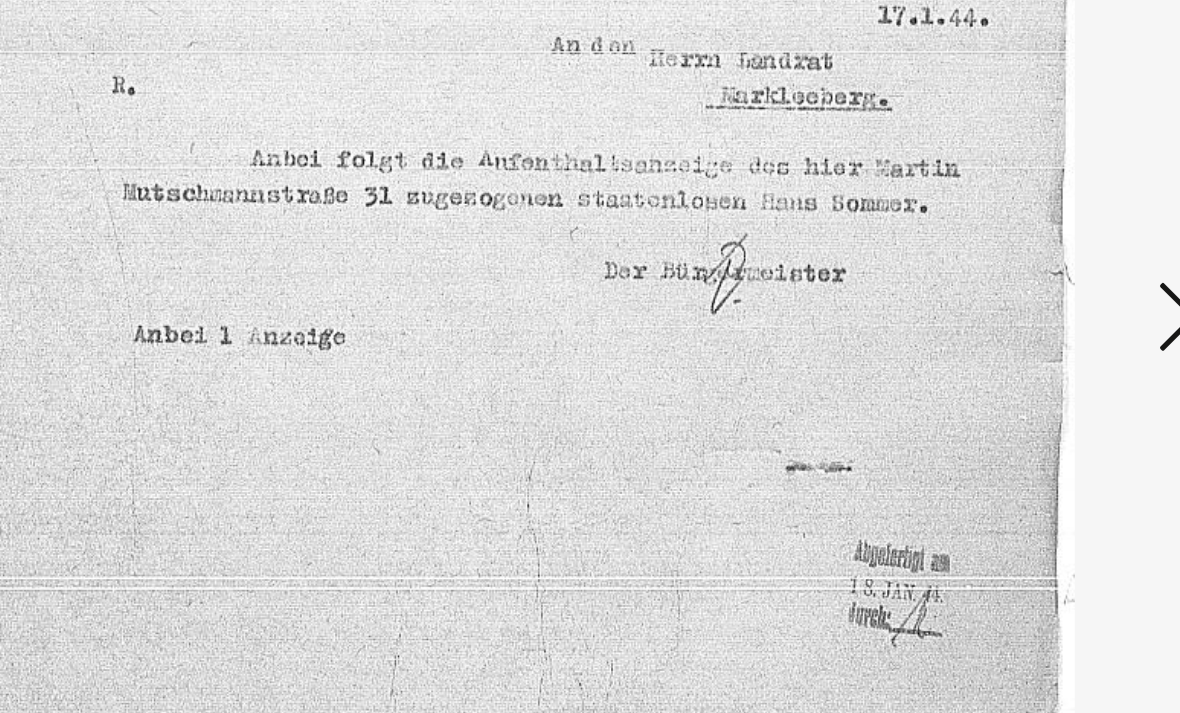 click at bounding box center [1012, 305] 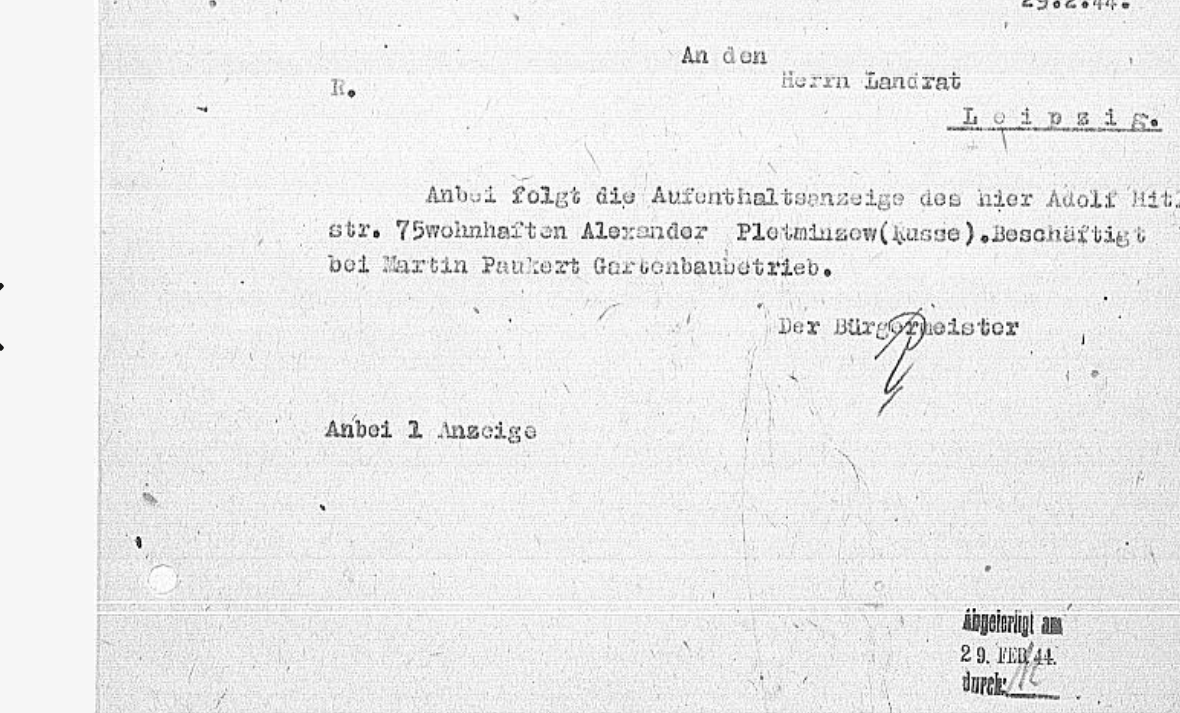 click at bounding box center [168, 305] 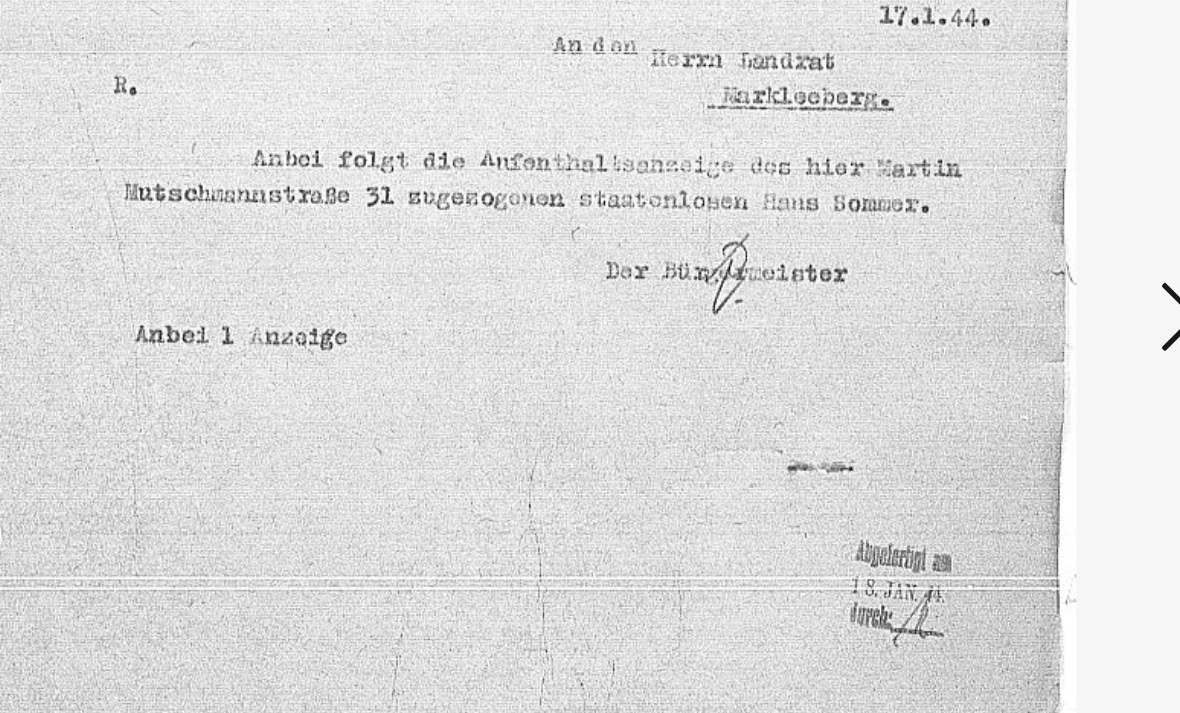 click at bounding box center [1012, 305] 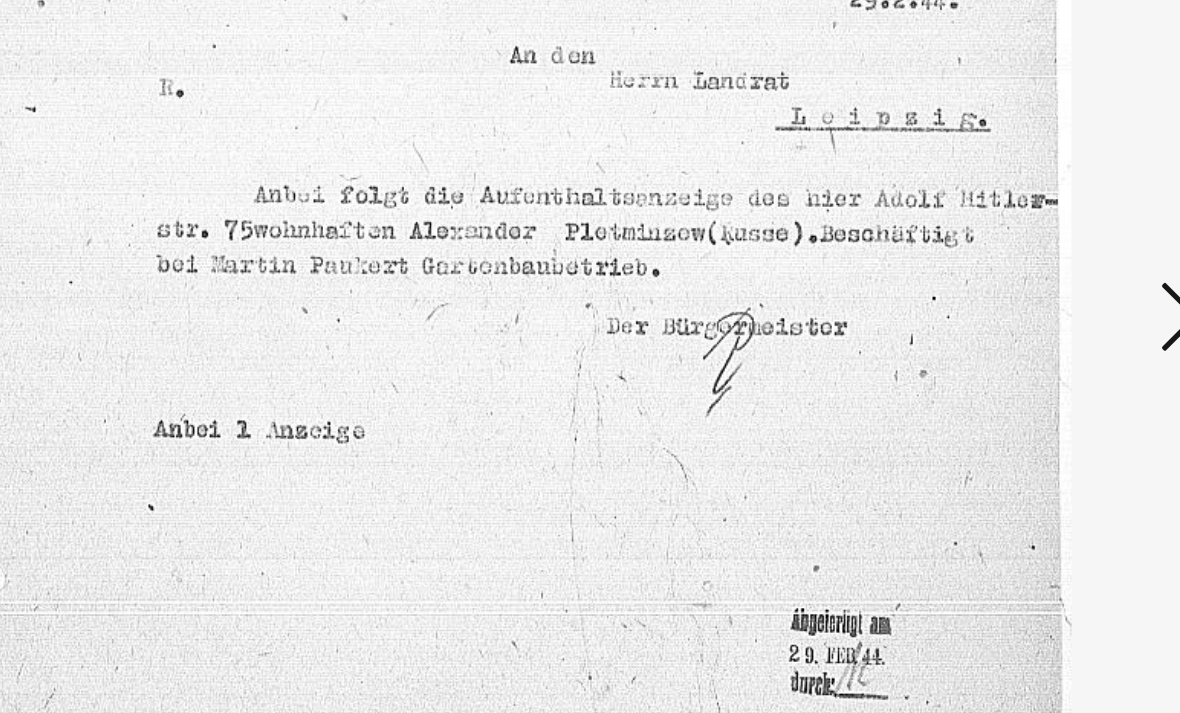 click at bounding box center (1012, 305) 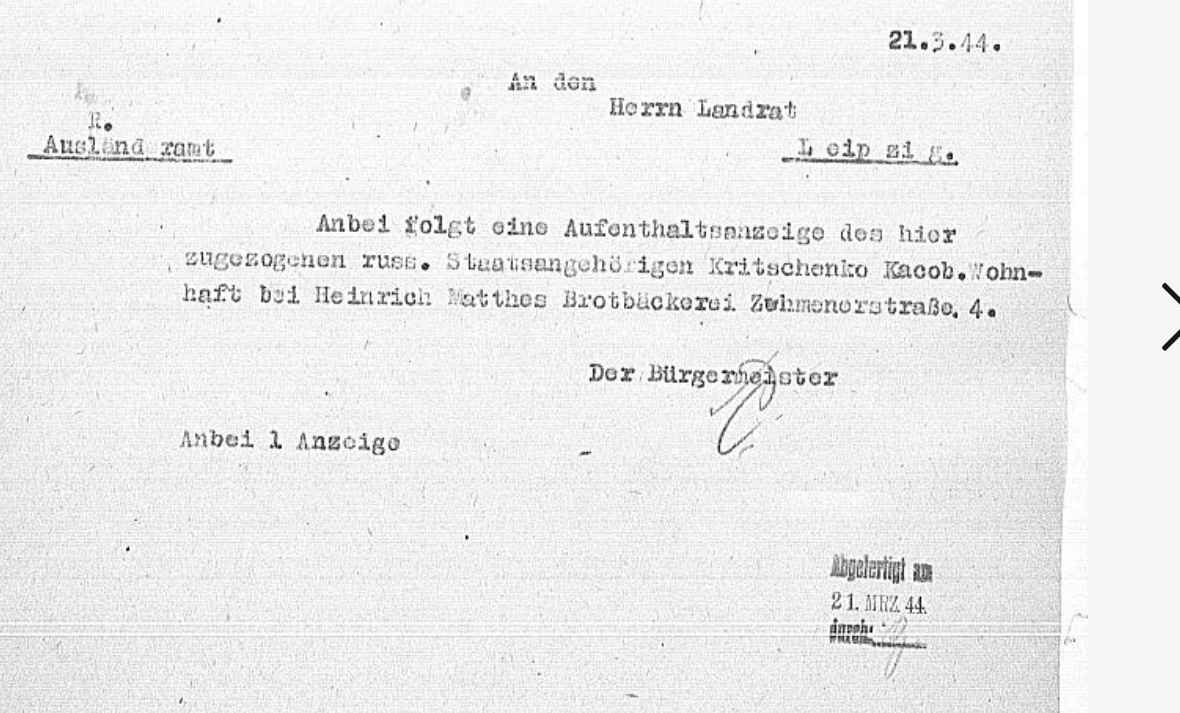 click at bounding box center [1012, 305] 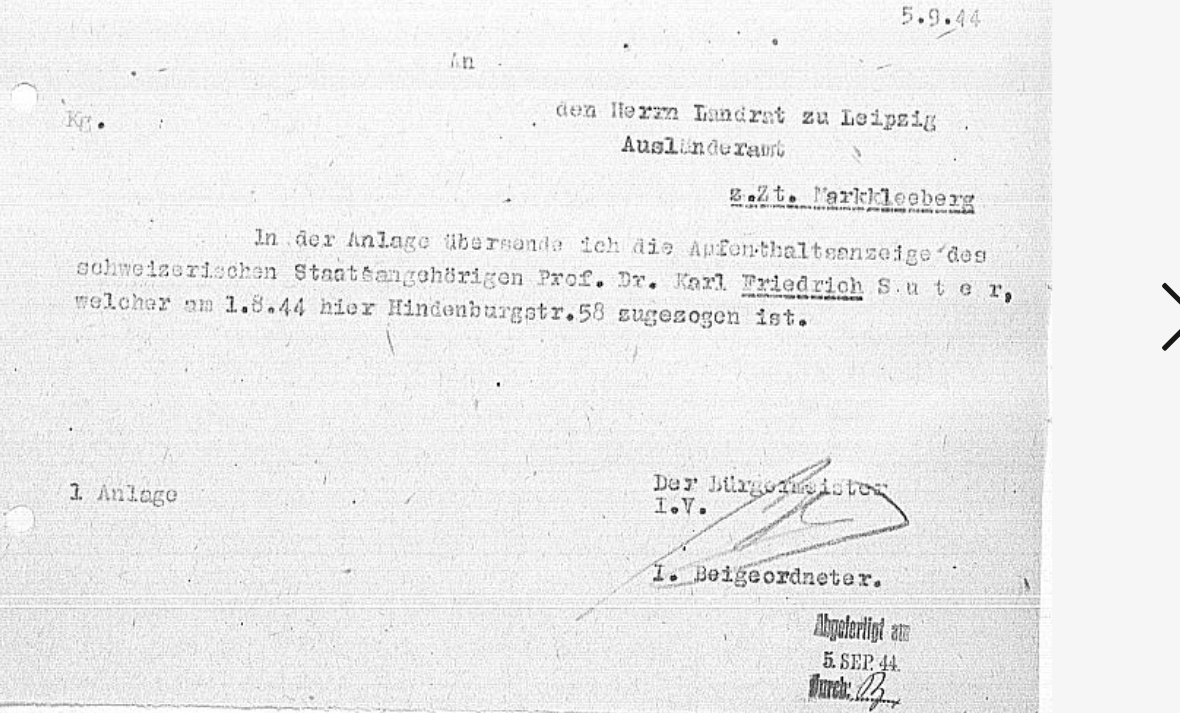click at bounding box center [1012, 305] 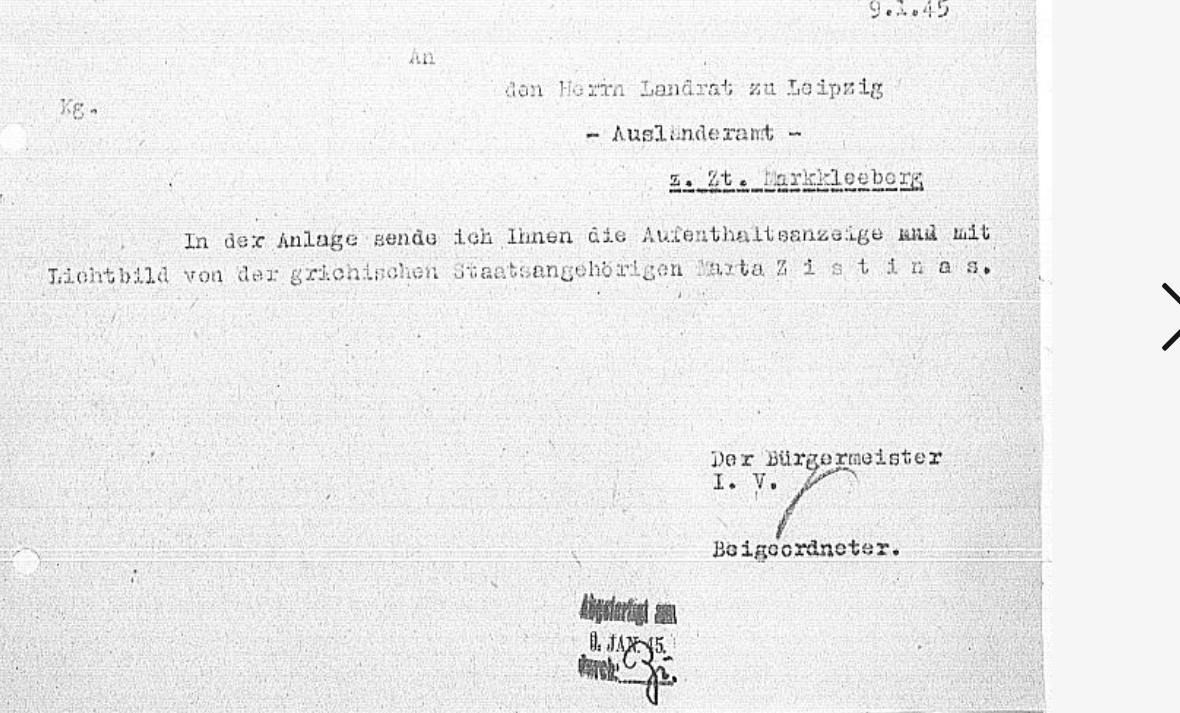 click at bounding box center (1012, 305) 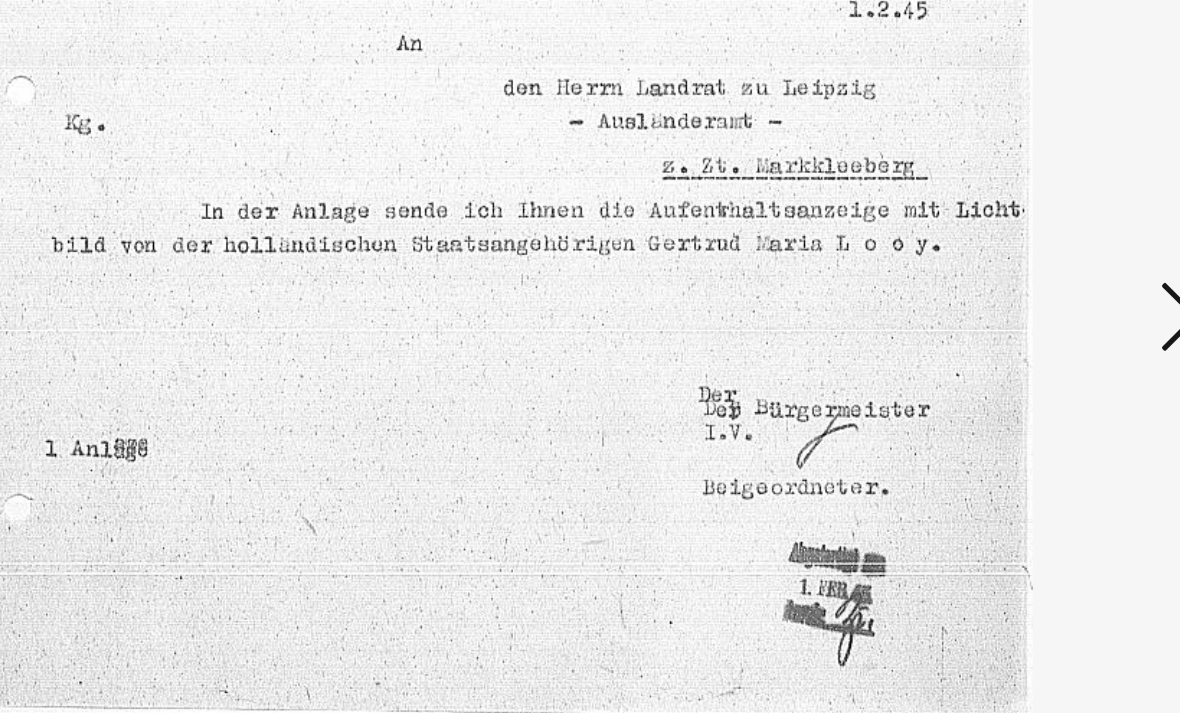 click at bounding box center (1012, 305) 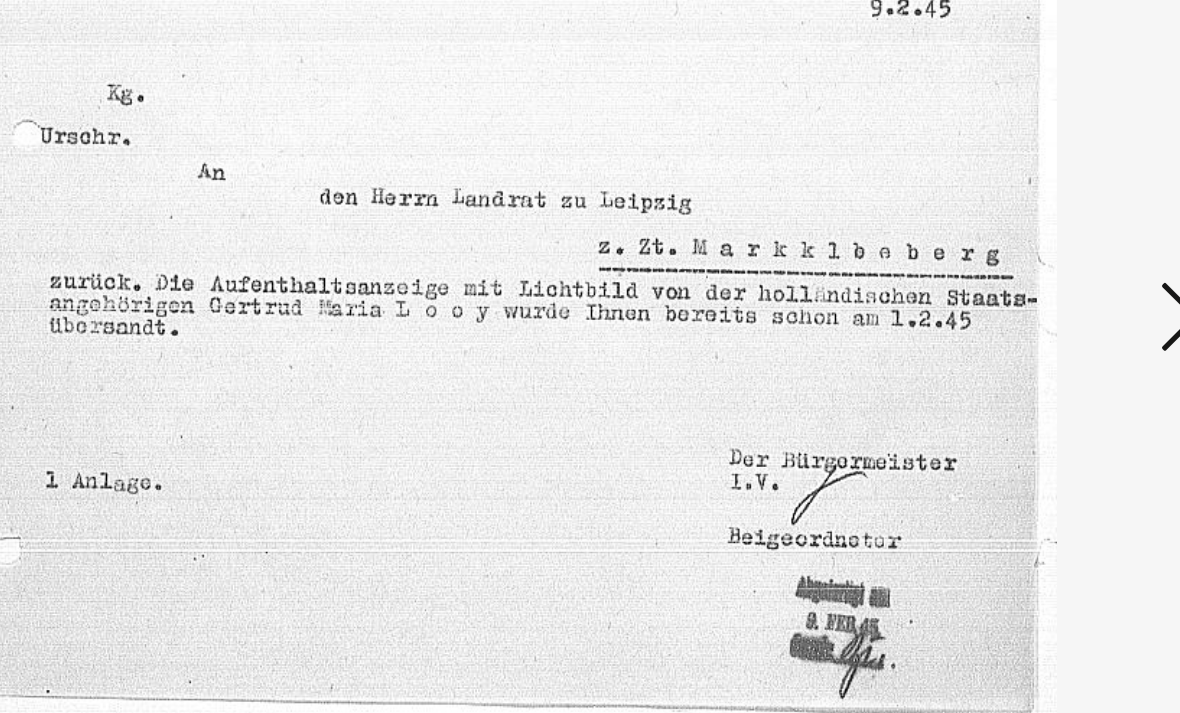 click at bounding box center [1012, 305] 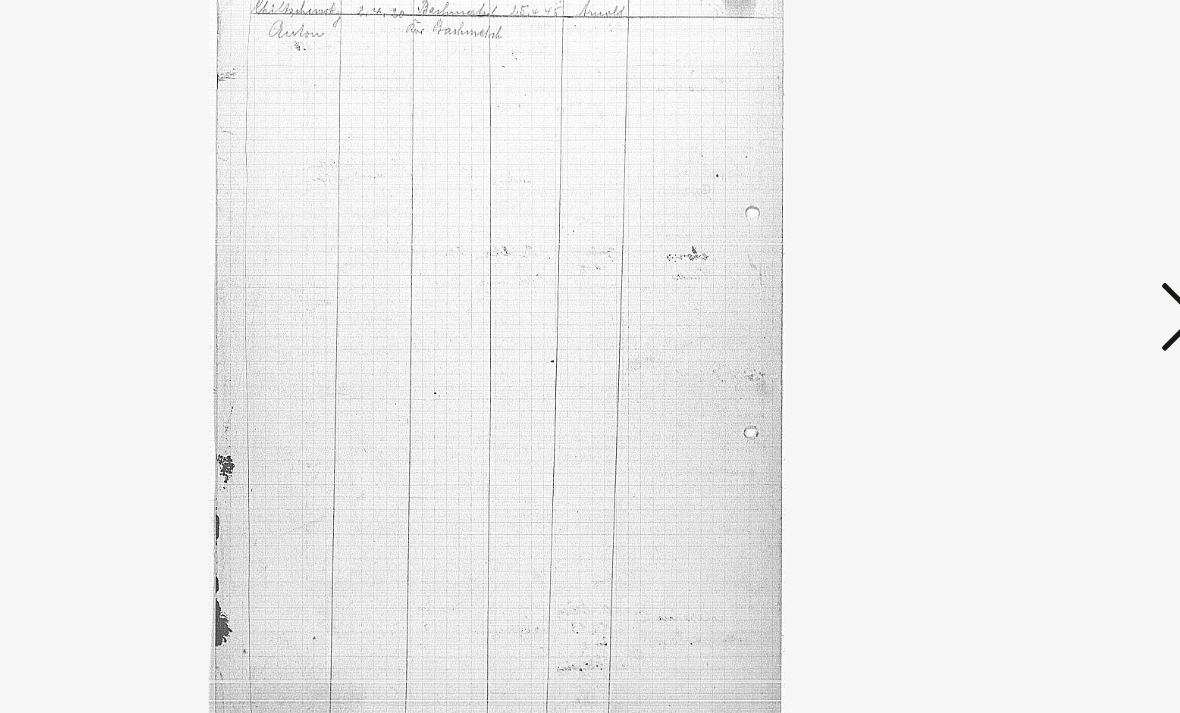 click at bounding box center (1012, 305) 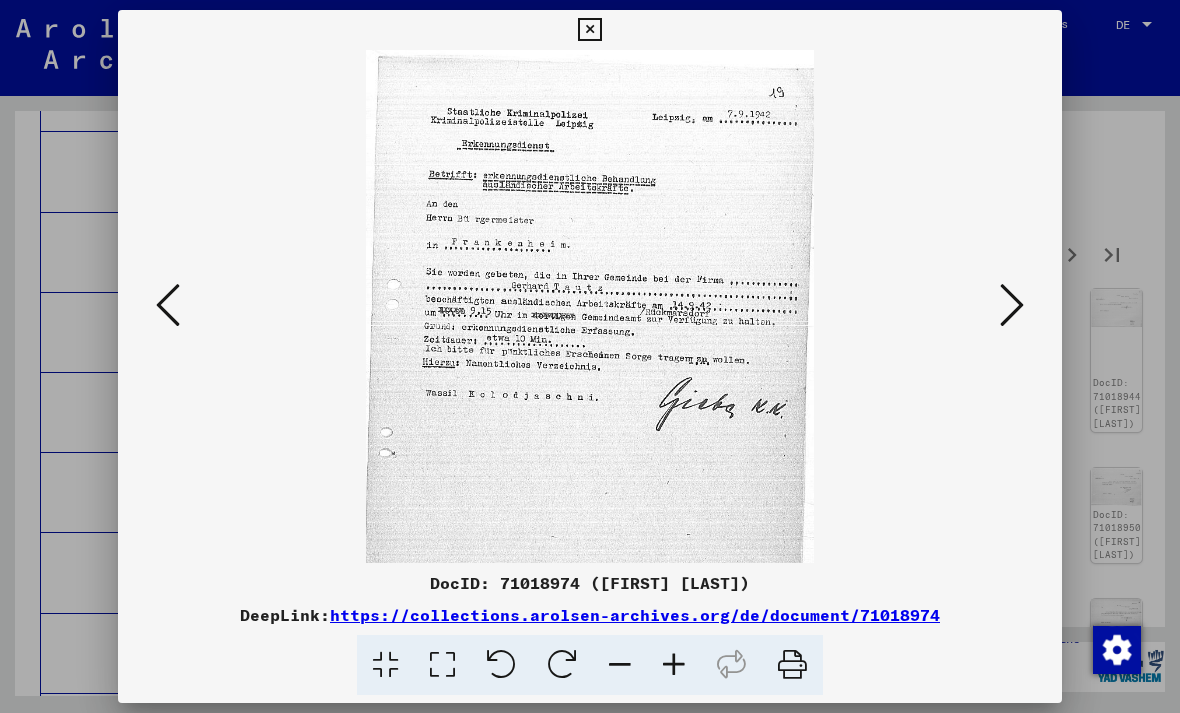 click at bounding box center [168, 305] 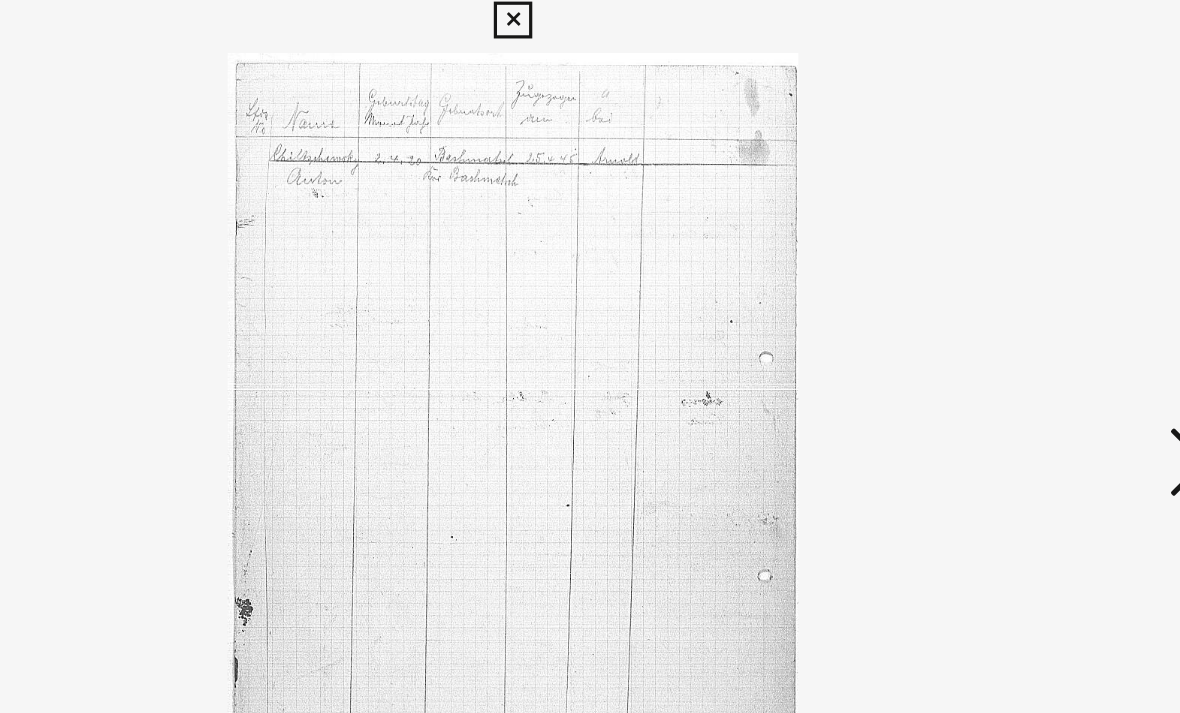 click at bounding box center [1012, 305] 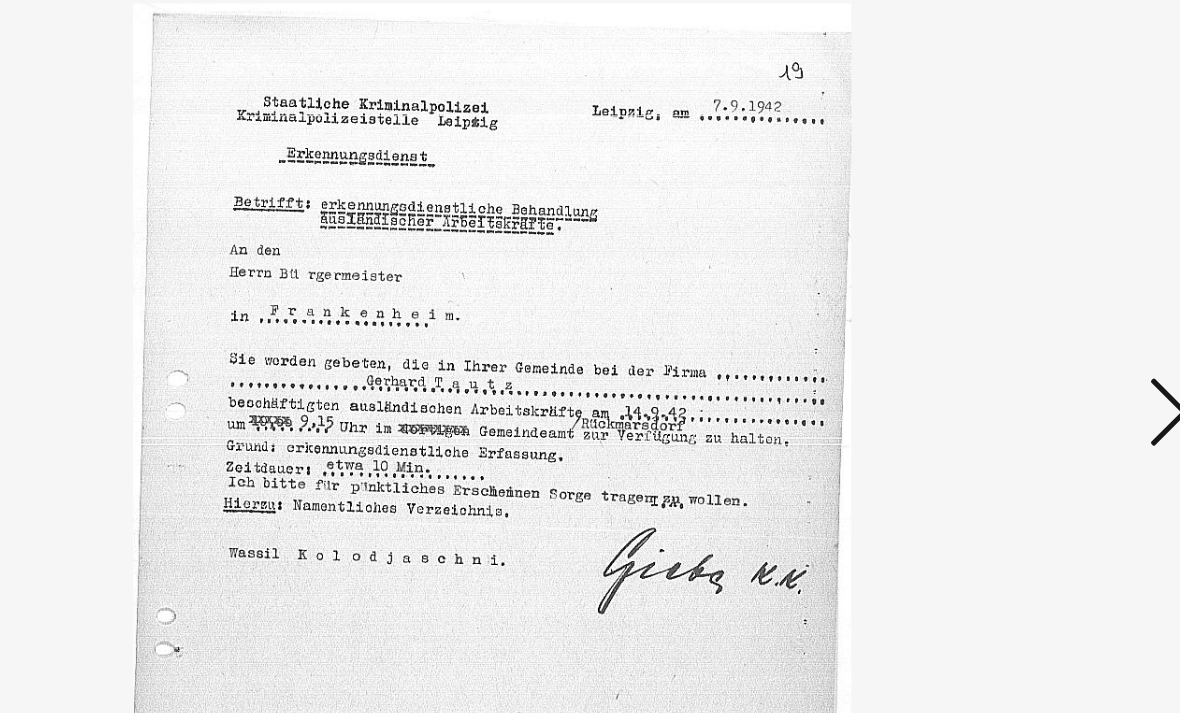 click at bounding box center [1012, 306] 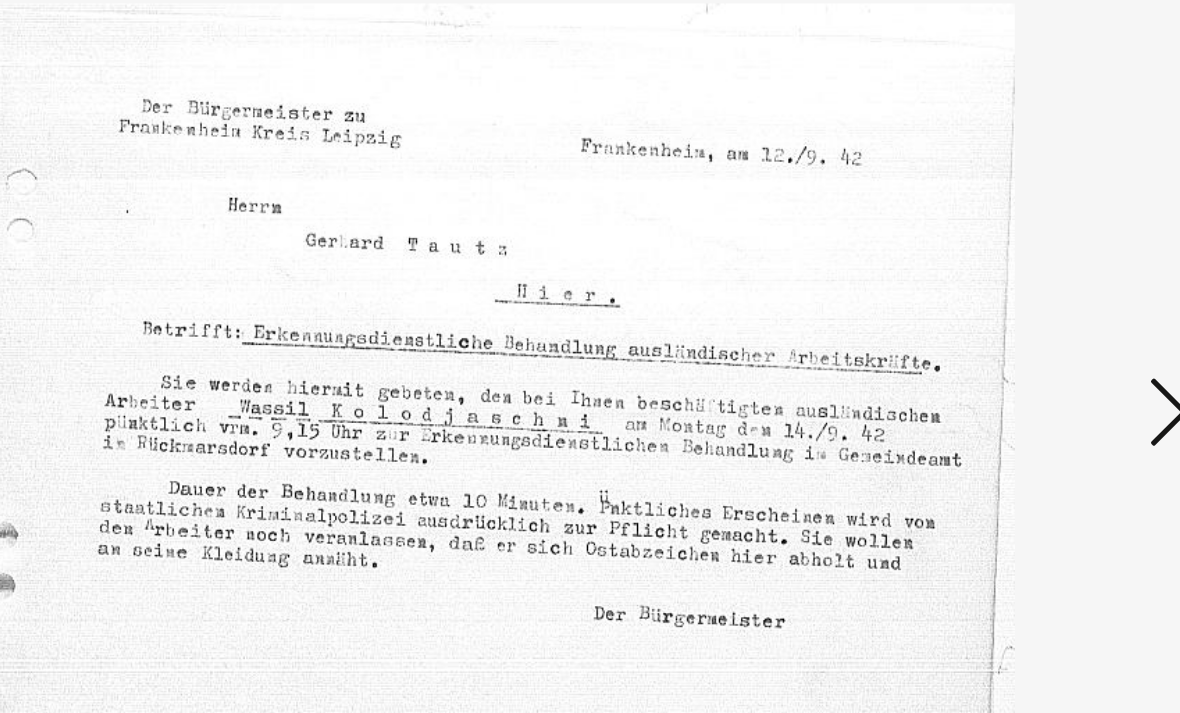 click at bounding box center [1012, 305] 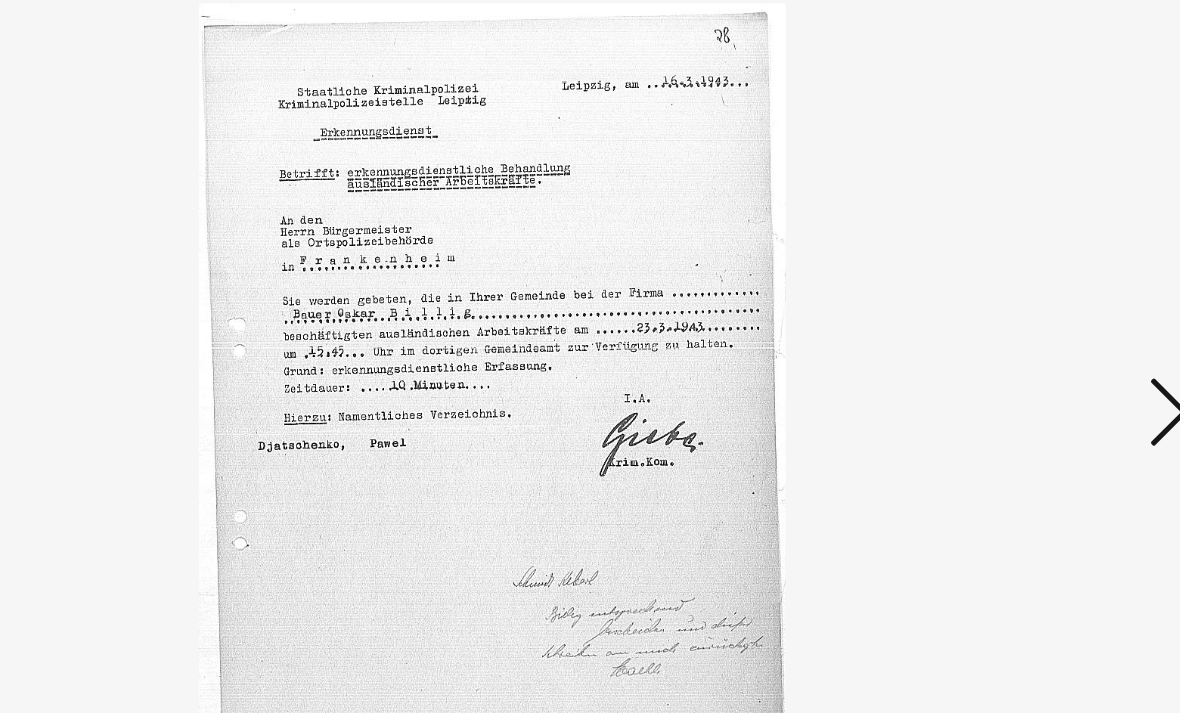 click at bounding box center [1012, 305] 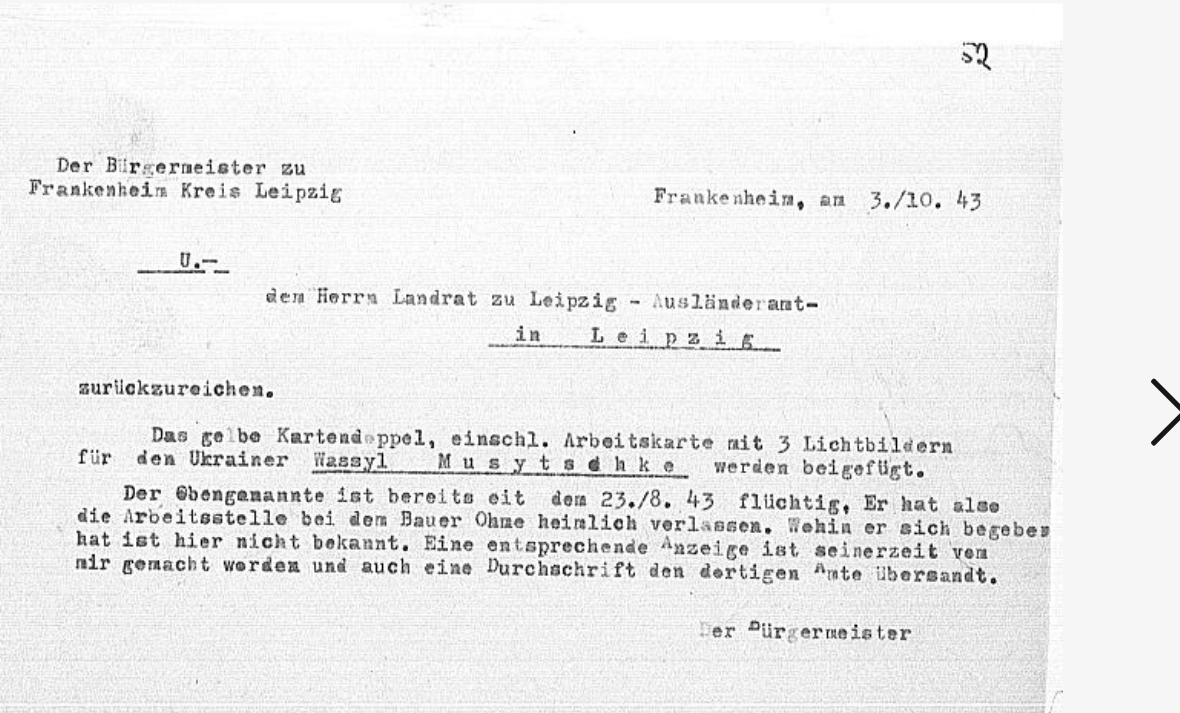 click at bounding box center [1012, 305] 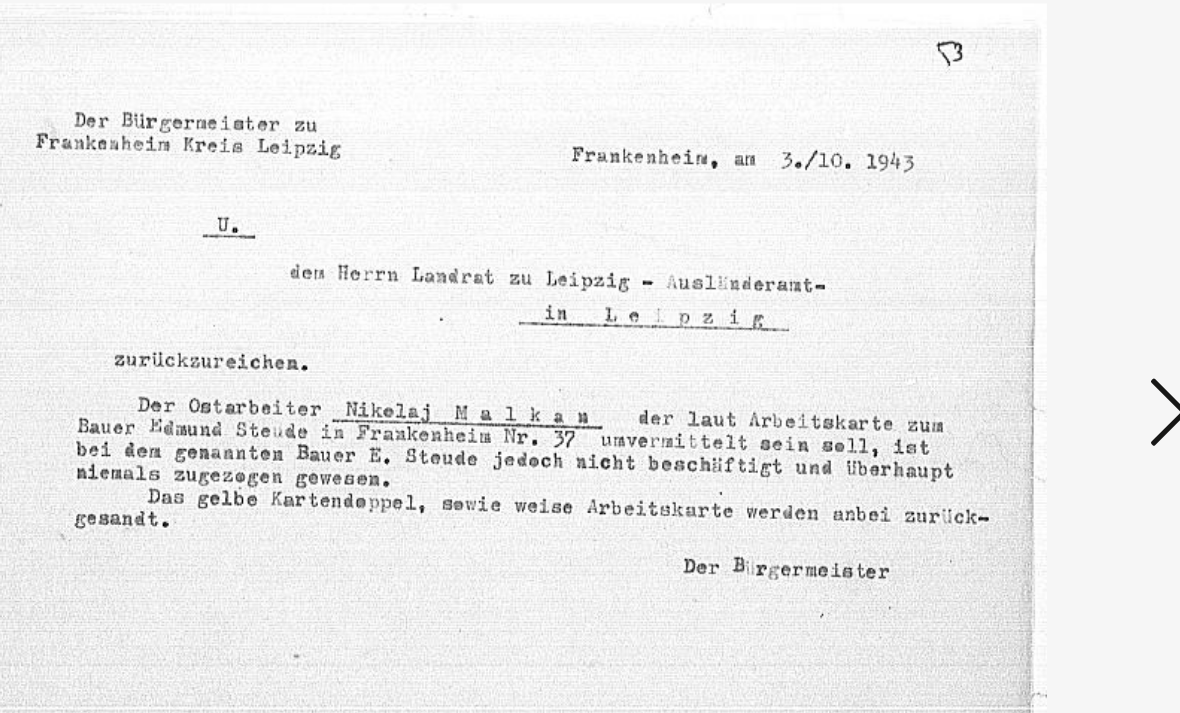 click at bounding box center [1012, 305] 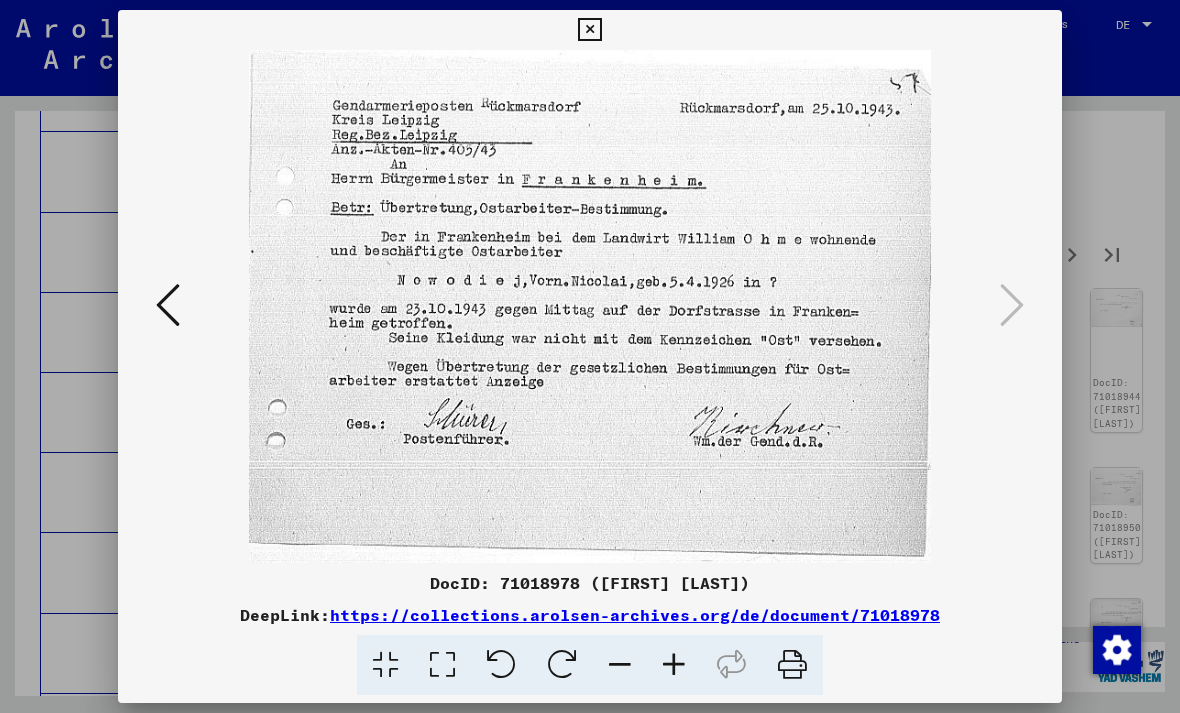 click at bounding box center (589, 30) 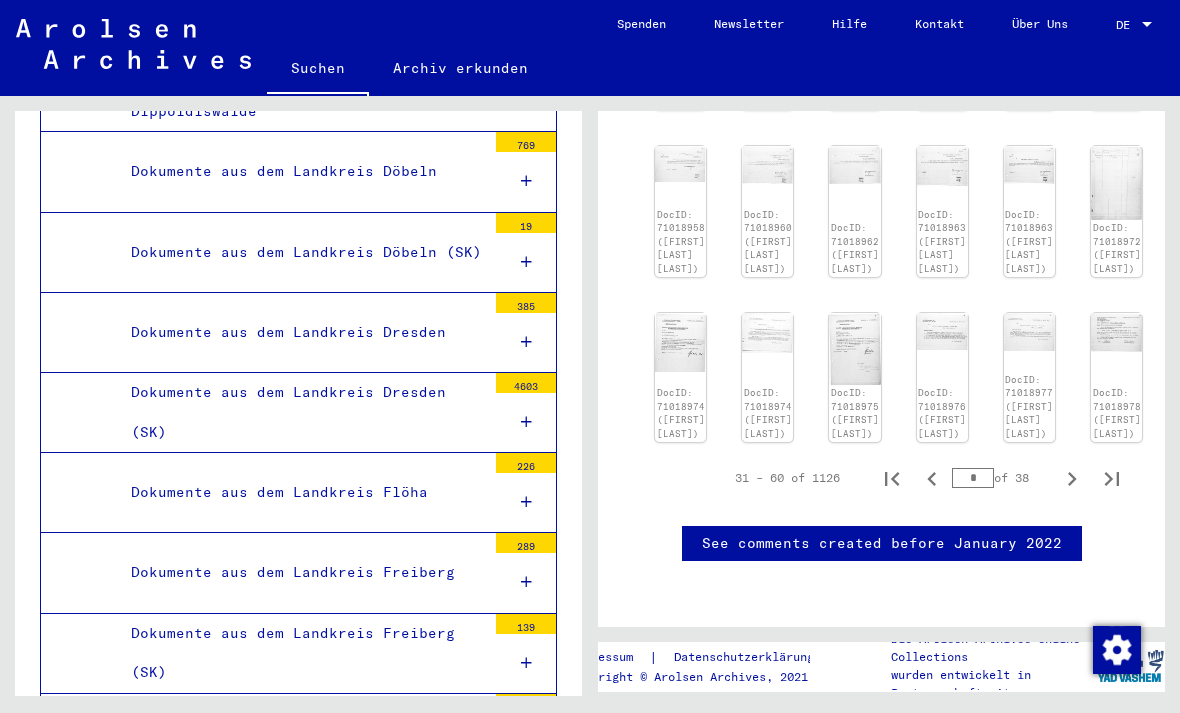 scroll, scrollTop: 945, scrollLeft: 1, axis: both 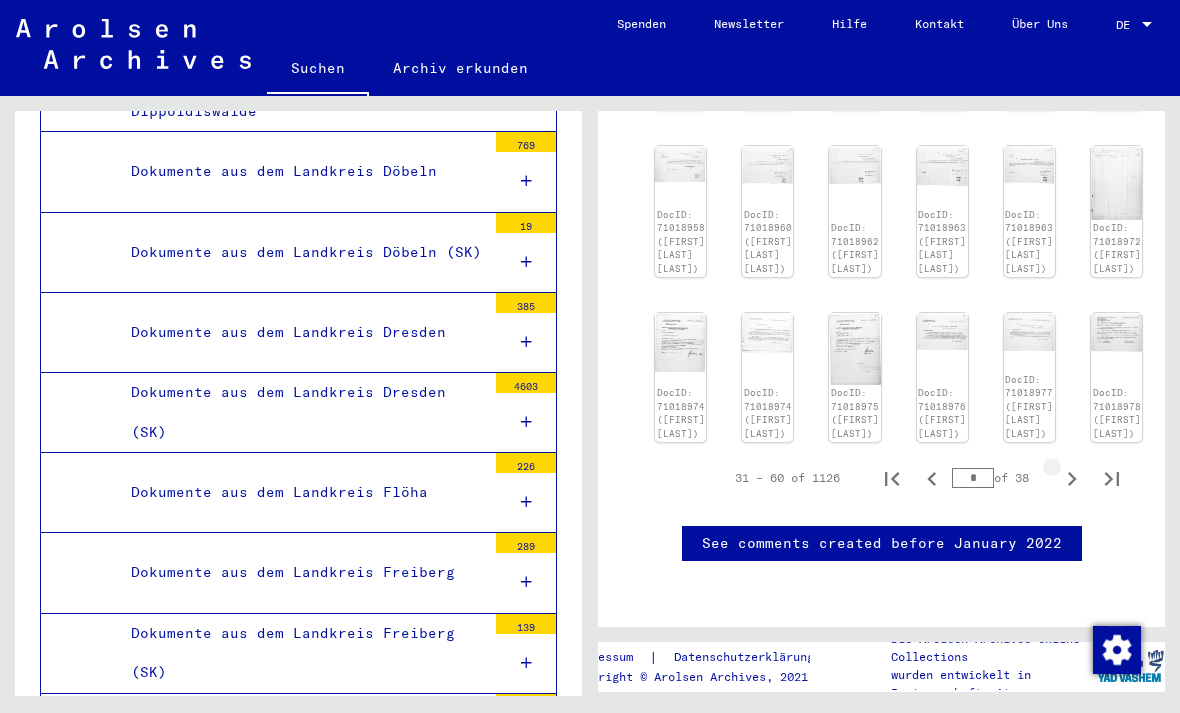 click 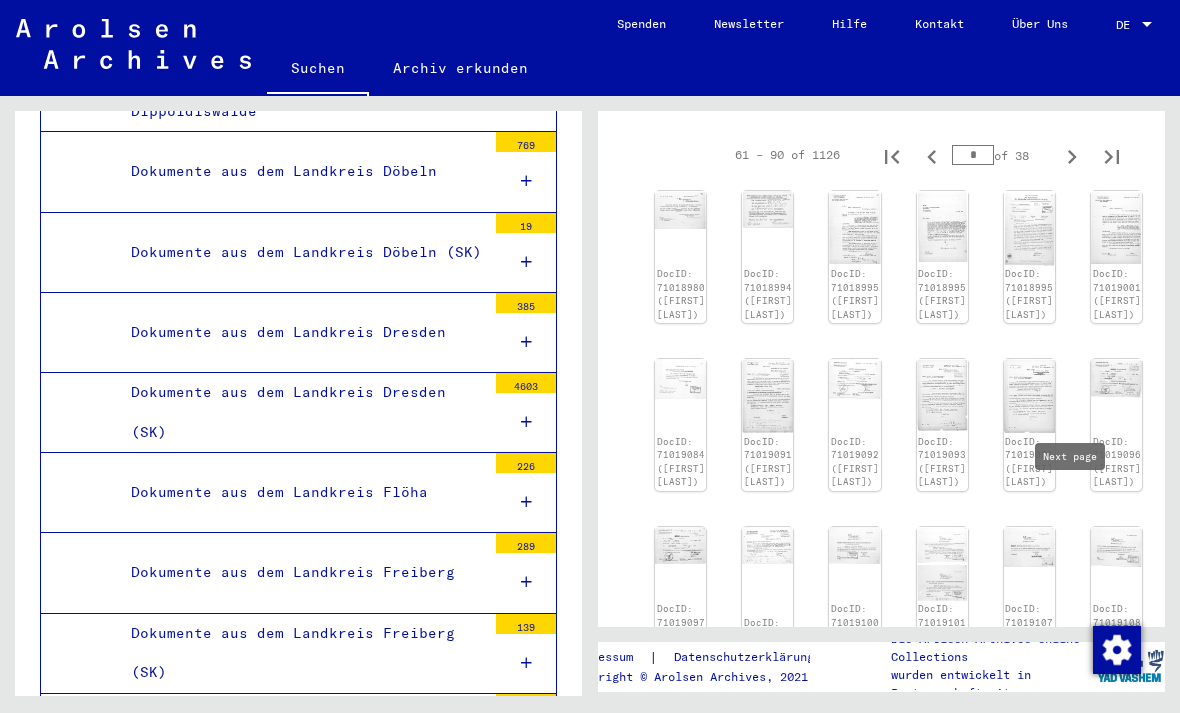scroll, scrollTop: 288, scrollLeft: 29, axis: both 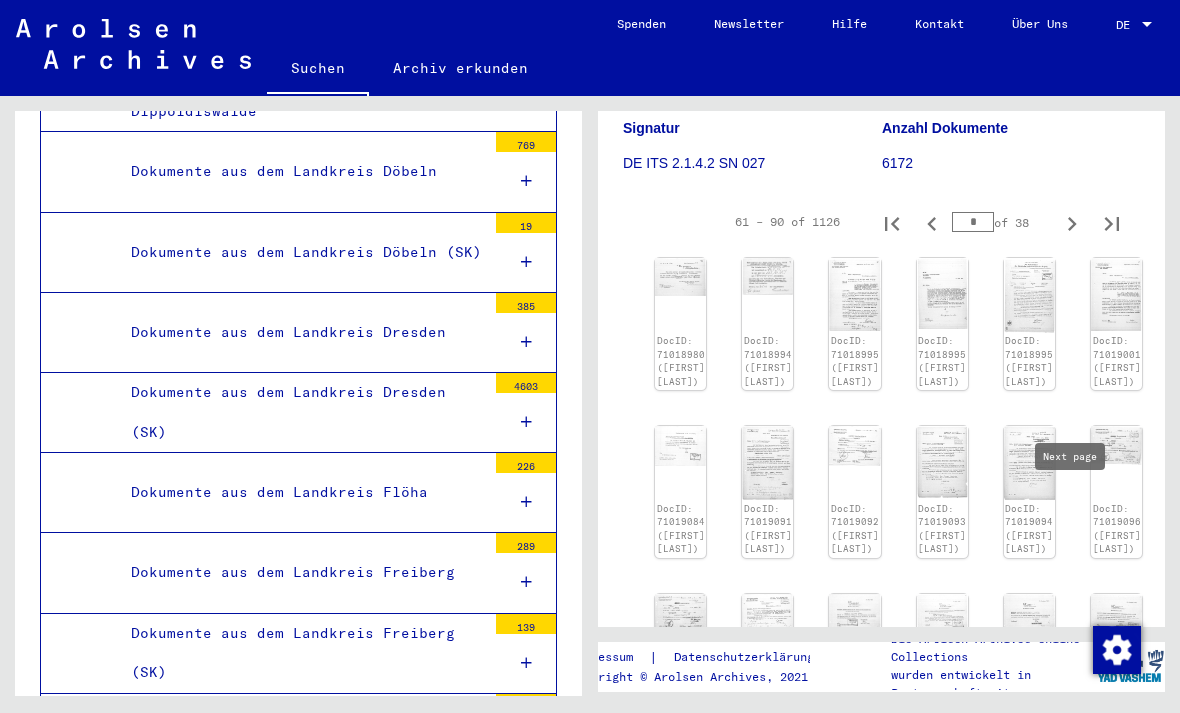 click 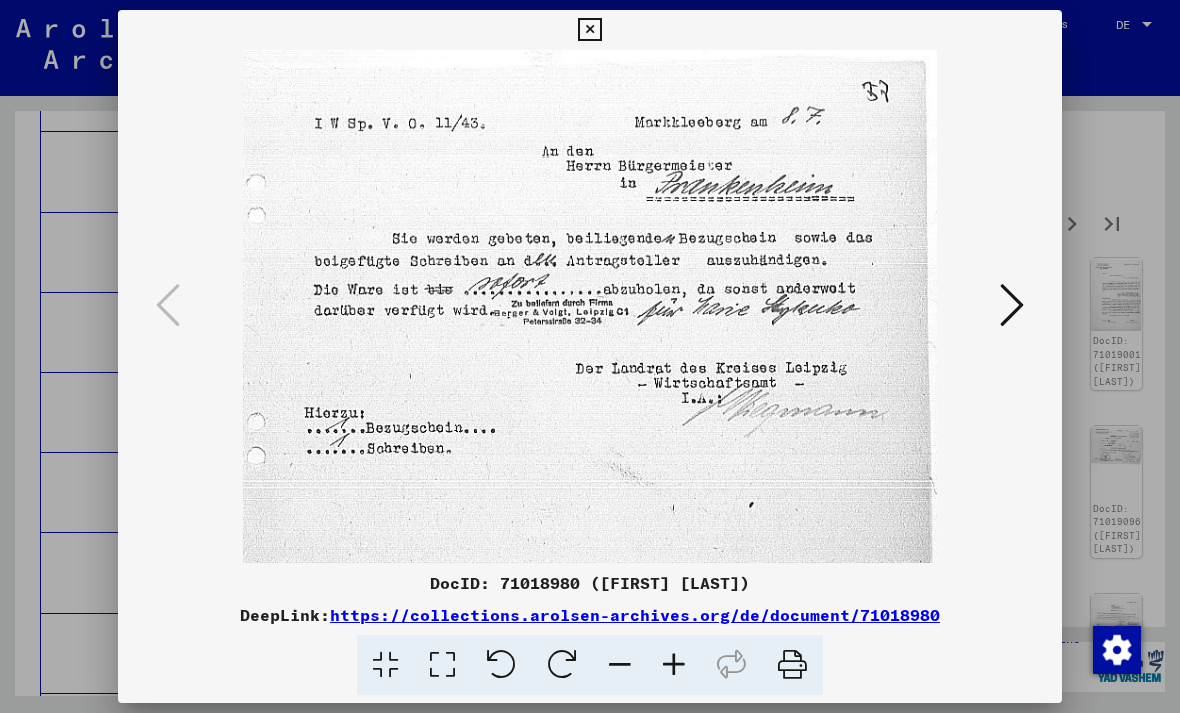 click at bounding box center [1012, 306] 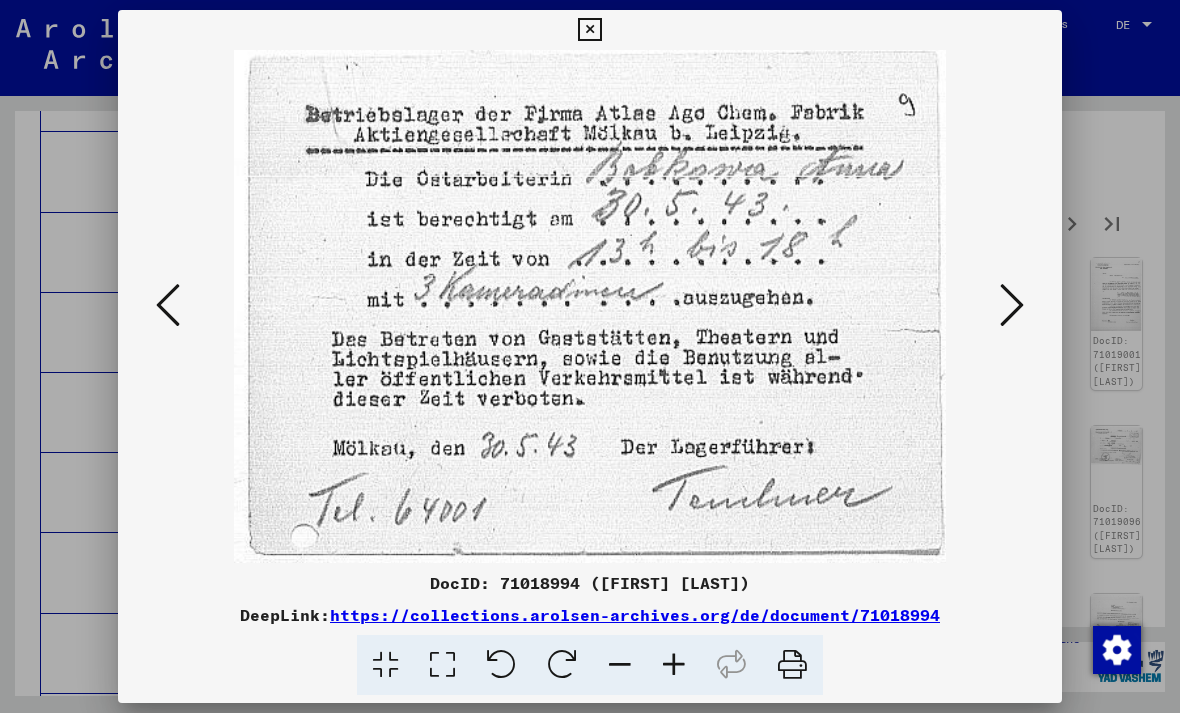 click at bounding box center [1012, 306] 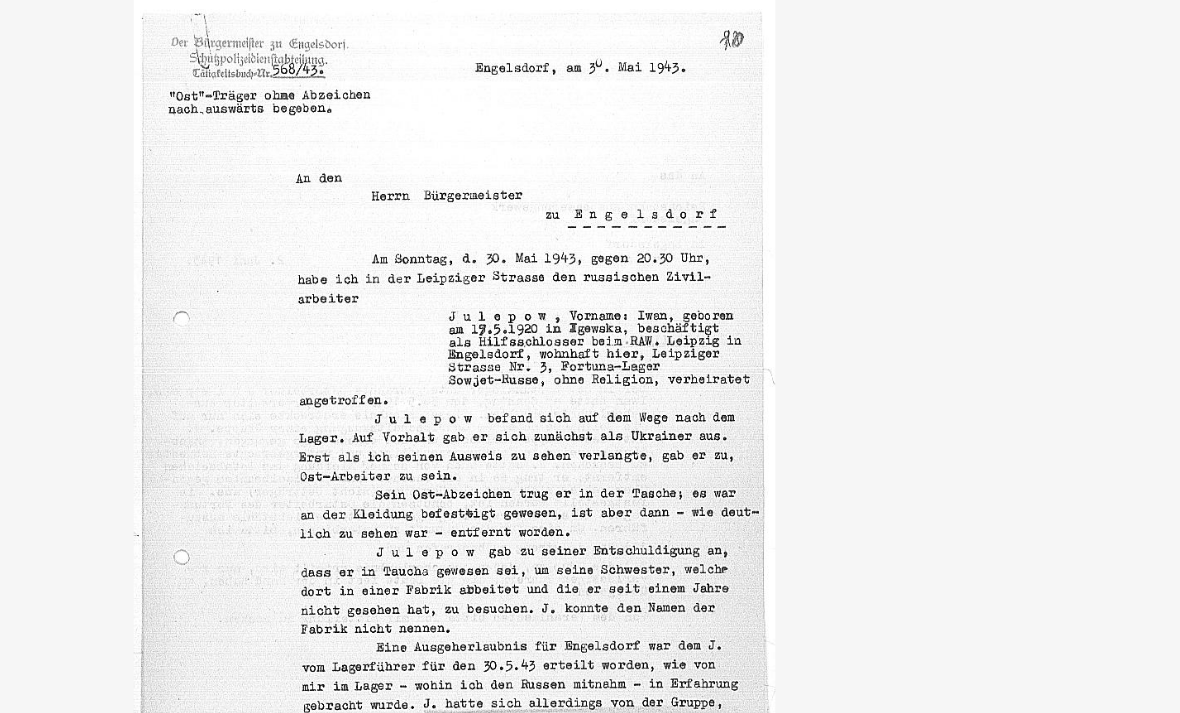 click at bounding box center [1012, 305] 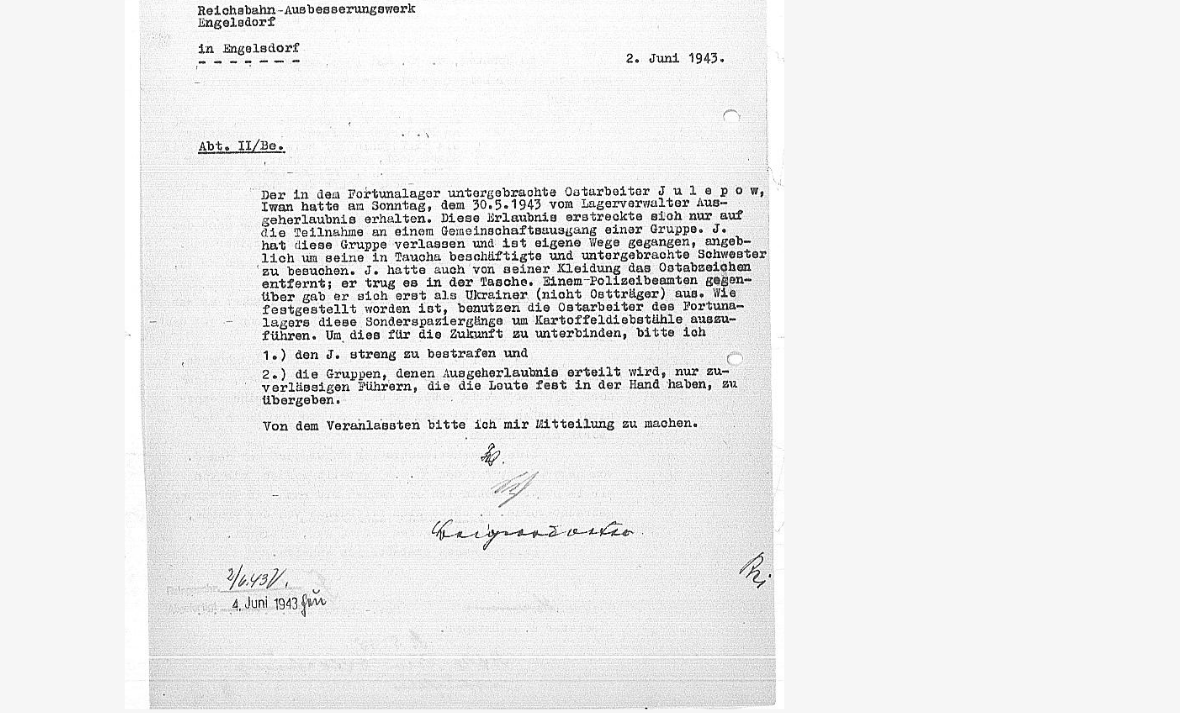 click at bounding box center [1012, 305] 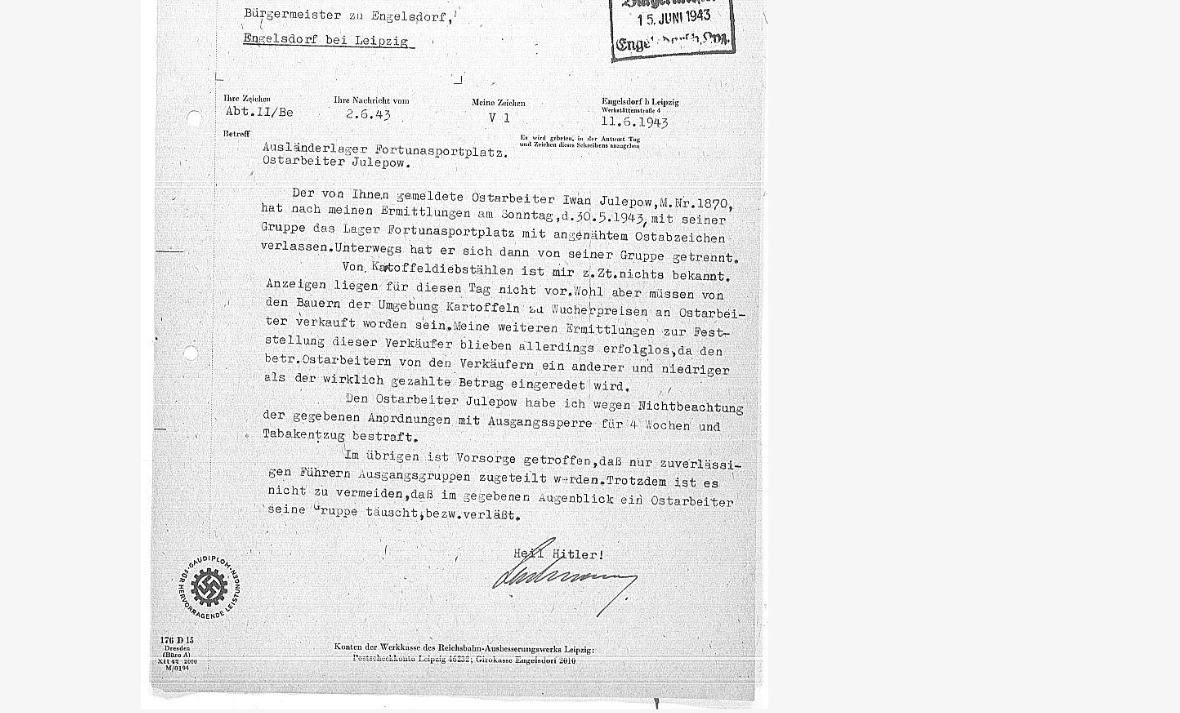 click at bounding box center (1012, 305) 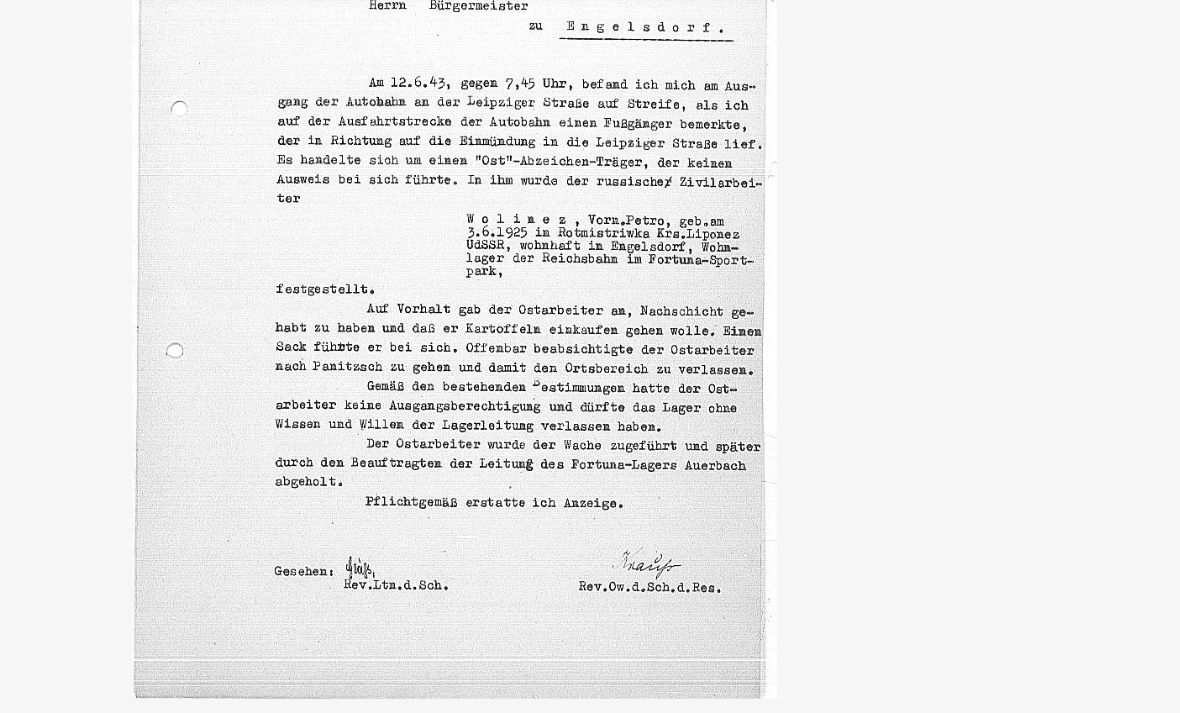 click at bounding box center (1012, 305) 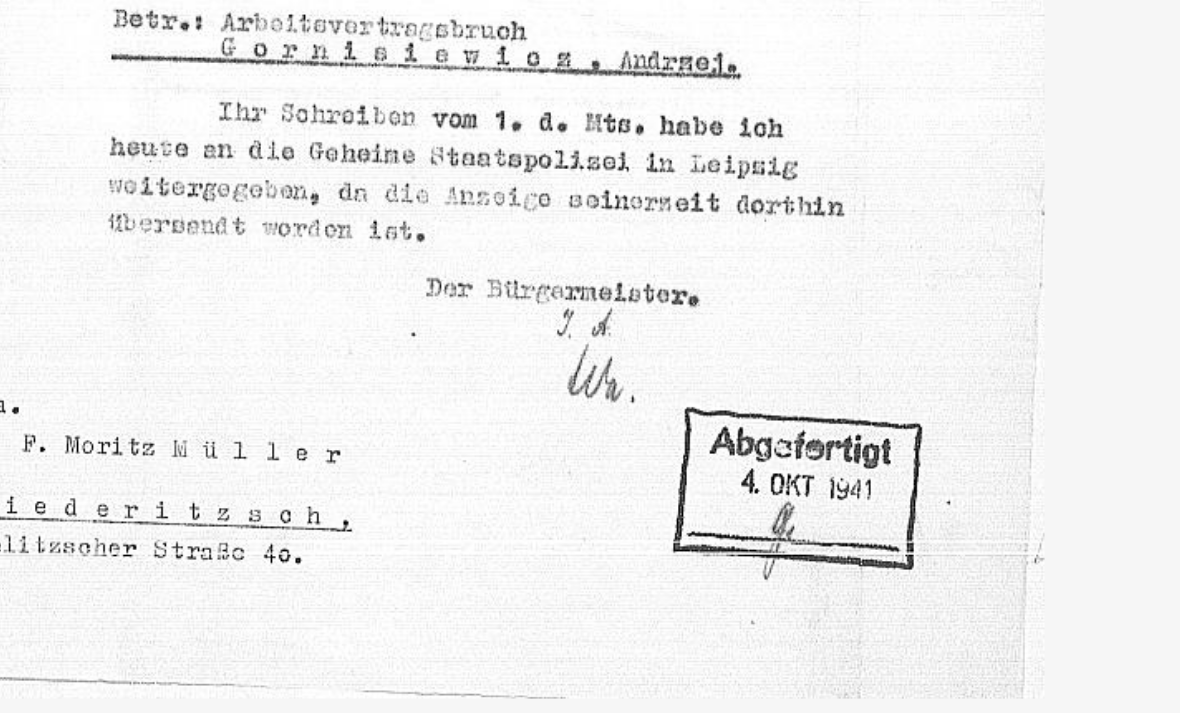 click at bounding box center [1012, 305] 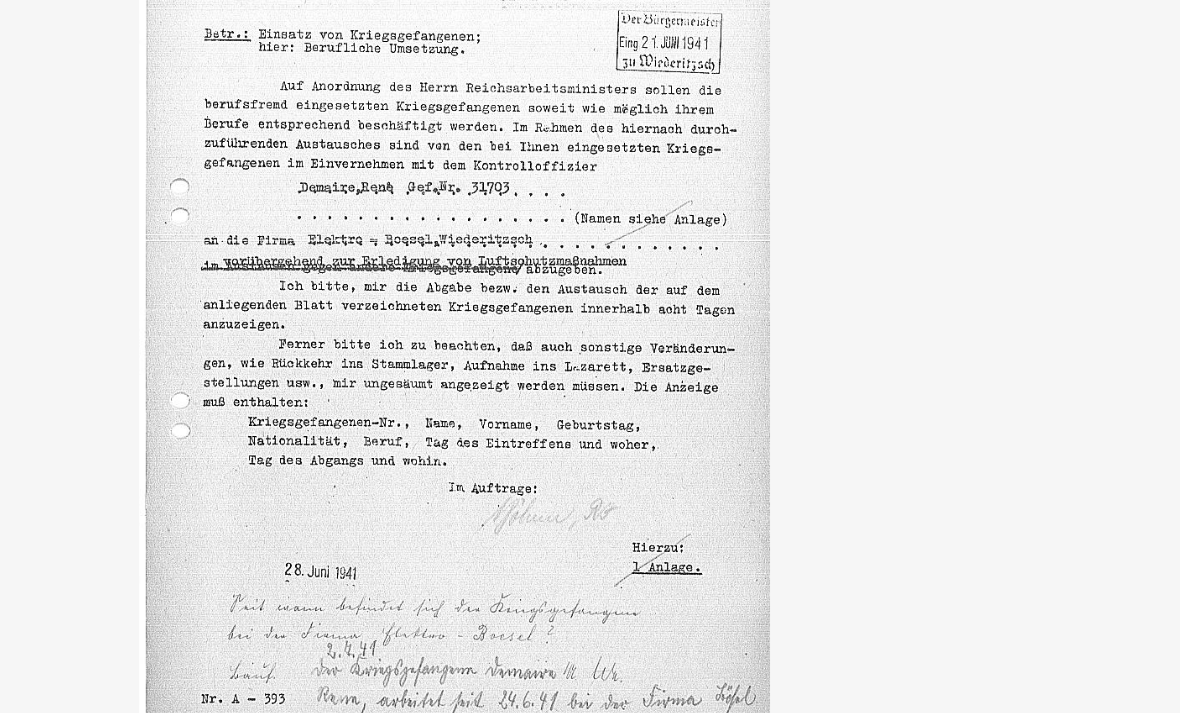 click at bounding box center [1012, 305] 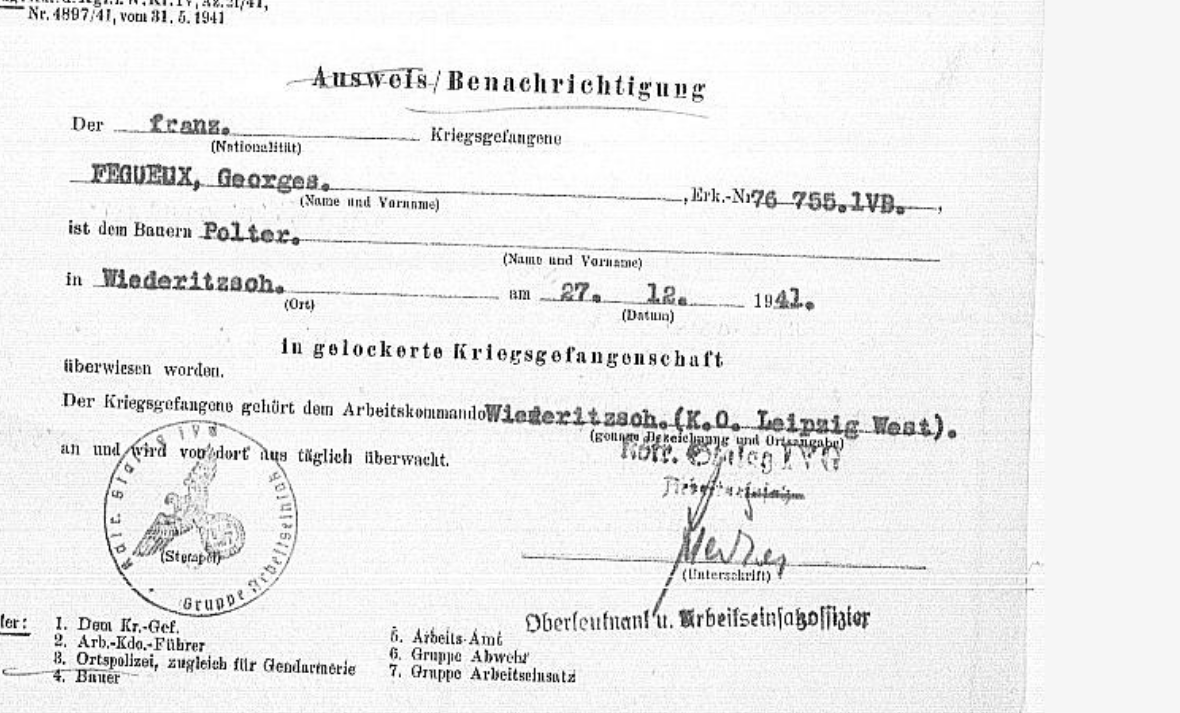 click at bounding box center [1012, 305] 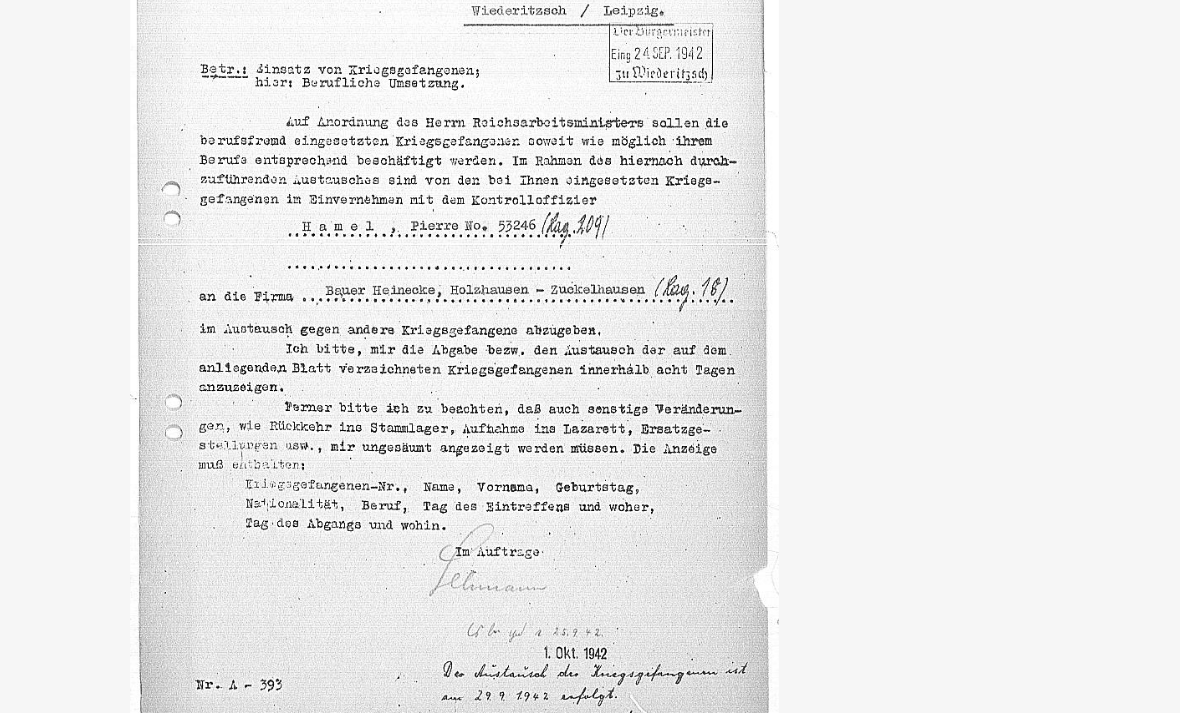 click at bounding box center (1012, 305) 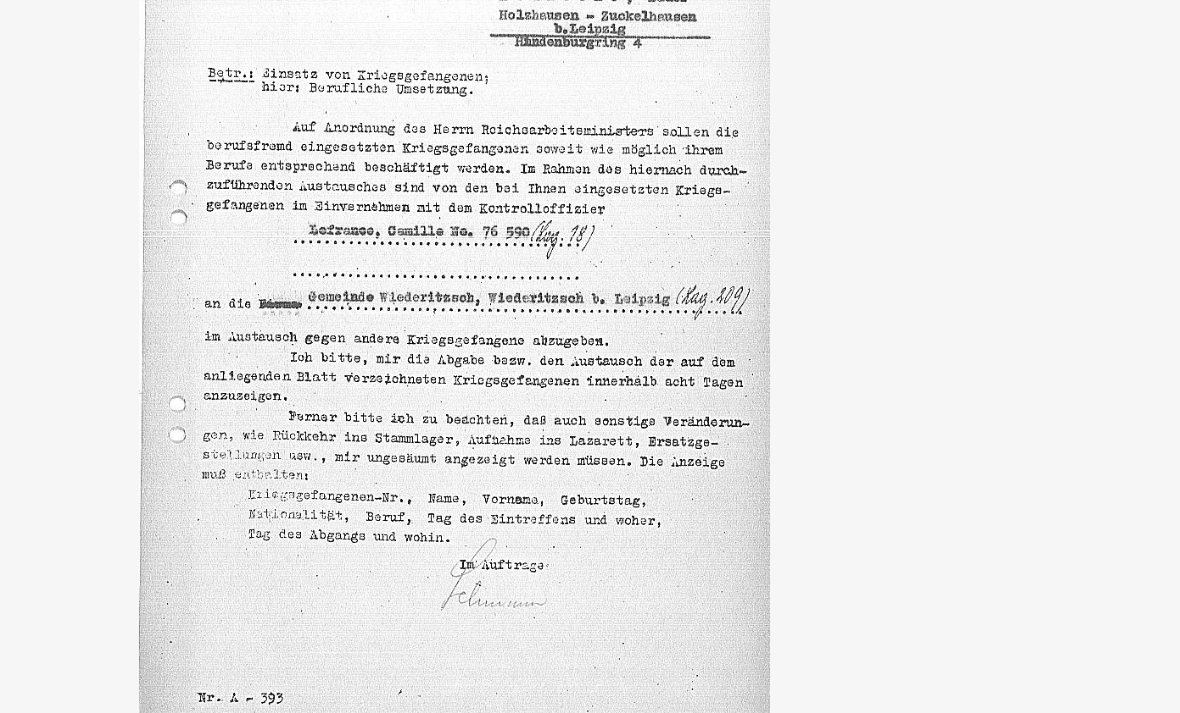 click at bounding box center [1012, 305] 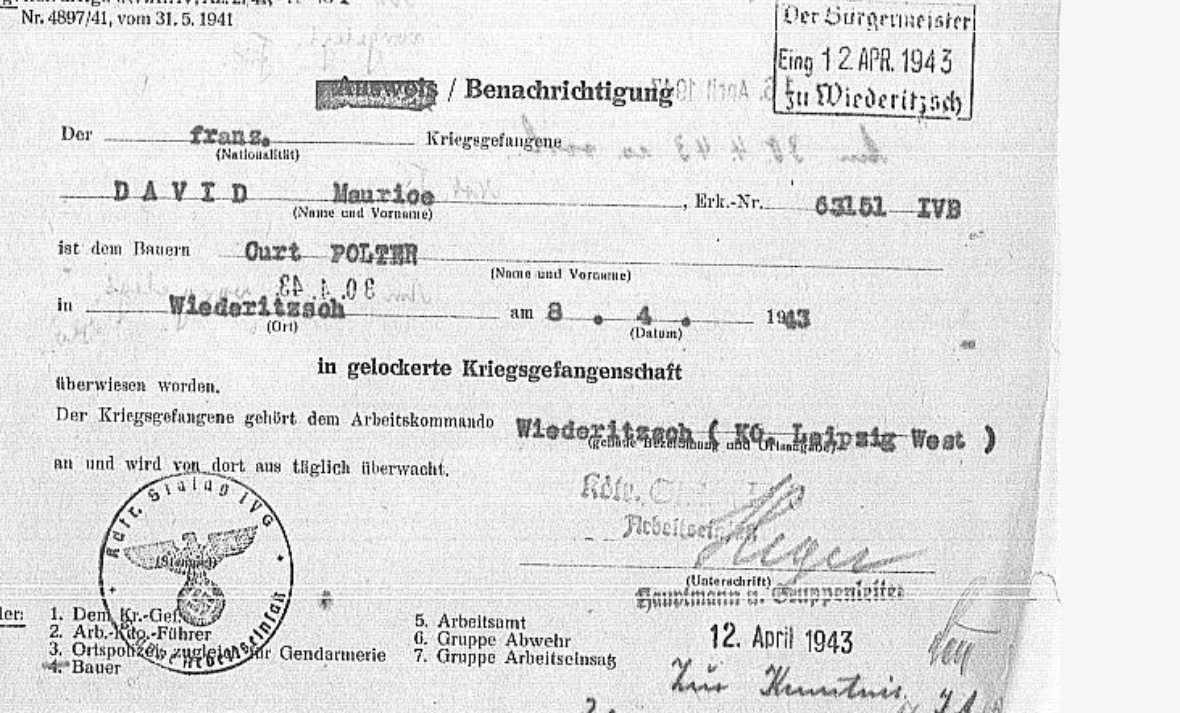 click at bounding box center (1012, 305) 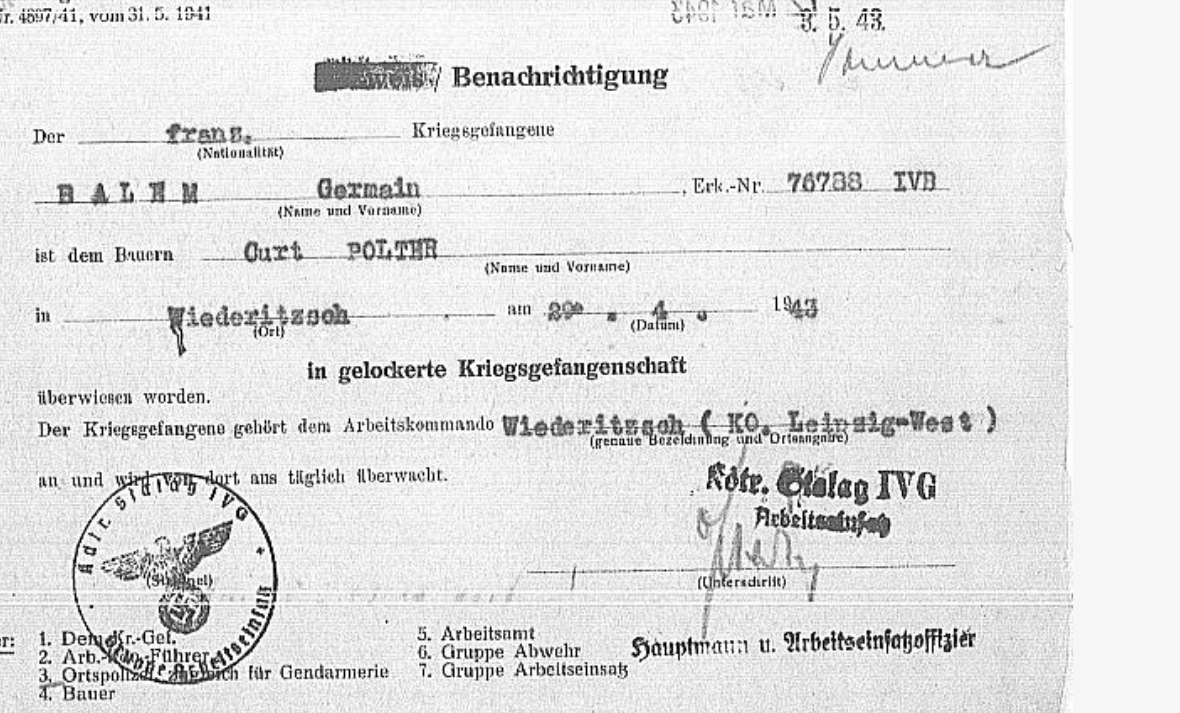 click at bounding box center [1012, 305] 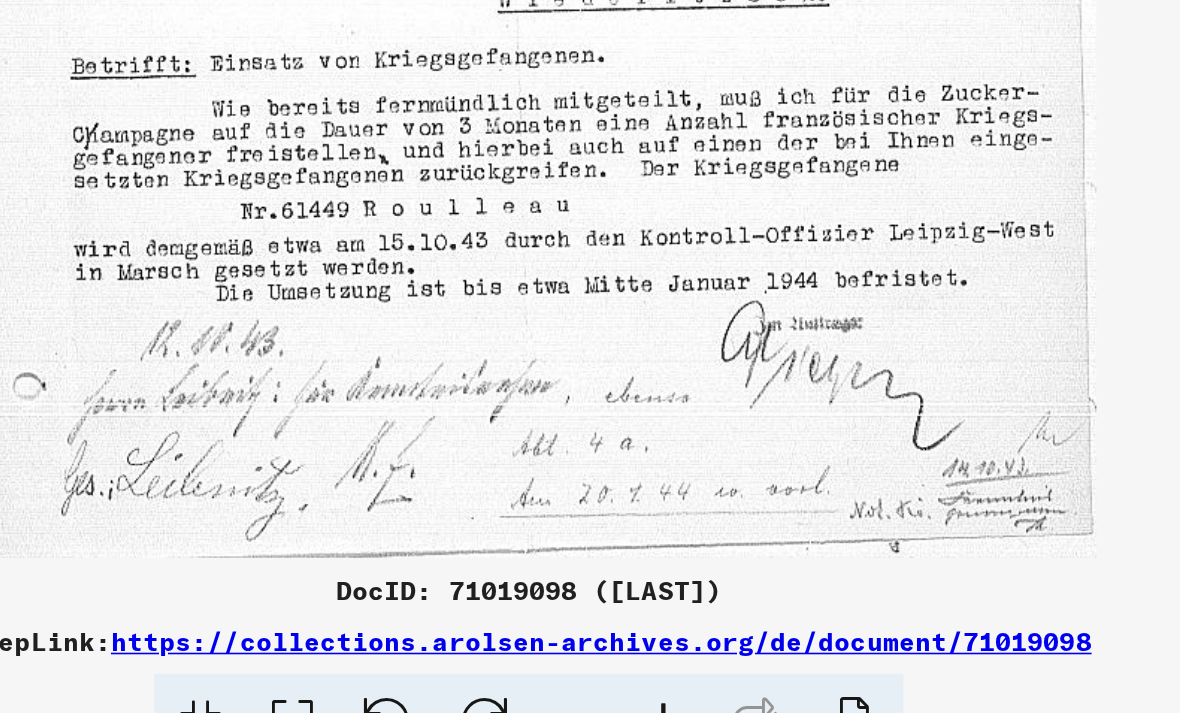 click at bounding box center (1012, 305) 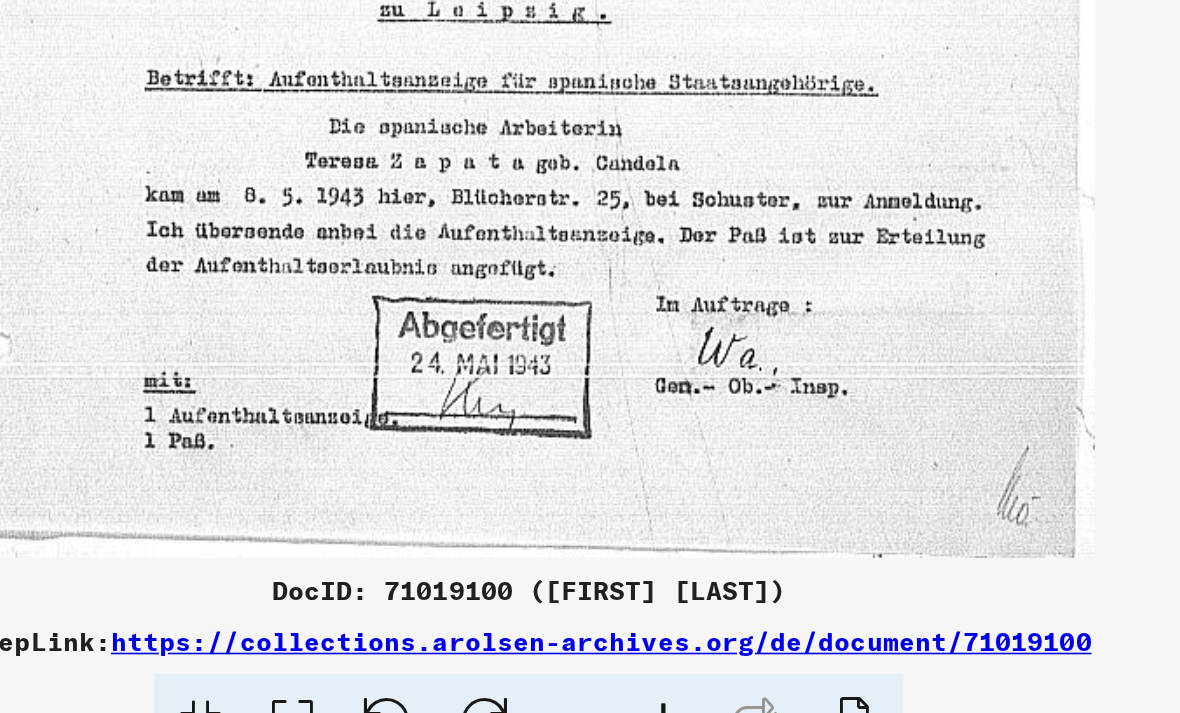 click at bounding box center [1012, 305] 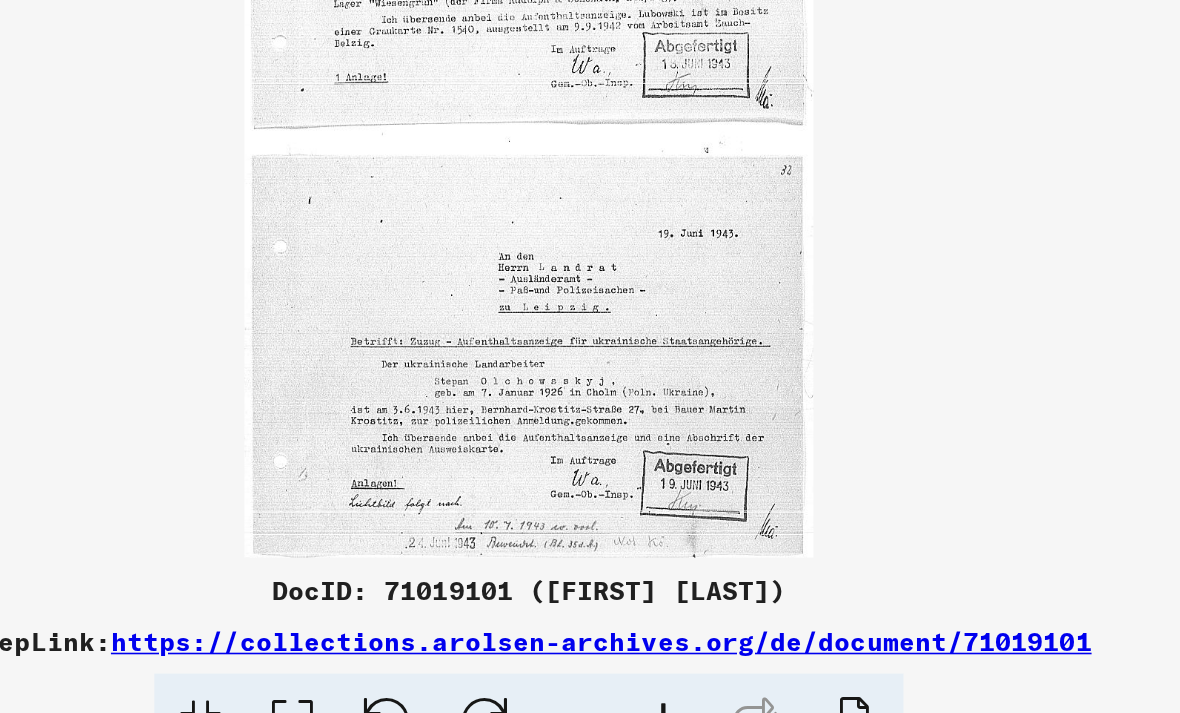 click at bounding box center [590, 306] 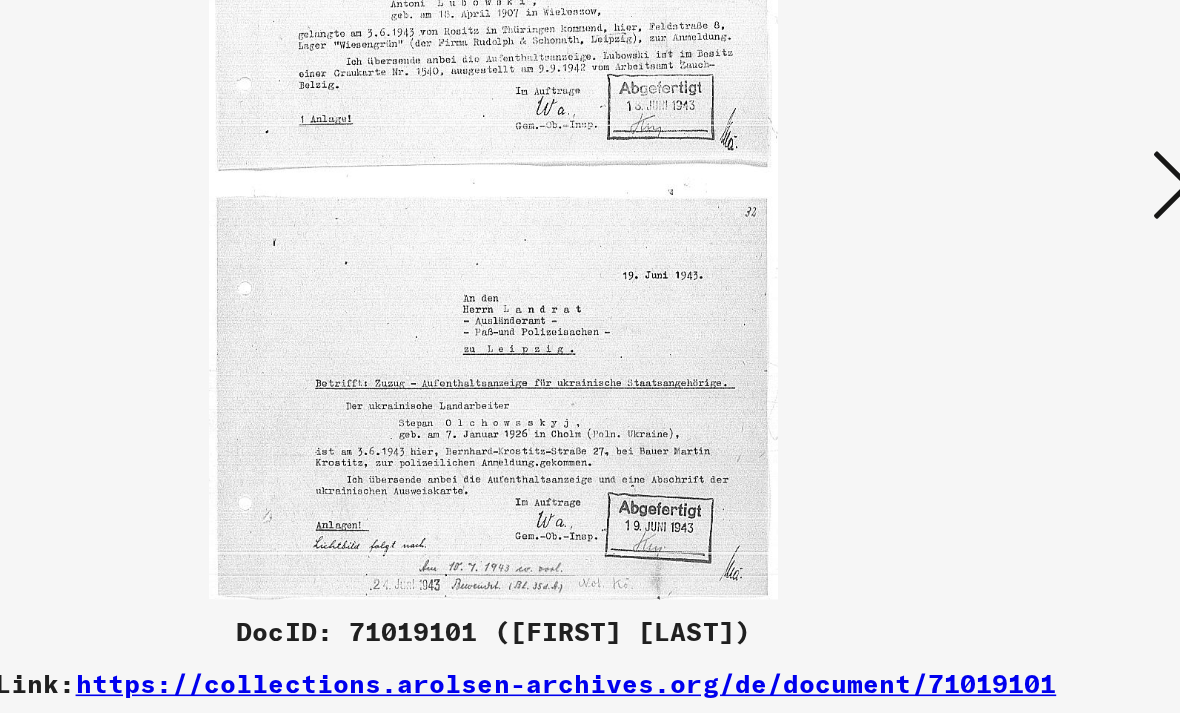 click at bounding box center (1012, 305) 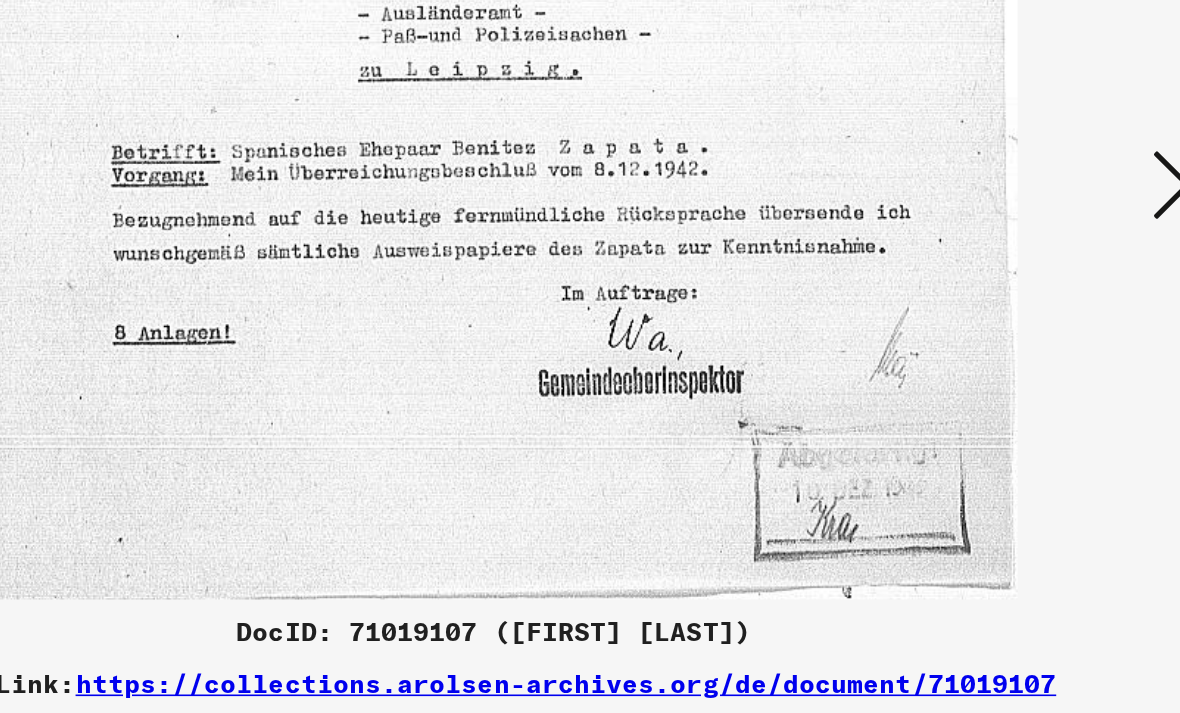 click at bounding box center (1012, 305) 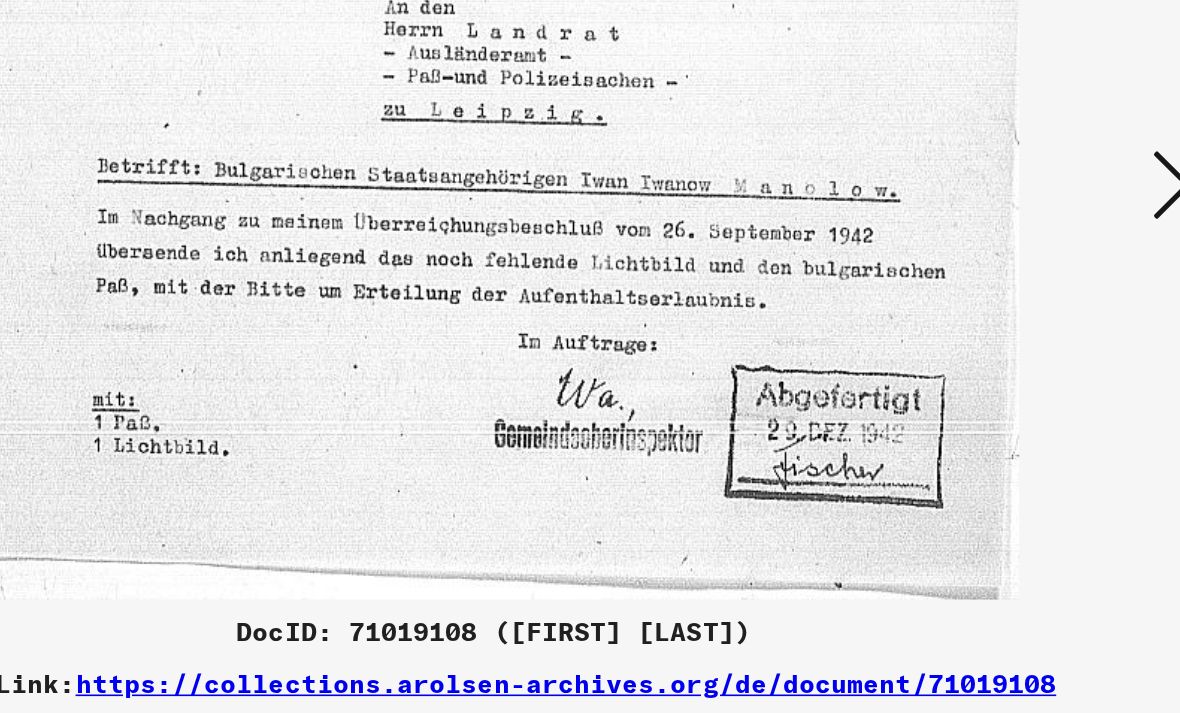 click at bounding box center [1012, 305] 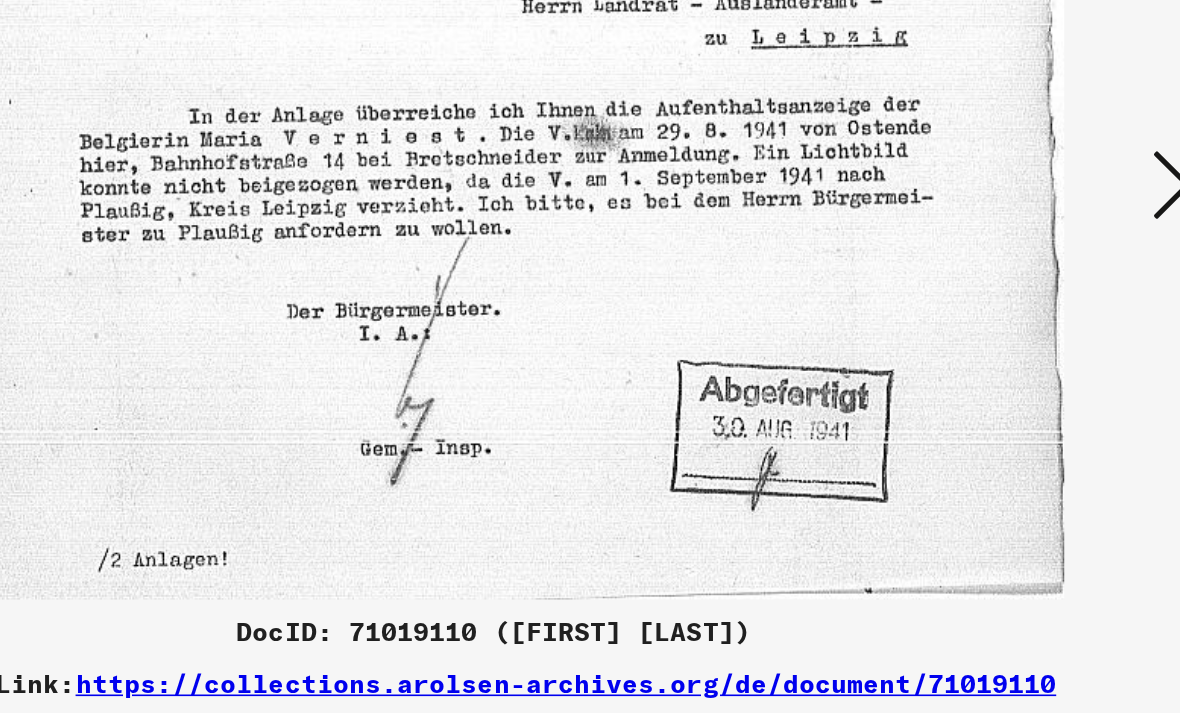 click at bounding box center (1012, 305) 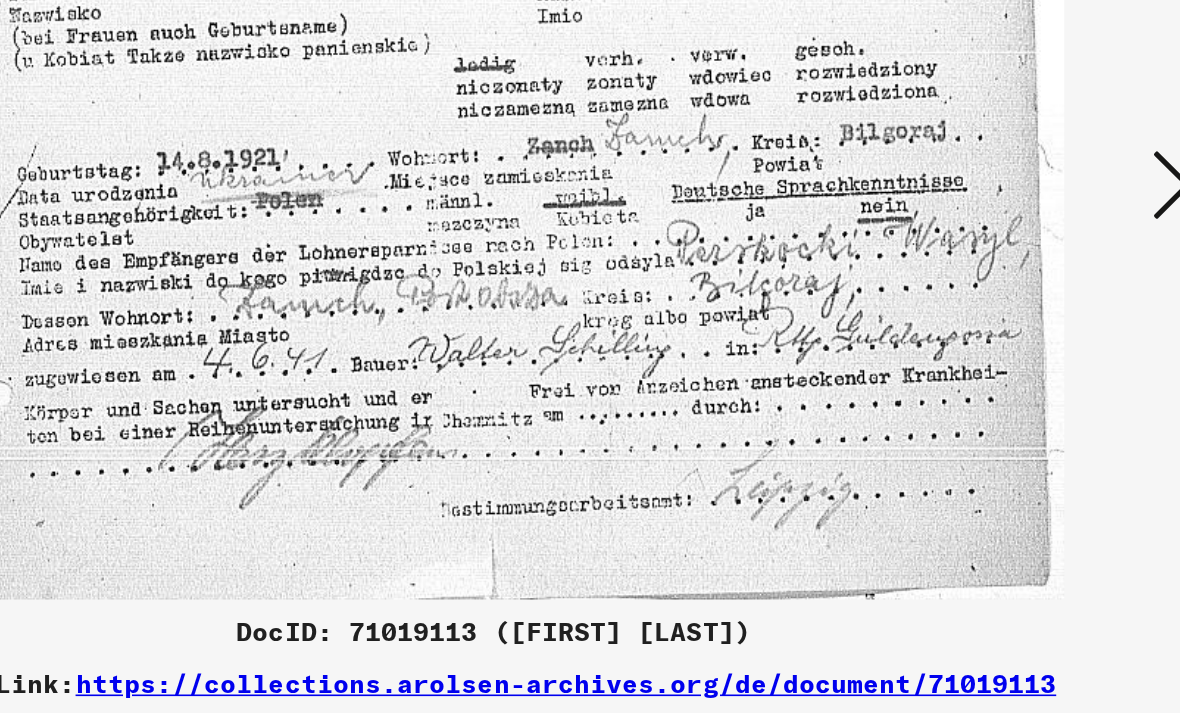 click at bounding box center (1012, 305) 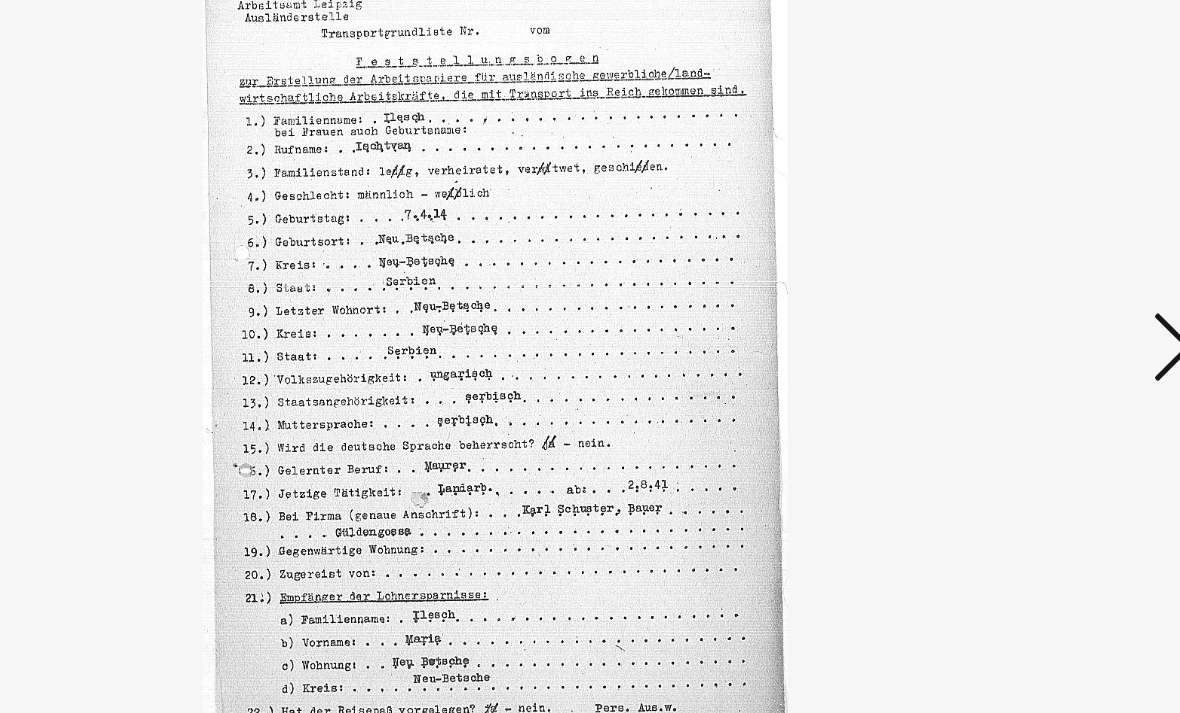 click at bounding box center (1012, 305) 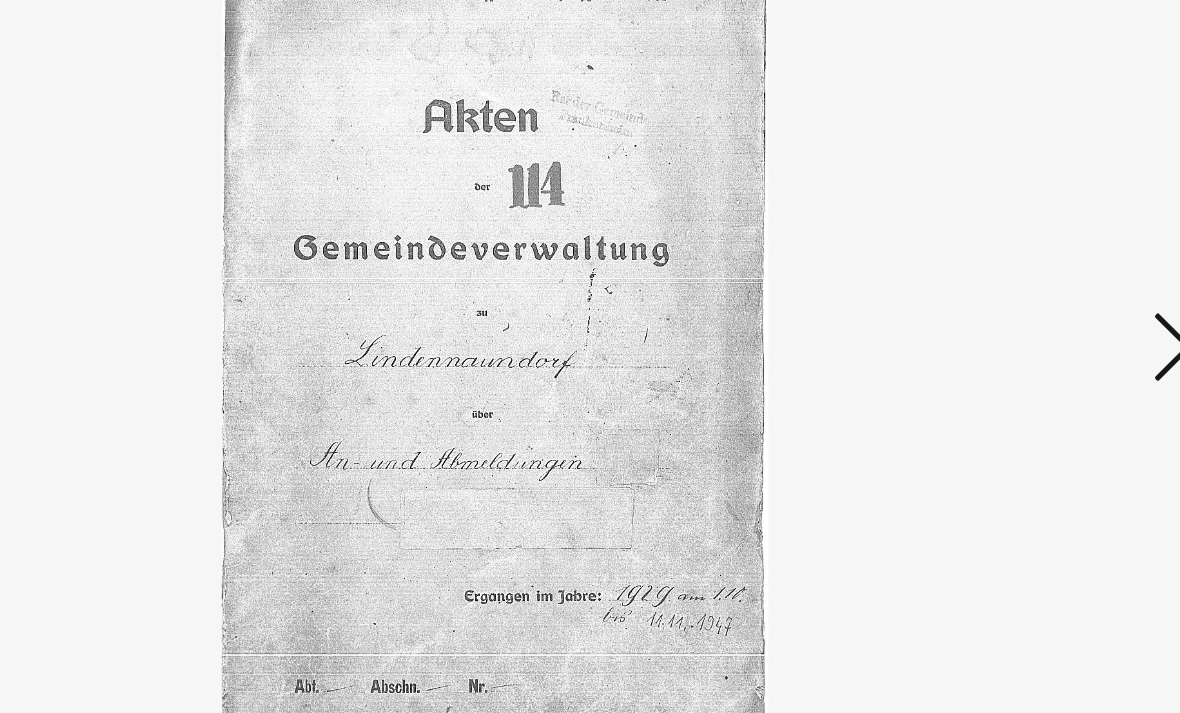 click at bounding box center (1012, 305) 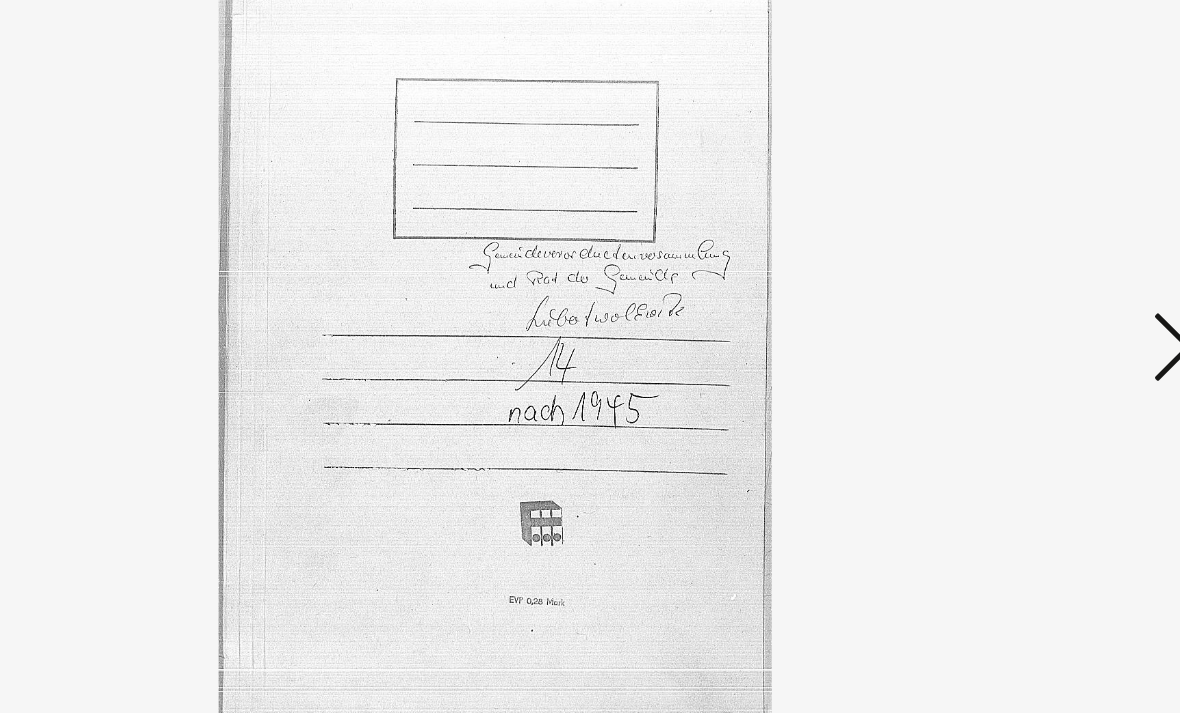 click at bounding box center [1012, 305] 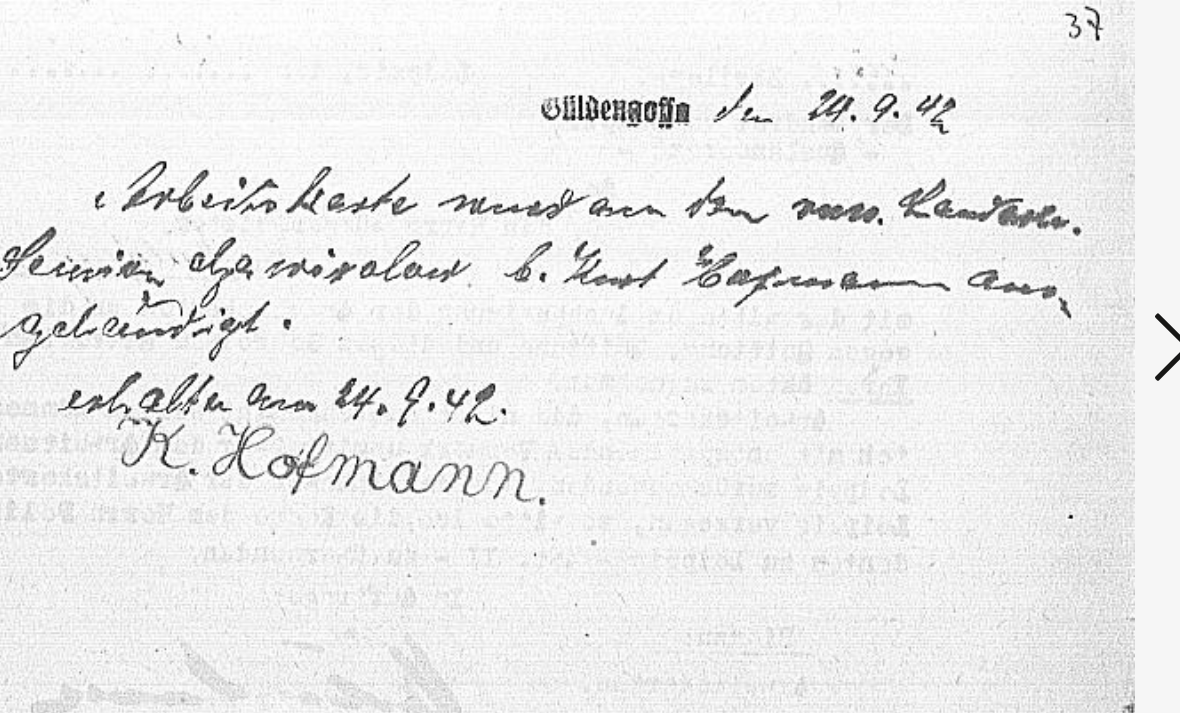 click at bounding box center (1012, 305) 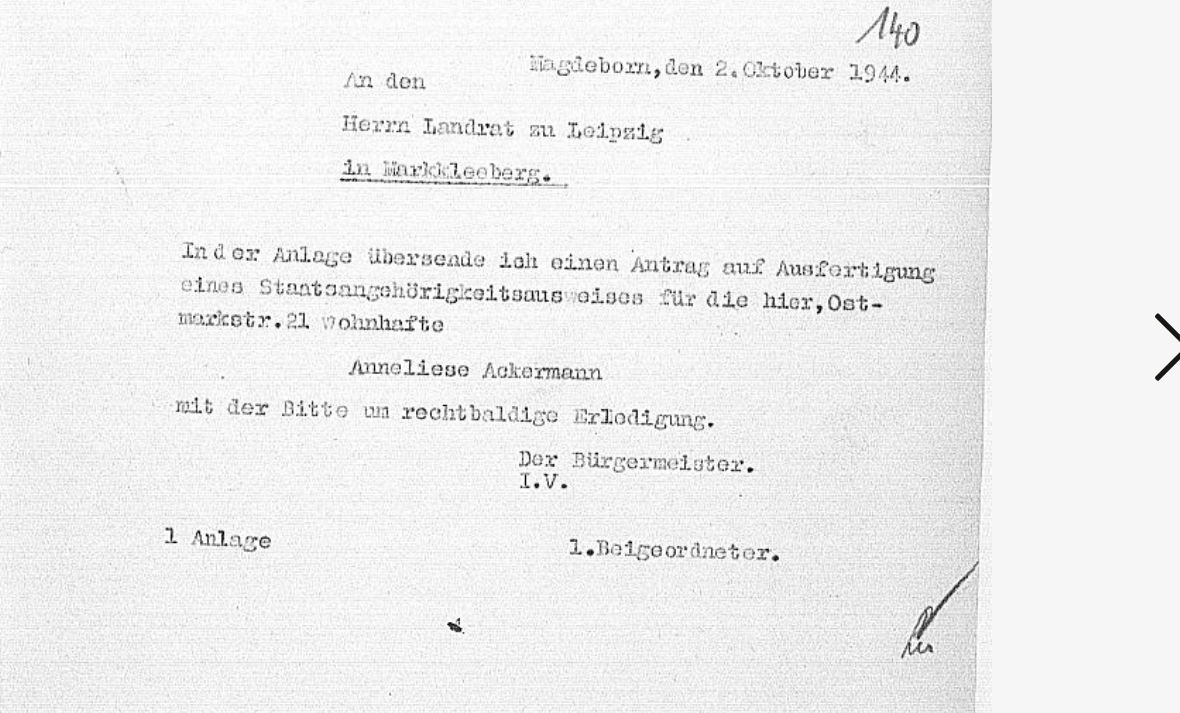 click at bounding box center (1012, 305) 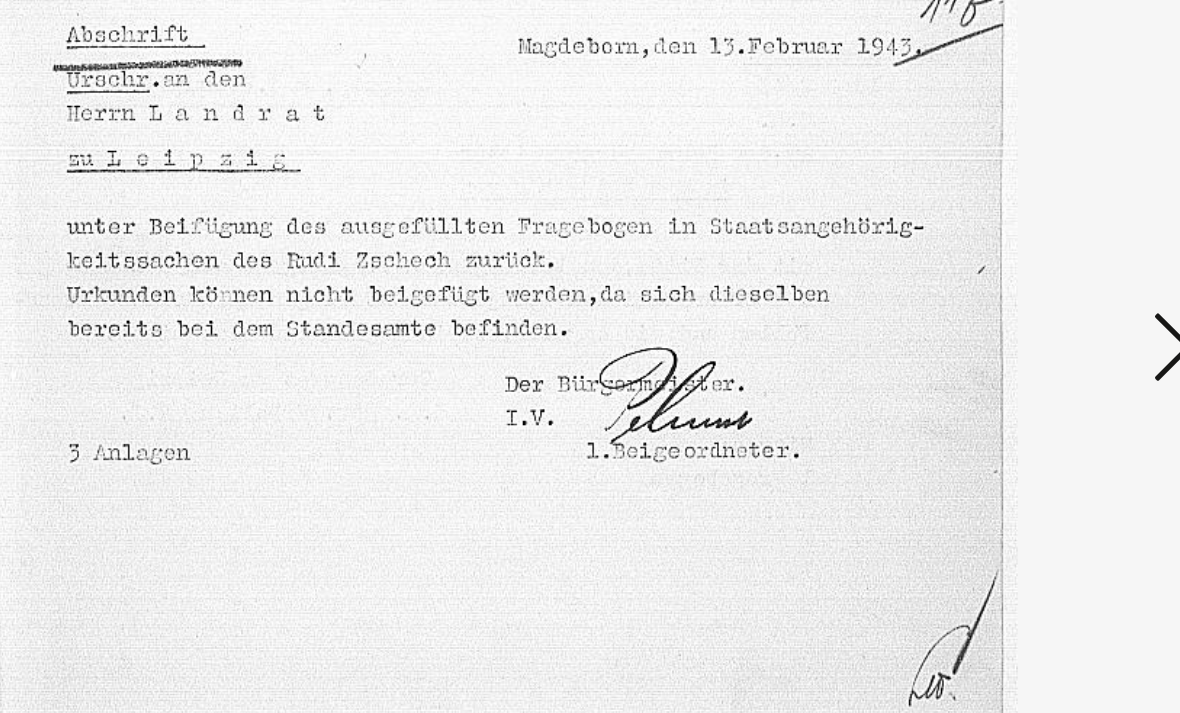 click at bounding box center [1012, 305] 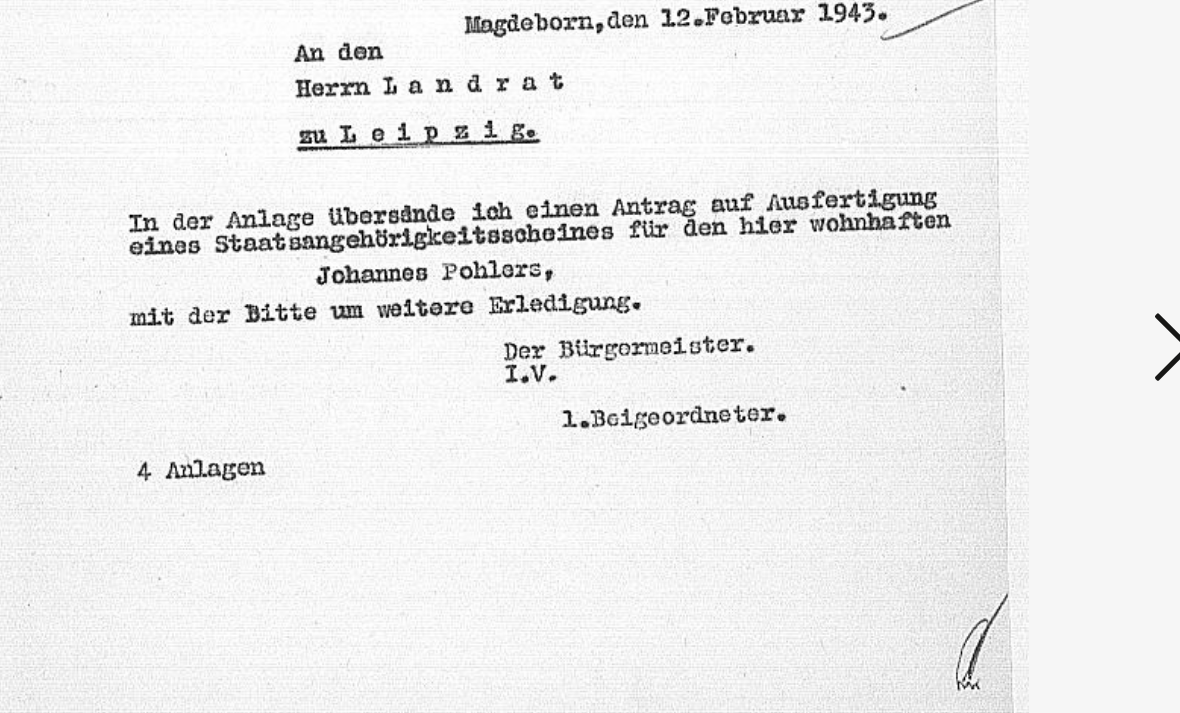 click at bounding box center [1012, 306] 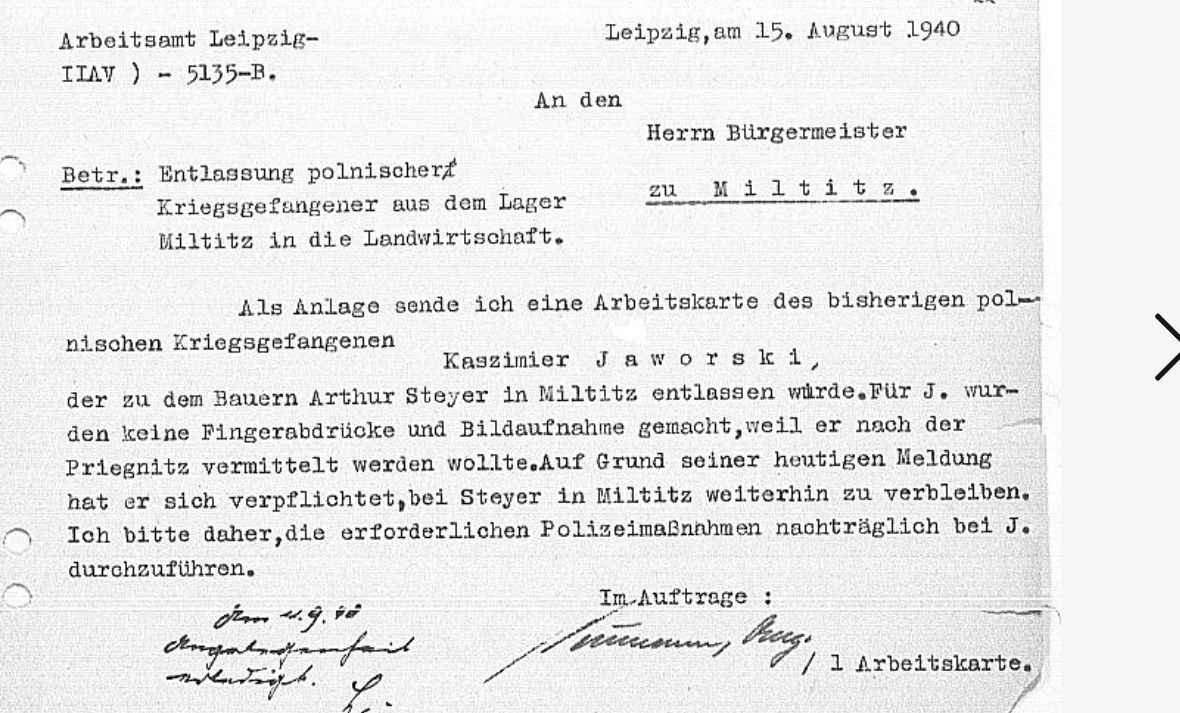 click at bounding box center (1012, 305) 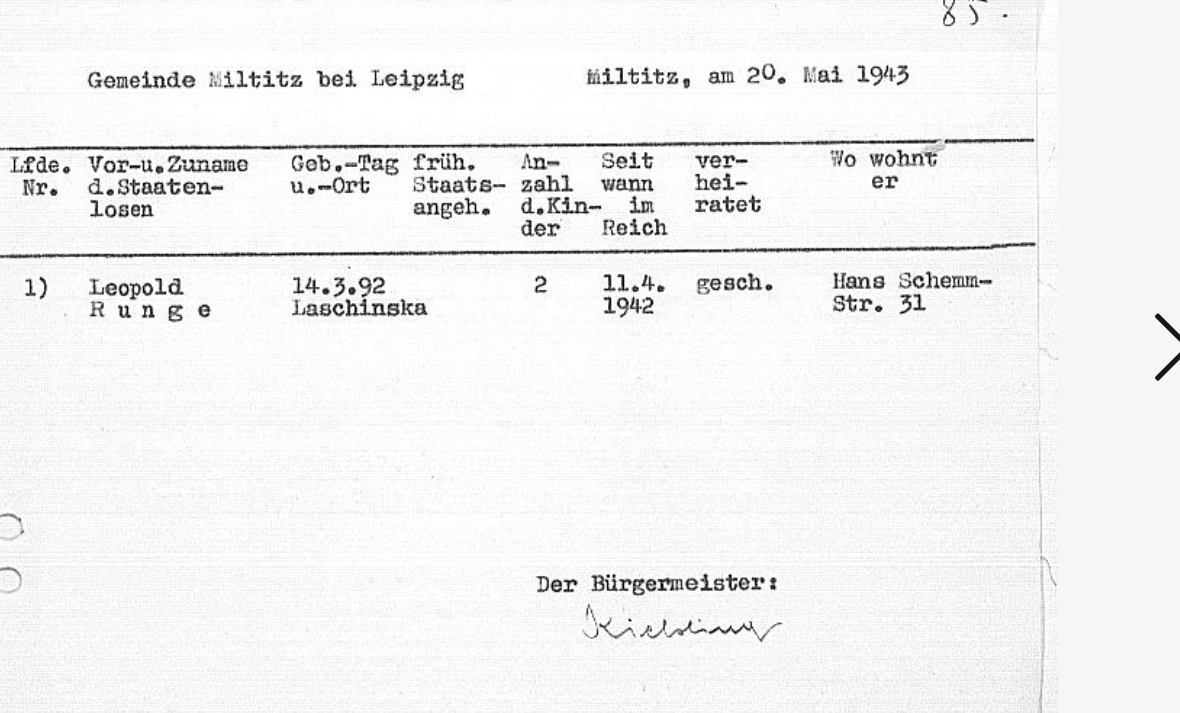 click at bounding box center (1012, 305) 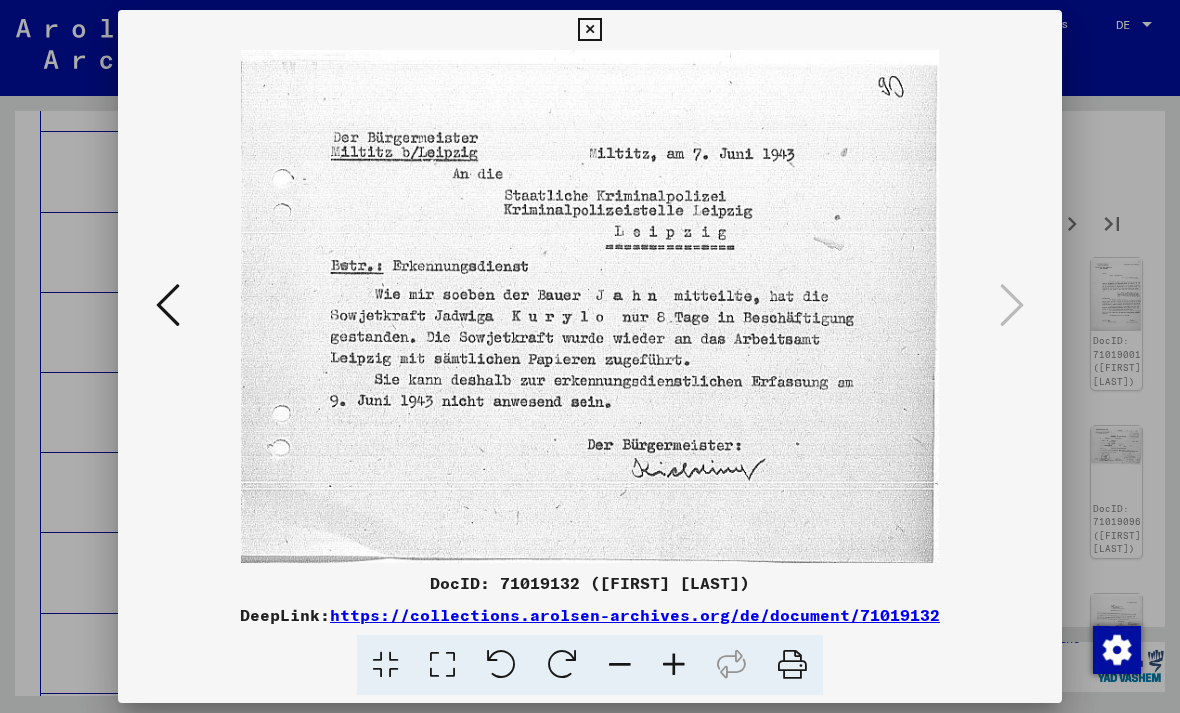 click at bounding box center (589, 30) 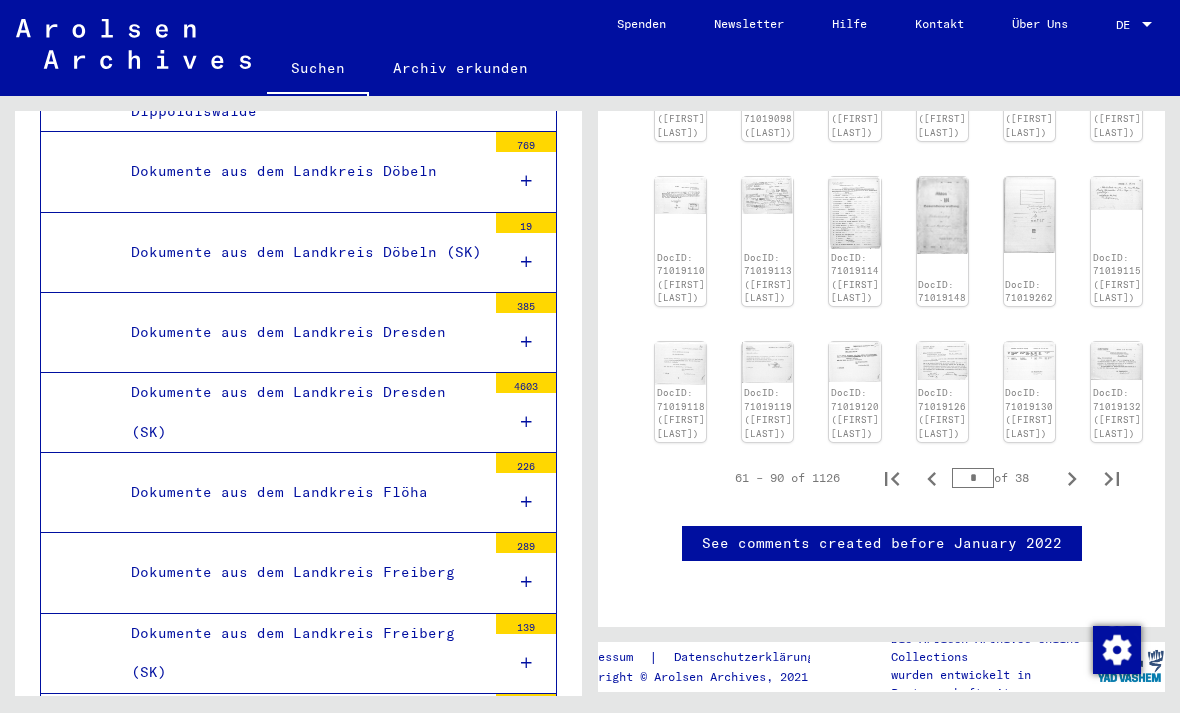 scroll, scrollTop: 918, scrollLeft: 38, axis: both 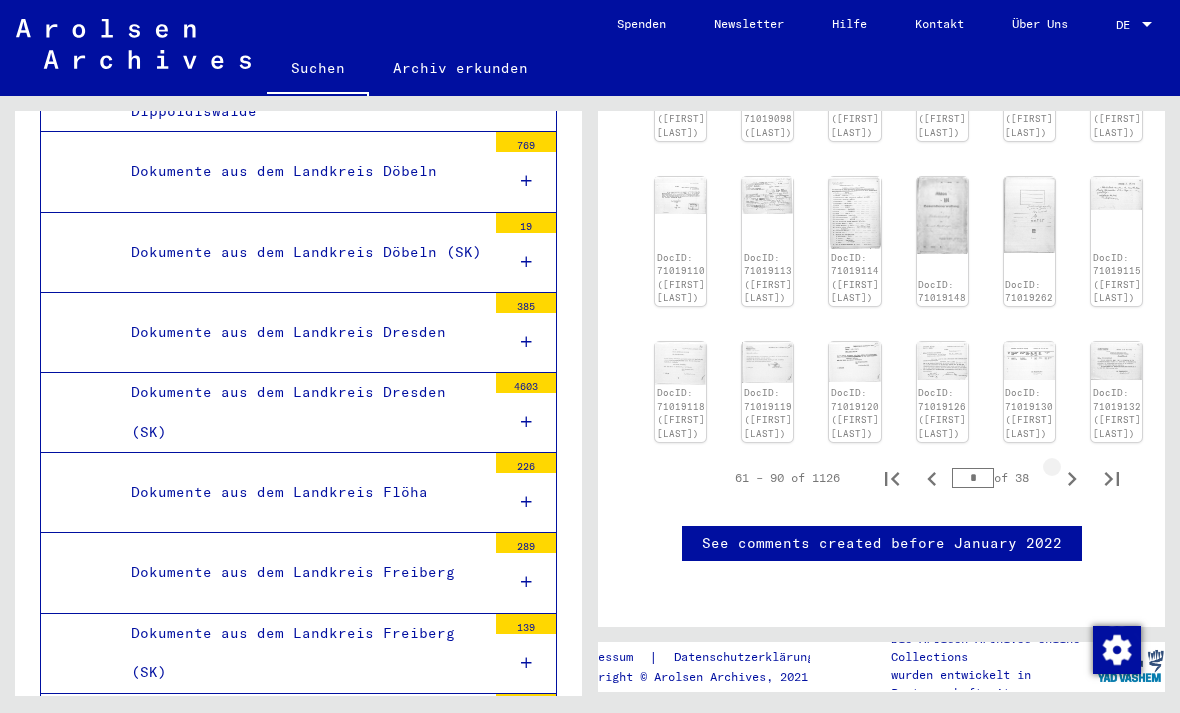 click 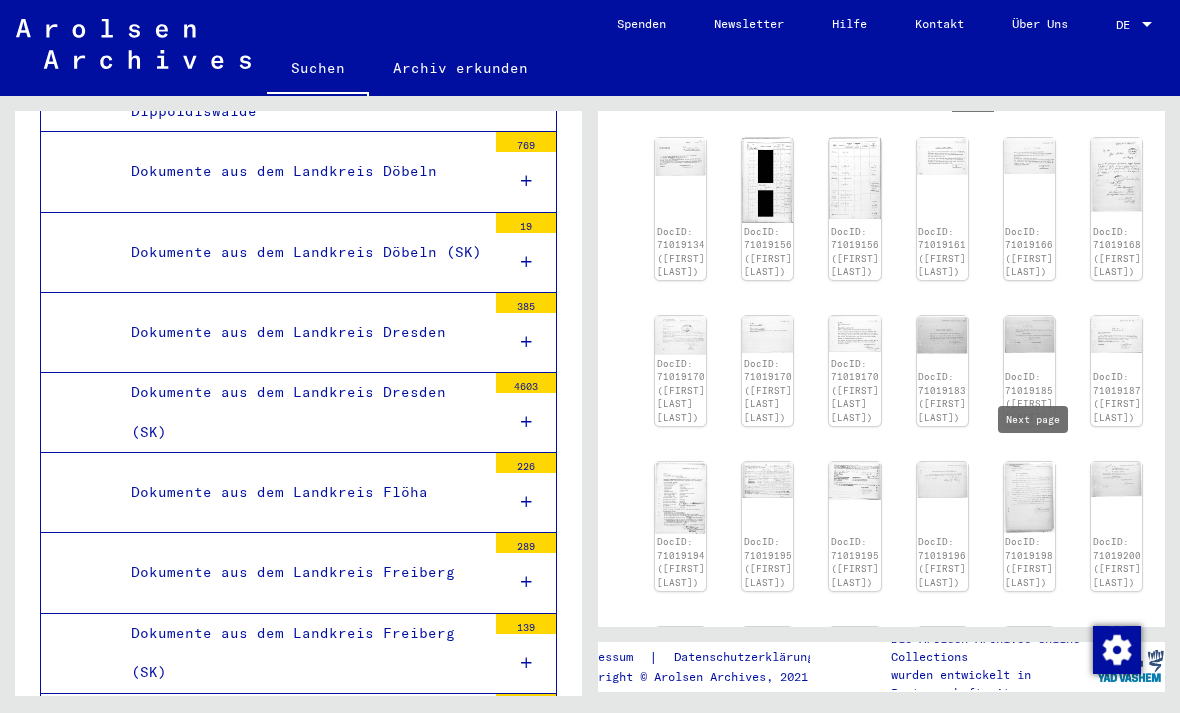 scroll, scrollTop: 407, scrollLeft: 0, axis: vertical 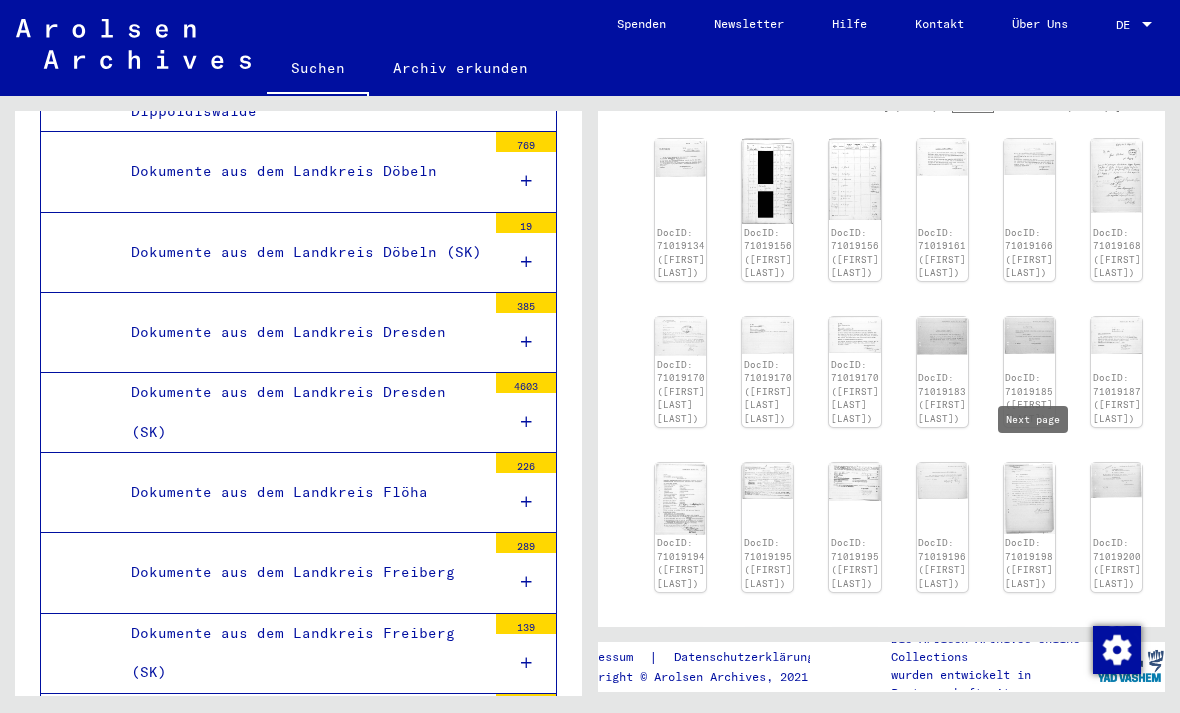 click on "DocID: 71019134 ([FIRST] [LAST])" 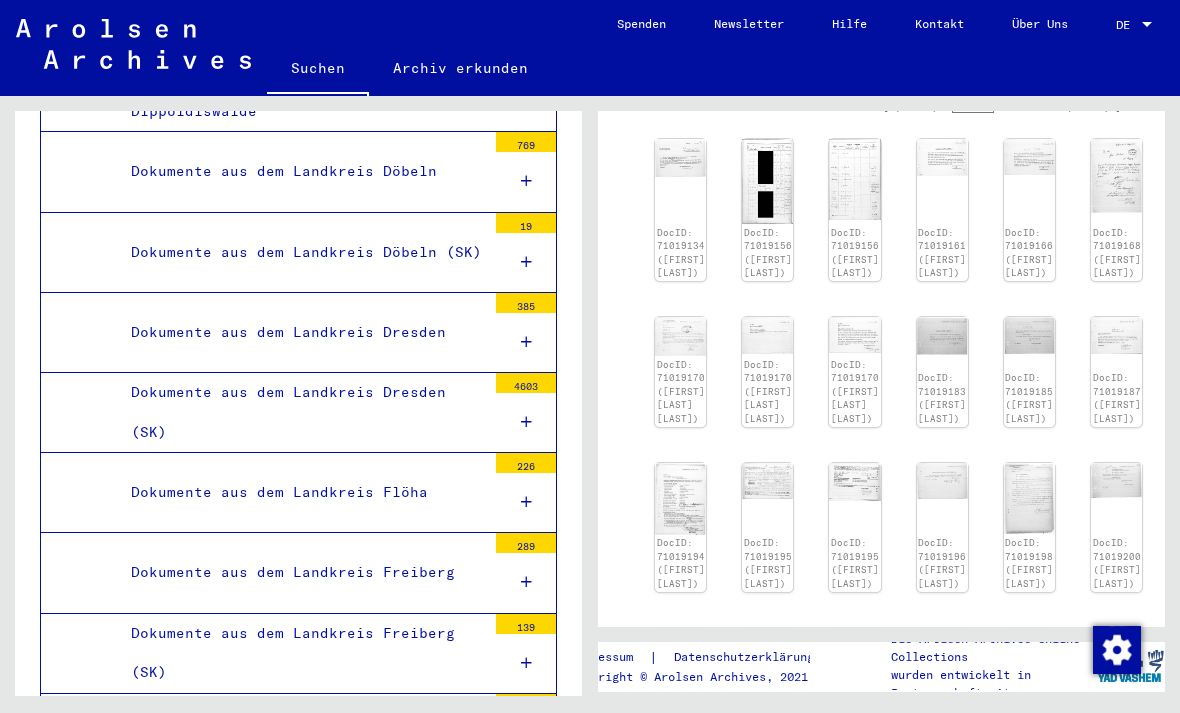click 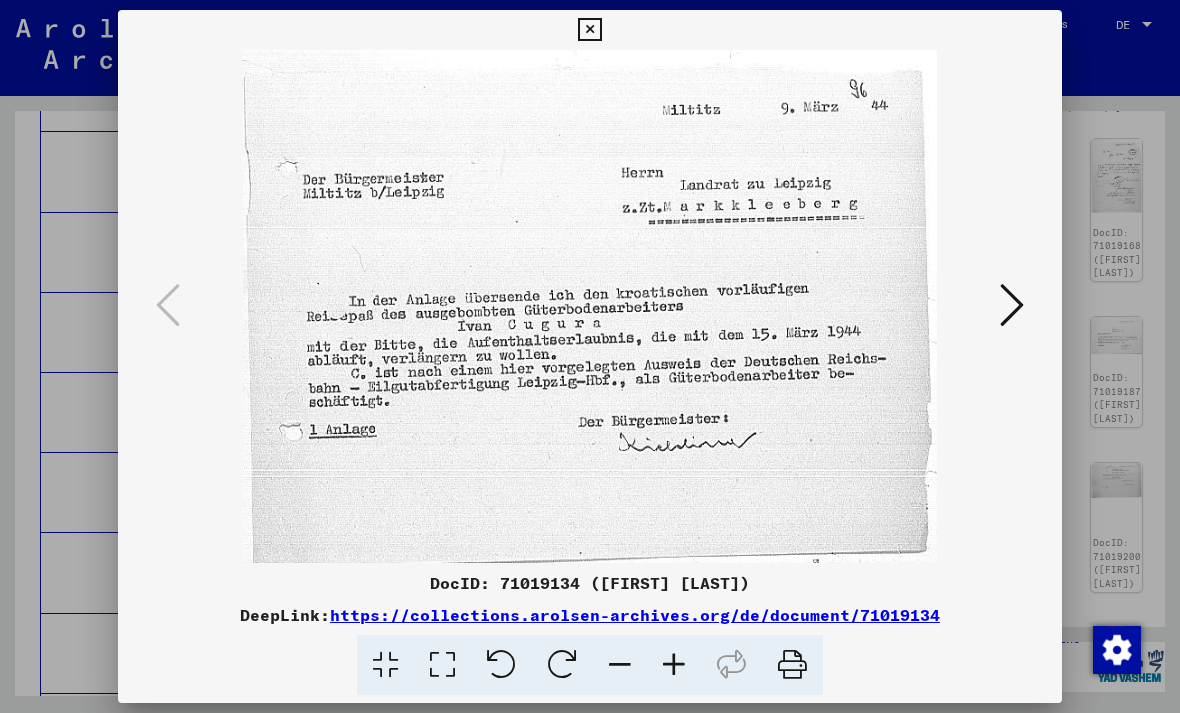 click at bounding box center (1012, 305) 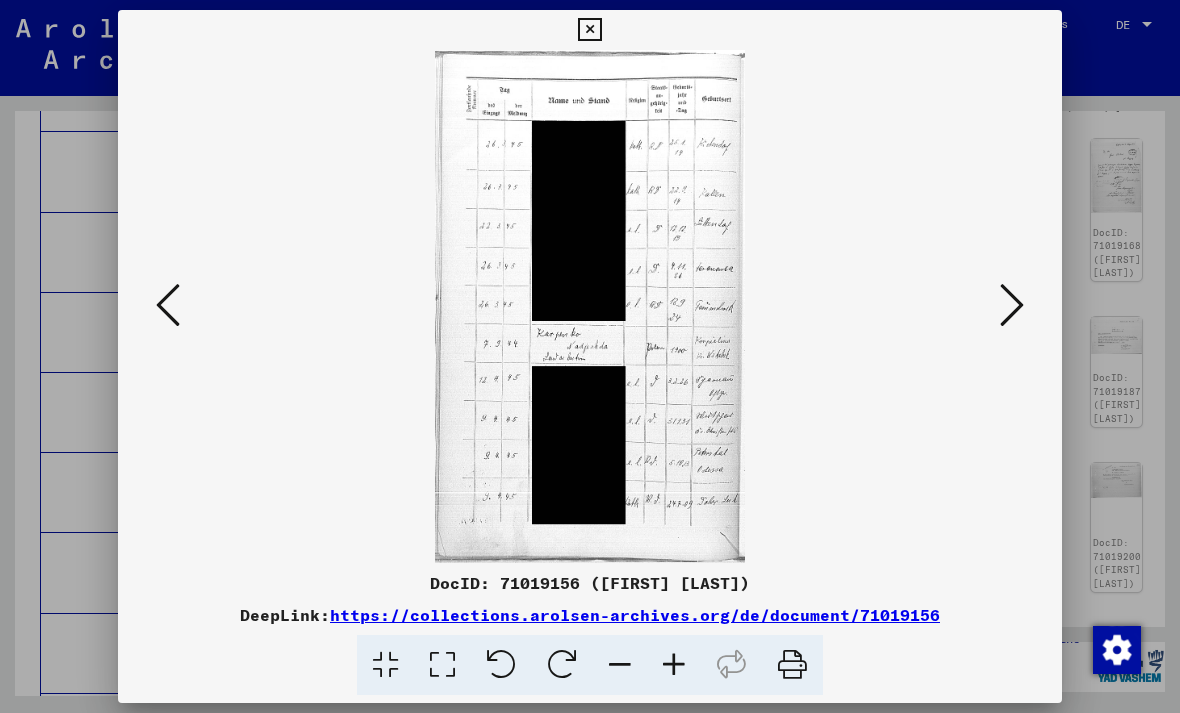 click at bounding box center [1012, 305] 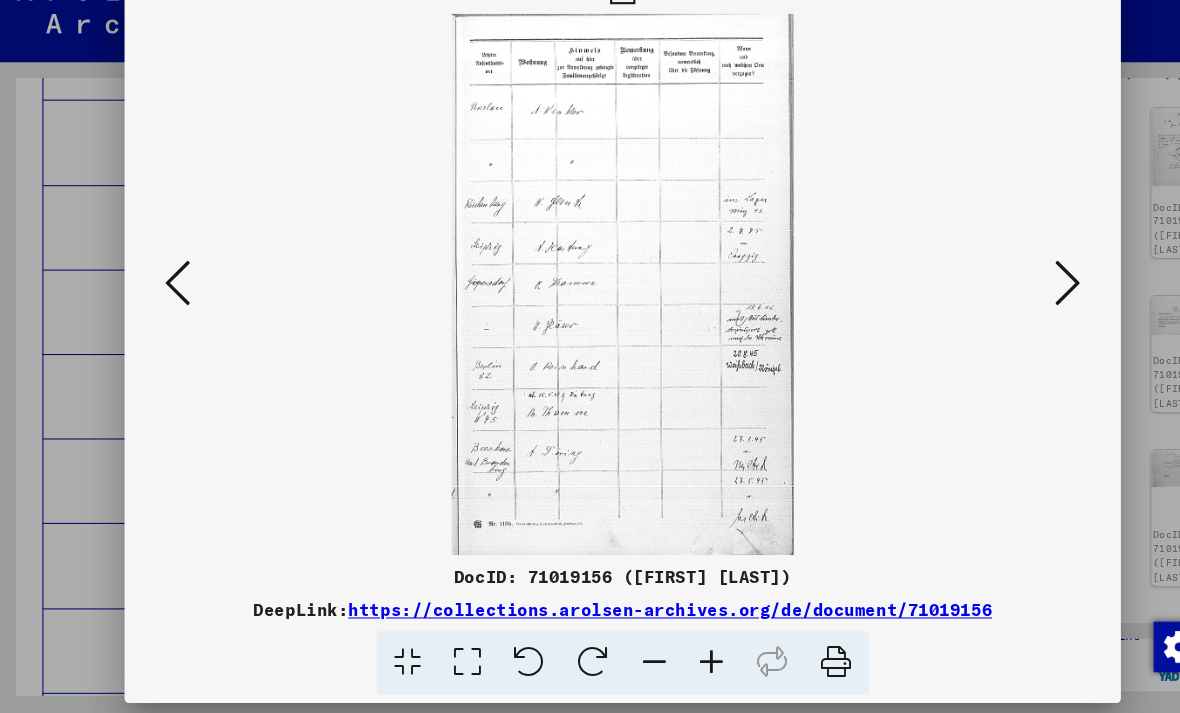 click at bounding box center (1012, 305) 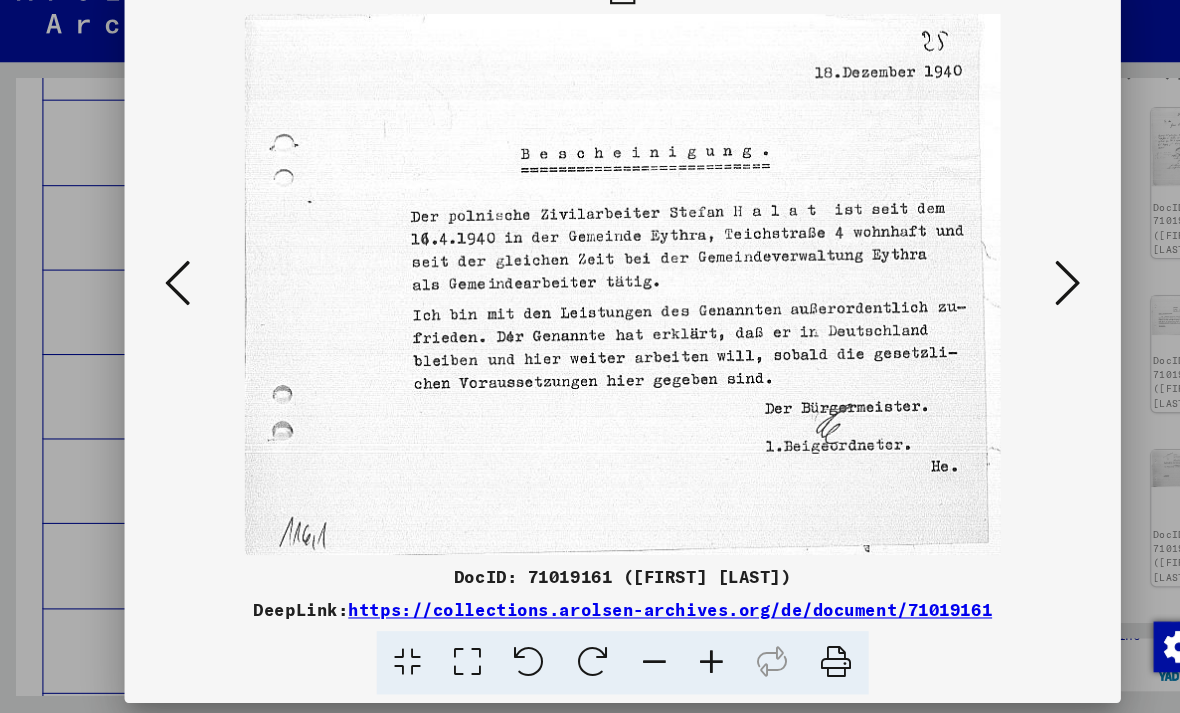 click at bounding box center (1012, 305) 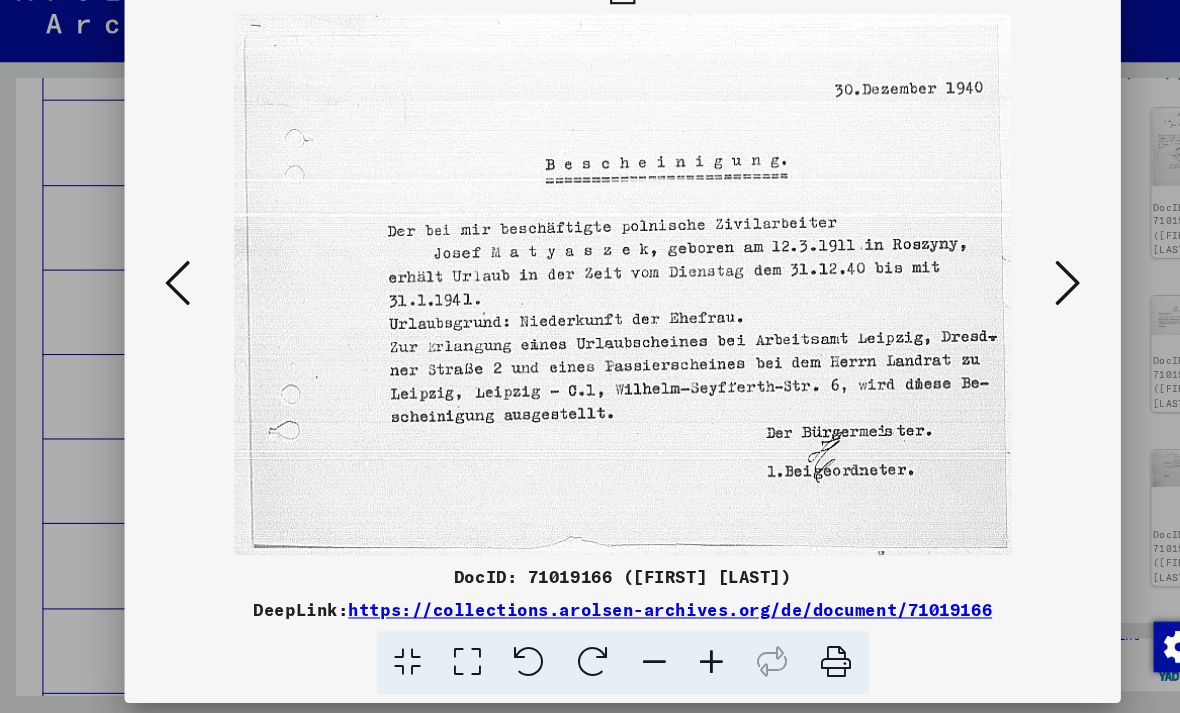 click at bounding box center (1012, 305) 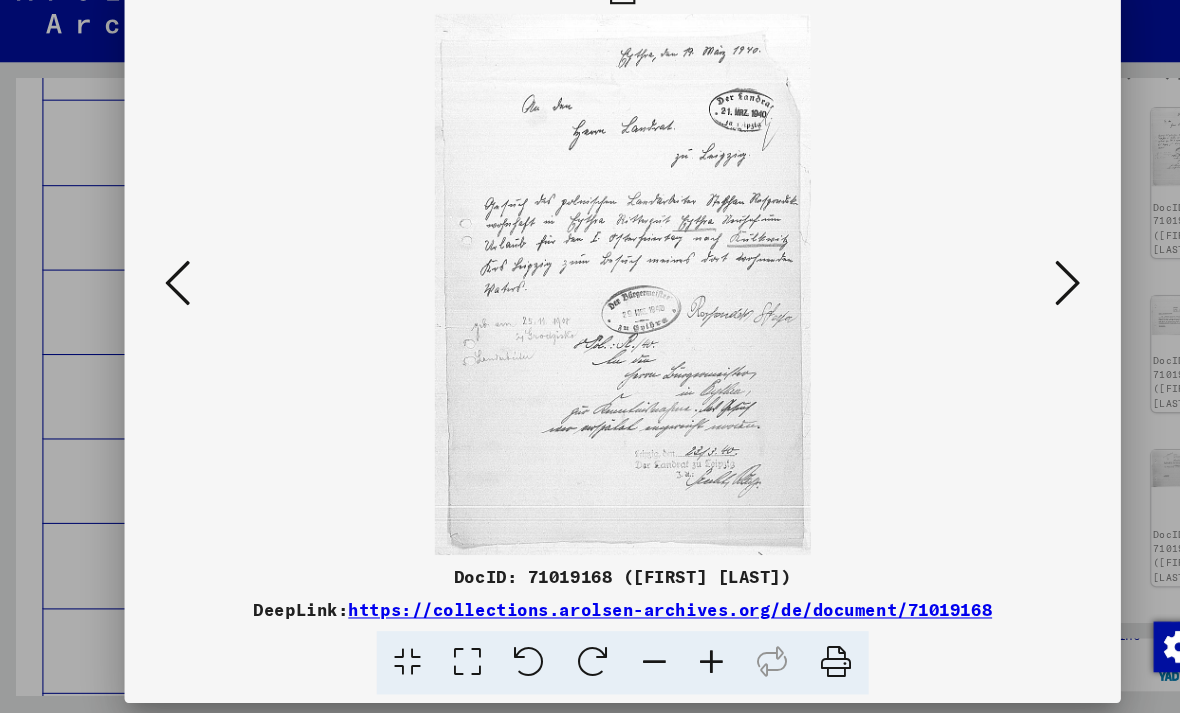 click at bounding box center (1012, 305) 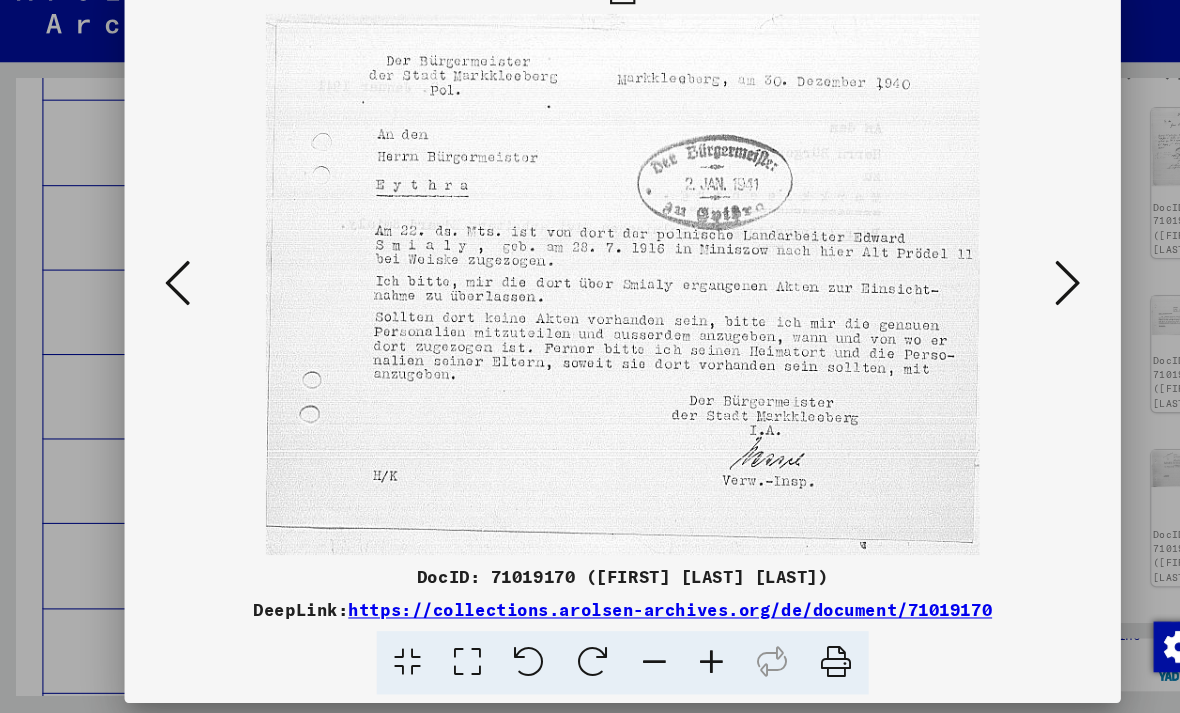 click at bounding box center (1012, 305) 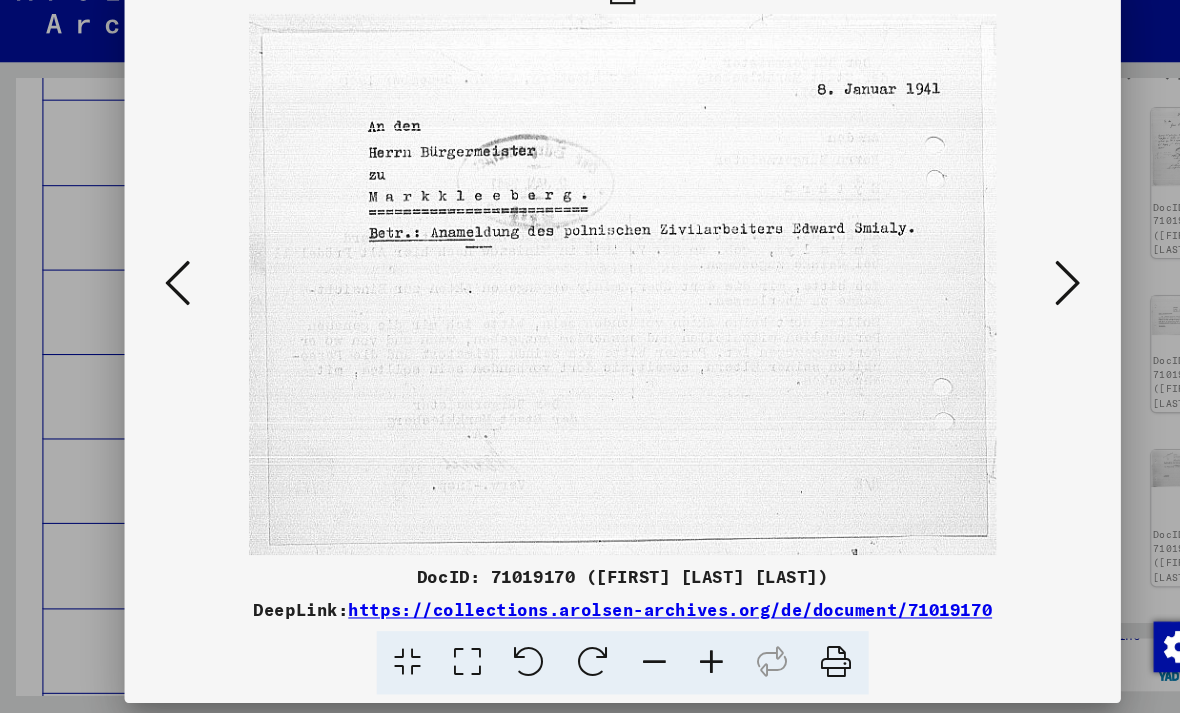 click at bounding box center (1012, 305) 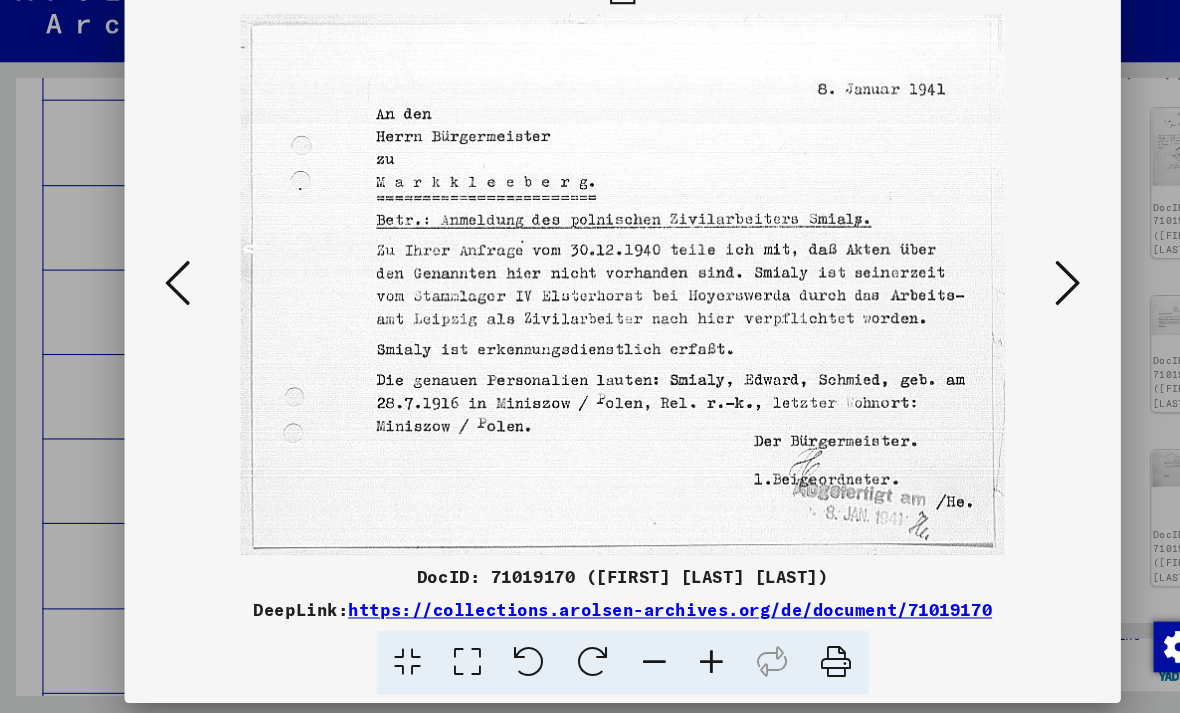 click at bounding box center (1012, 305) 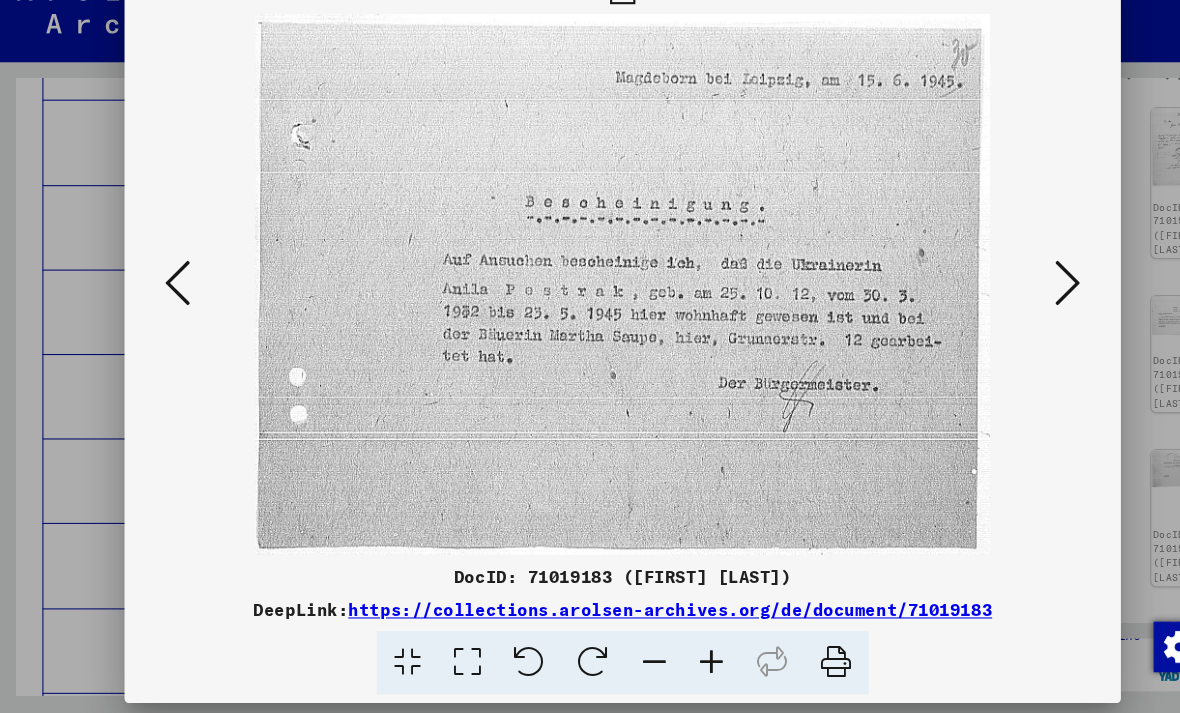 click at bounding box center (1012, 305) 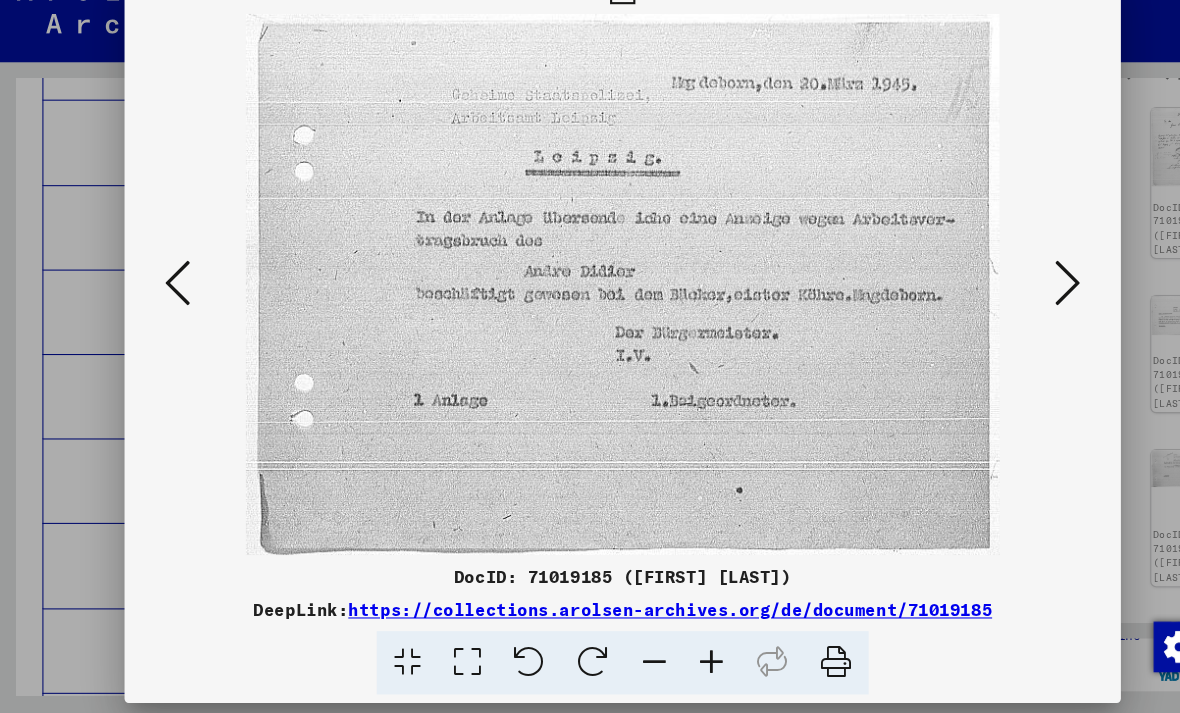 click at bounding box center (1012, 305) 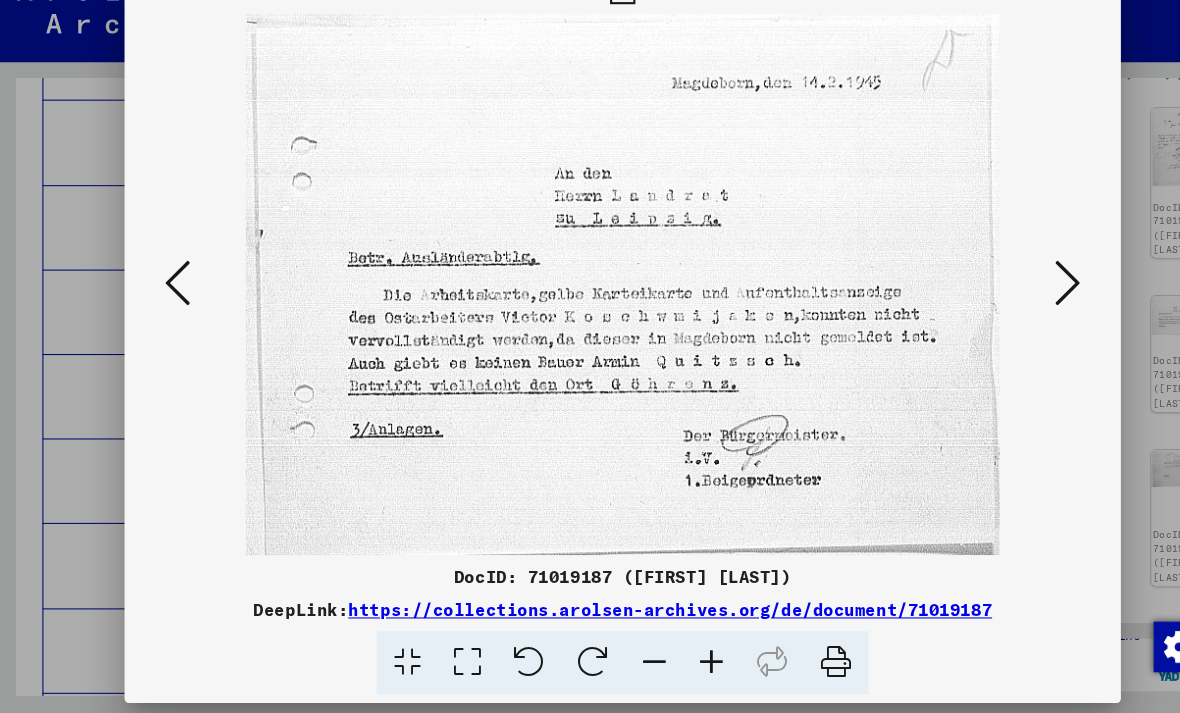 click at bounding box center [1012, 305] 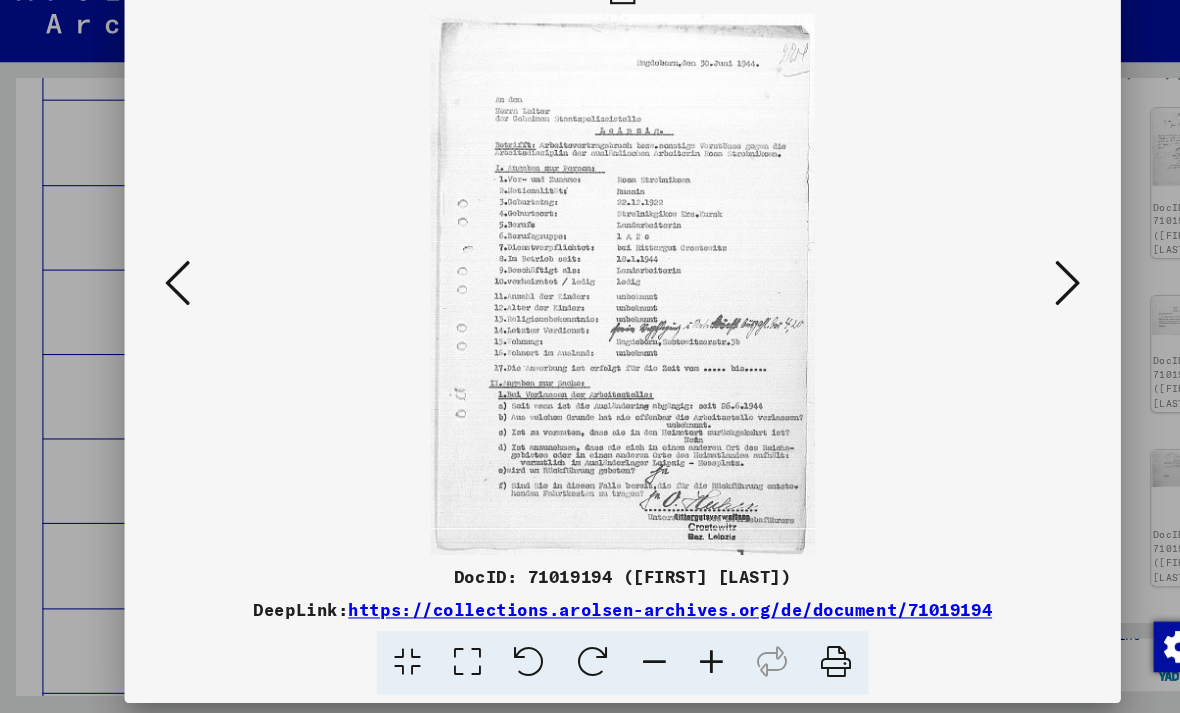 click at bounding box center [1012, 305] 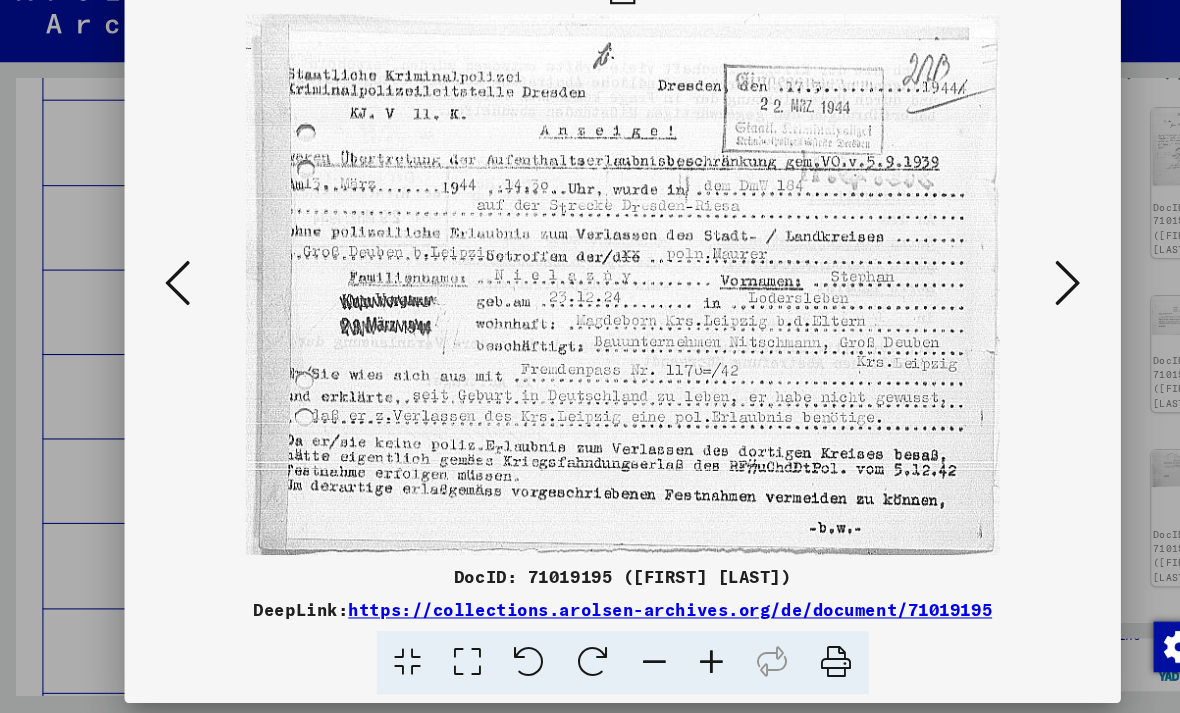 click at bounding box center (1012, 305) 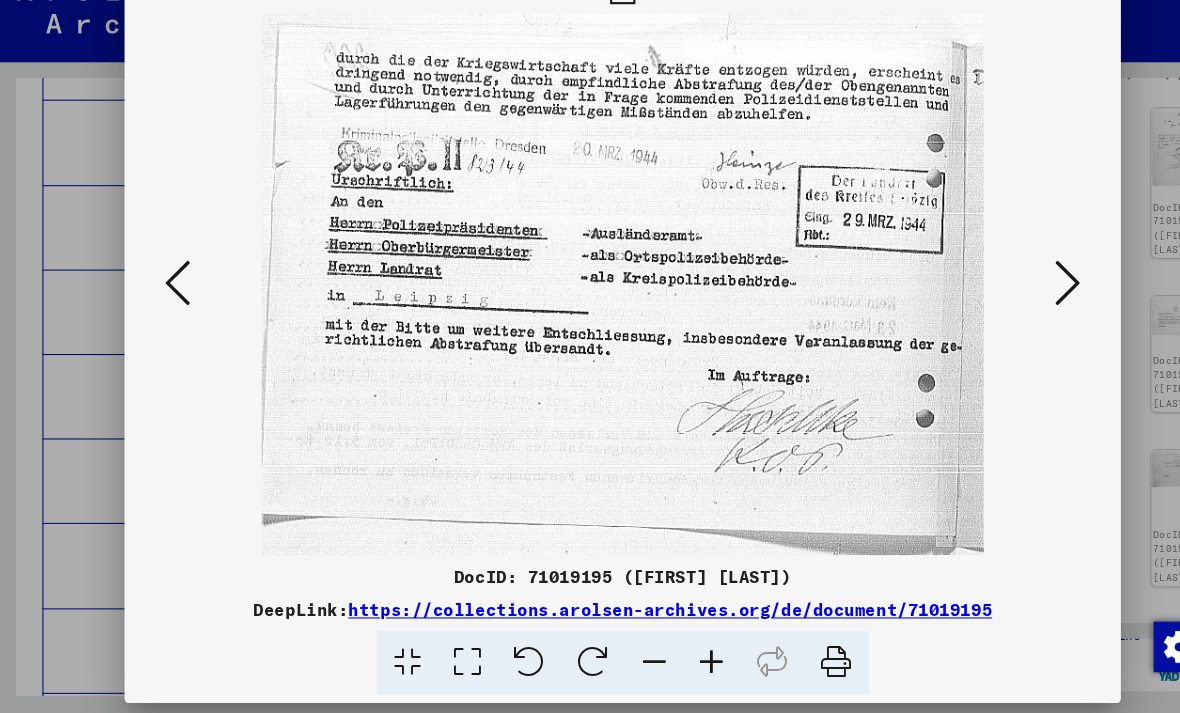click at bounding box center (1012, 305) 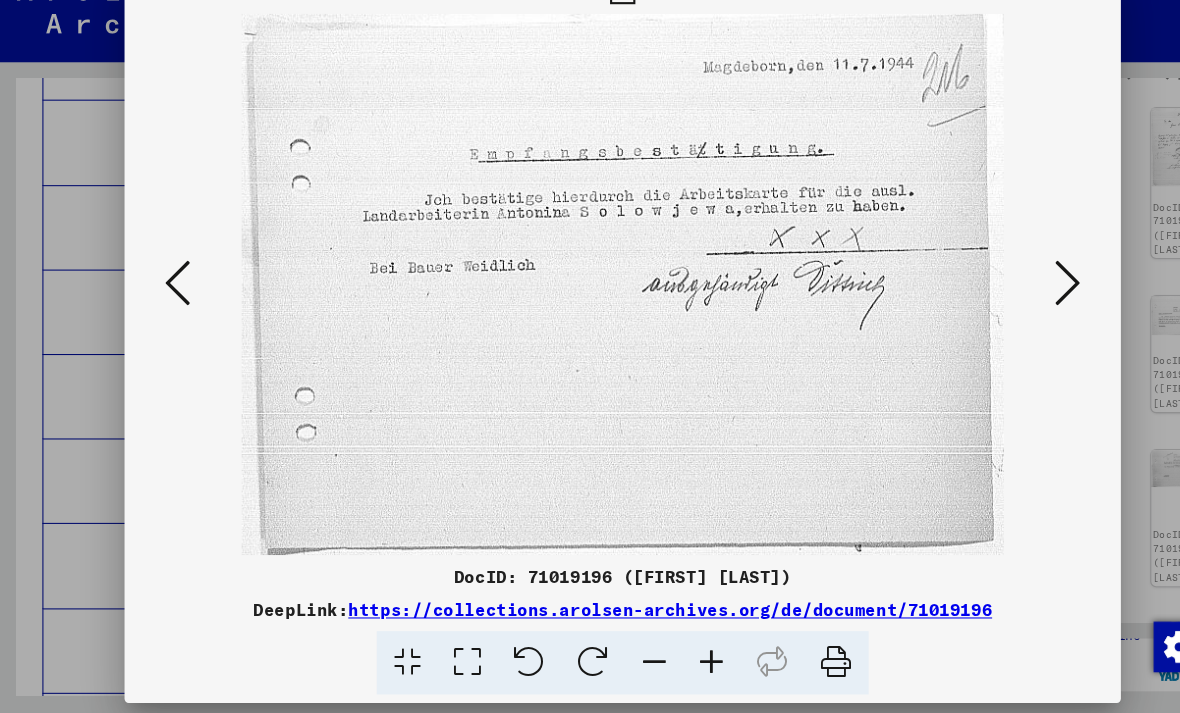 click at bounding box center (1012, 306) 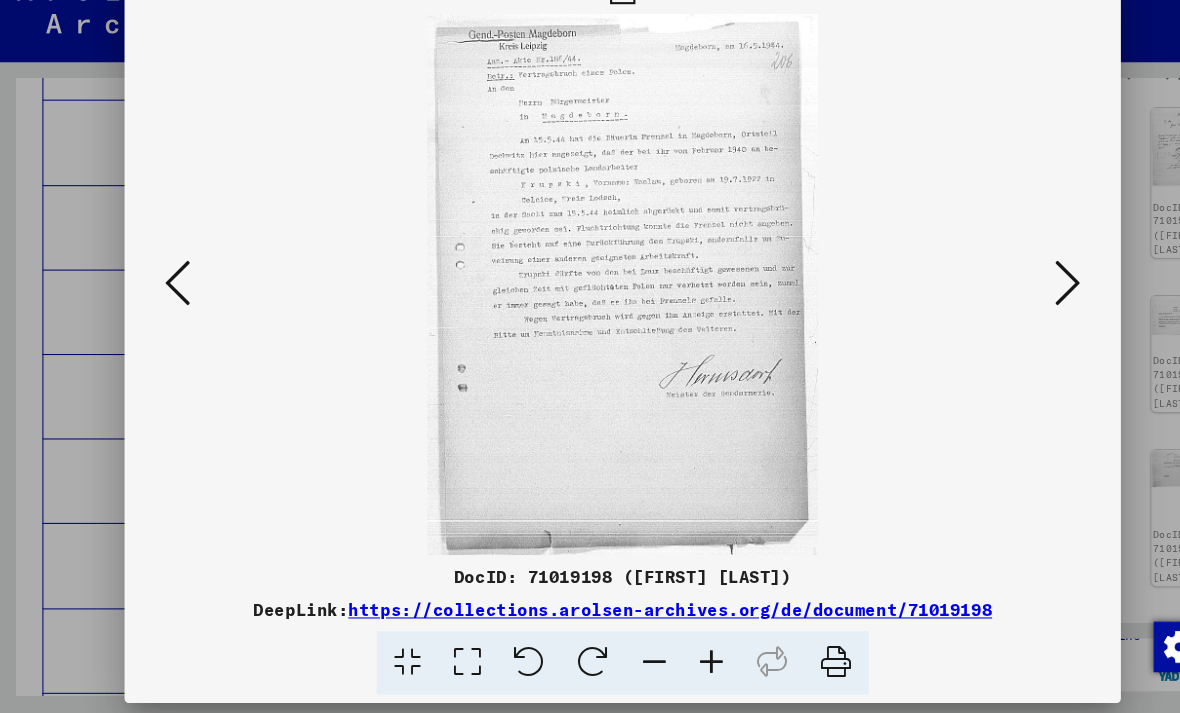 click at bounding box center [1012, 306] 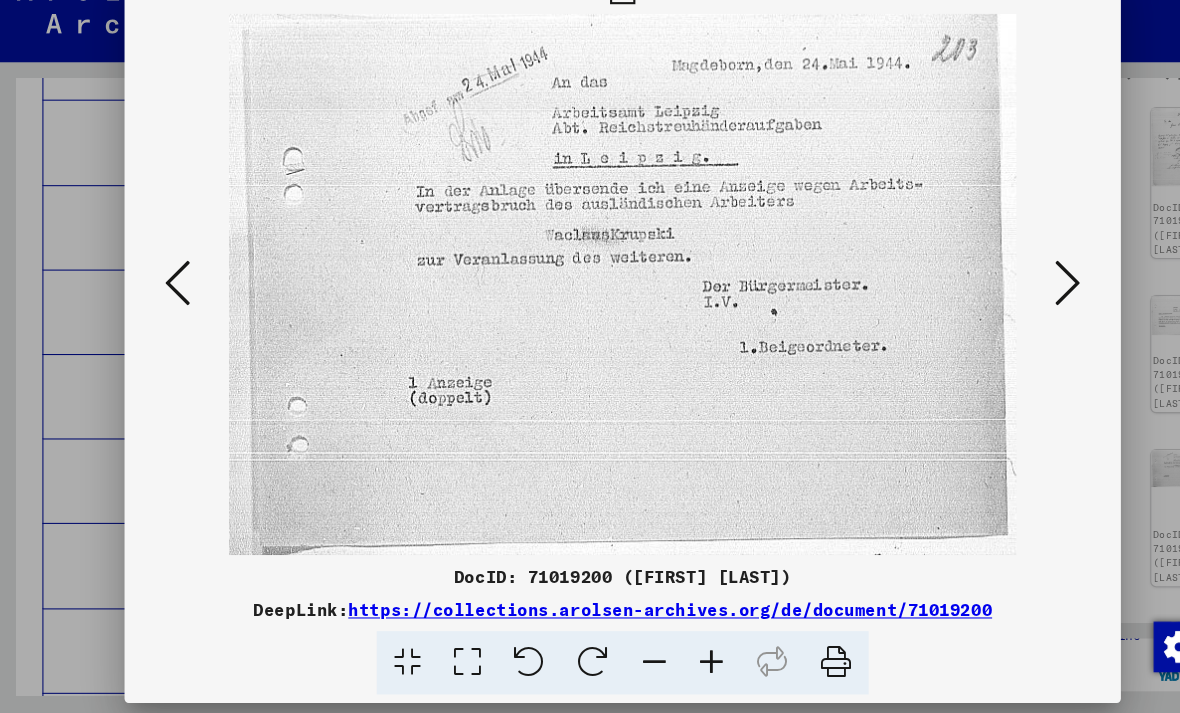 click at bounding box center [1012, 305] 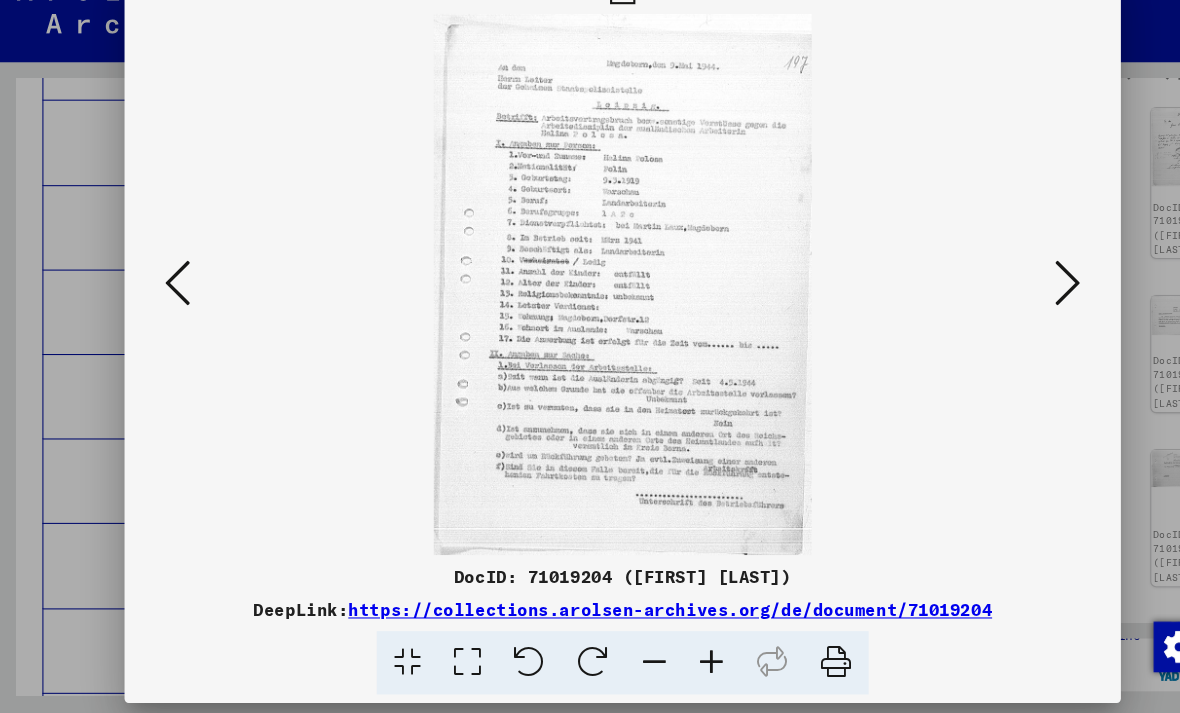 click at bounding box center (1012, 305) 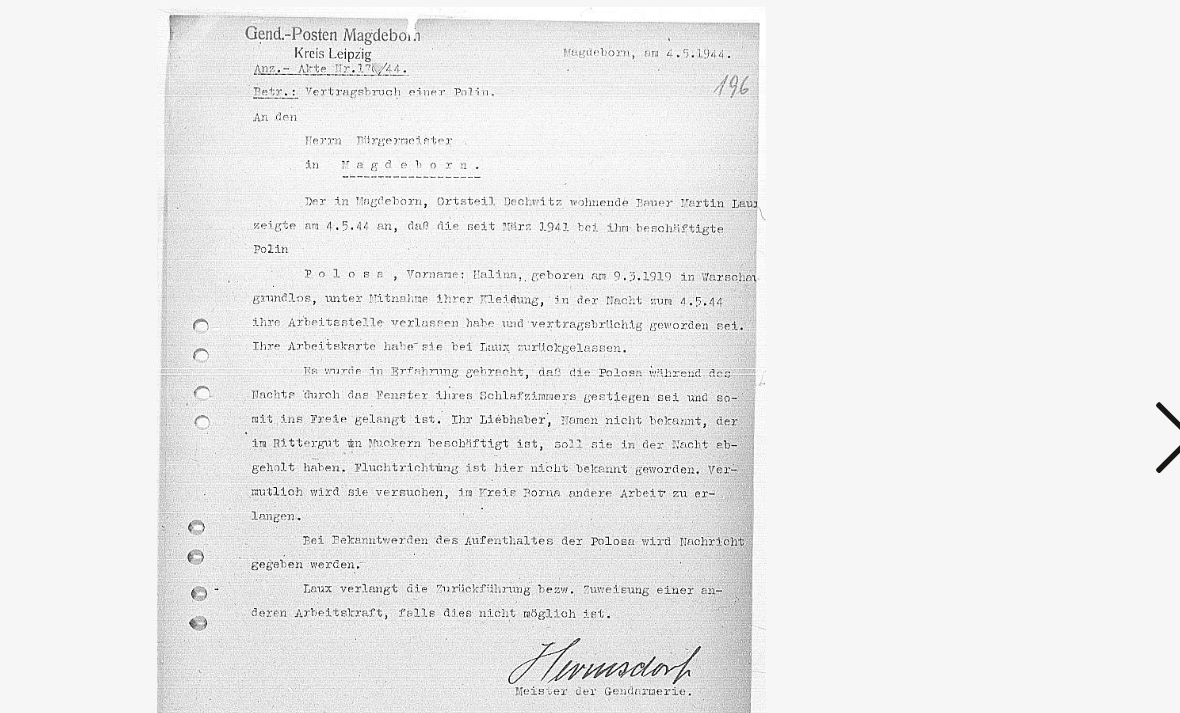click at bounding box center [1012, 305] 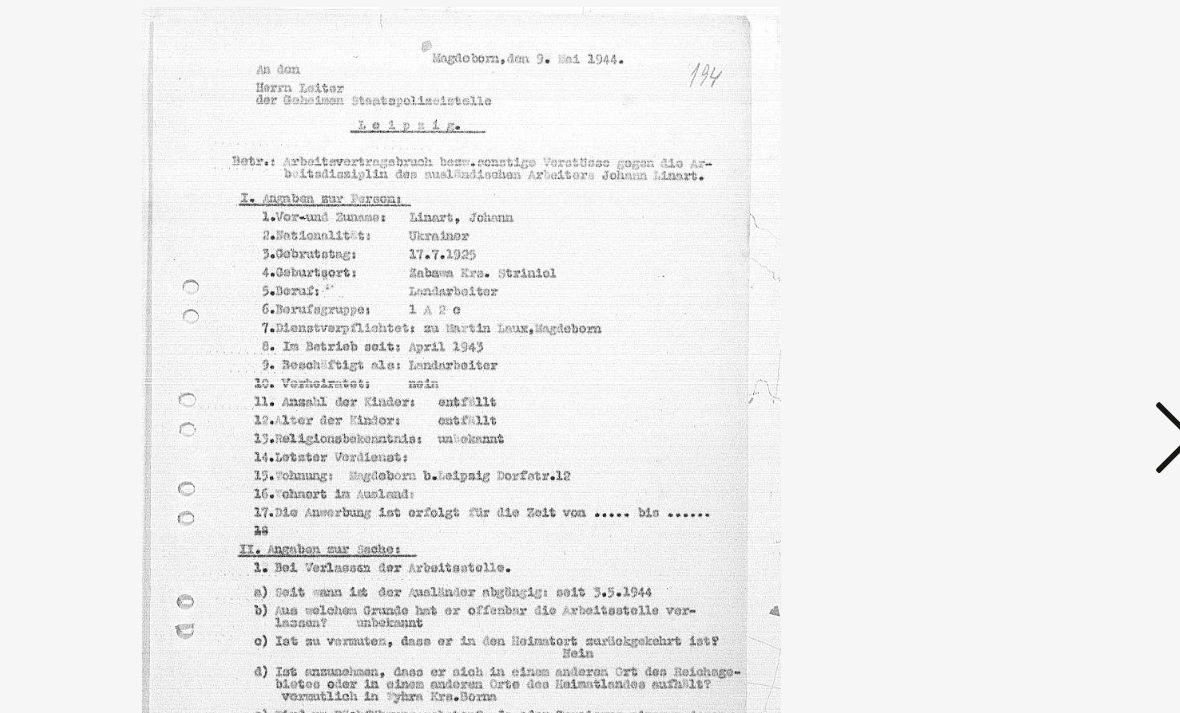 click at bounding box center [1012, 305] 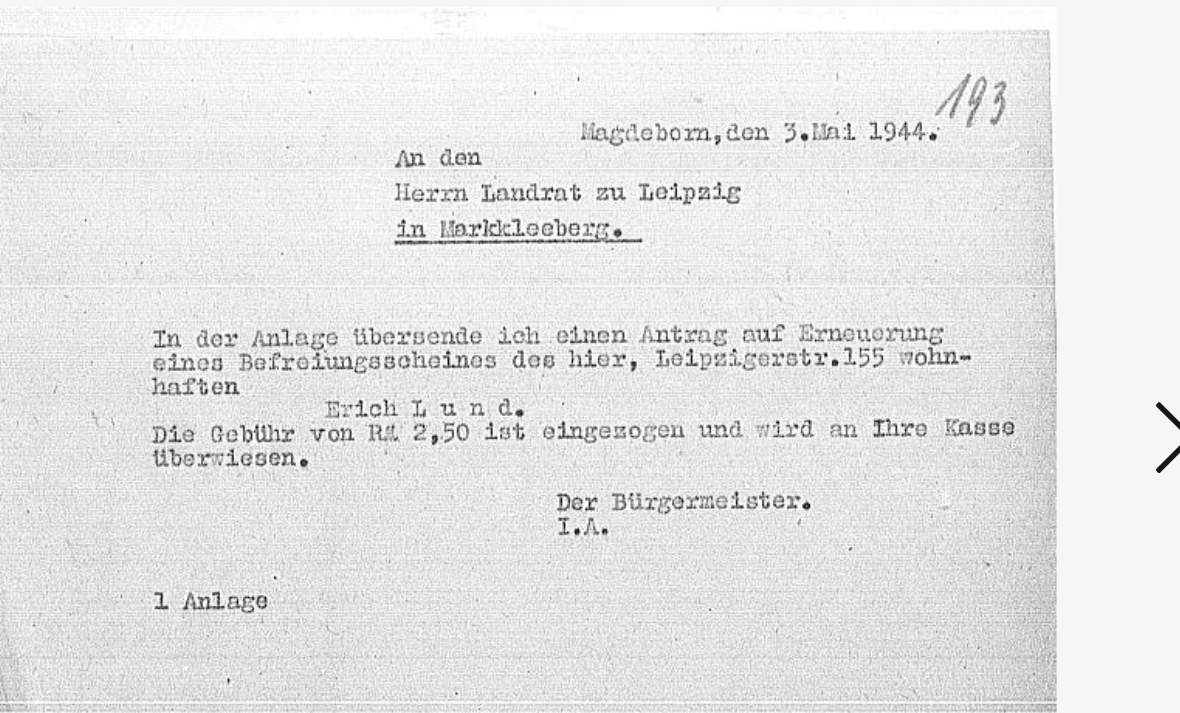 click at bounding box center (1012, 305) 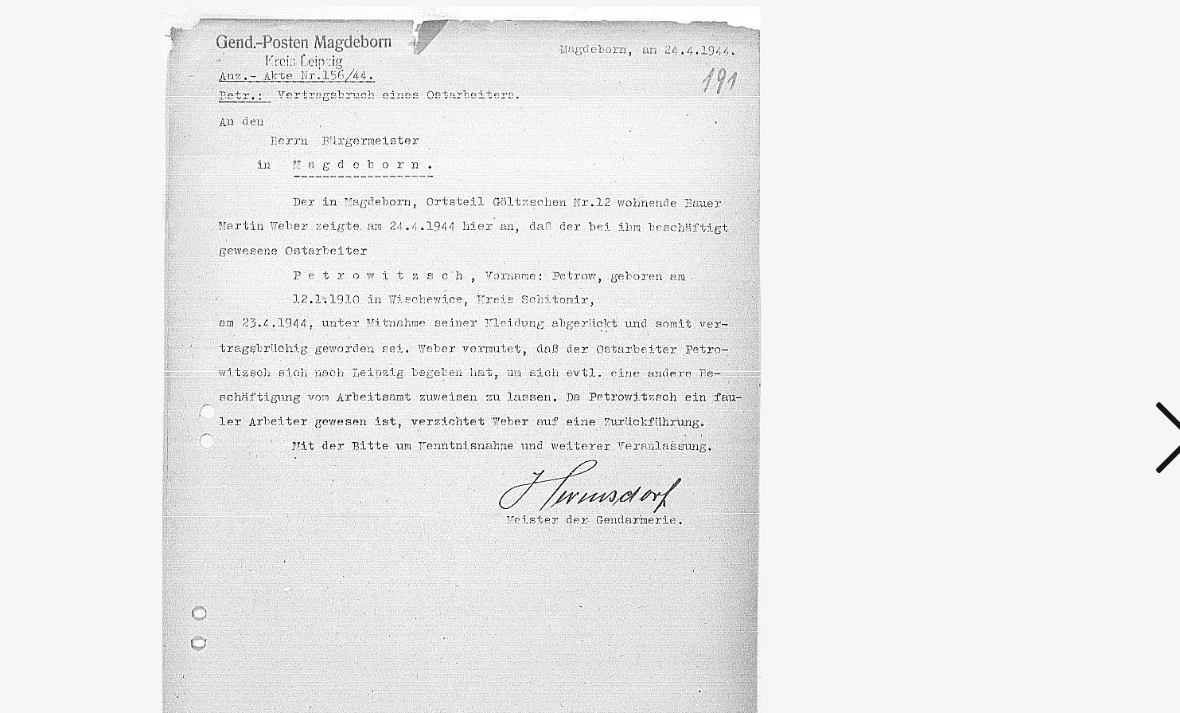 click at bounding box center [1012, 305] 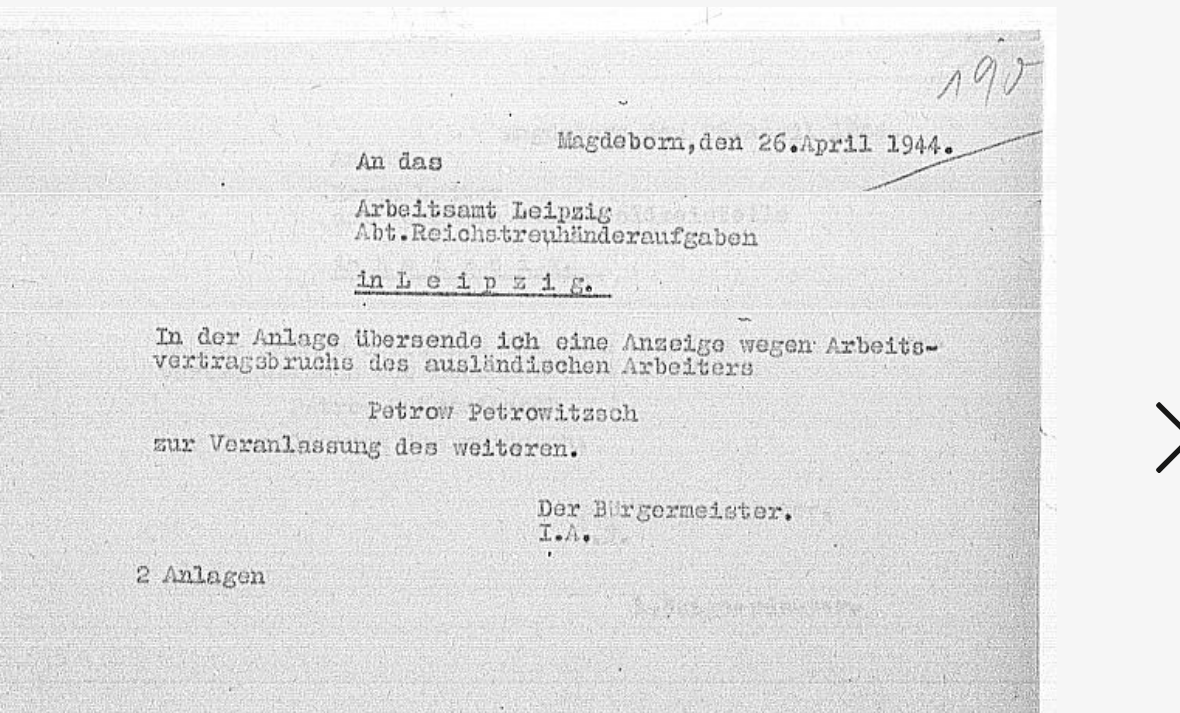 click at bounding box center (1012, 306) 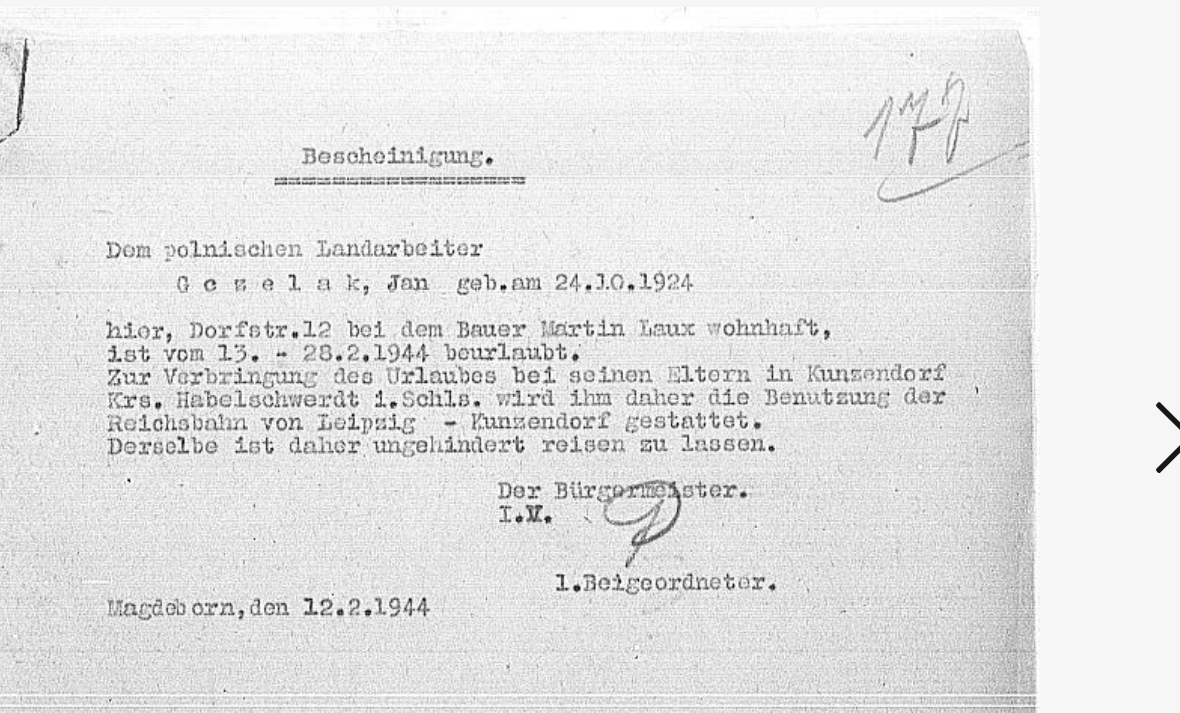 click at bounding box center (1012, 305) 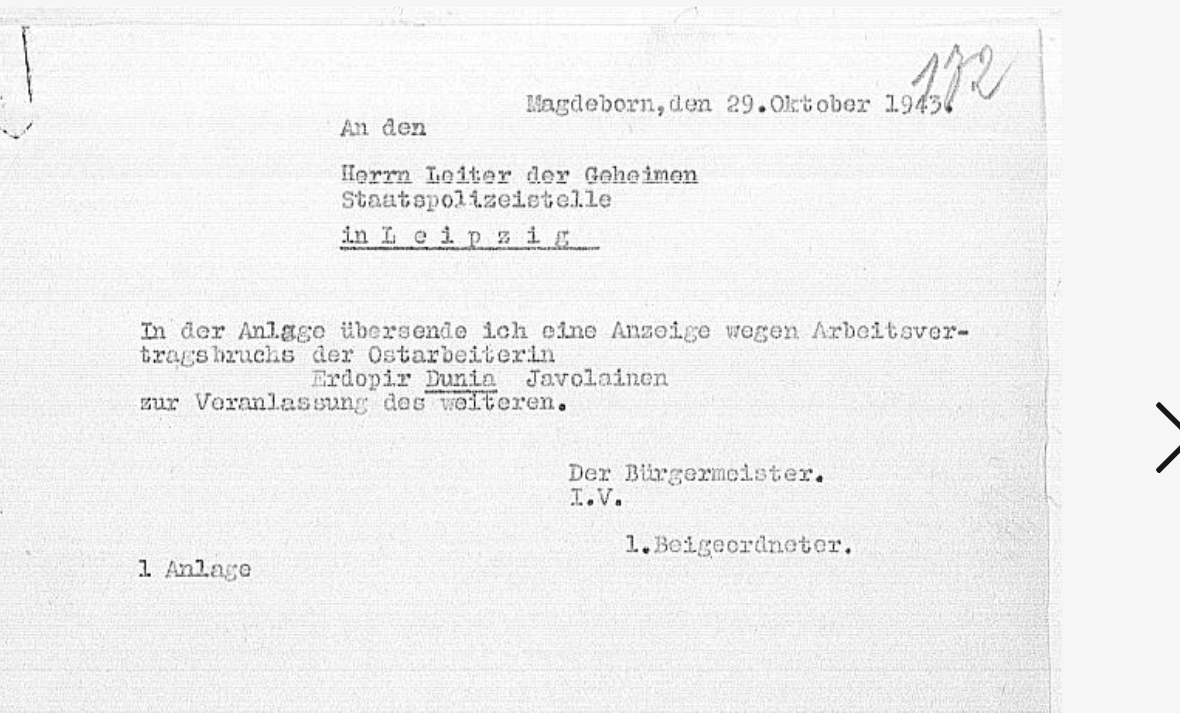 click at bounding box center [1012, 305] 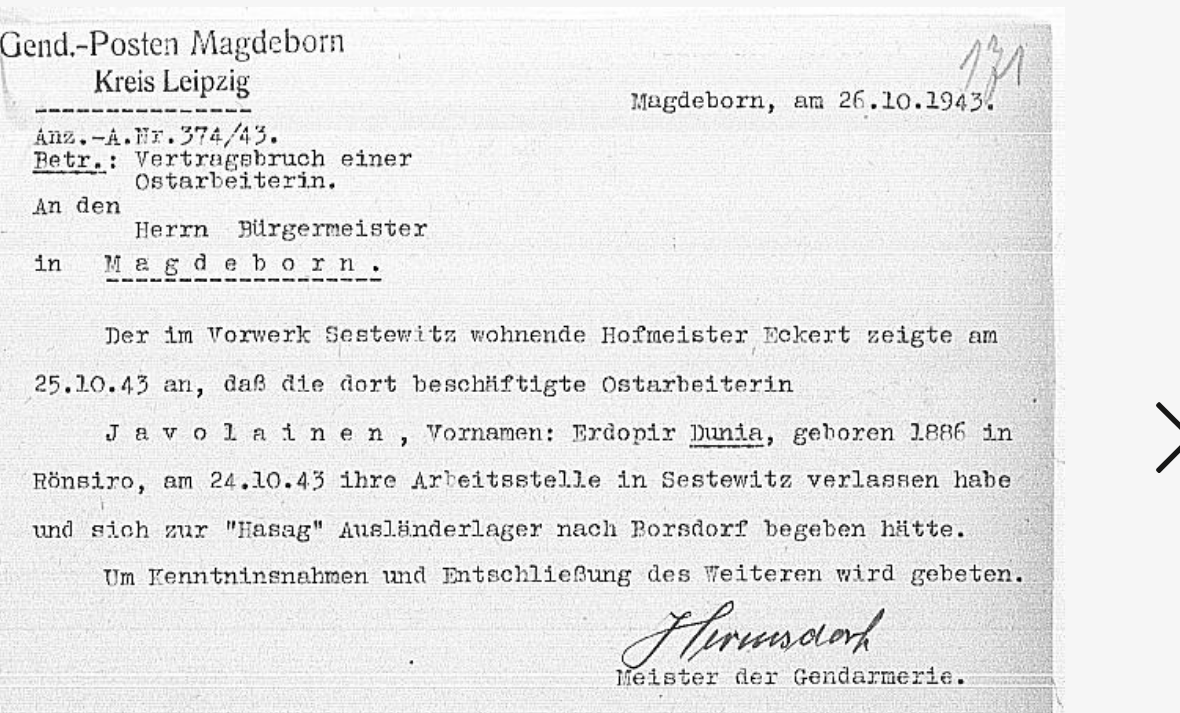 click at bounding box center [1012, 305] 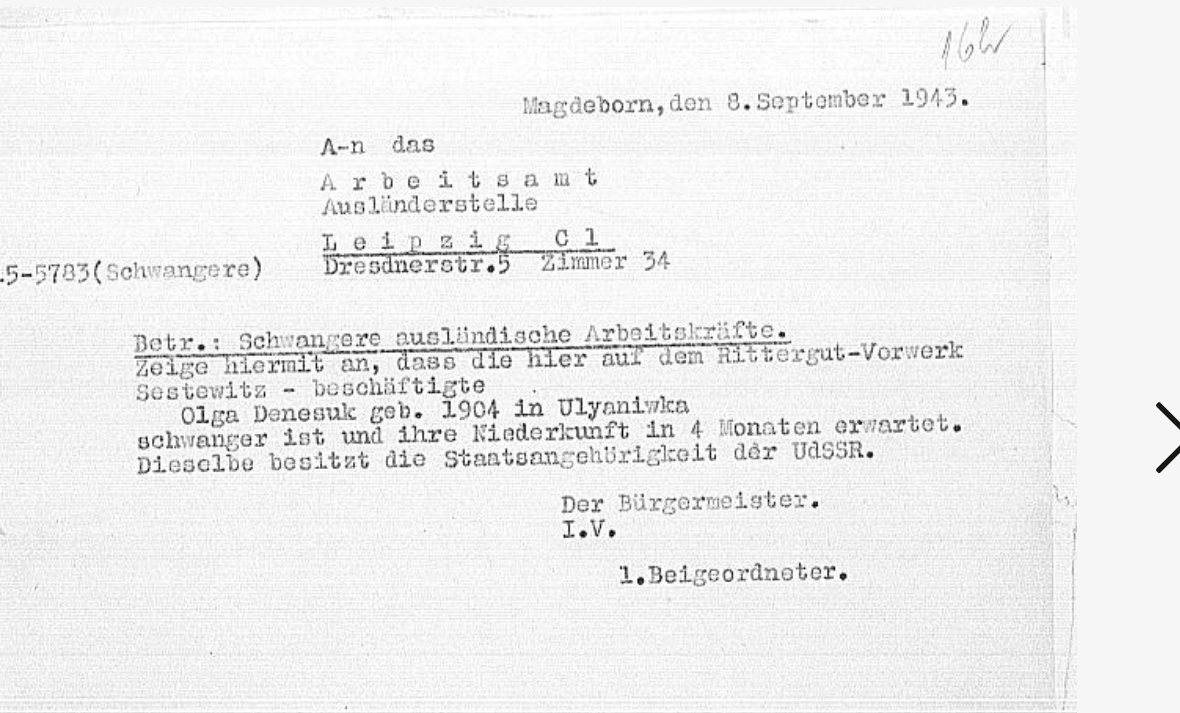 click at bounding box center (1012, 306) 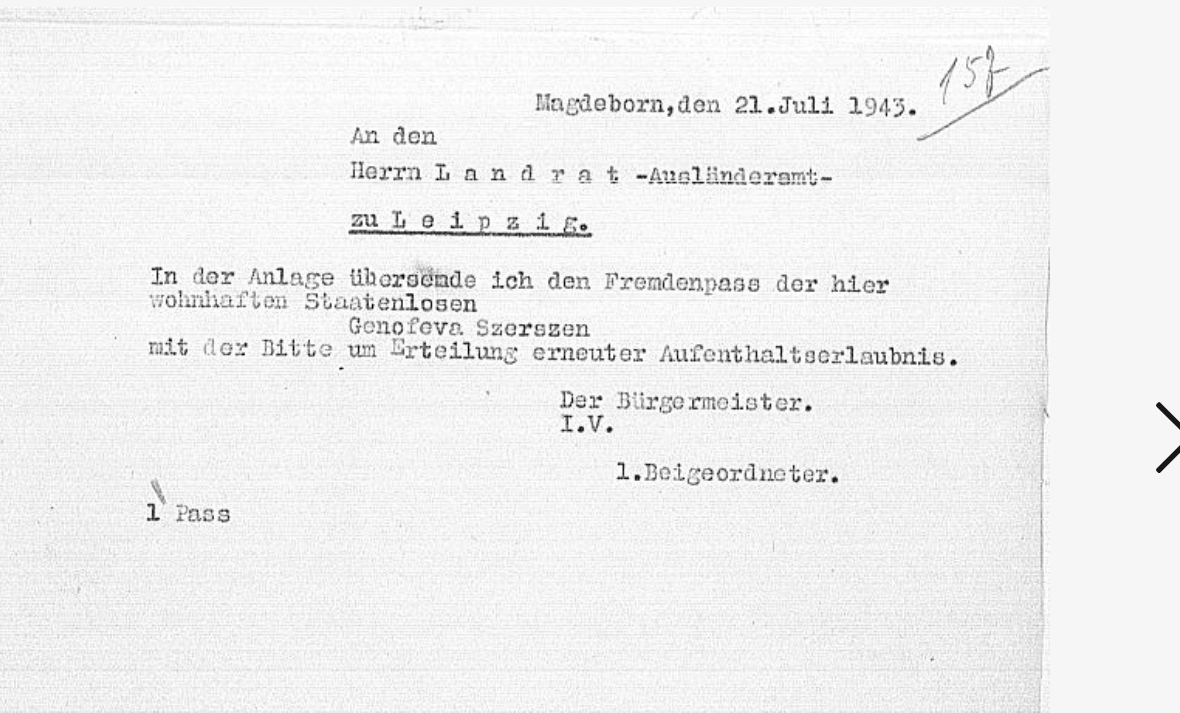 click at bounding box center (1012, 305) 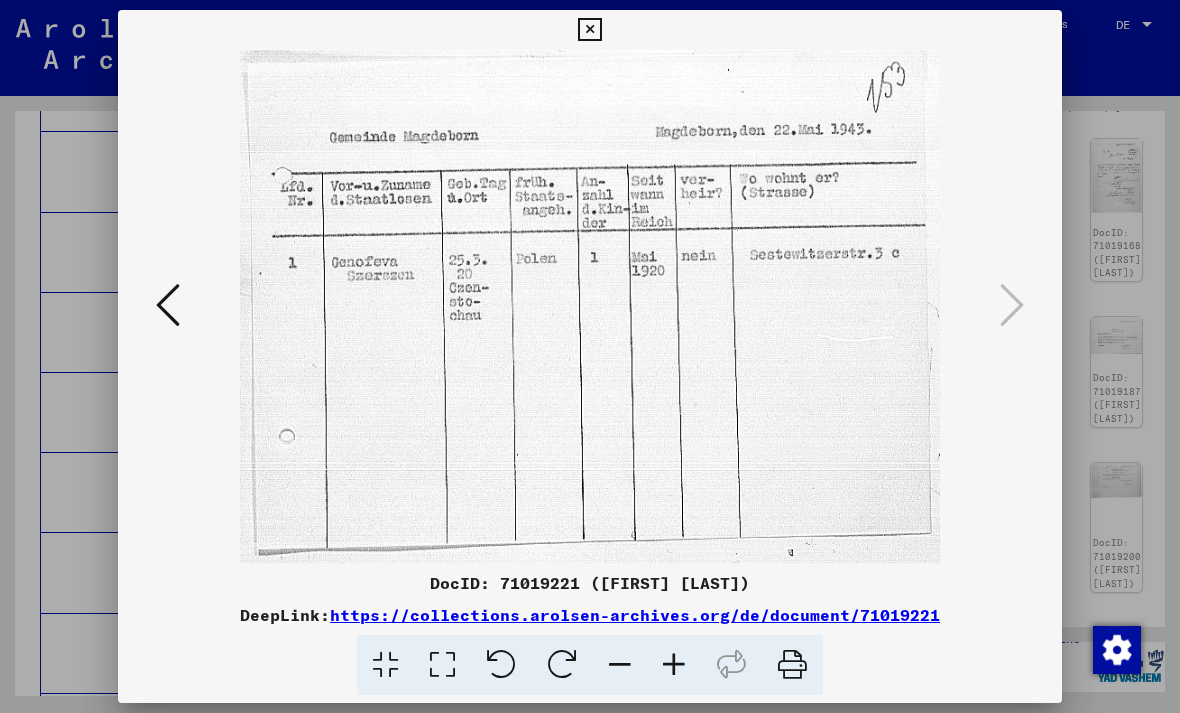 click at bounding box center [589, 30] 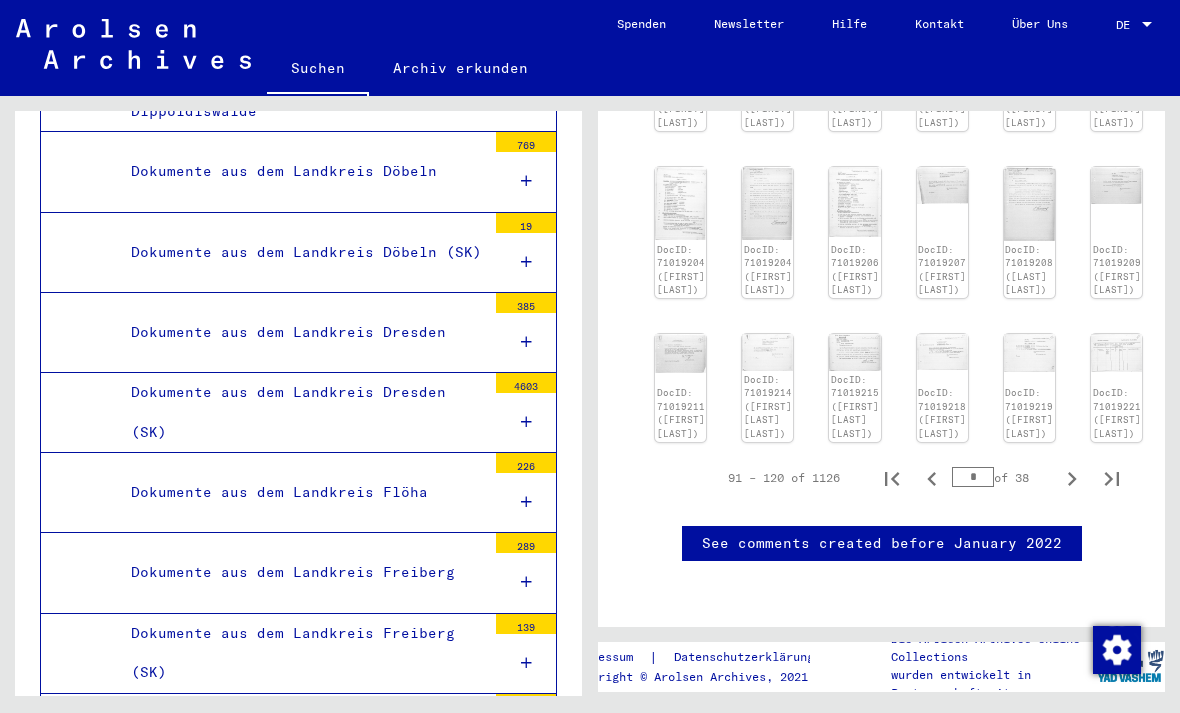scroll, scrollTop: 1049, scrollLeft: 55, axis: both 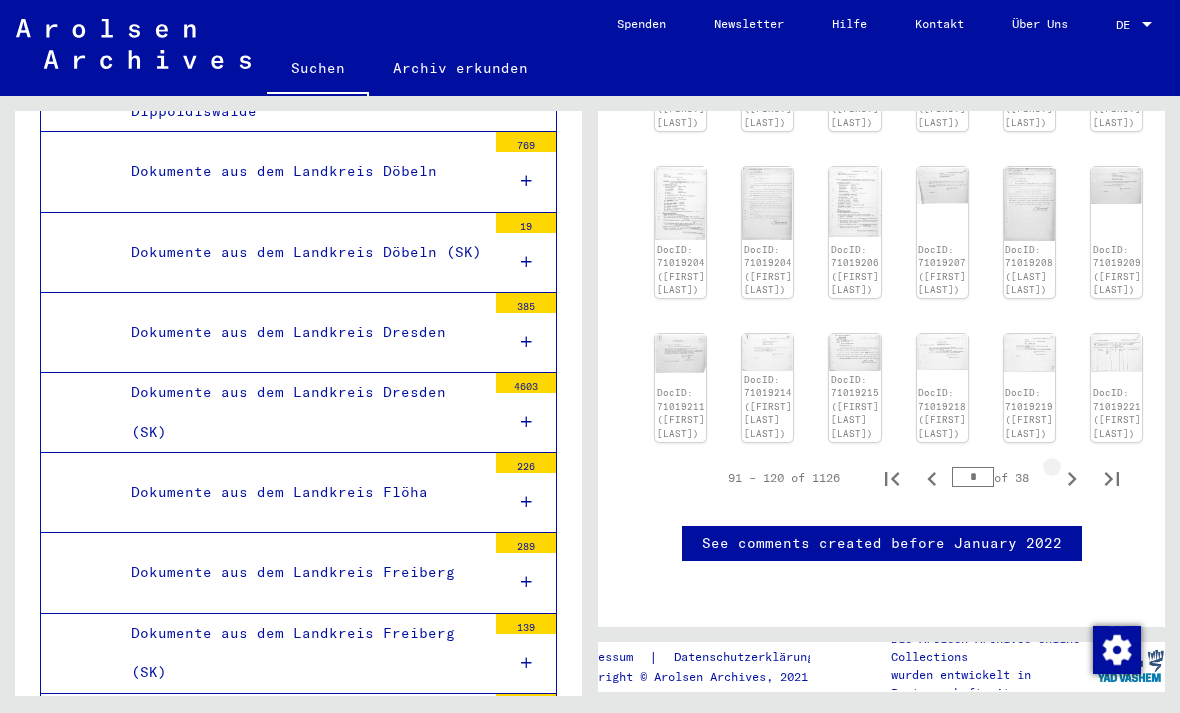 click at bounding box center [1072, 478] 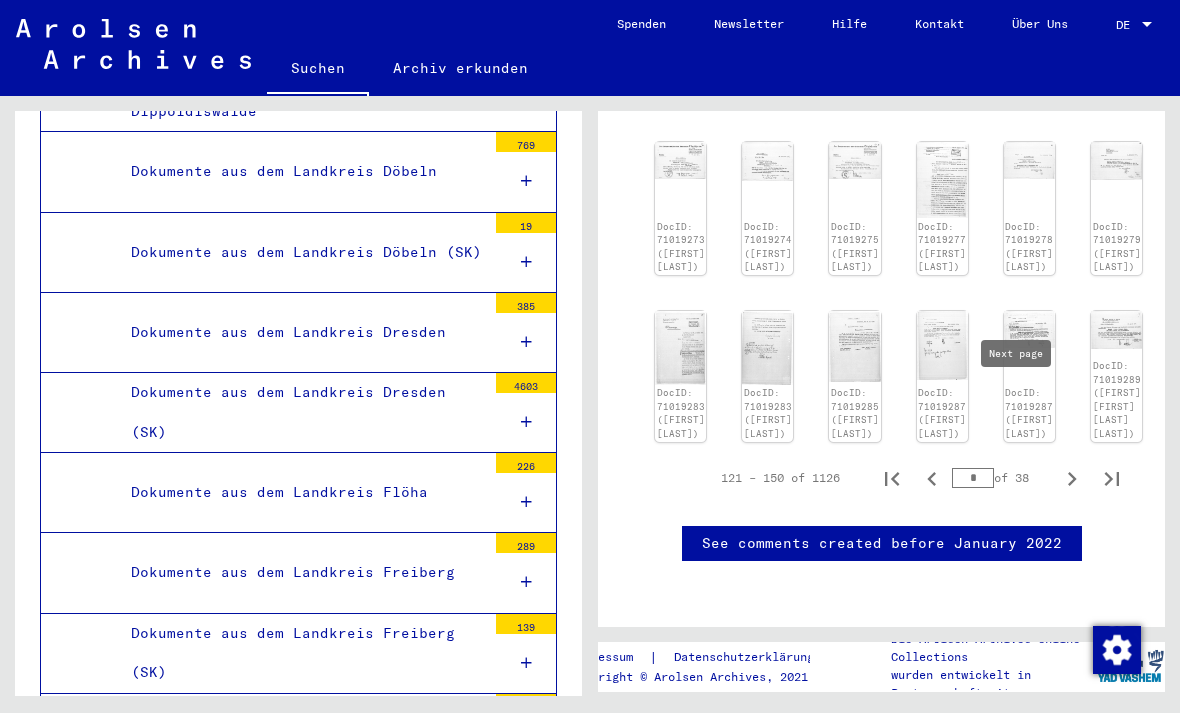 scroll, scrollTop: 905, scrollLeft: 49, axis: both 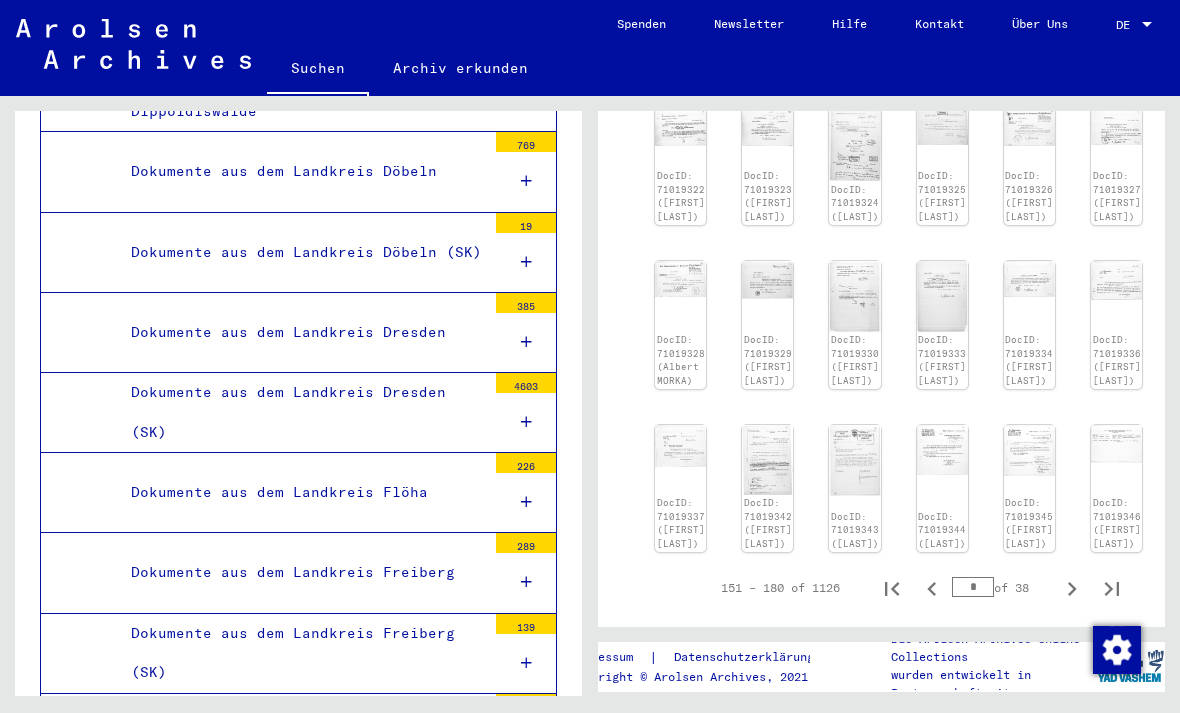 click on "DocID: 71019334 ([FIRST] [LAST])" 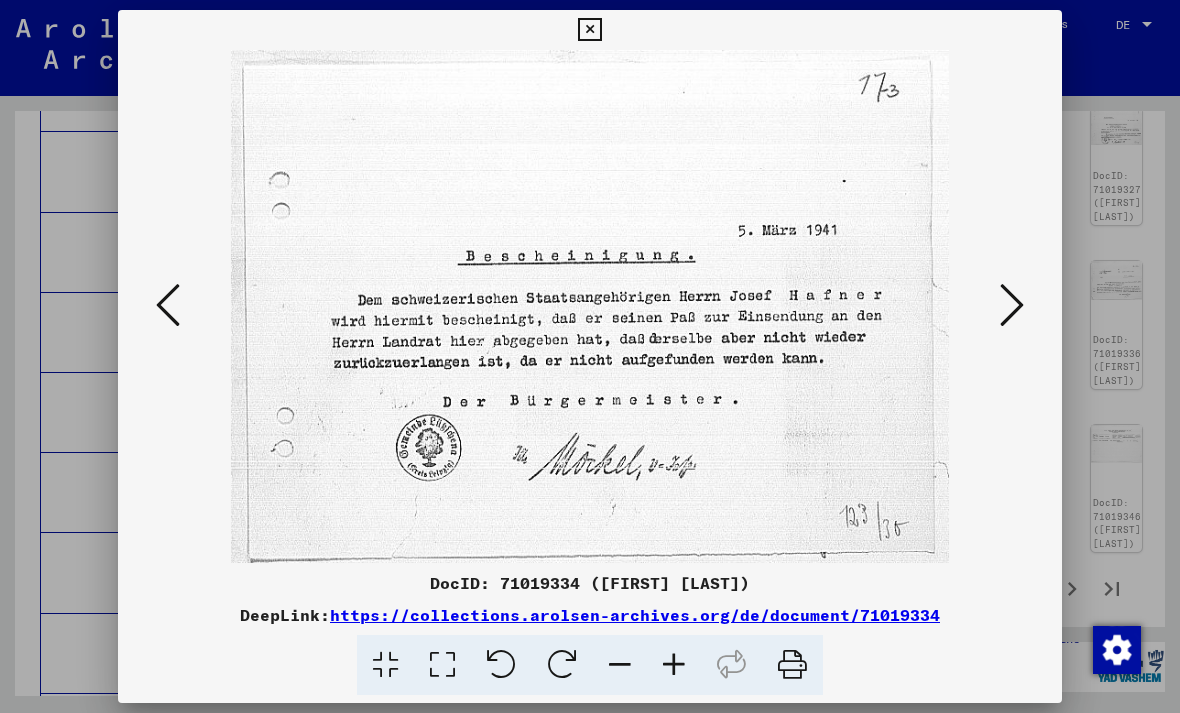 click at bounding box center [1012, 306] 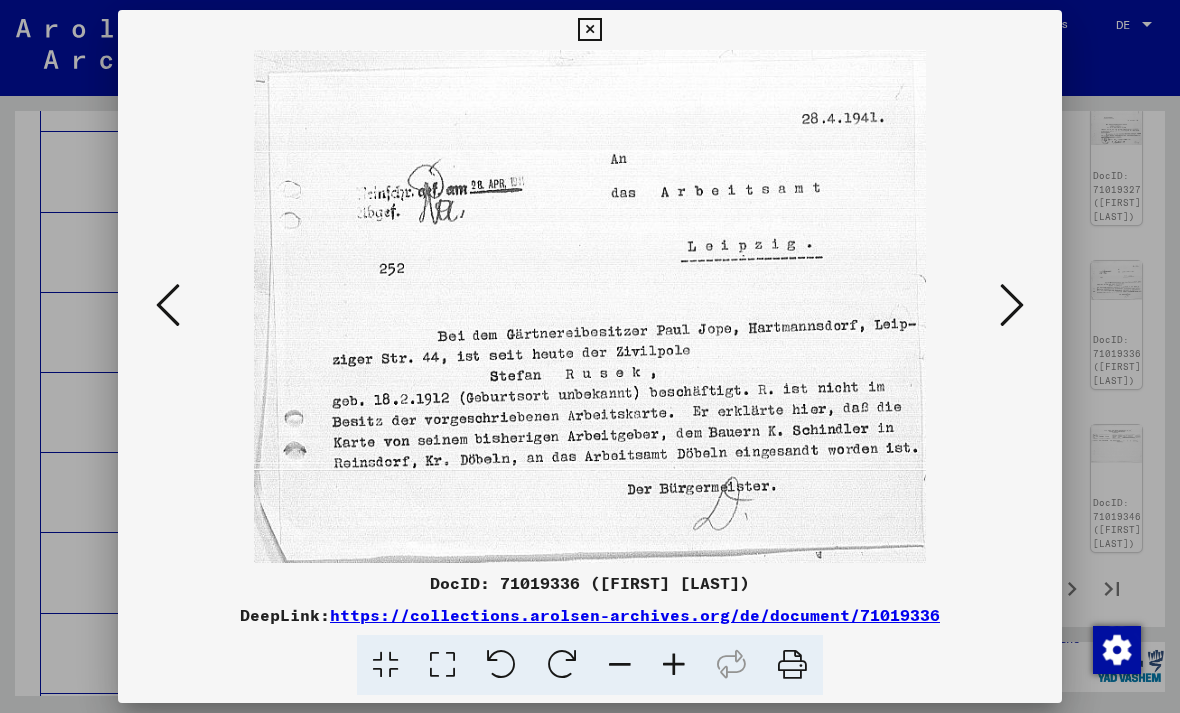 click at bounding box center (589, 30) 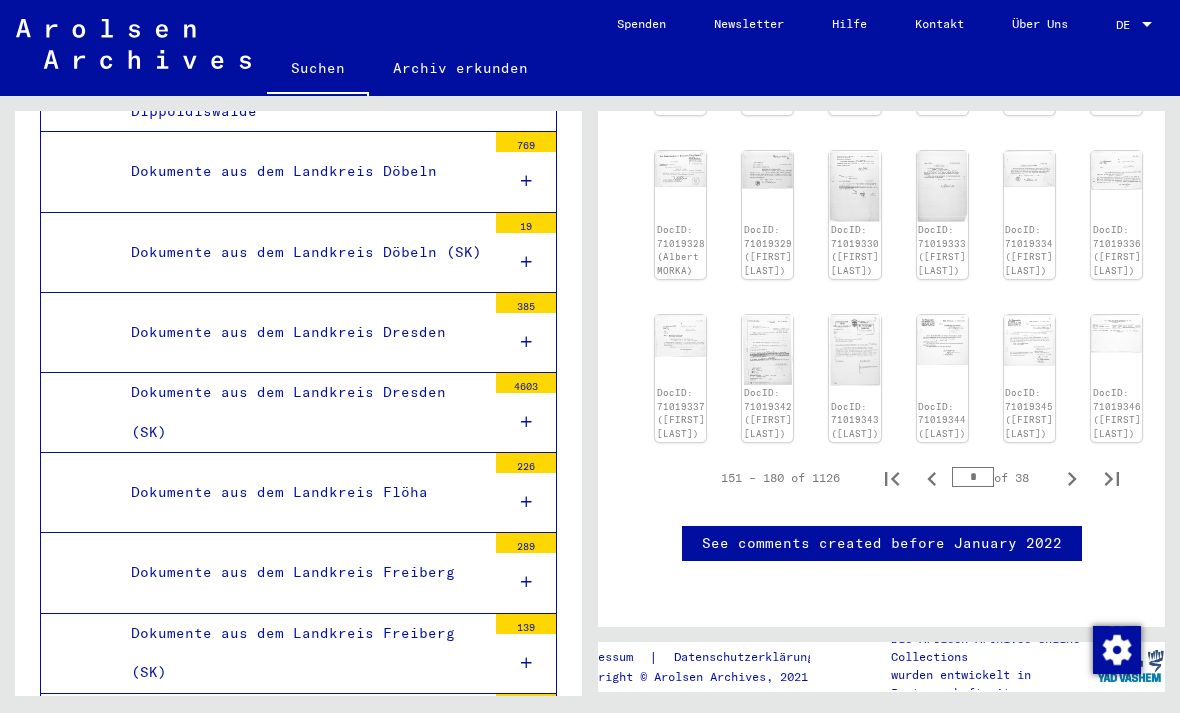 scroll, scrollTop: 933, scrollLeft: 18, axis: both 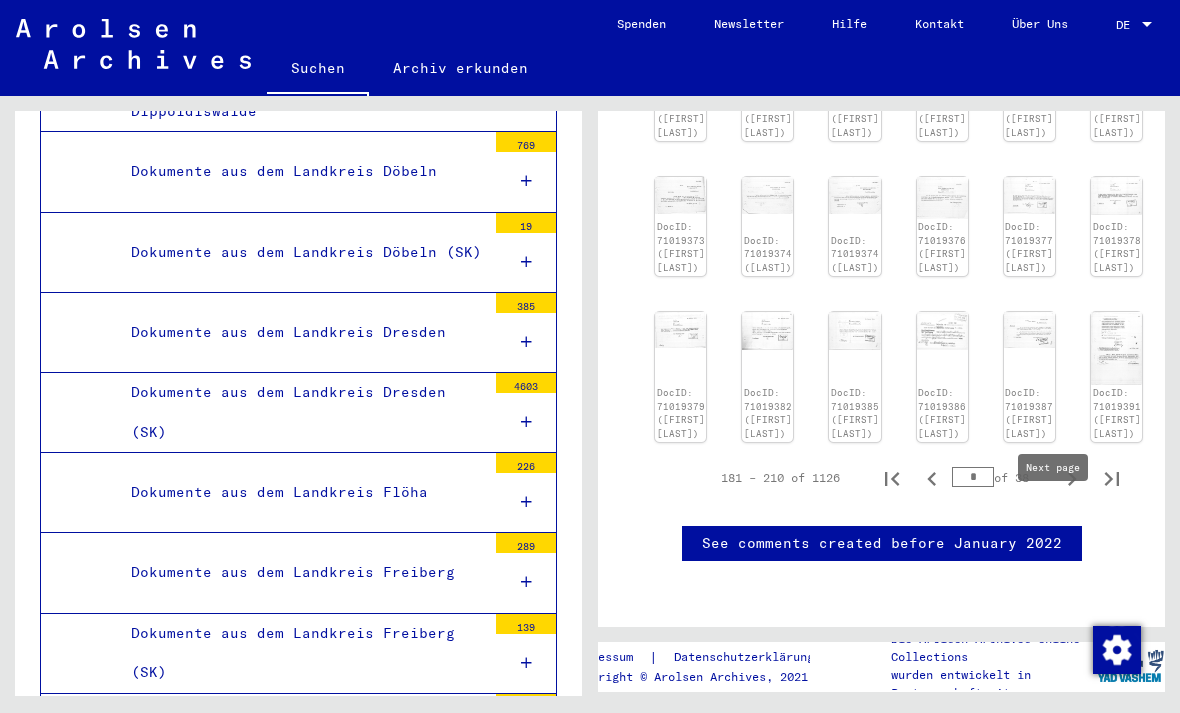 click 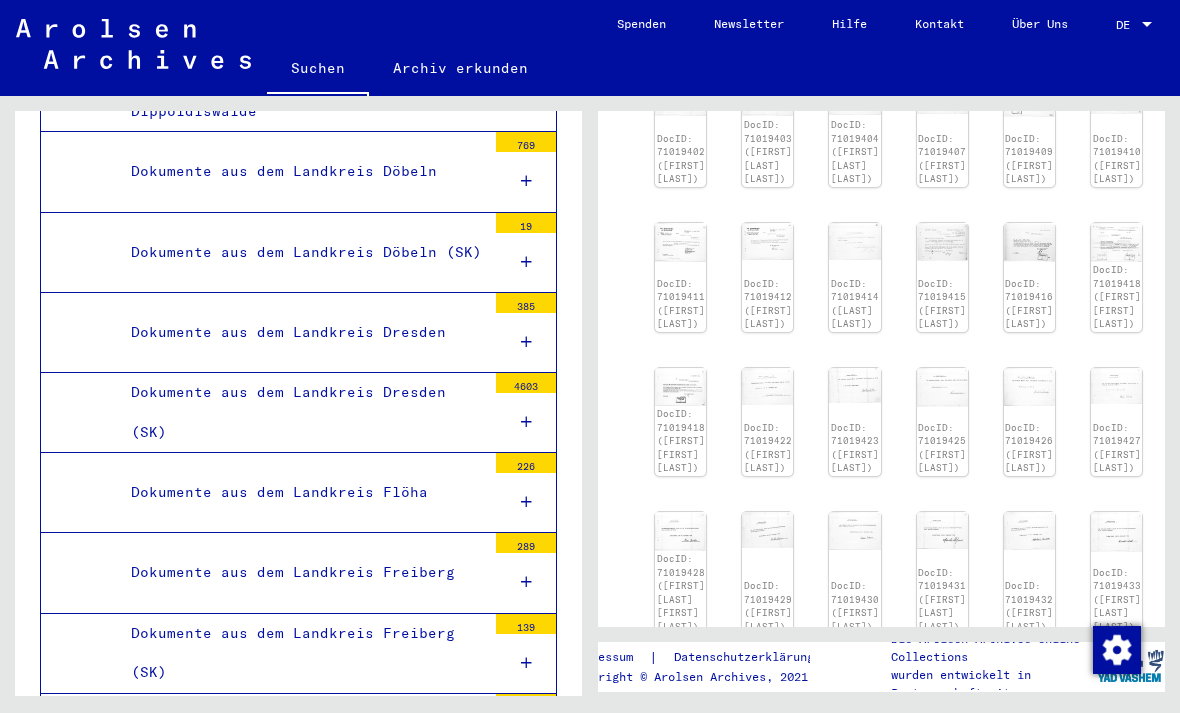 scroll, scrollTop: 592, scrollLeft: 15, axis: both 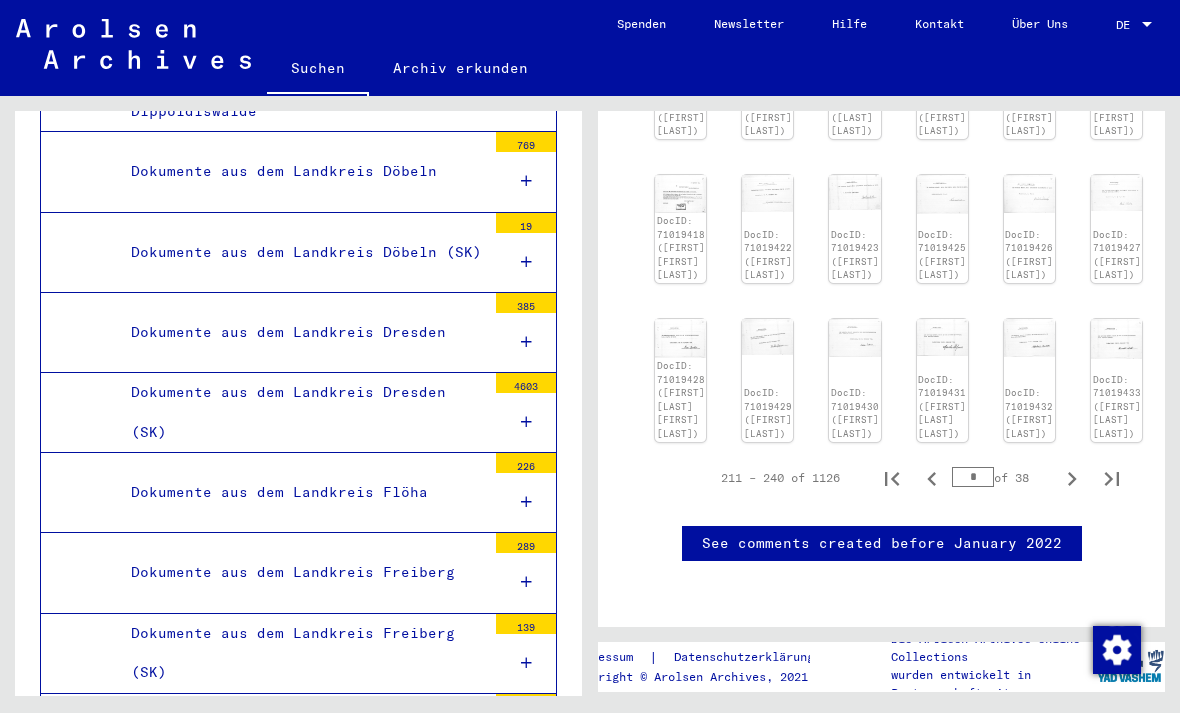 click 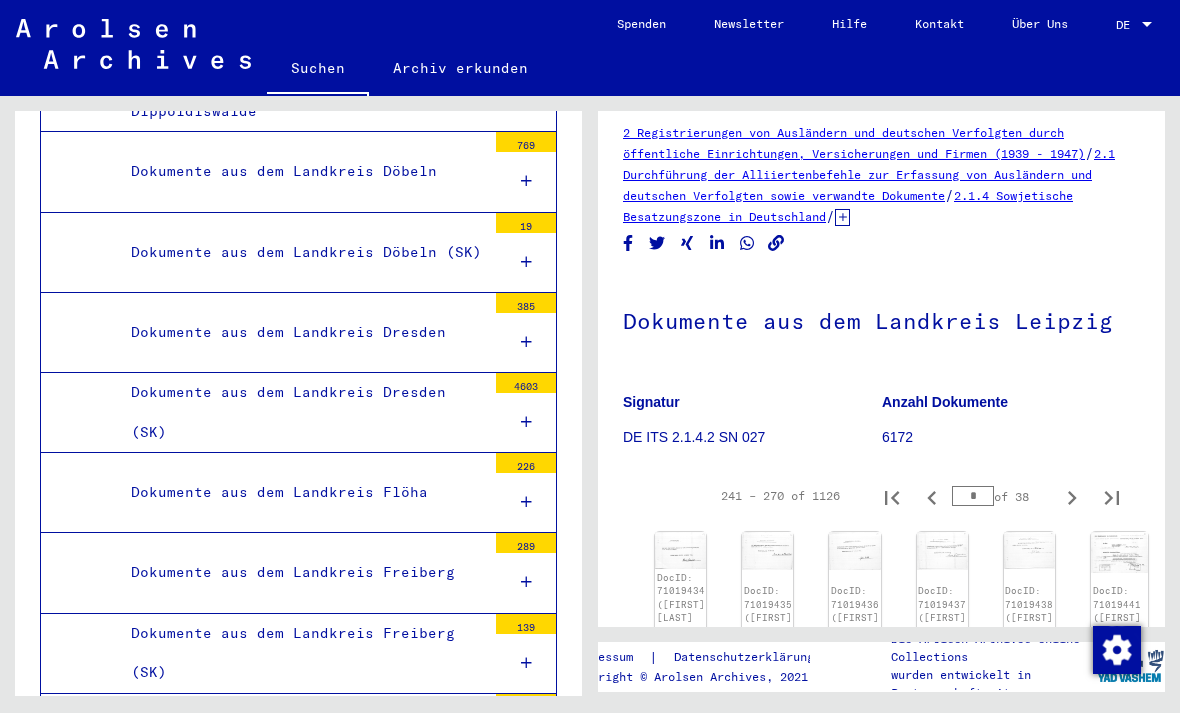 scroll, scrollTop: 8, scrollLeft: 43, axis: both 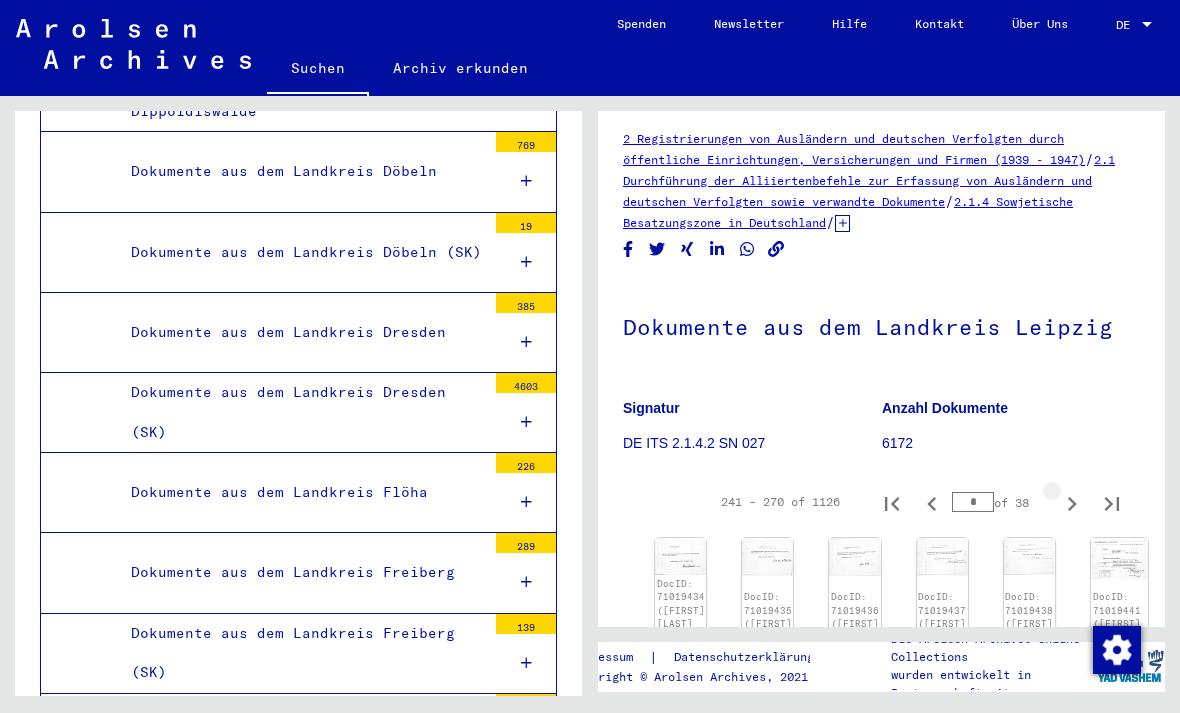click 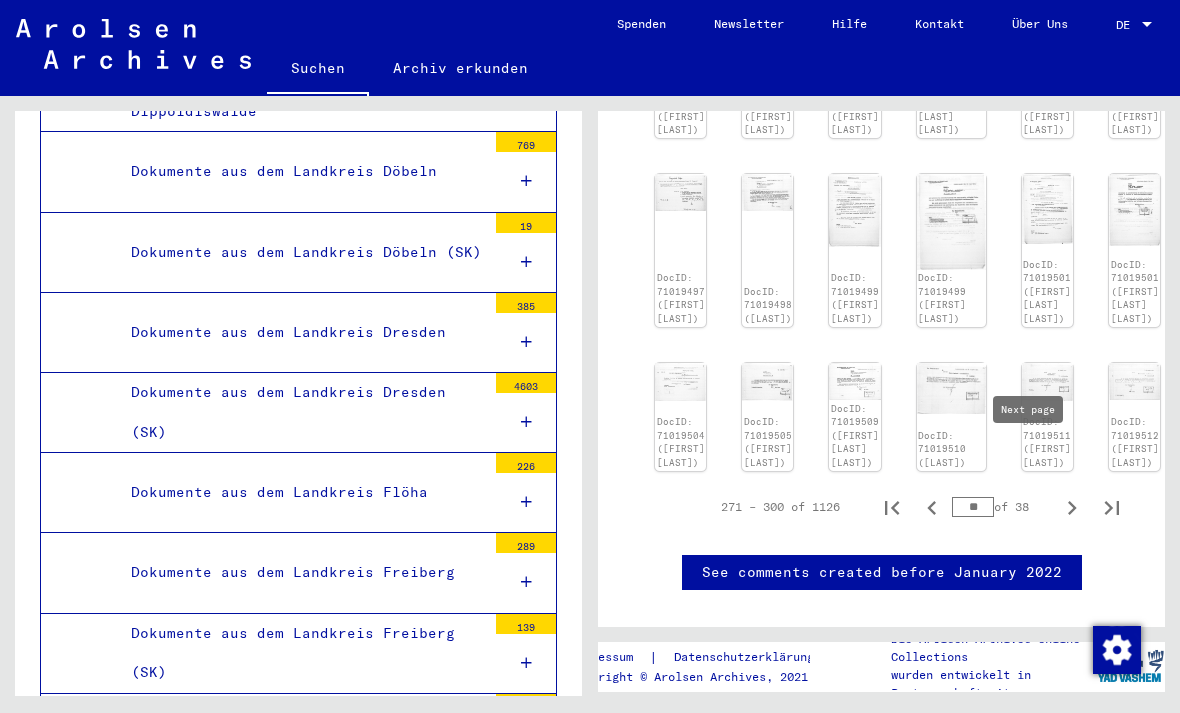 scroll, scrollTop: 816, scrollLeft: 0, axis: vertical 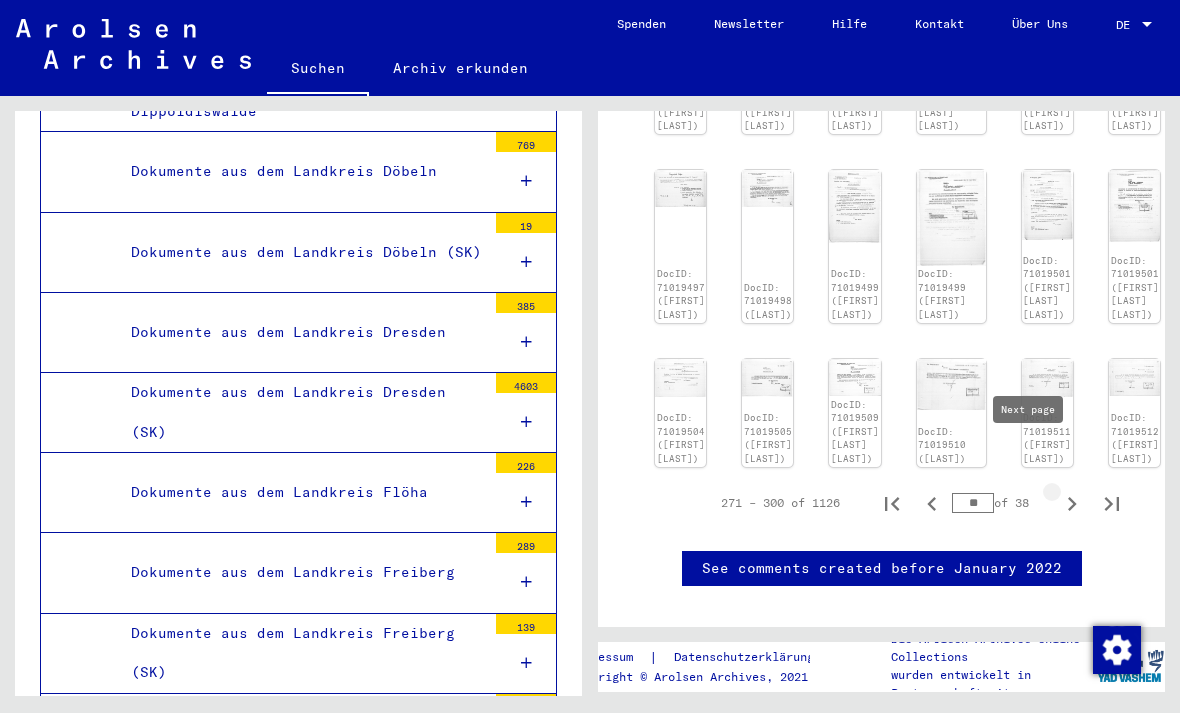 click 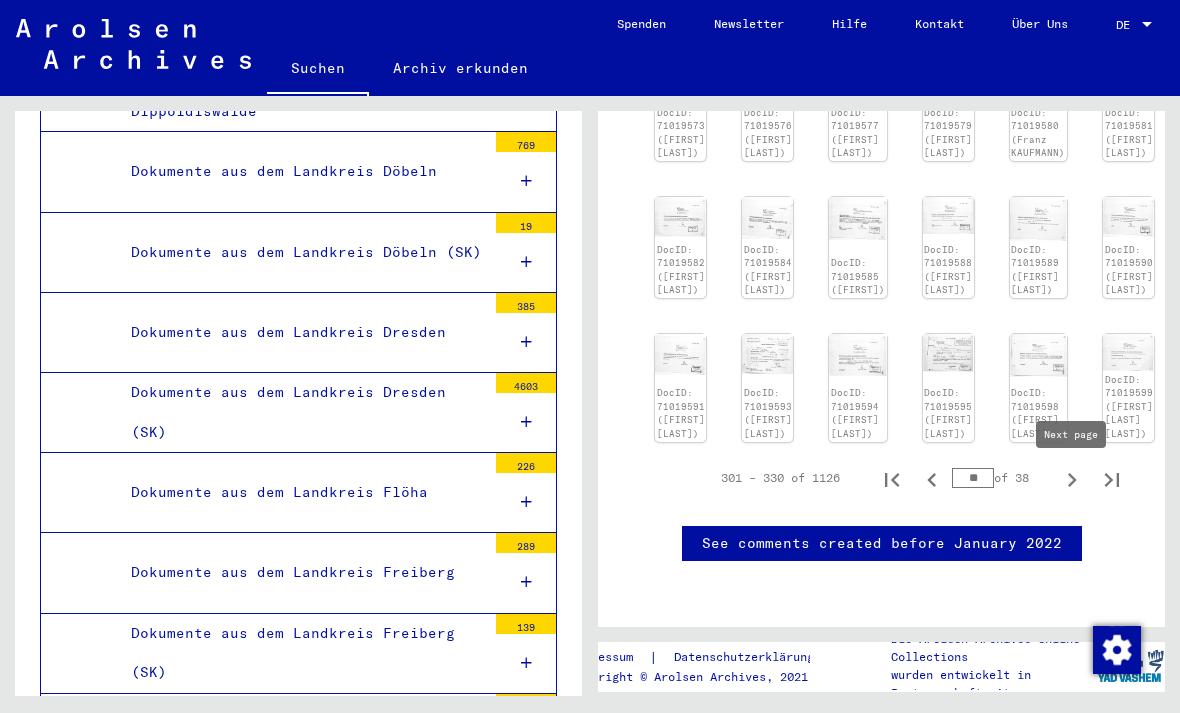 scroll, scrollTop: 876, scrollLeft: 32, axis: both 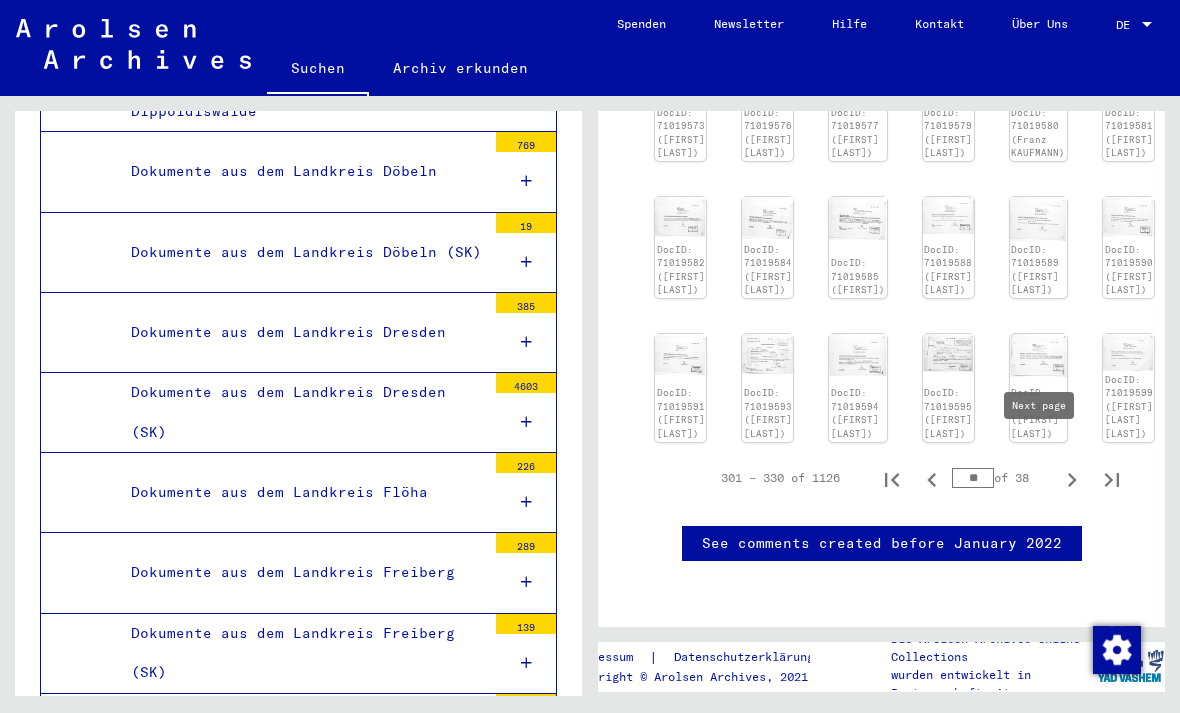 click 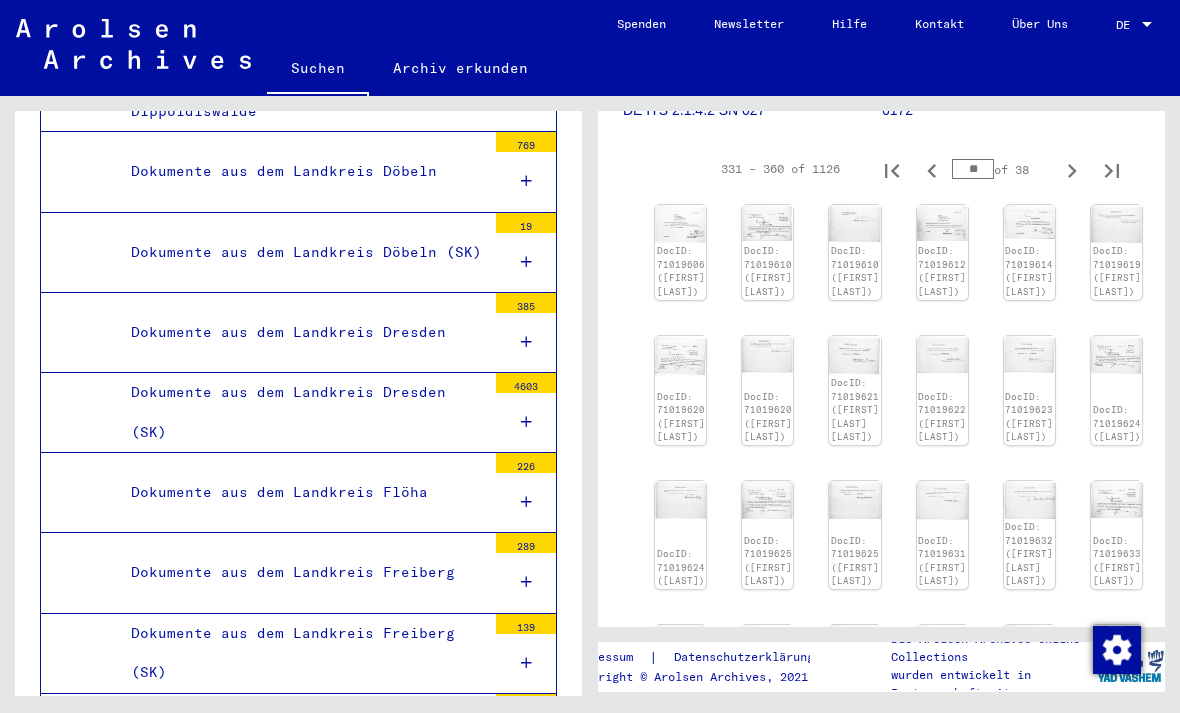 scroll, scrollTop: 342, scrollLeft: 54, axis: both 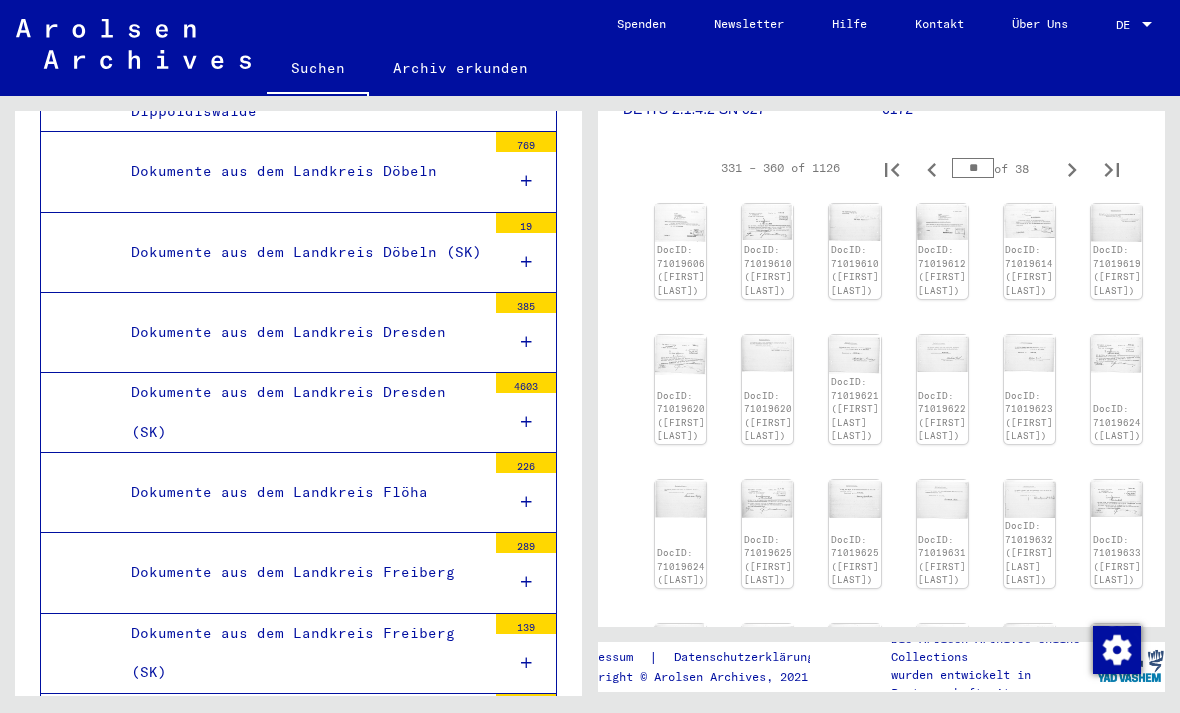 click 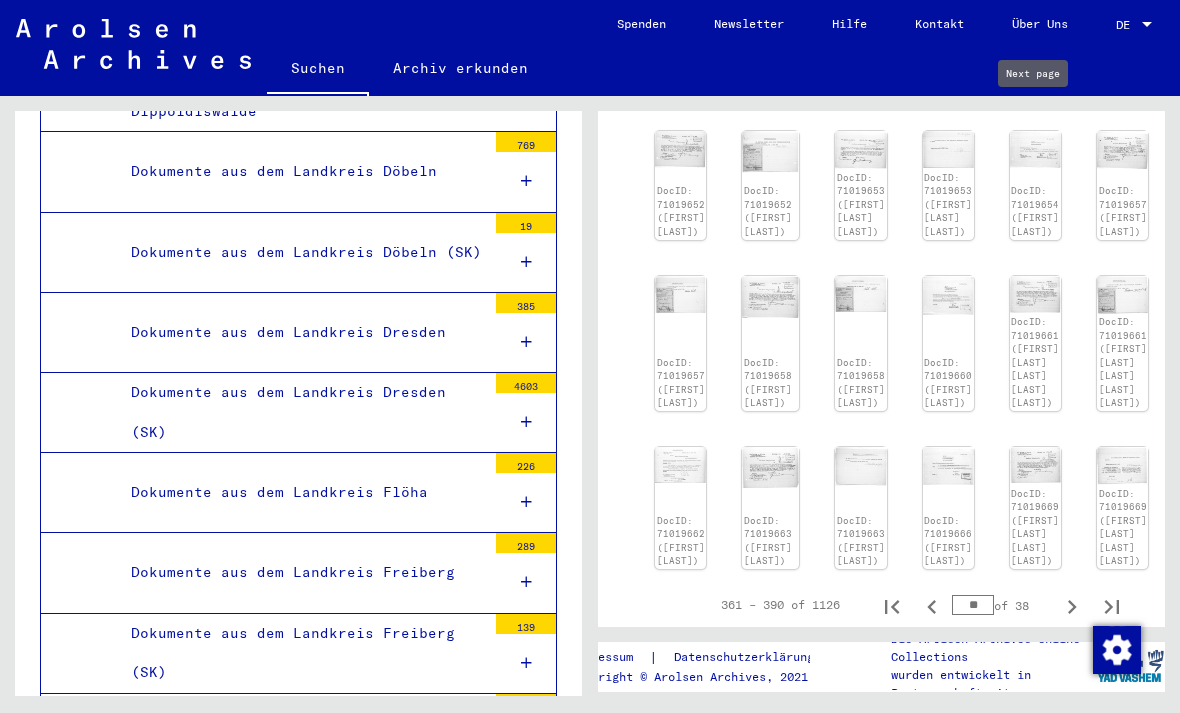 scroll, scrollTop: 728, scrollLeft: 38, axis: both 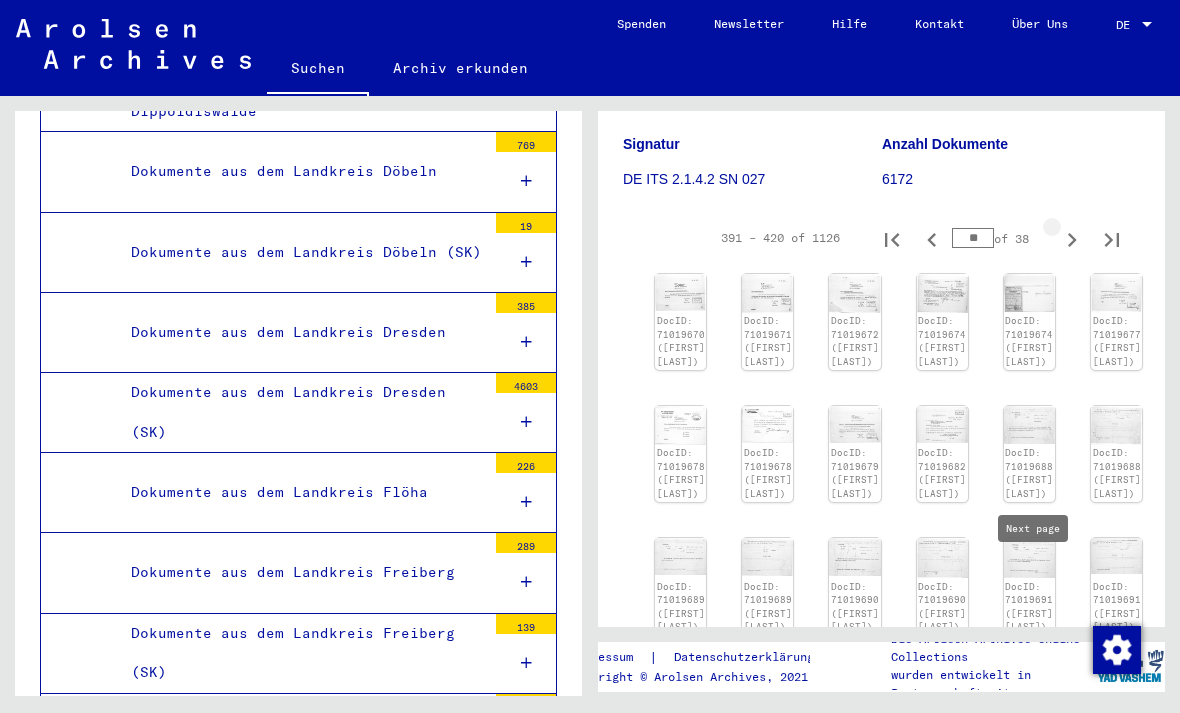 click 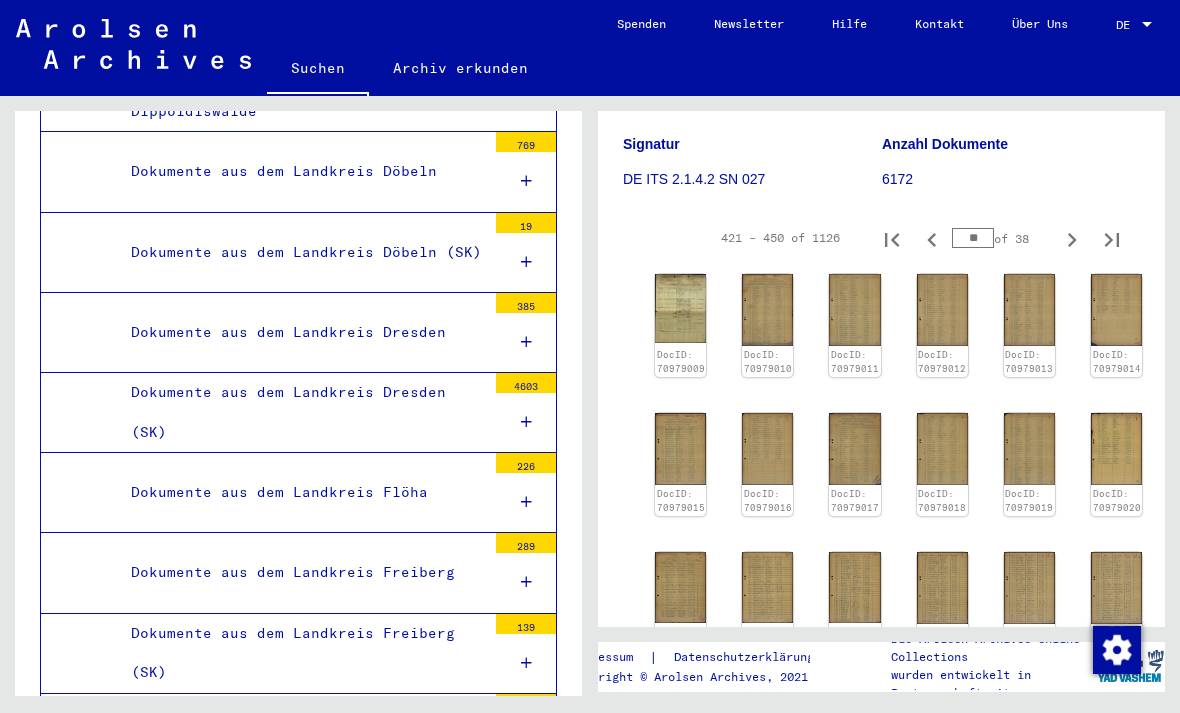 click 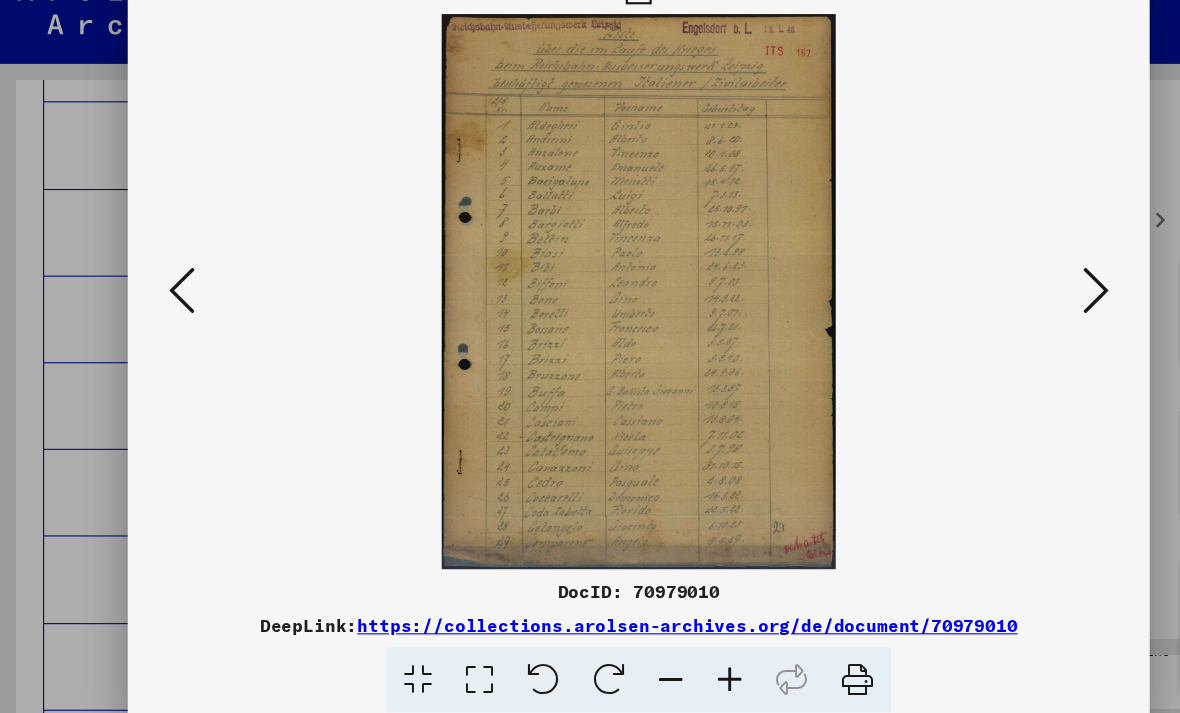 click at bounding box center [1012, 305] 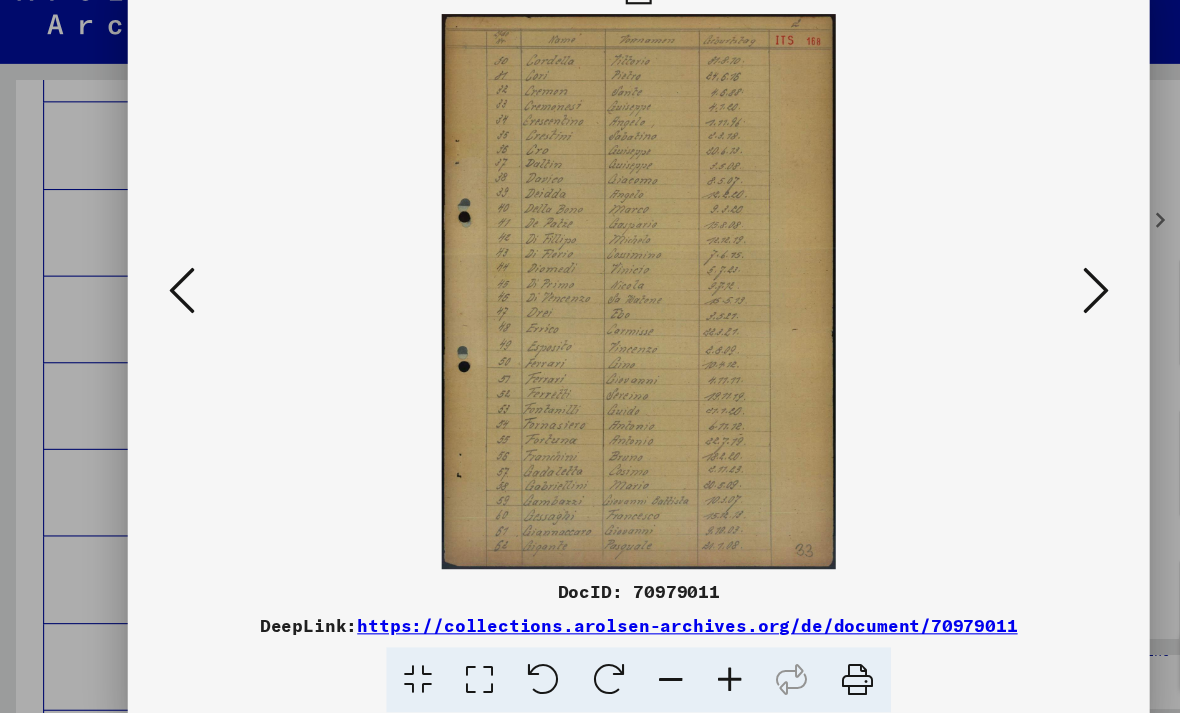 click at bounding box center (1012, 306) 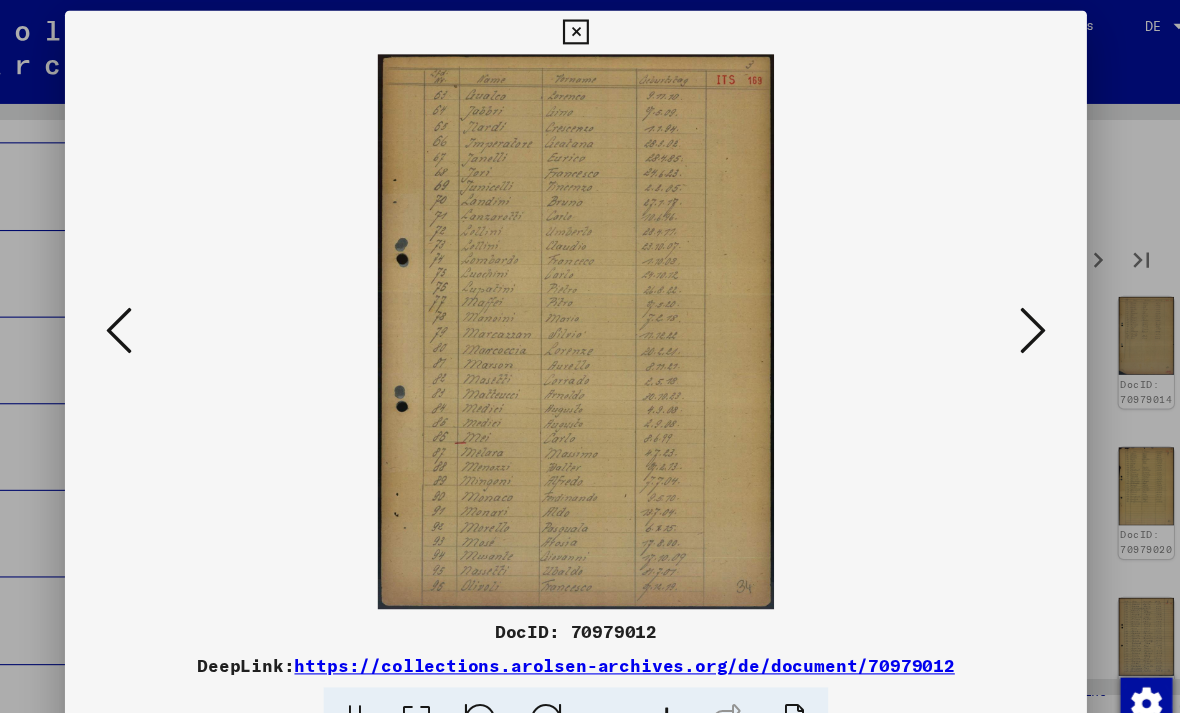 click at bounding box center (589, 30) 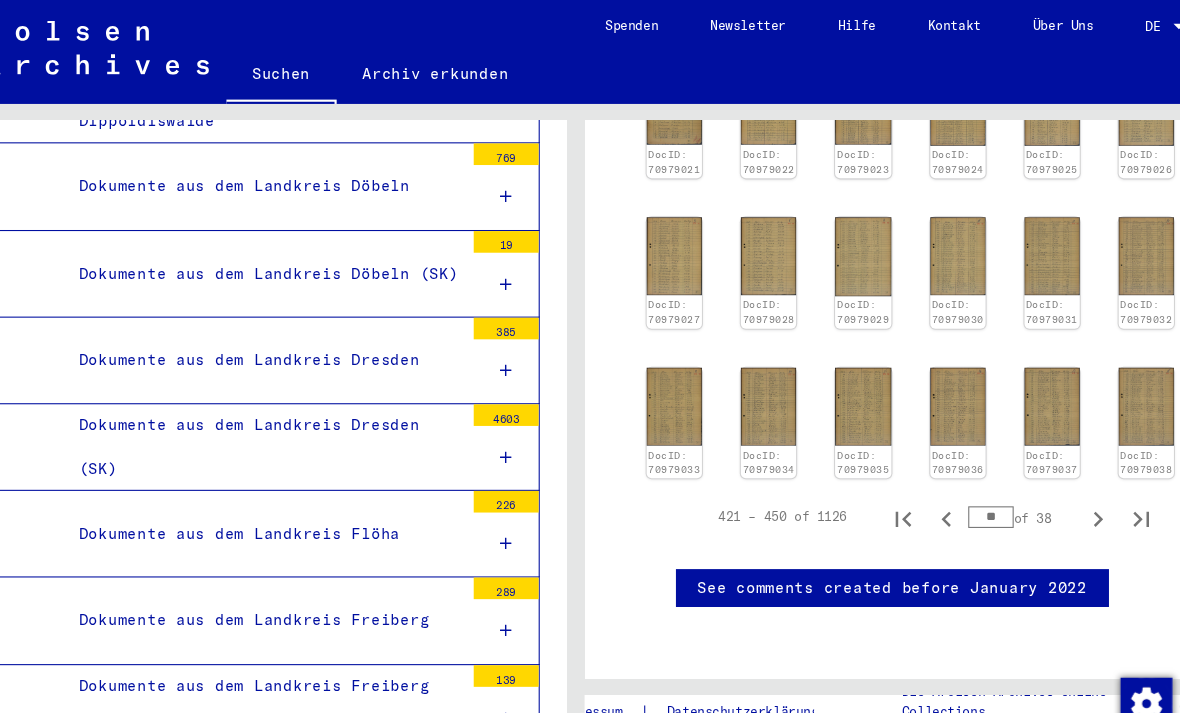 scroll, scrollTop: 834, scrollLeft: 0, axis: vertical 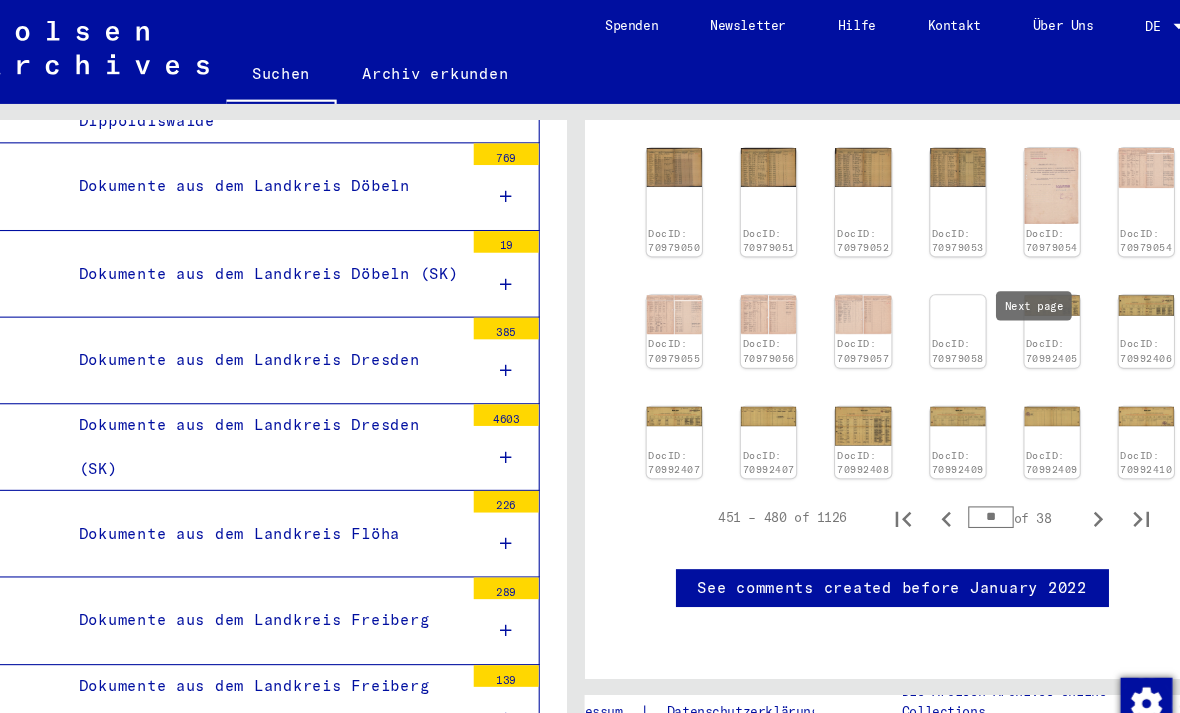 click 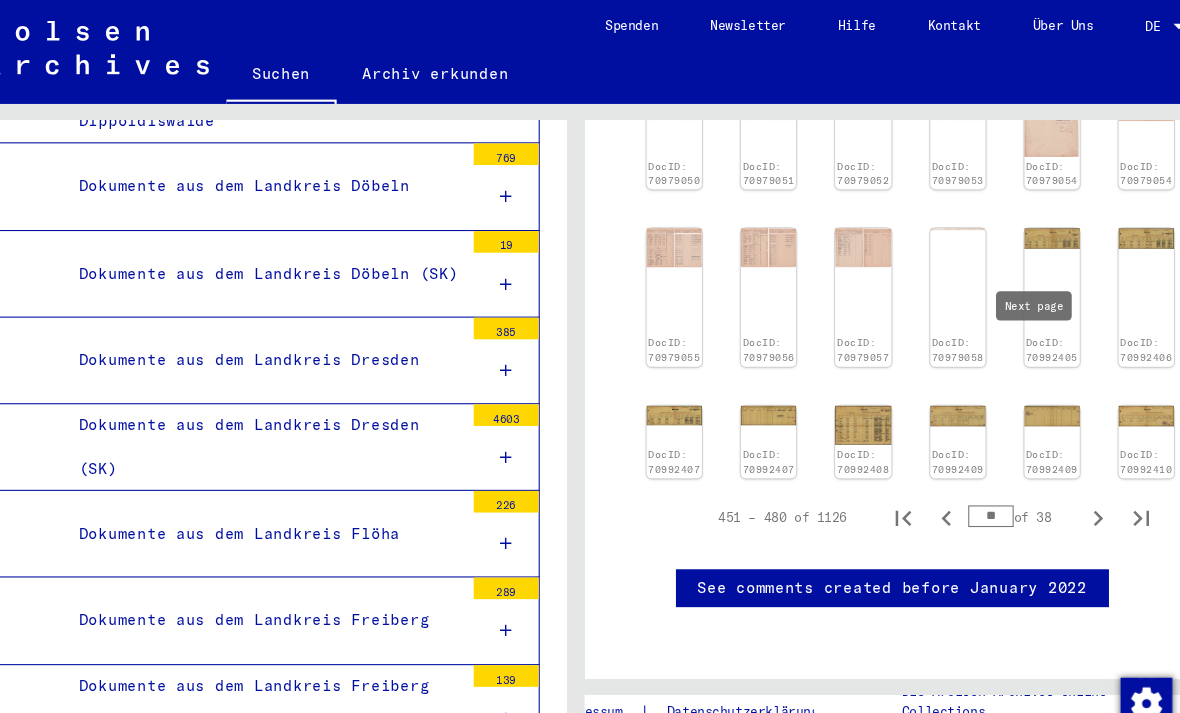 type on "**" 